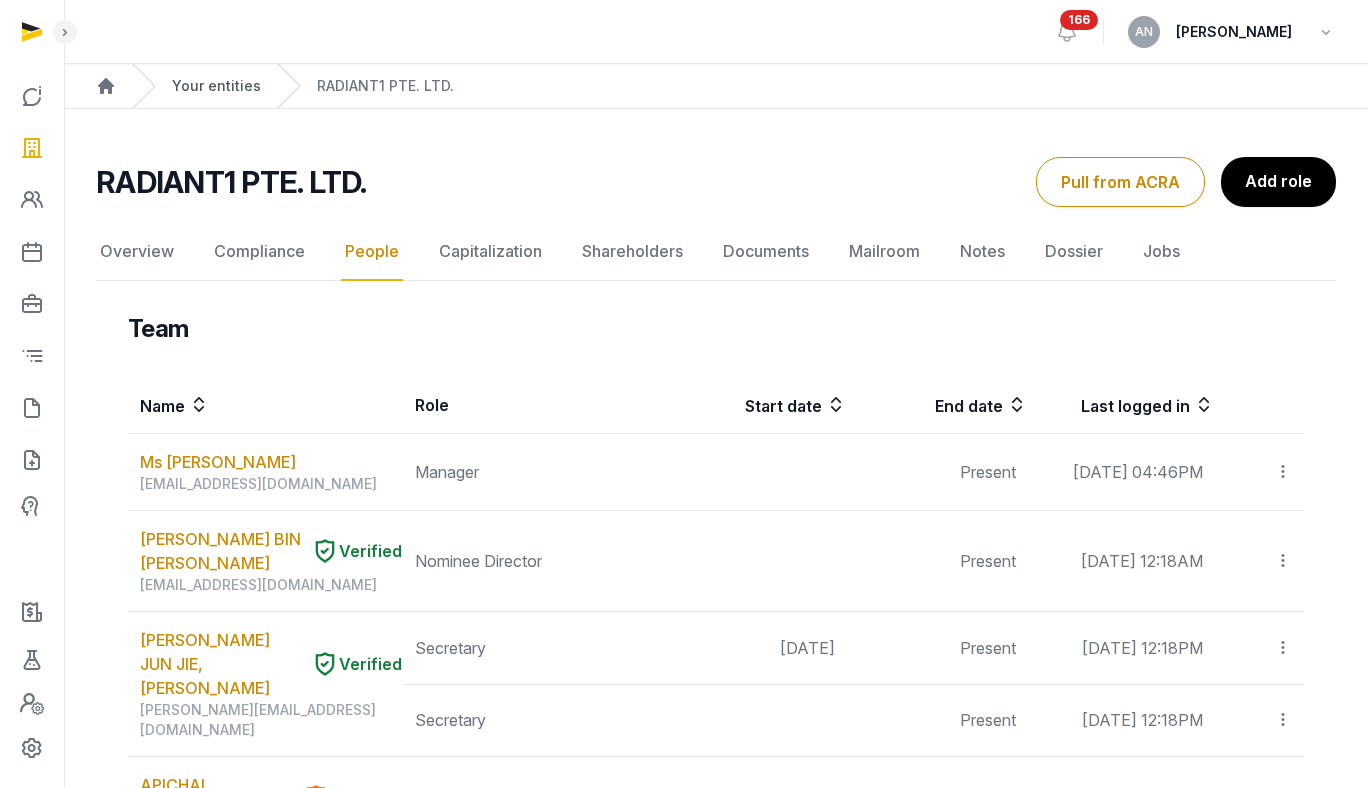 scroll, scrollTop: 0, scrollLeft: 0, axis: both 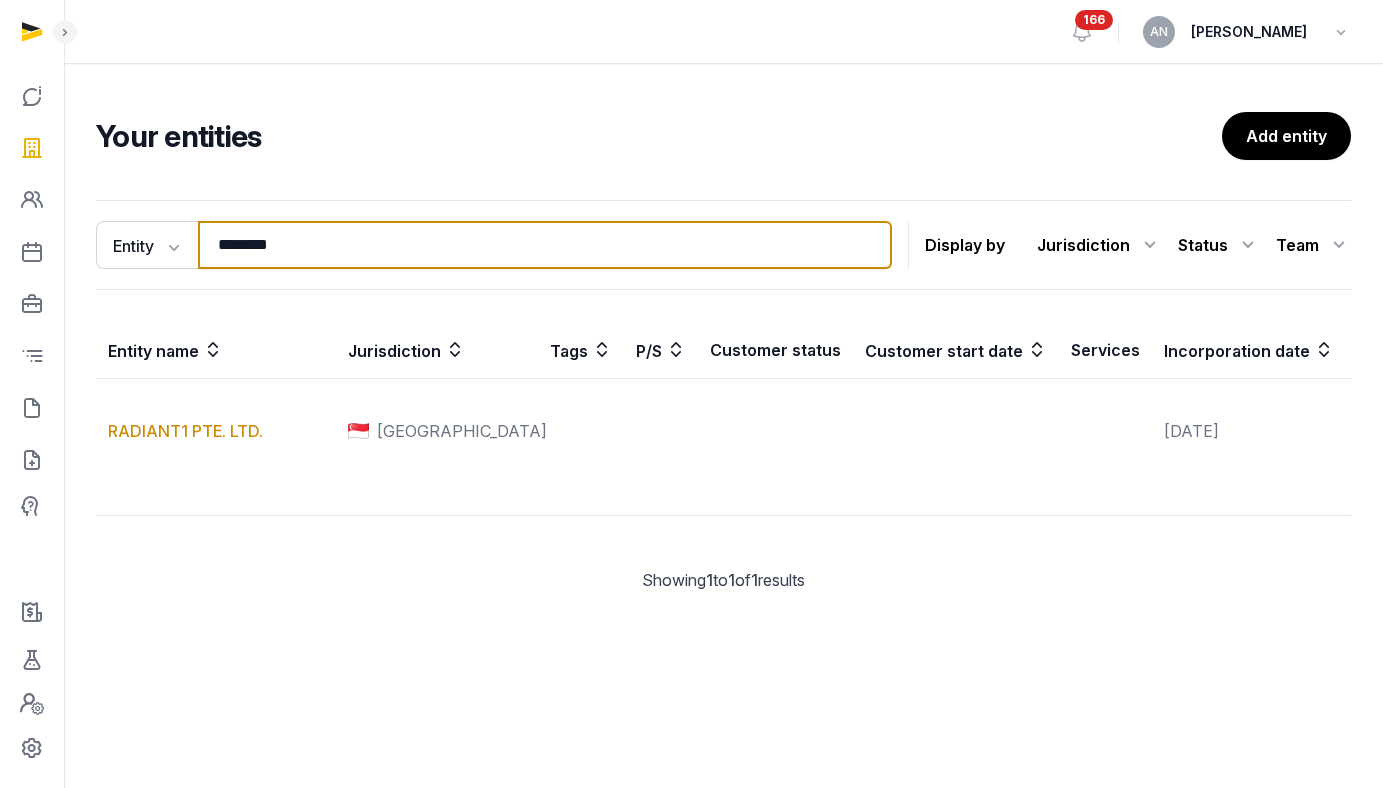click on "********" at bounding box center [545, 245] 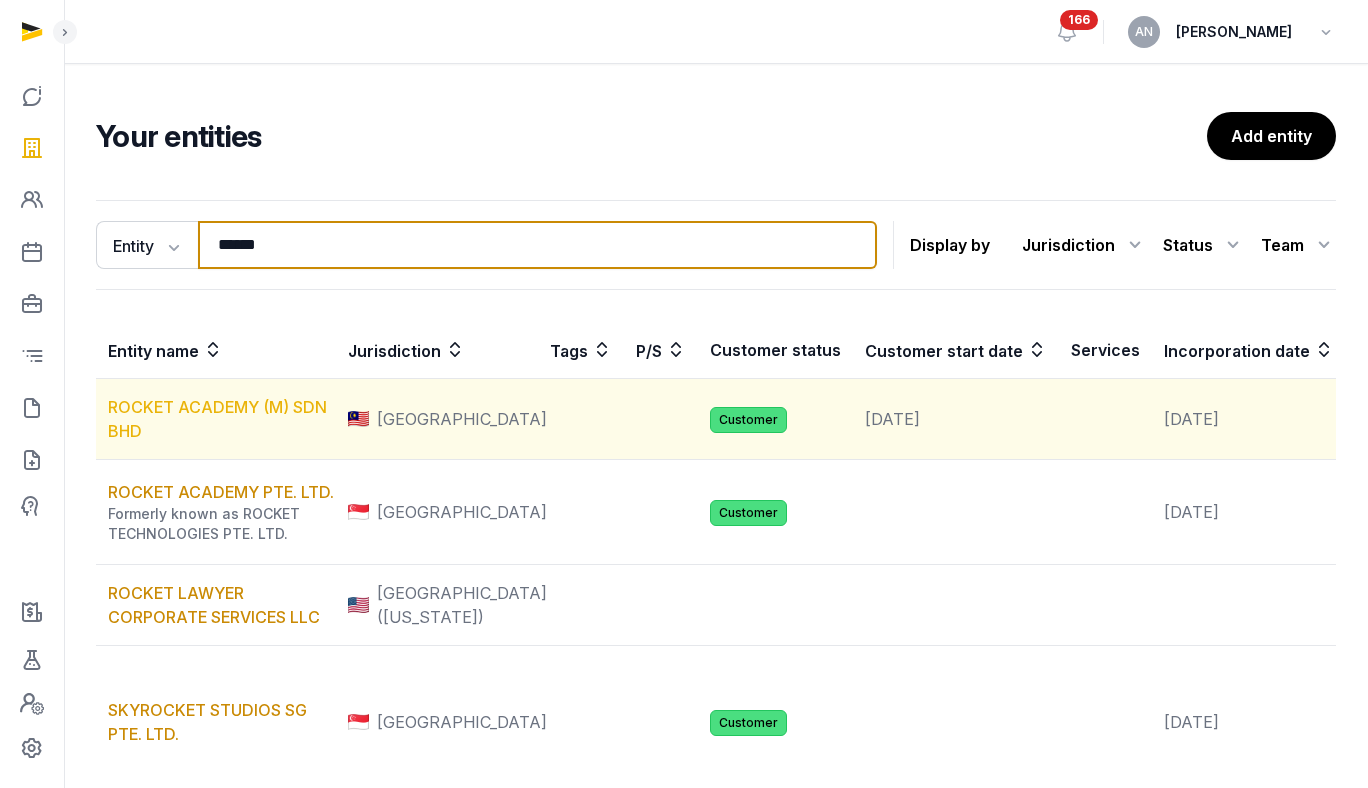 type on "******" 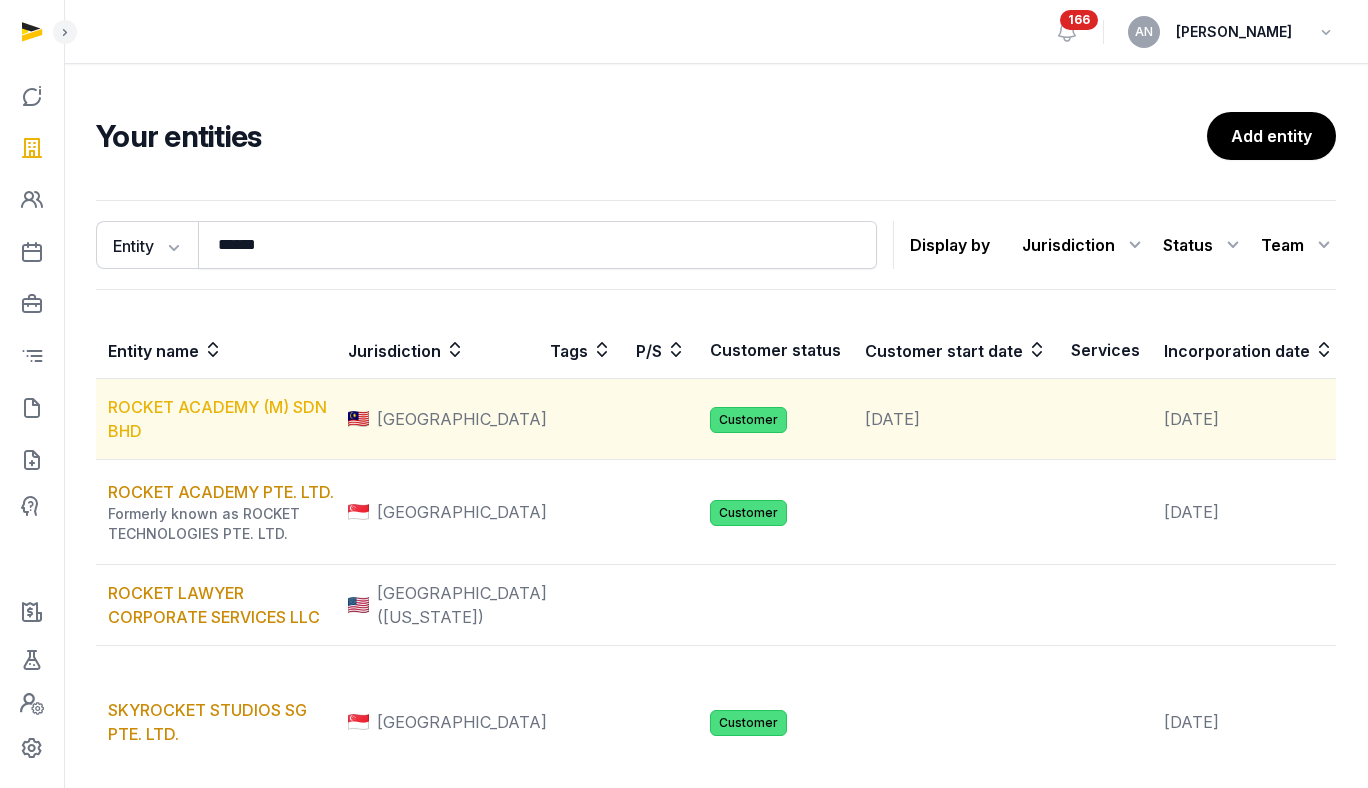 click on "ROCKET ACADEMY (M) SDN BHD" at bounding box center (217, 419) 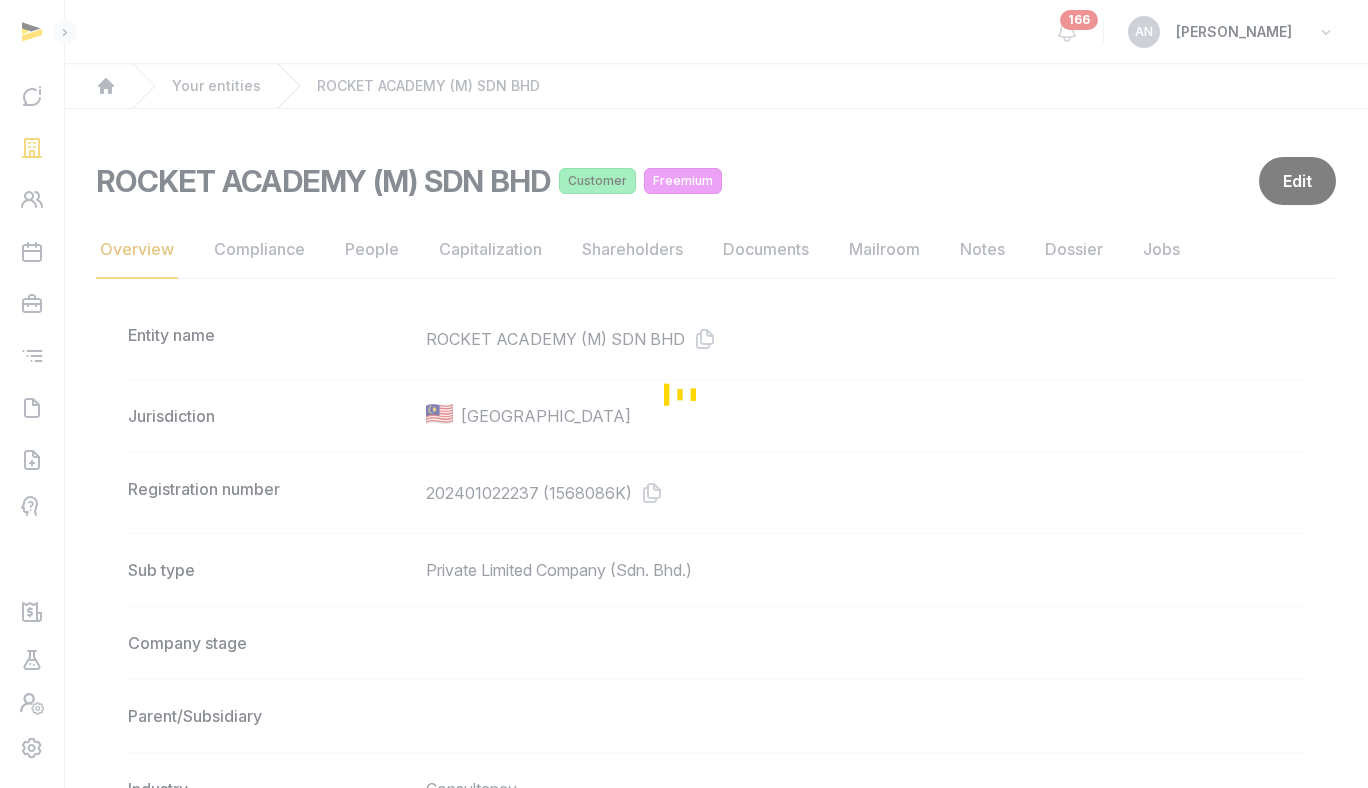 click at bounding box center (684, 394) 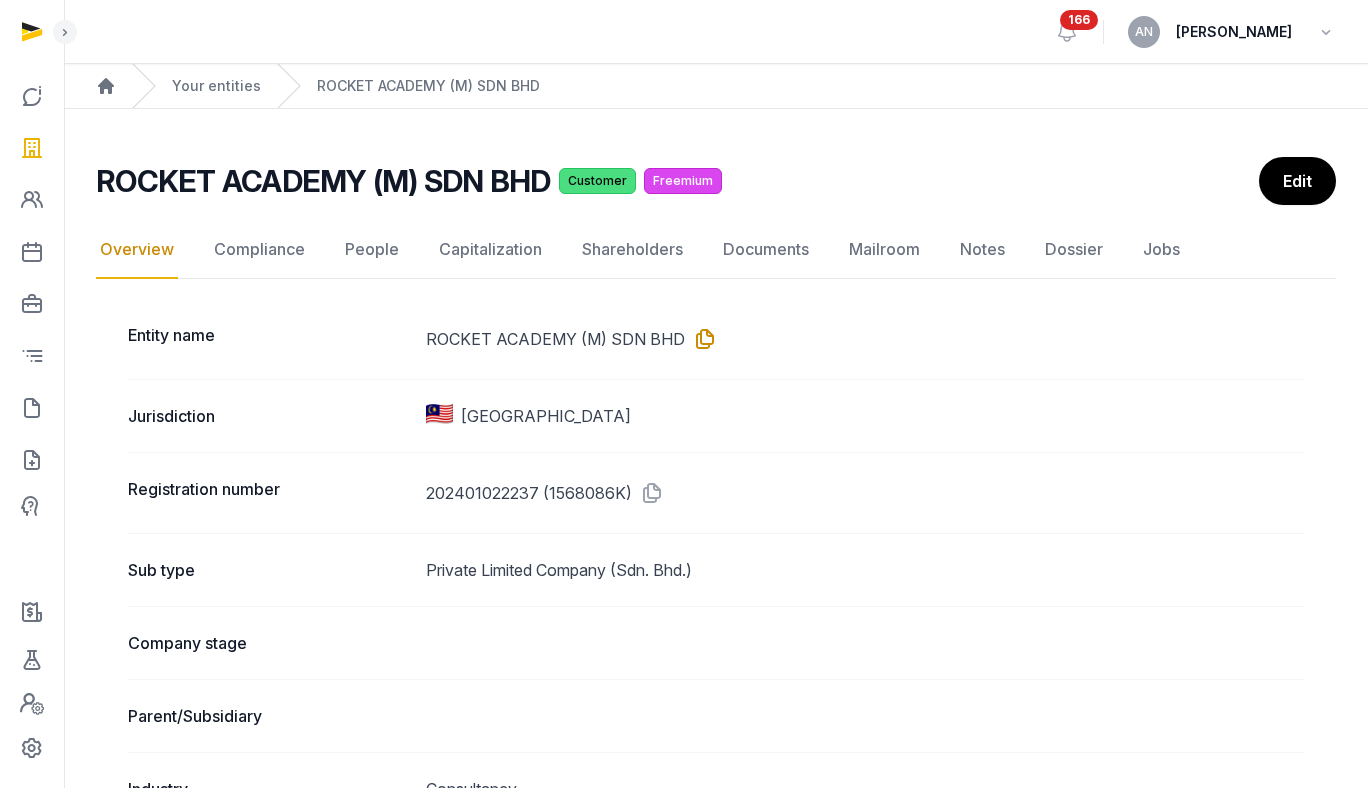 click at bounding box center (701, 339) 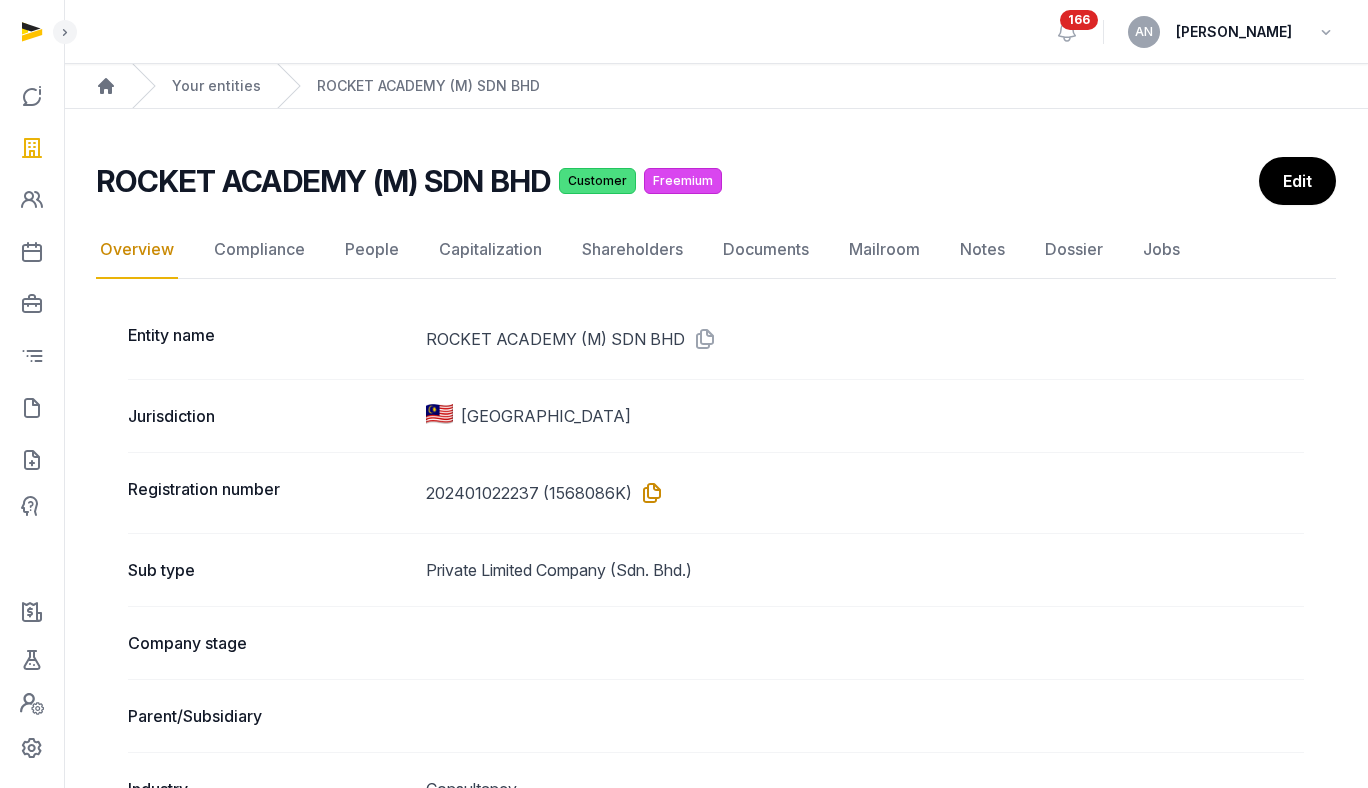 click at bounding box center (648, 493) 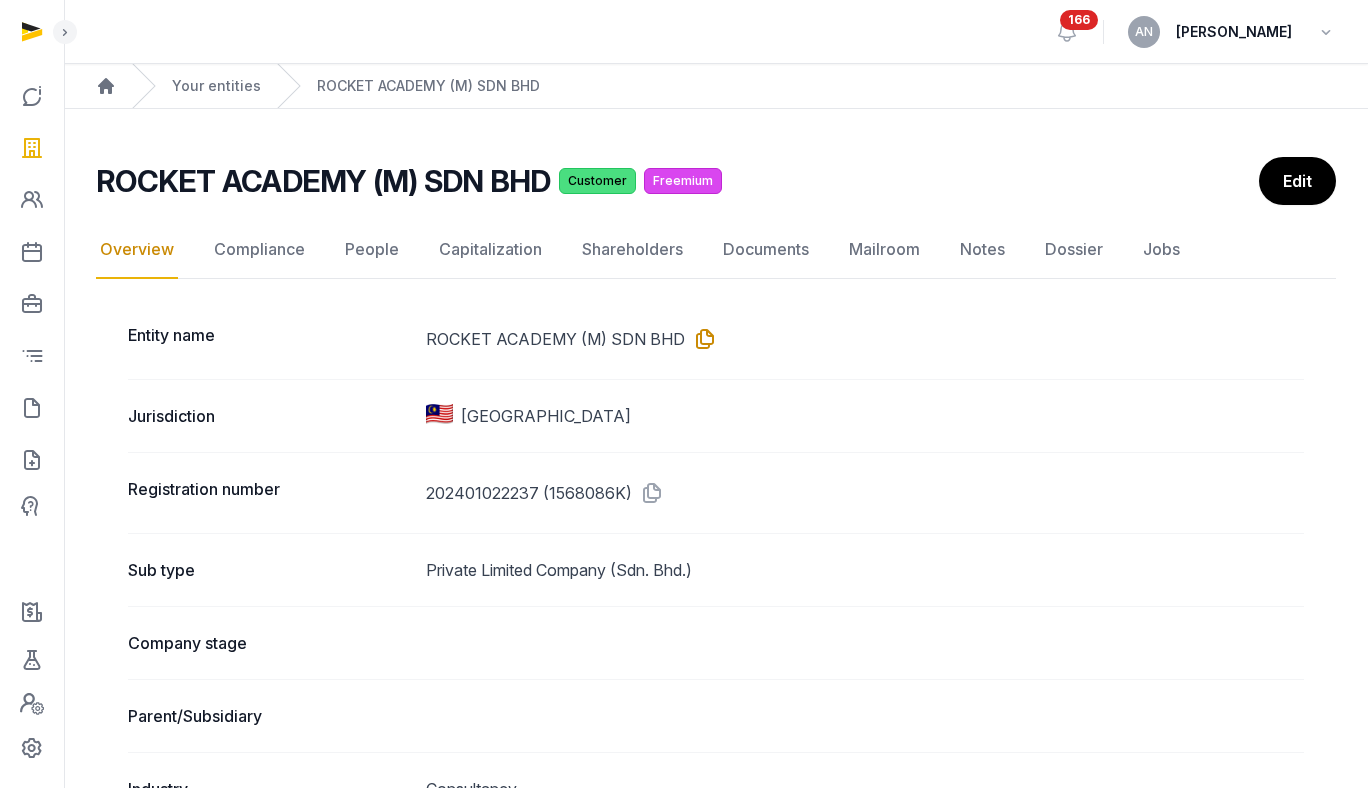 click at bounding box center [701, 339] 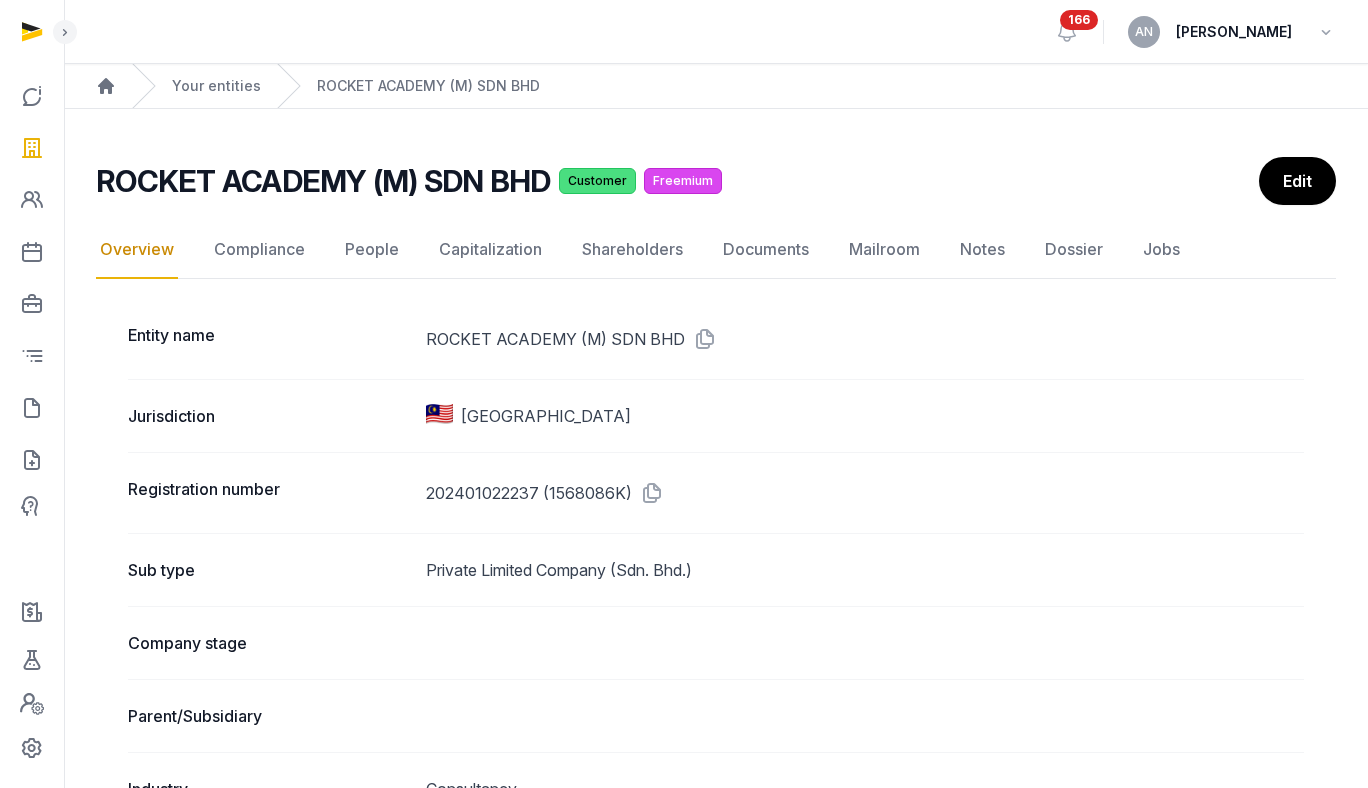 click on "202401022237 (1568086­K)" at bounding box center (865, 493) 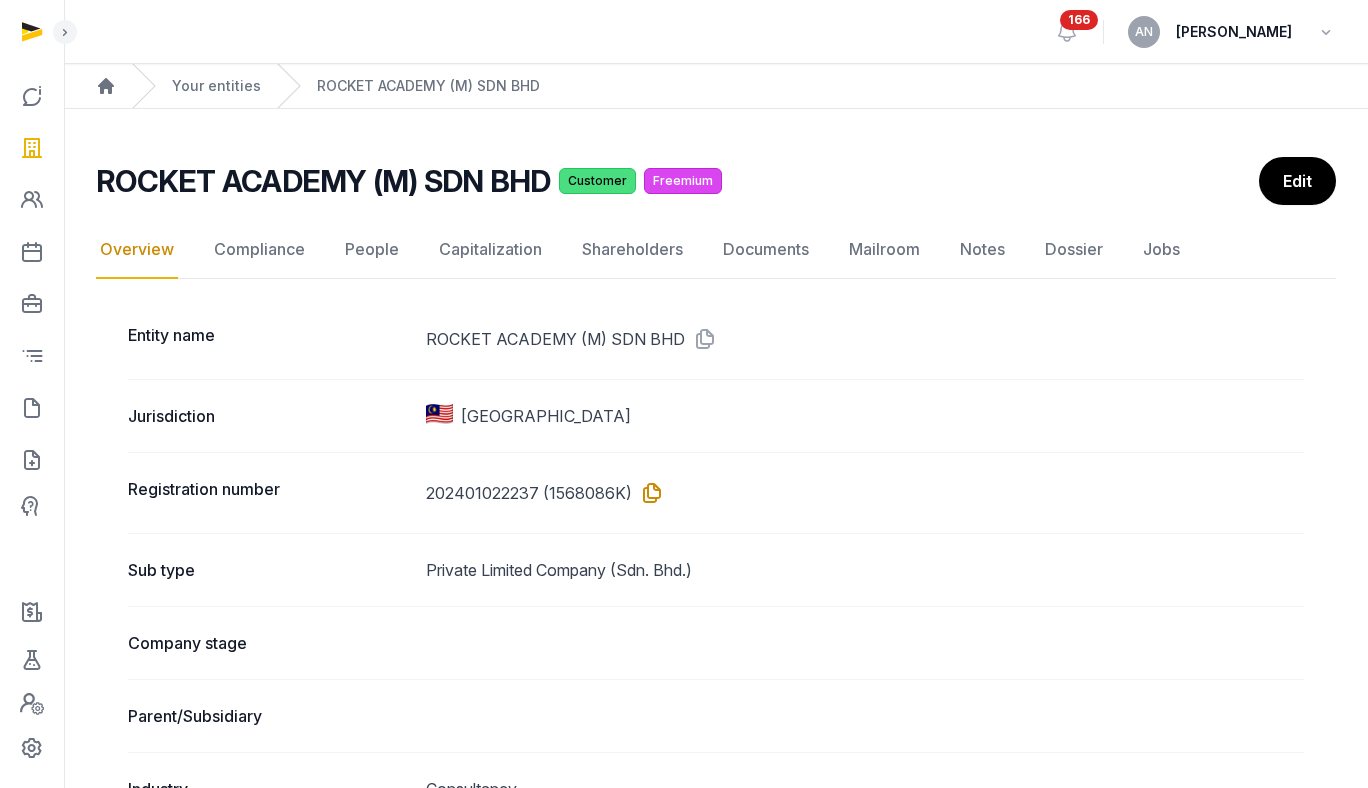click at bounding box center [648, 493] 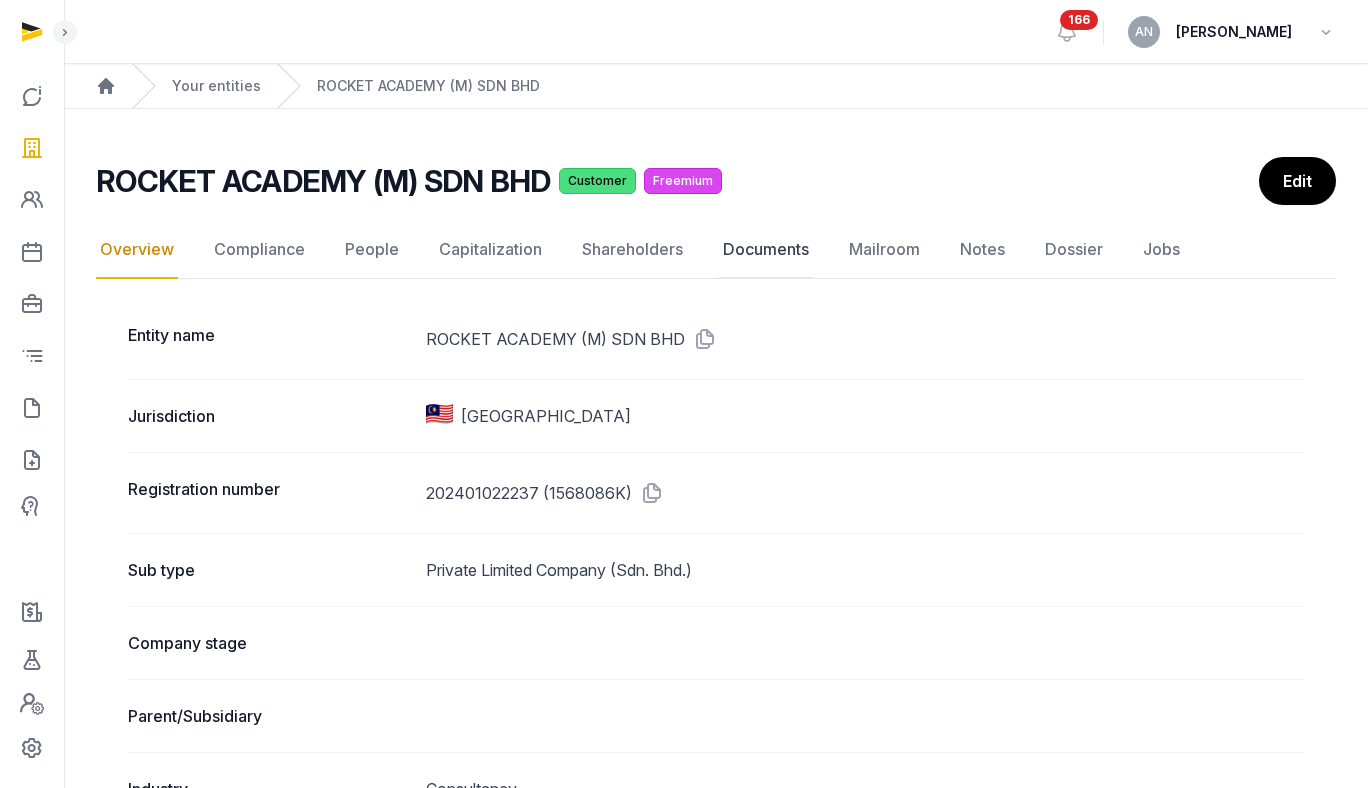 click on "Documents" 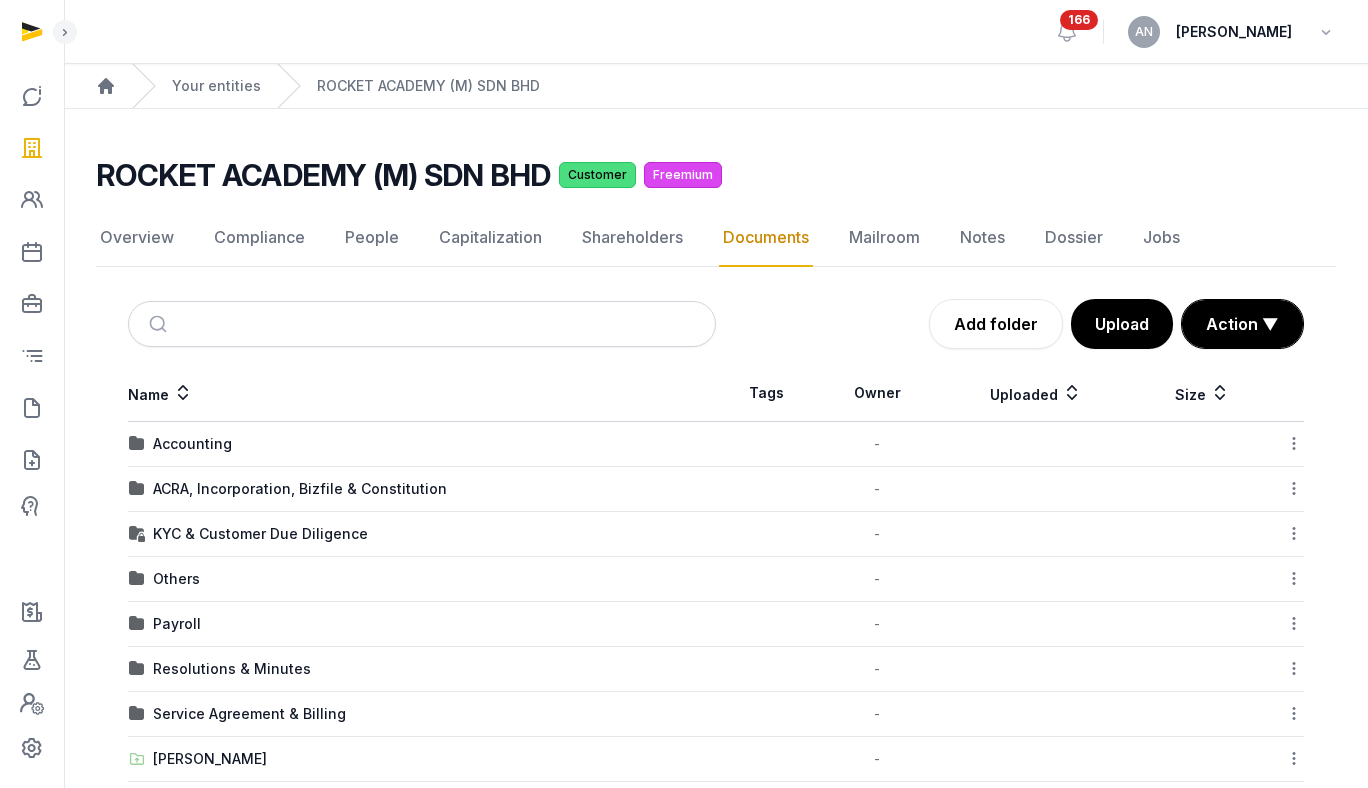 click on "ACRA, Incorporation, Bizfile & Constitution" at bounding box center [300, 489] 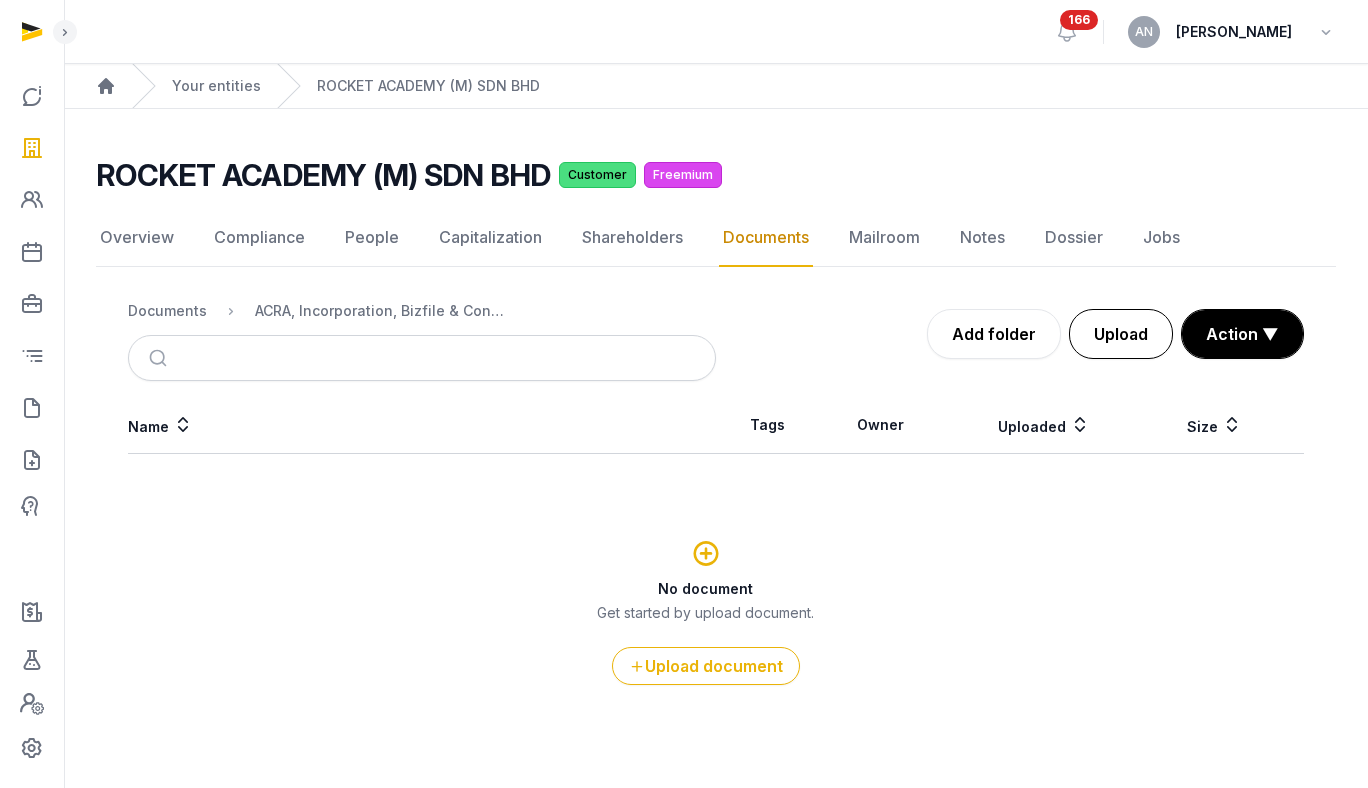 click on "Upload" at bounding box center (1121, 334) 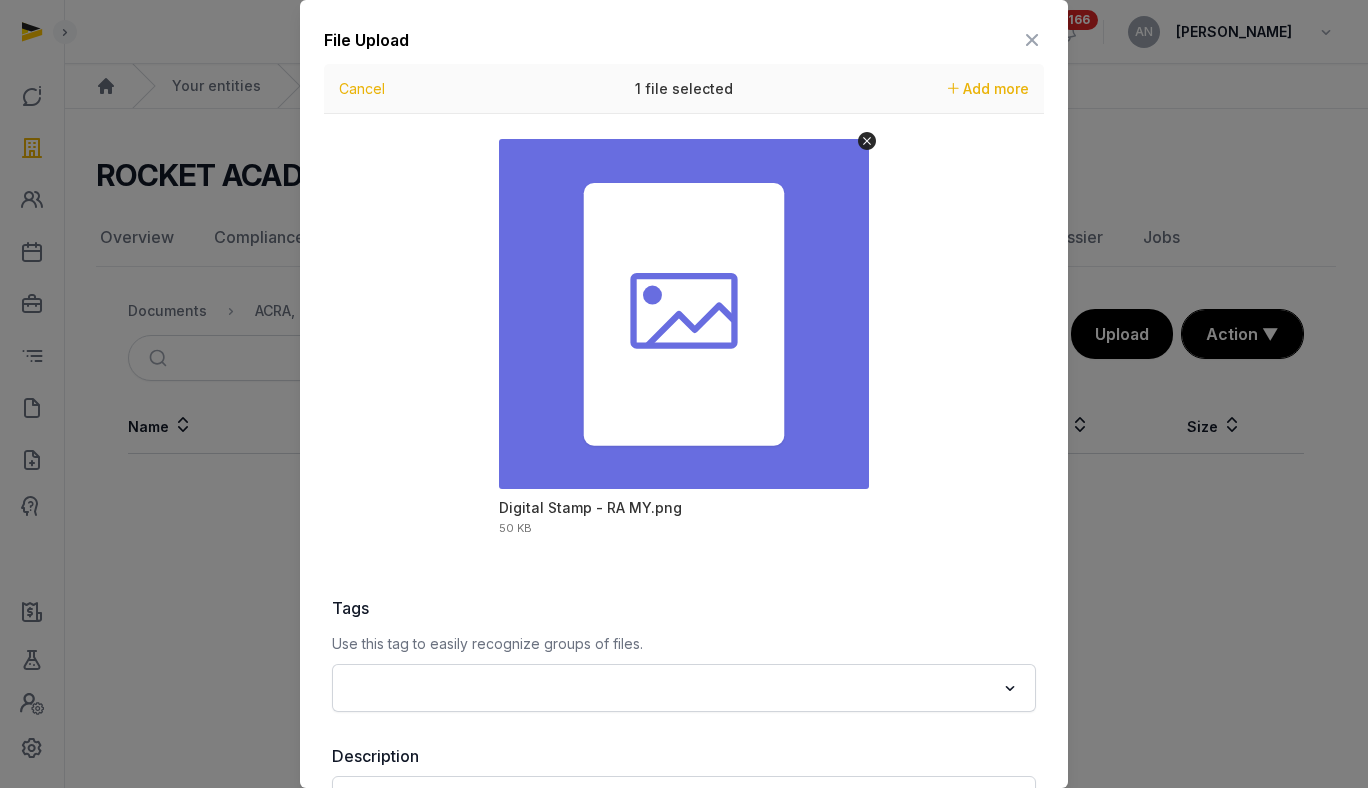 scroll, scrollTop: 190, scrollLeft: 0, axis: vertical 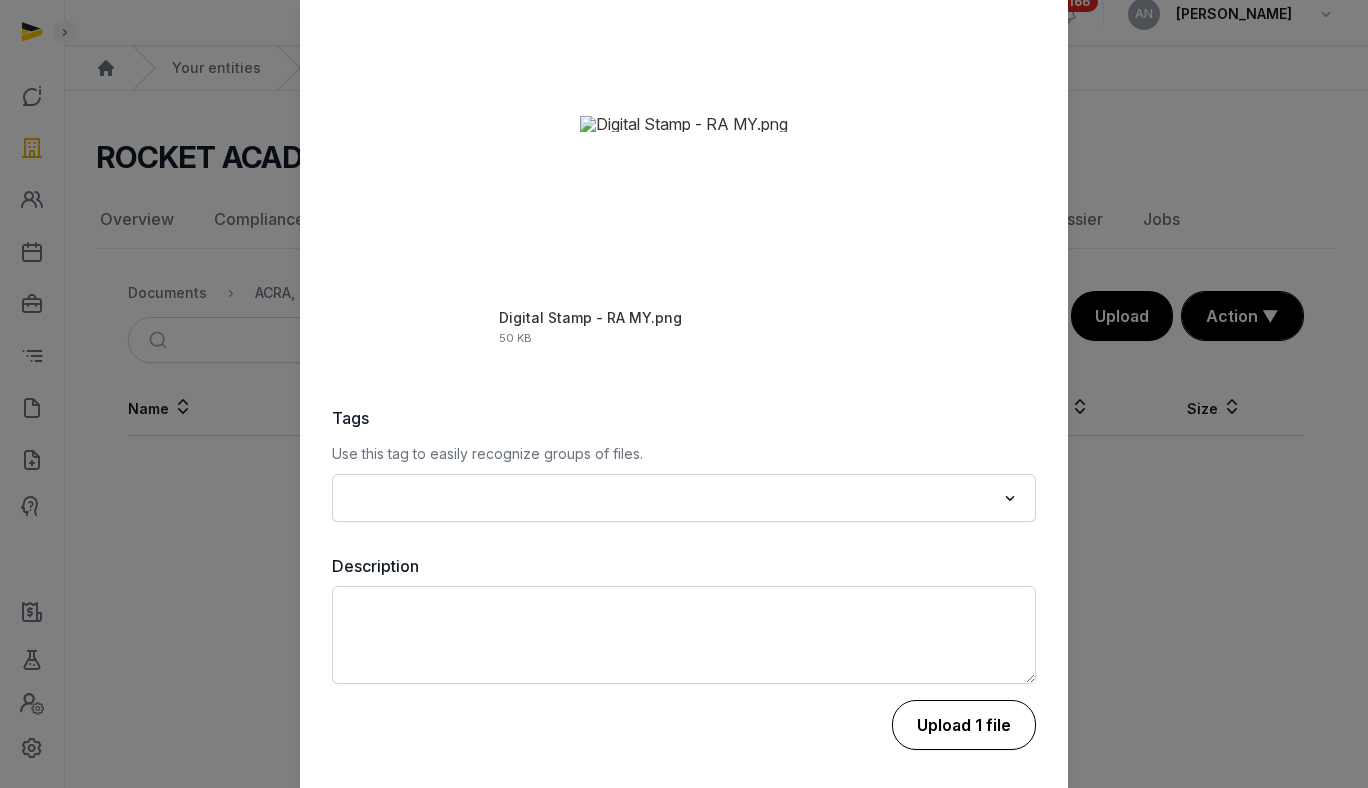click on "Upload 1 file" at bounding box center [964, 725] 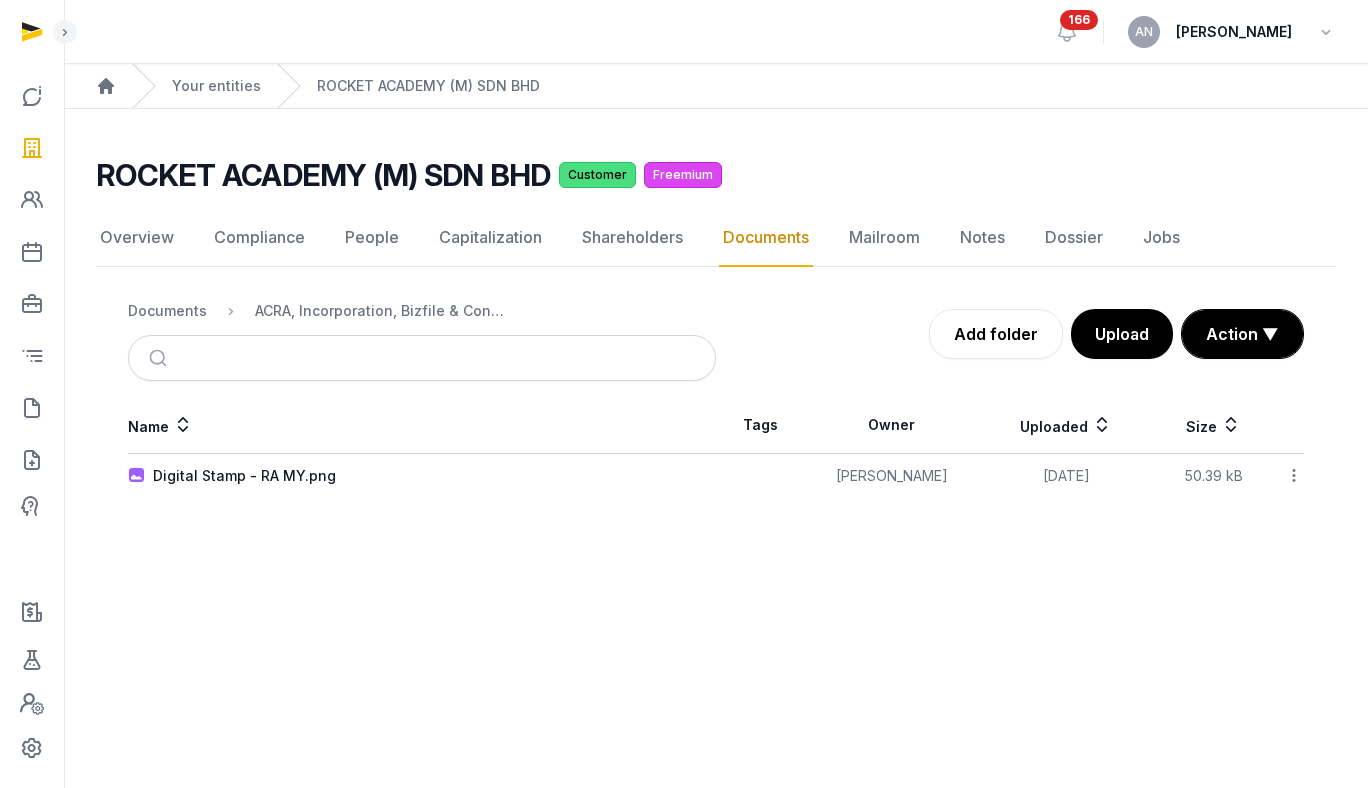 scroll, scrollTop: 0, scrollLeft: 0, axis: both 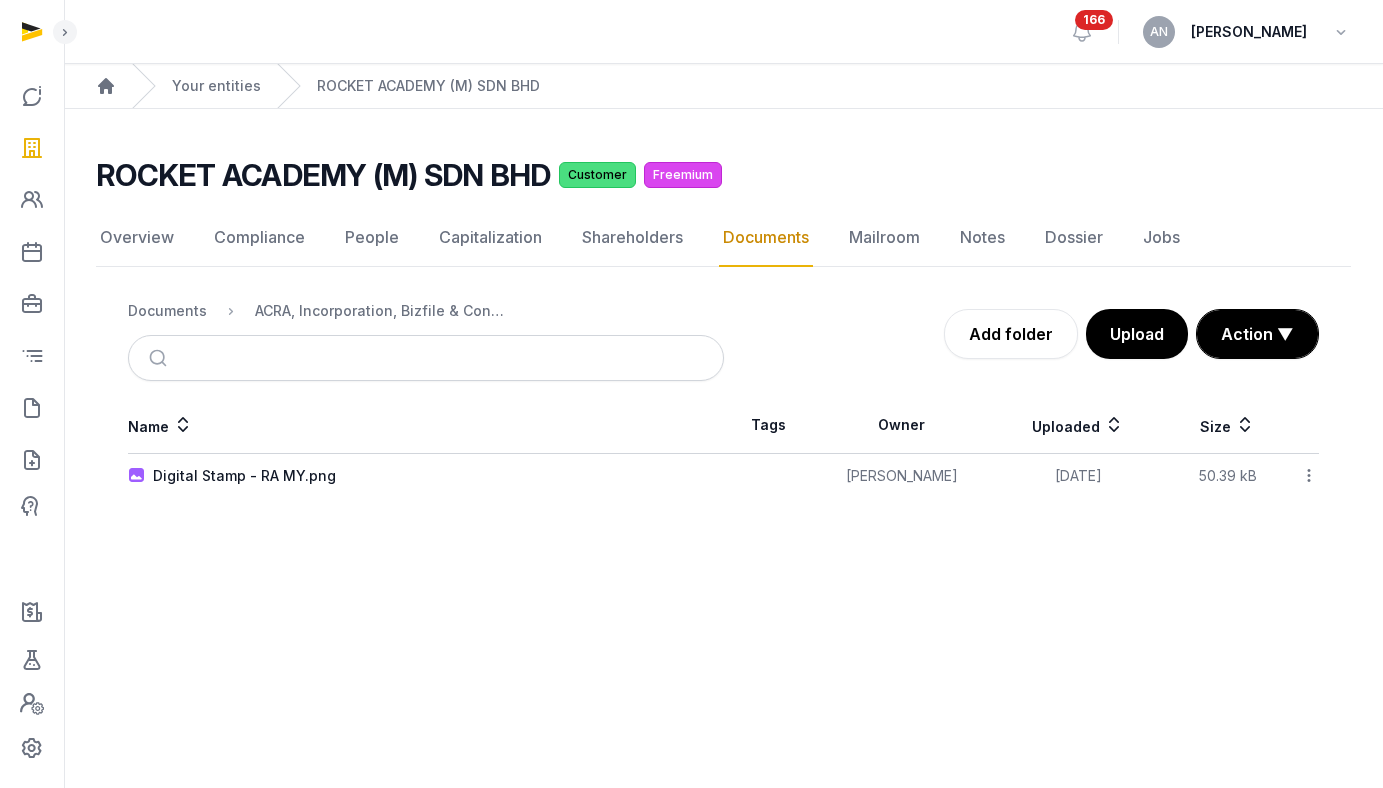 click 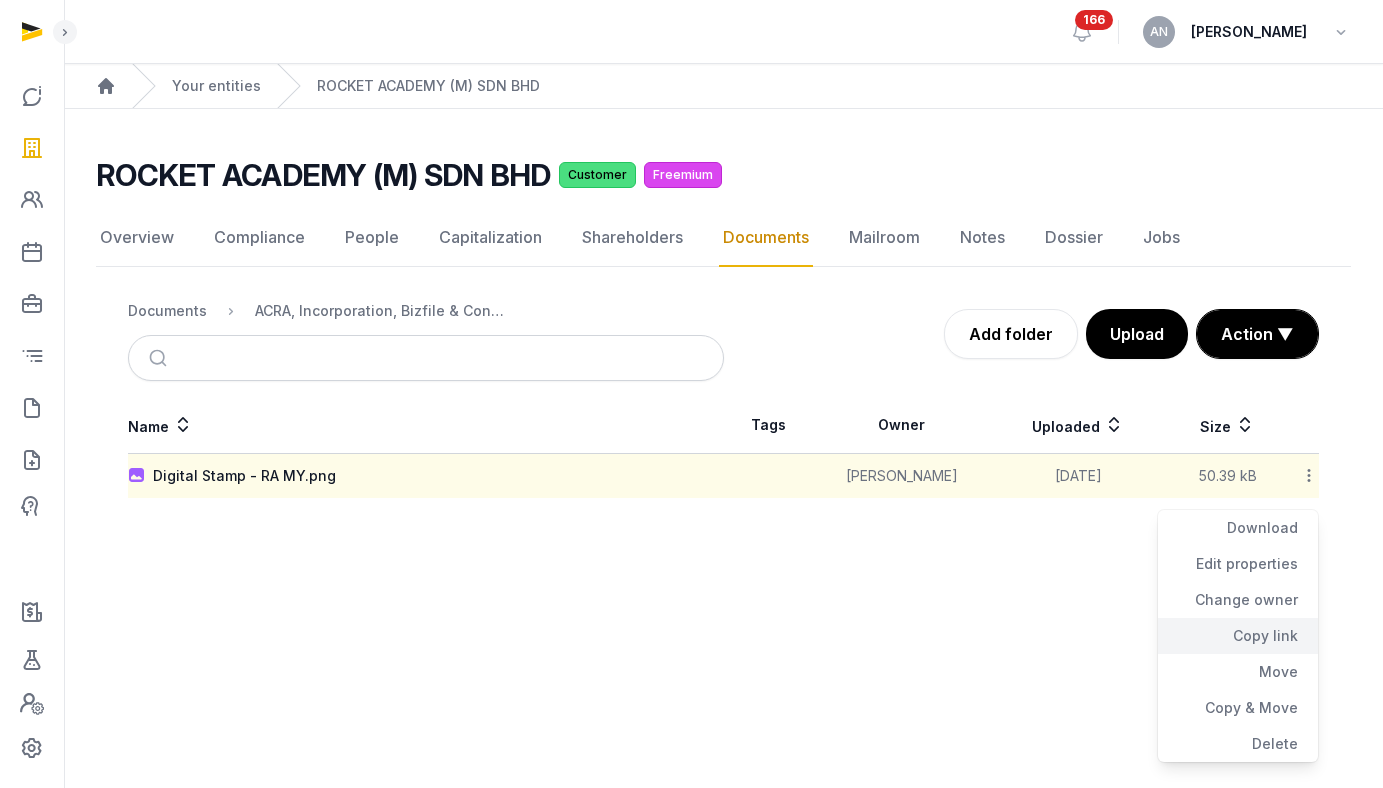 click on "Copy link" 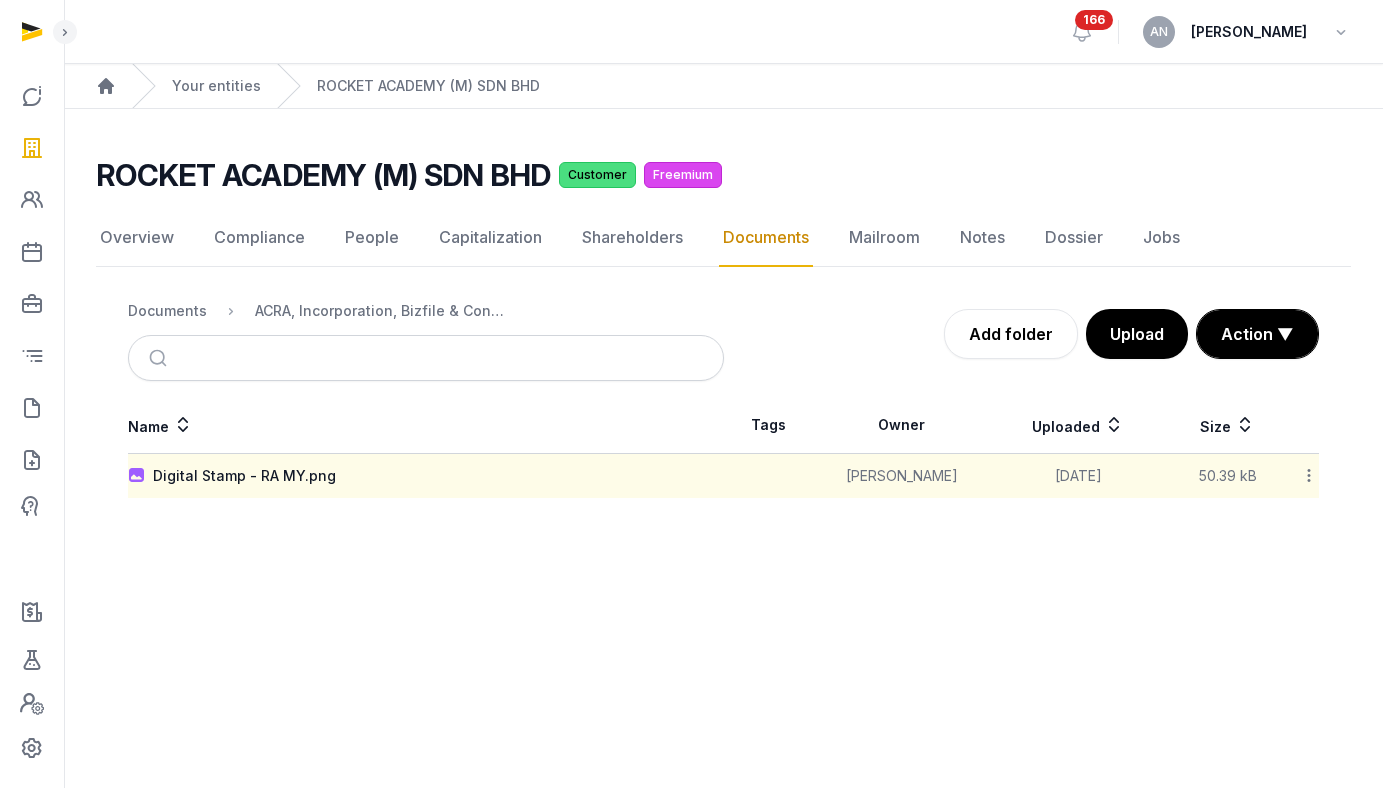 click on "Home Your entities ROCKET ACADEMY (M) SDN BHD" at bounding box center (723, 86) 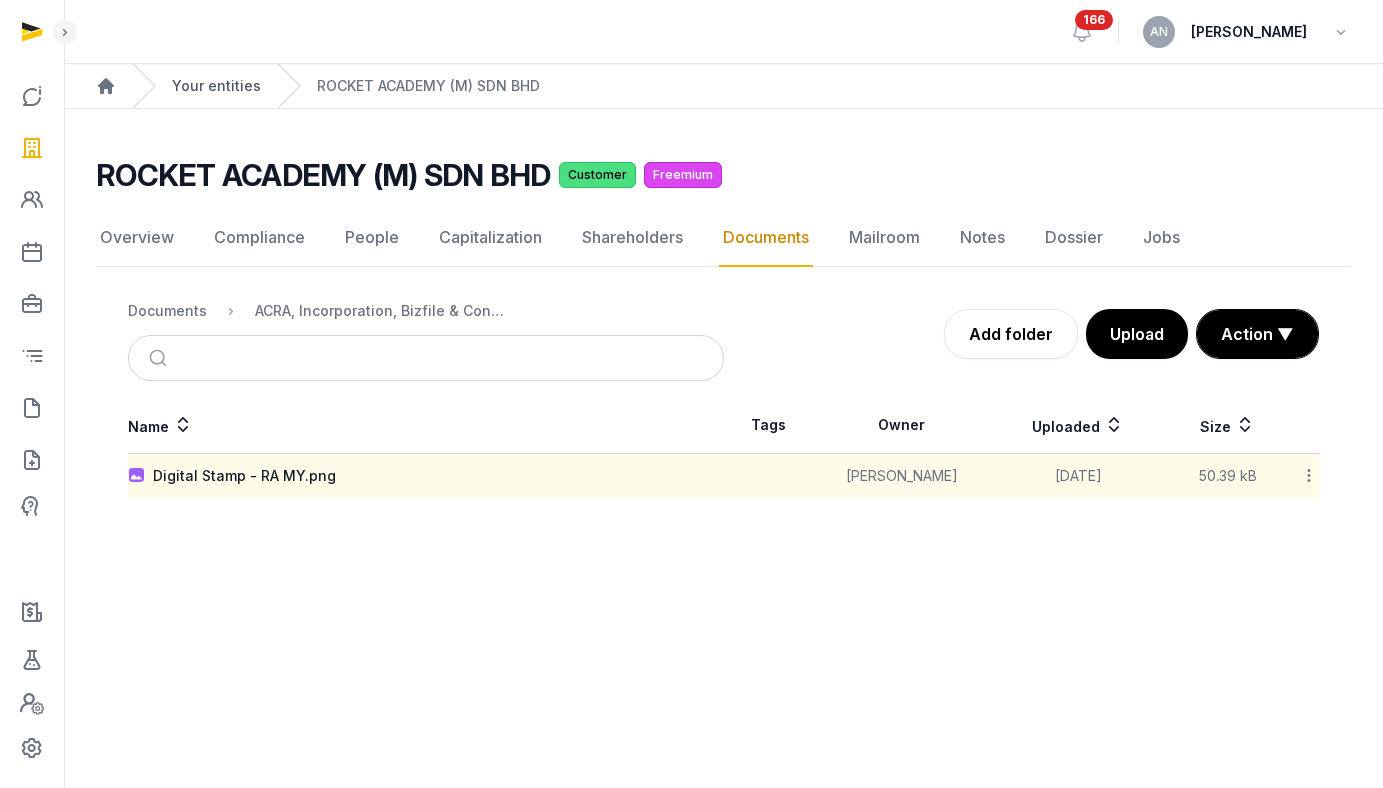 click on "Your entities" at bounding box center [216, 86] 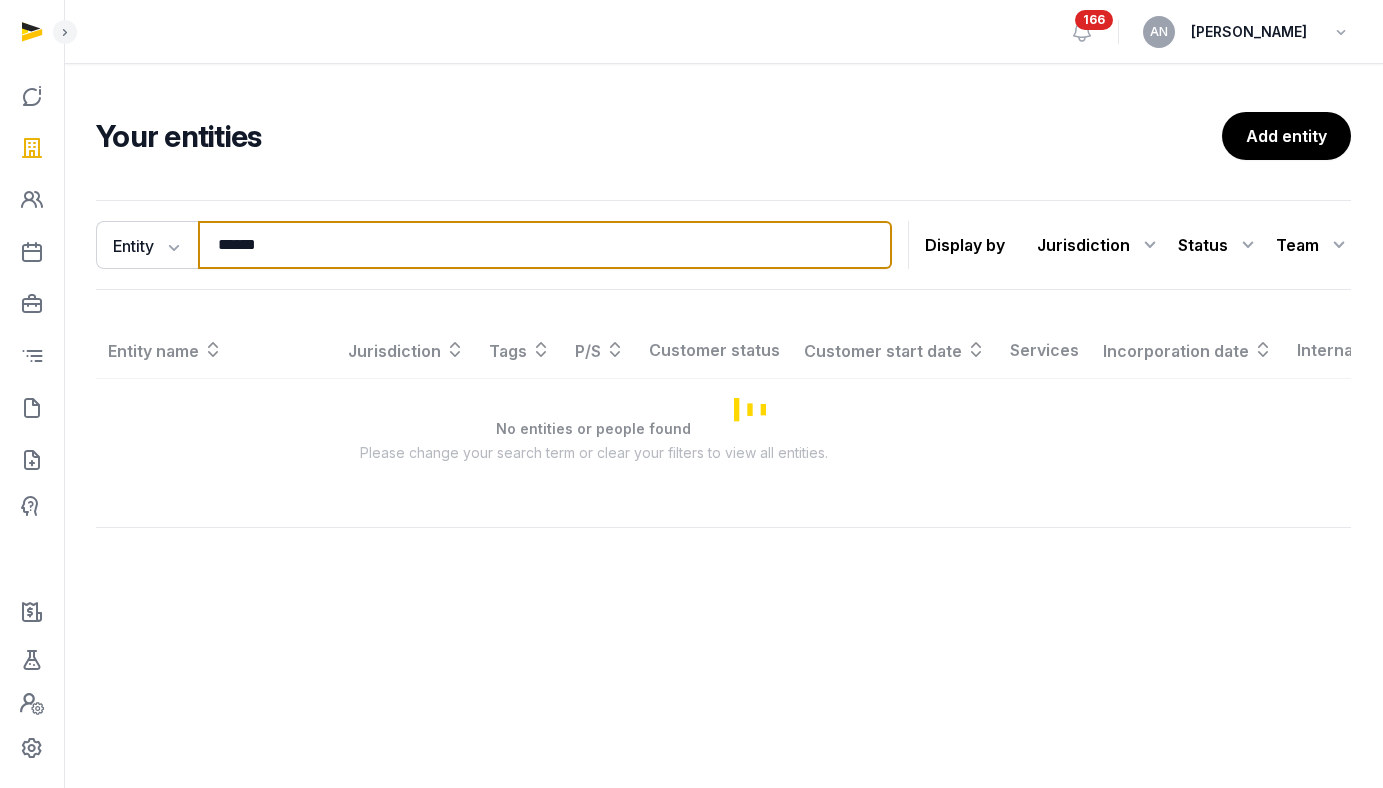 click on "******" at bounding box center (545, 245) 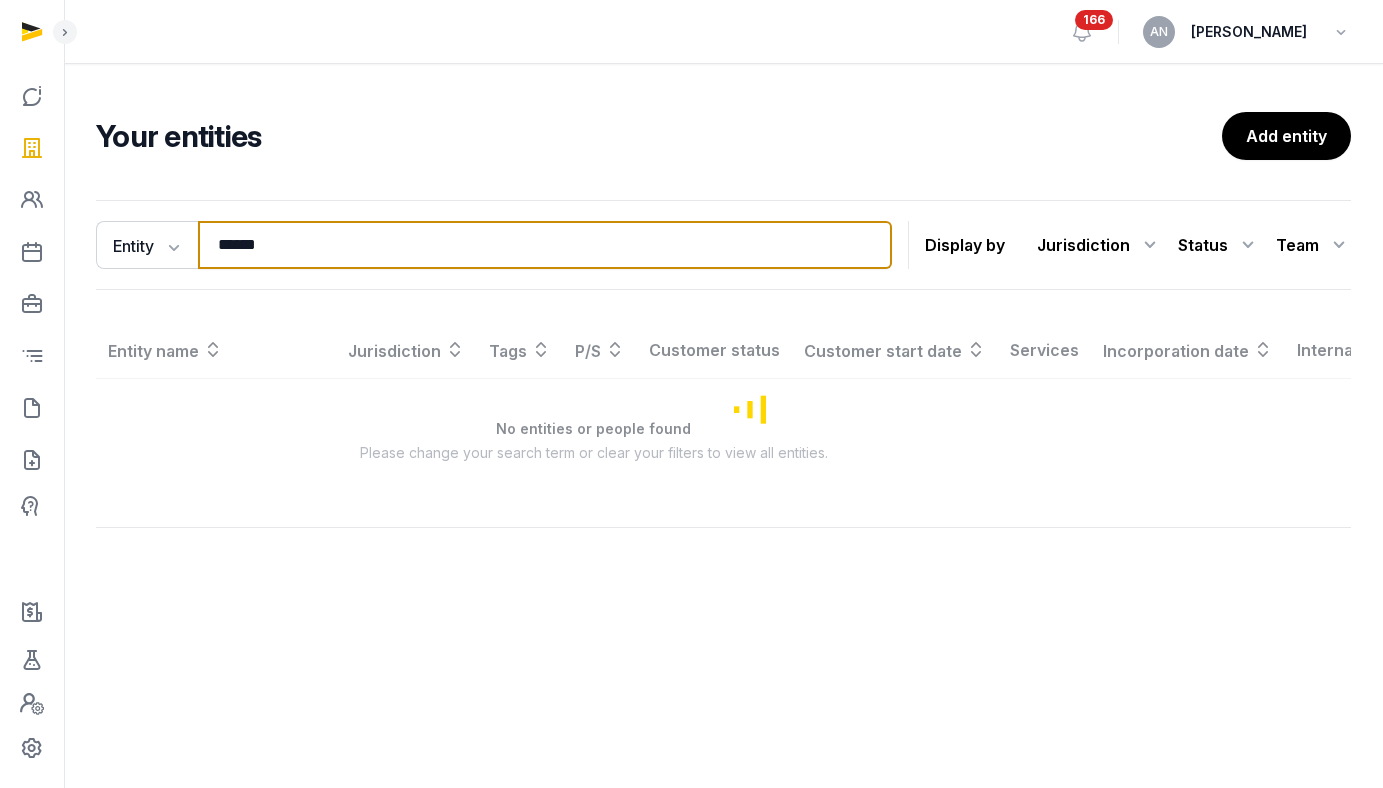 click on "******" at bounding box center (545, 245) 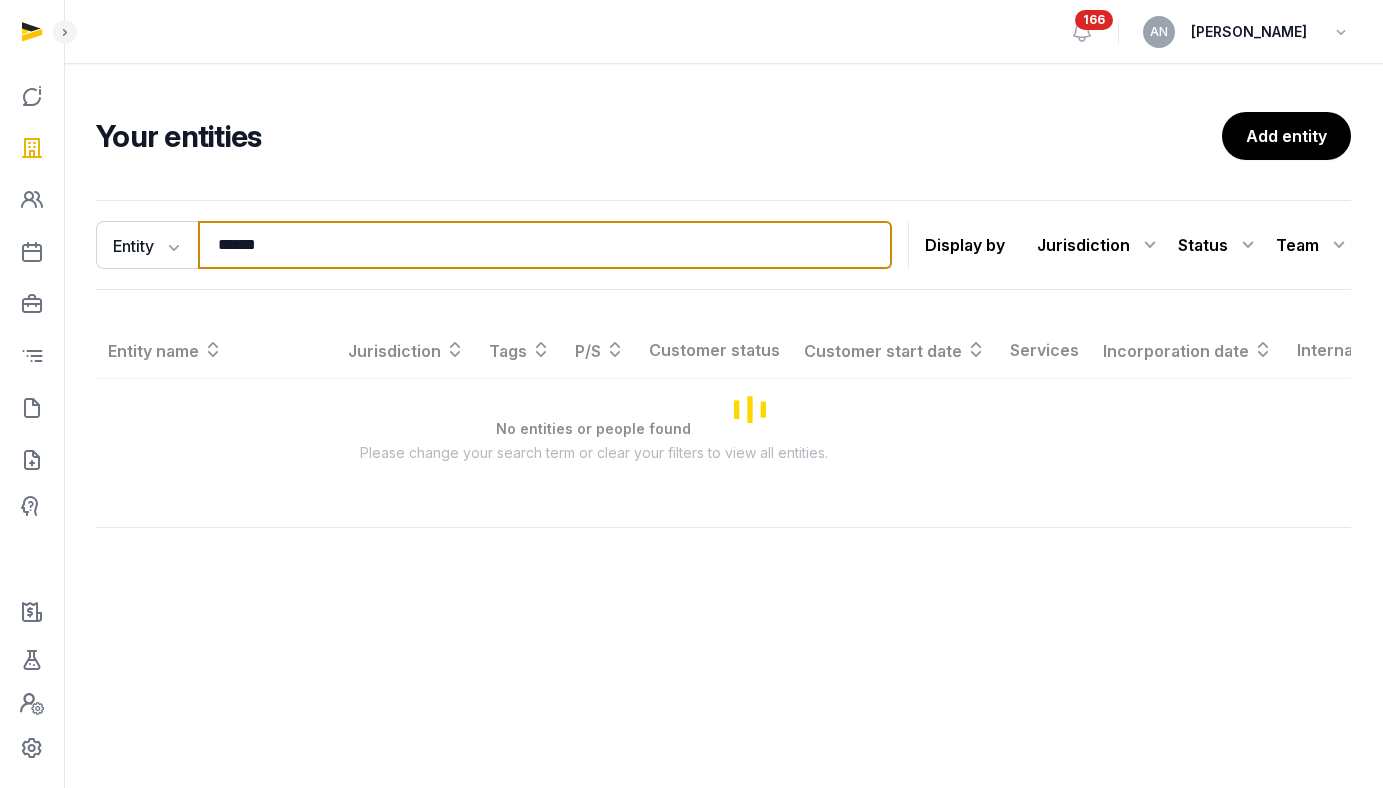 click on "******" at bounding box center (545, 245) 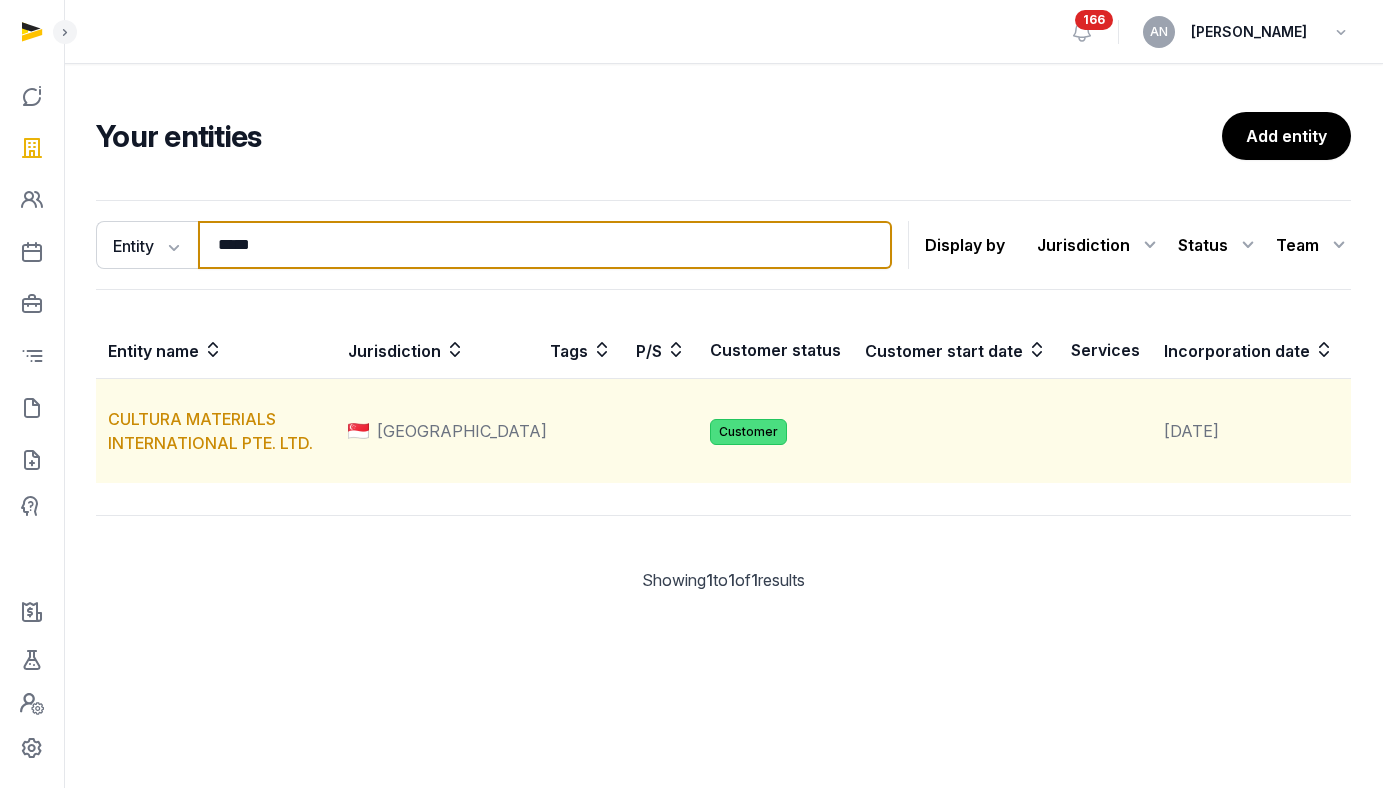 type on "*****" 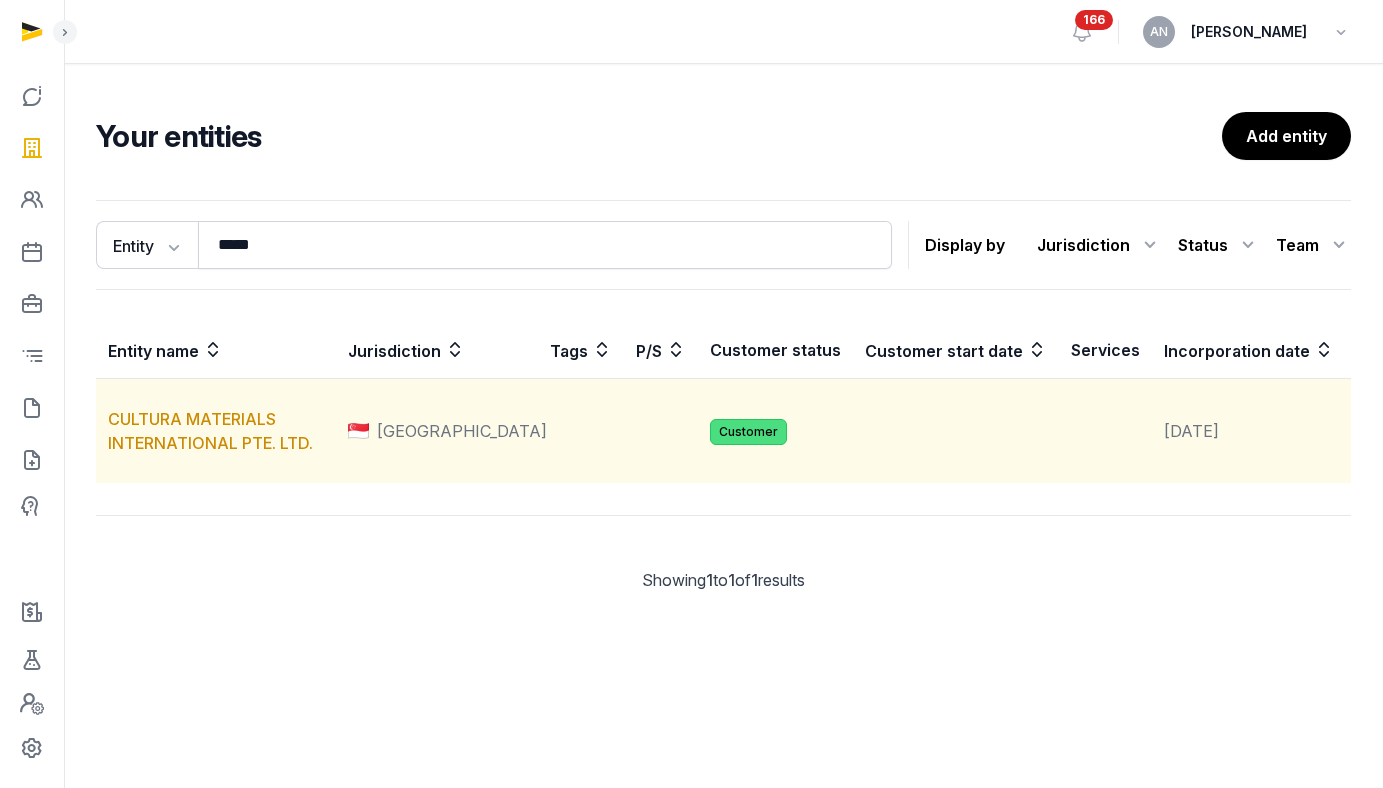 click on "CULTURA MATERIALS INTERNATIONAL PTE. LTD." at bounding box center [216, 431] 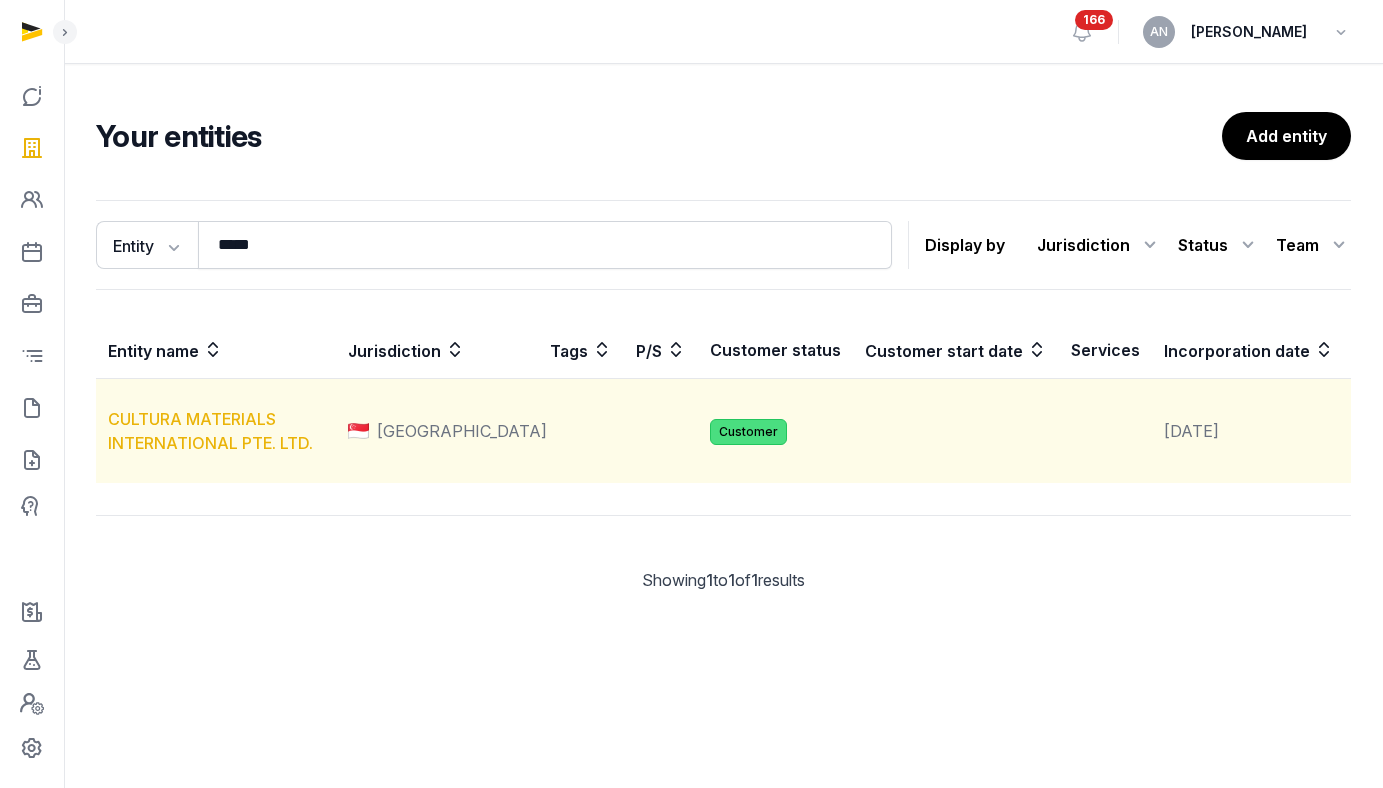 click on "CULTURA MATERIALS INTERNATIONAL PTE. LTD." at bounding box center [210, 431] 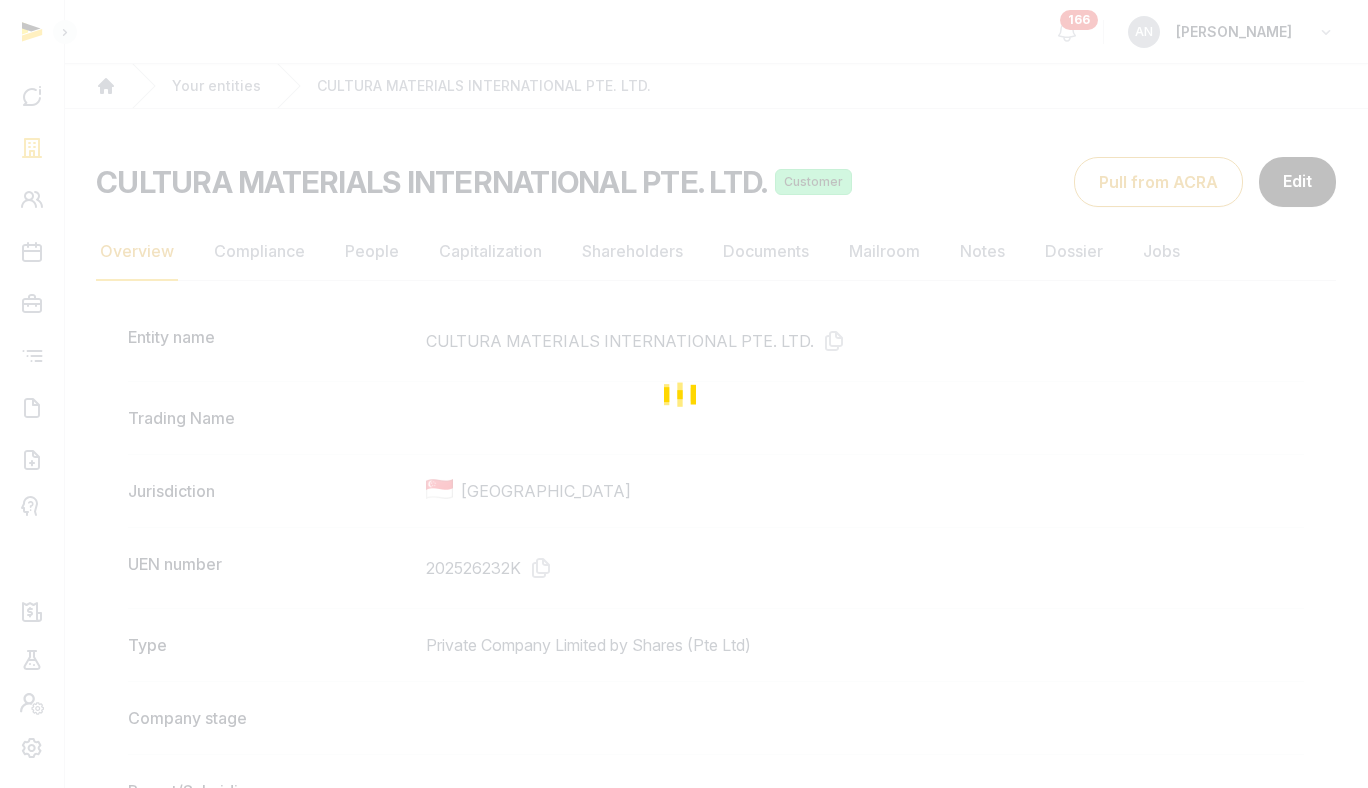 click at bounding box center (684, 394) 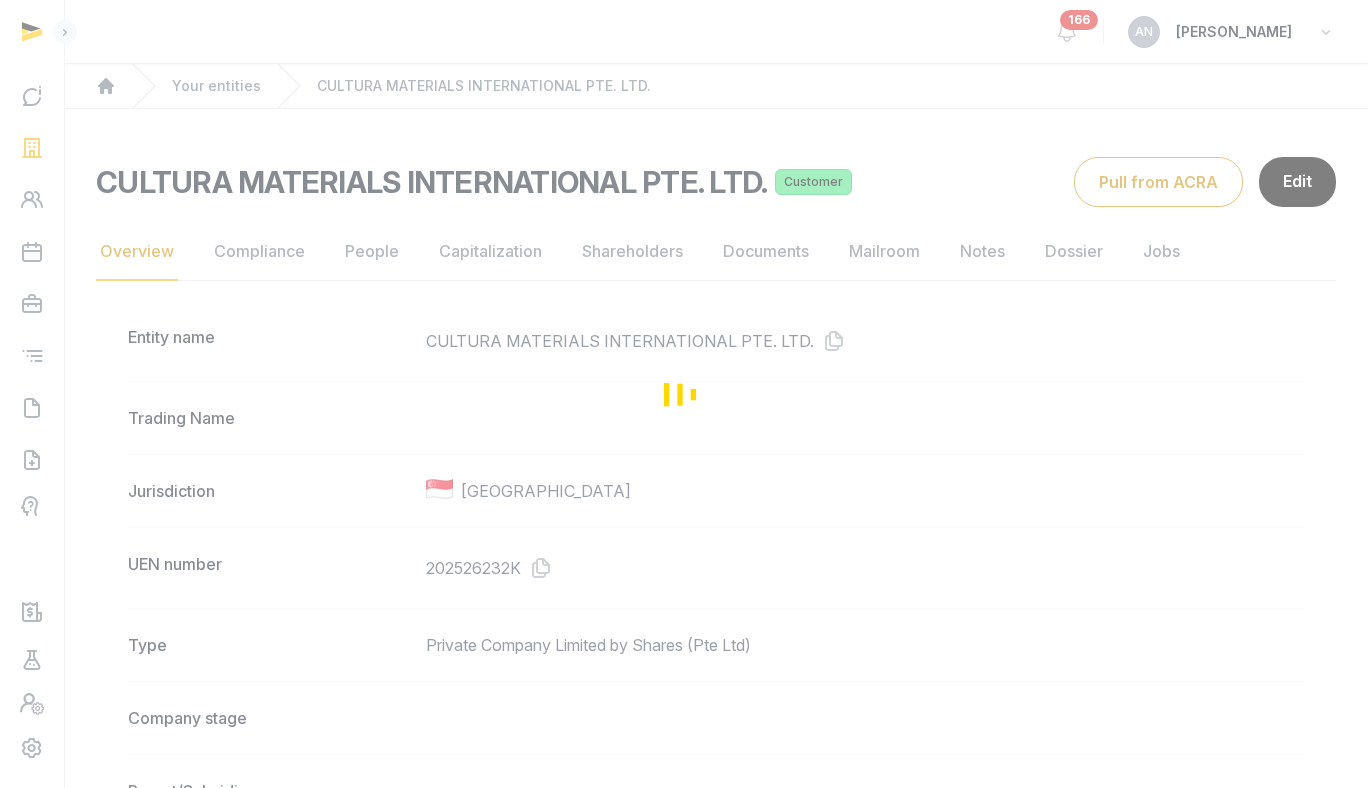 click at bounding box center [684, 394] 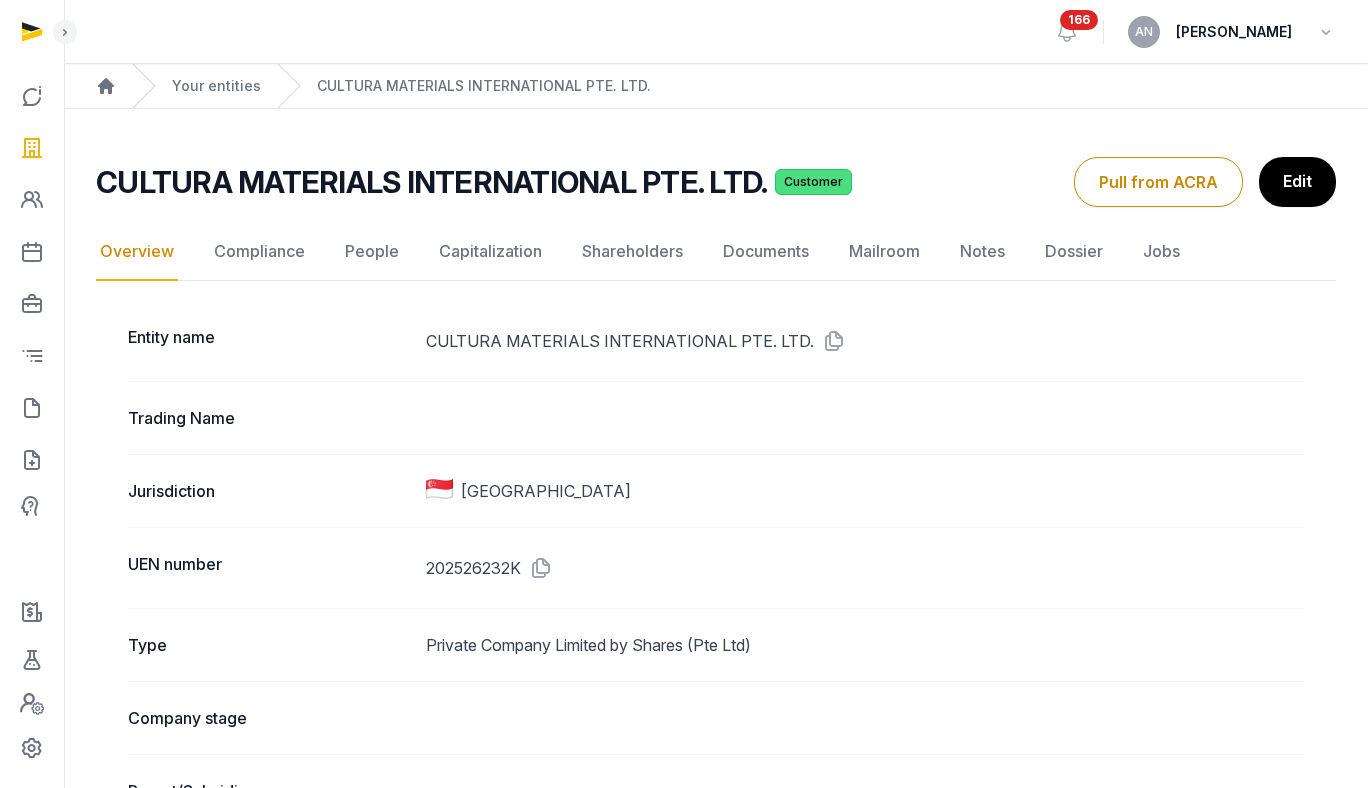 click at bounding box center (830, 341) 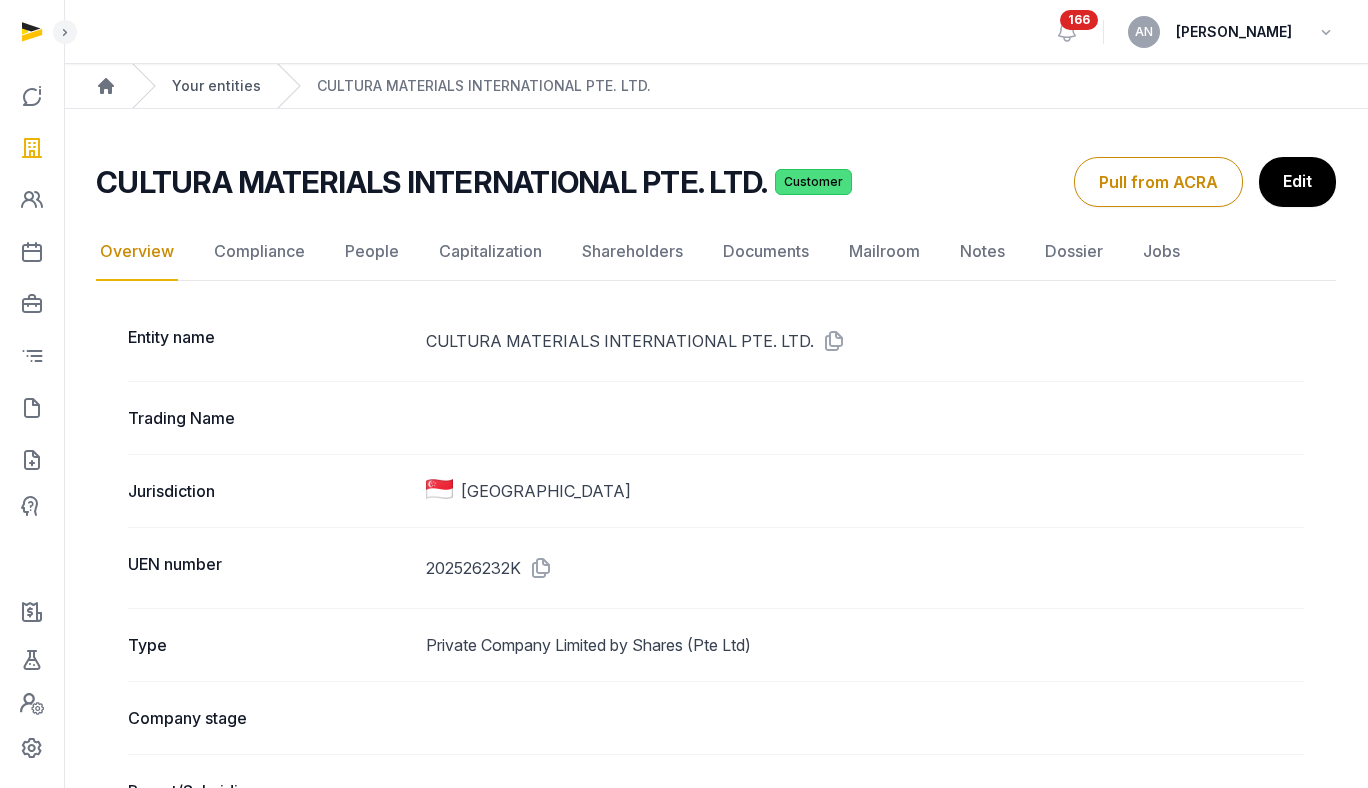 click on "Your entities" at bounding box center [216, 86] 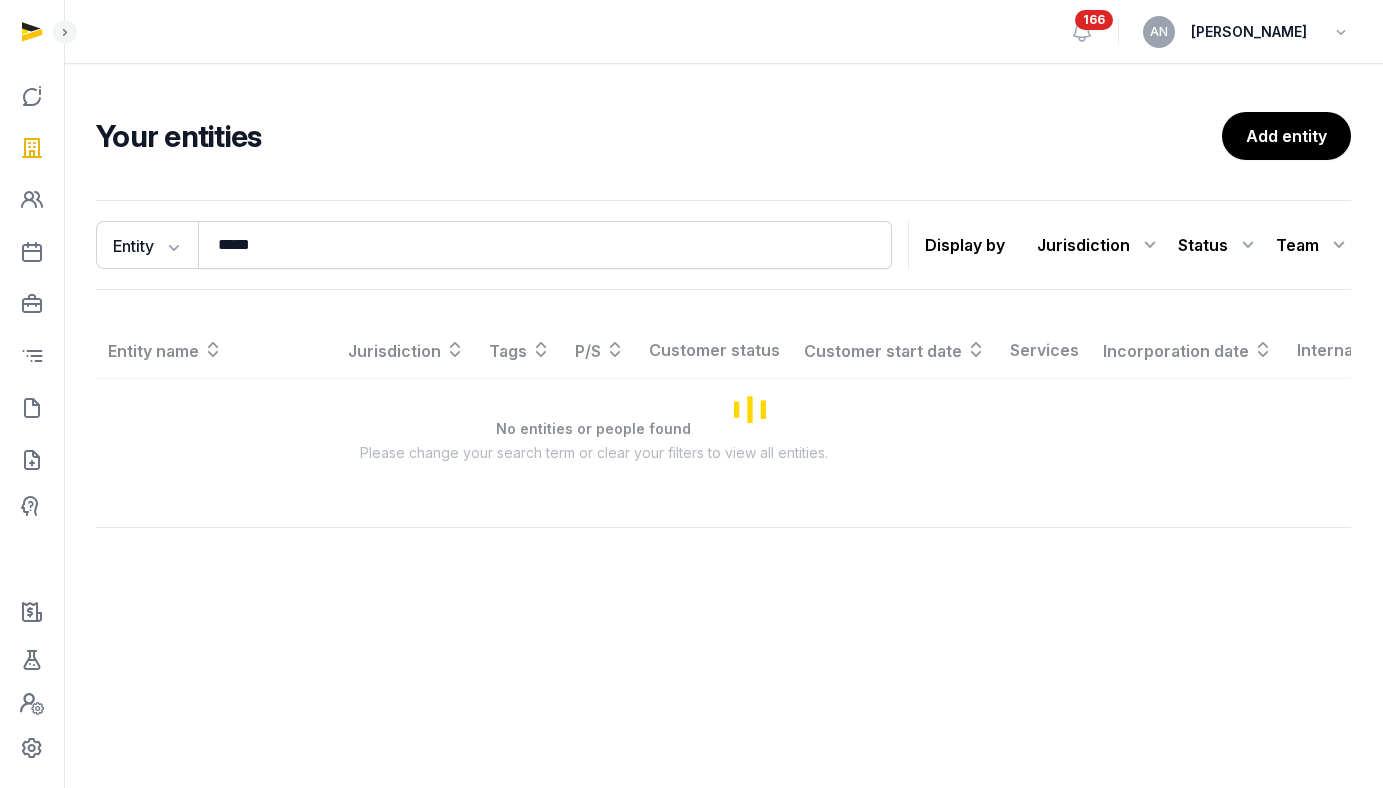 click on "Your entities Add entity  Entity   Entity   People   Tags  Services ***** Search Display by  Jurisdiction  All jurisdiction  Status   All statuses  Lead Customer Churned None  Team  All members  Entity name   Jurisdiction   Tags   P/S   Customer status   Customer start date   Services   Incorporation date   Internal team  No entities or people found Please change your search term or clear your filters to view all entities.  Showing  1  to   of   results" 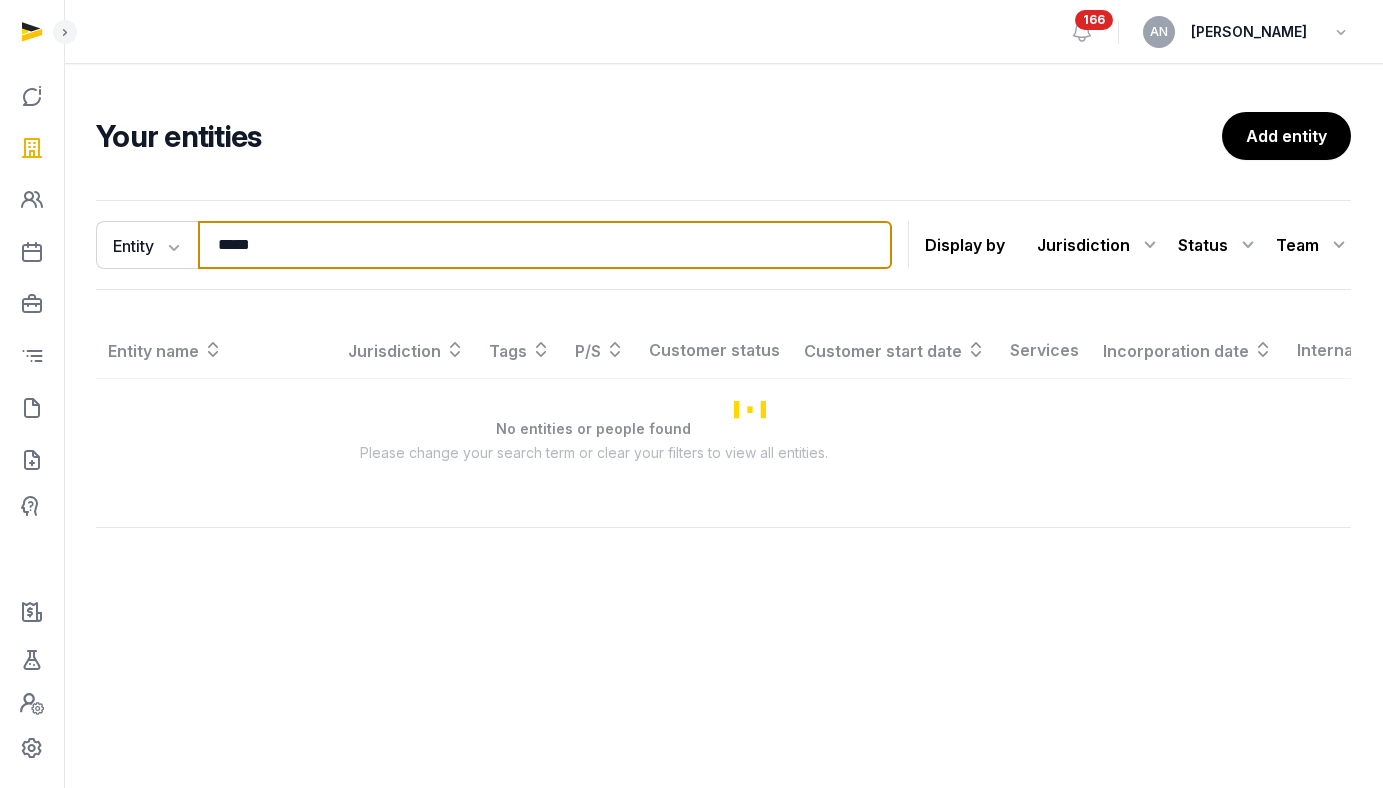 click on "*****" at bounding box center [545, 245] 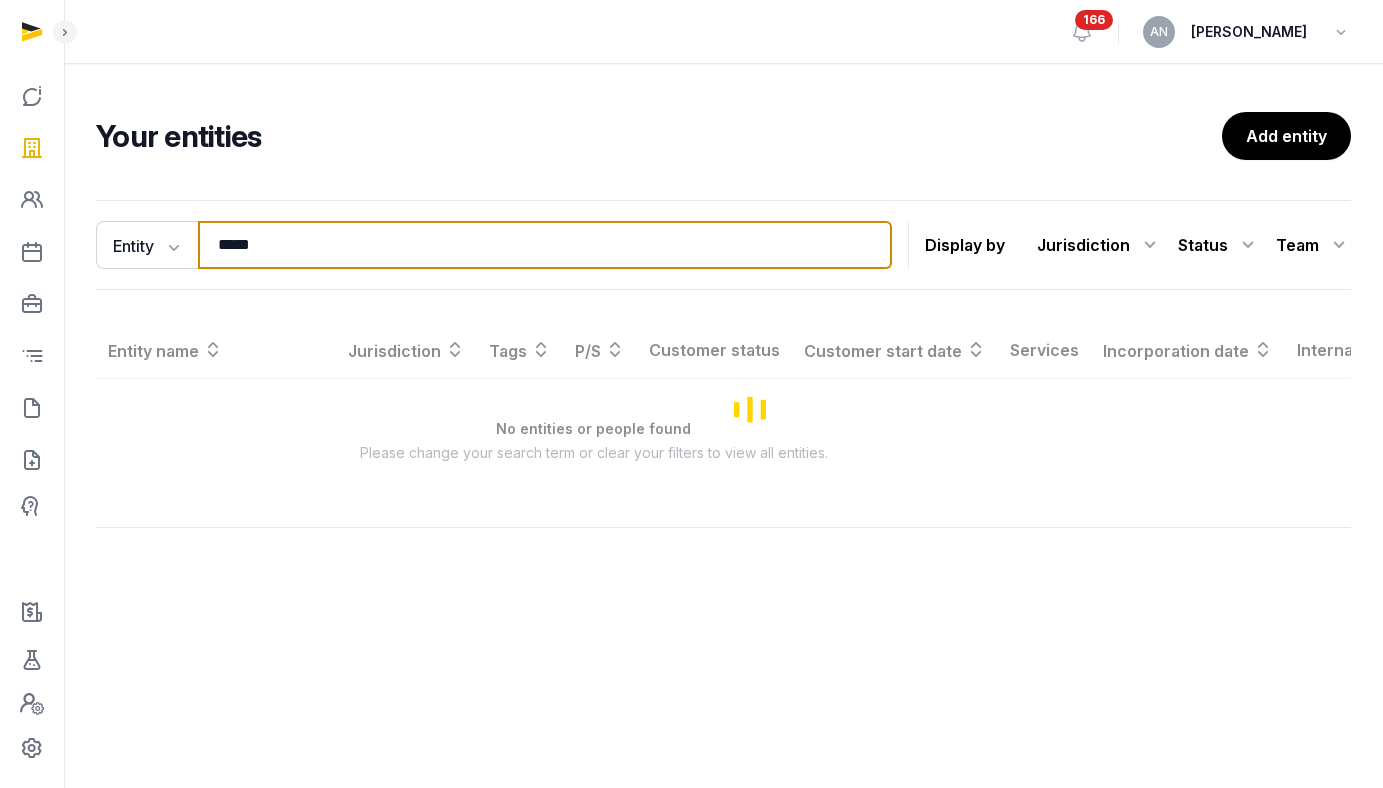 click on "*****" at bounding box center (545, 245) 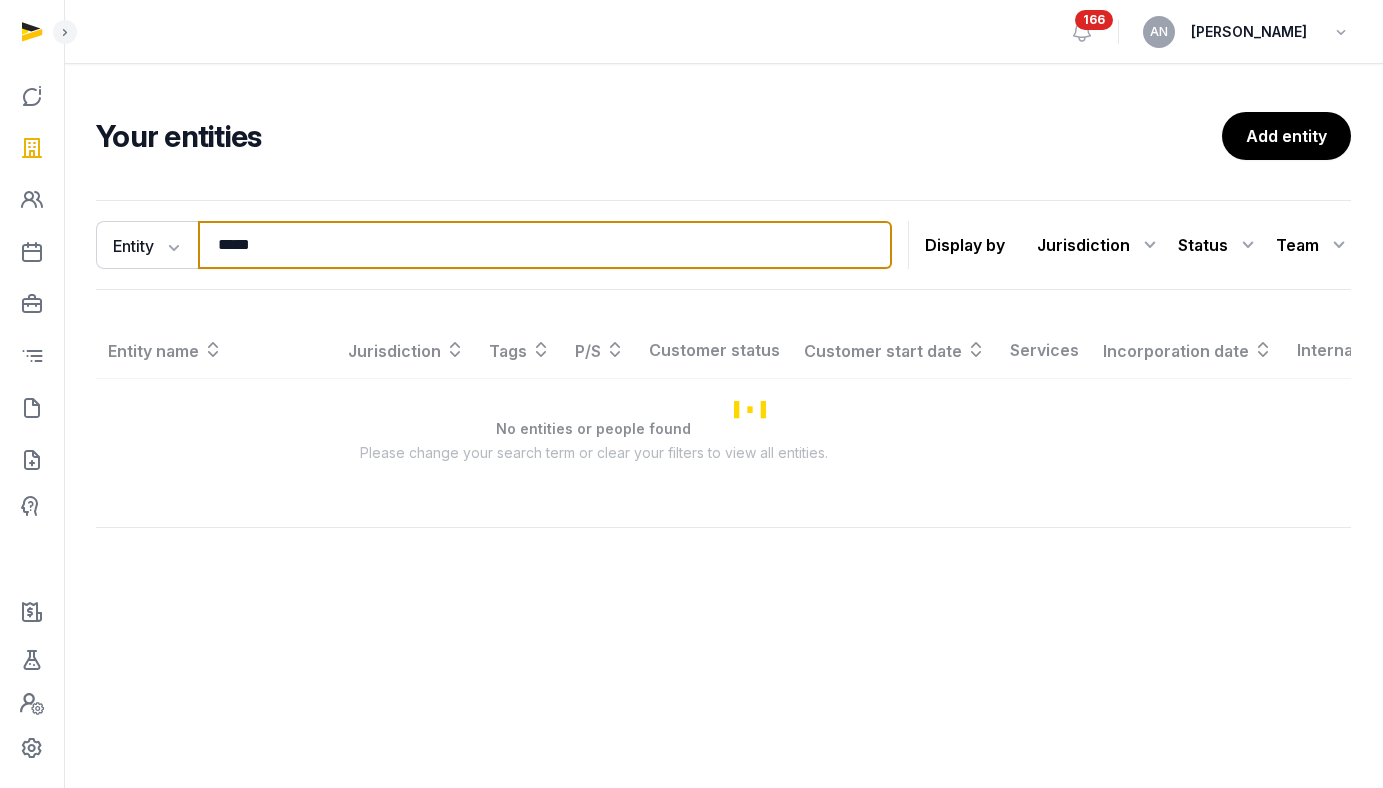 click on "*****" at bounding box center (545, 245) 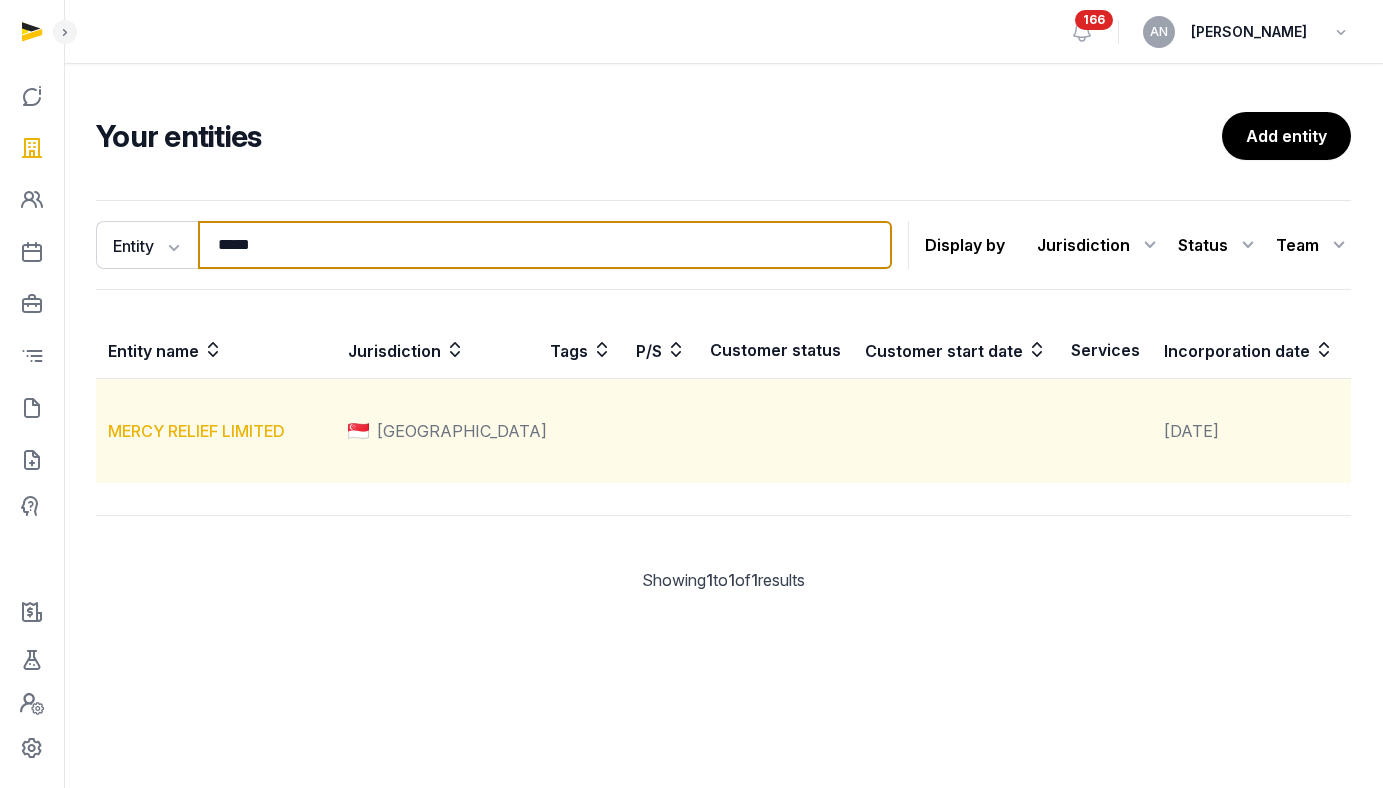 type on "*****" 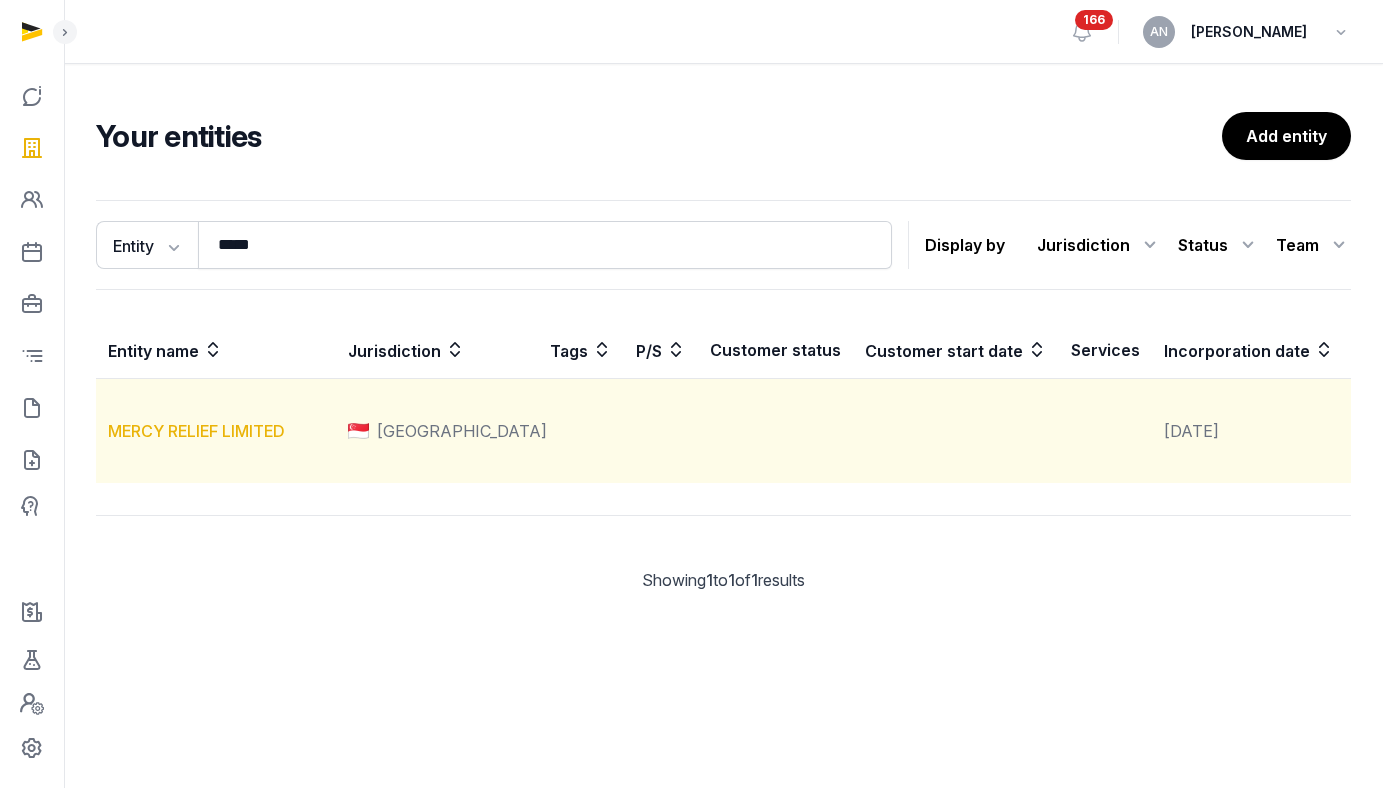 click on "MERCY RELIEF LIMITED" at bounding box center (196, 431) 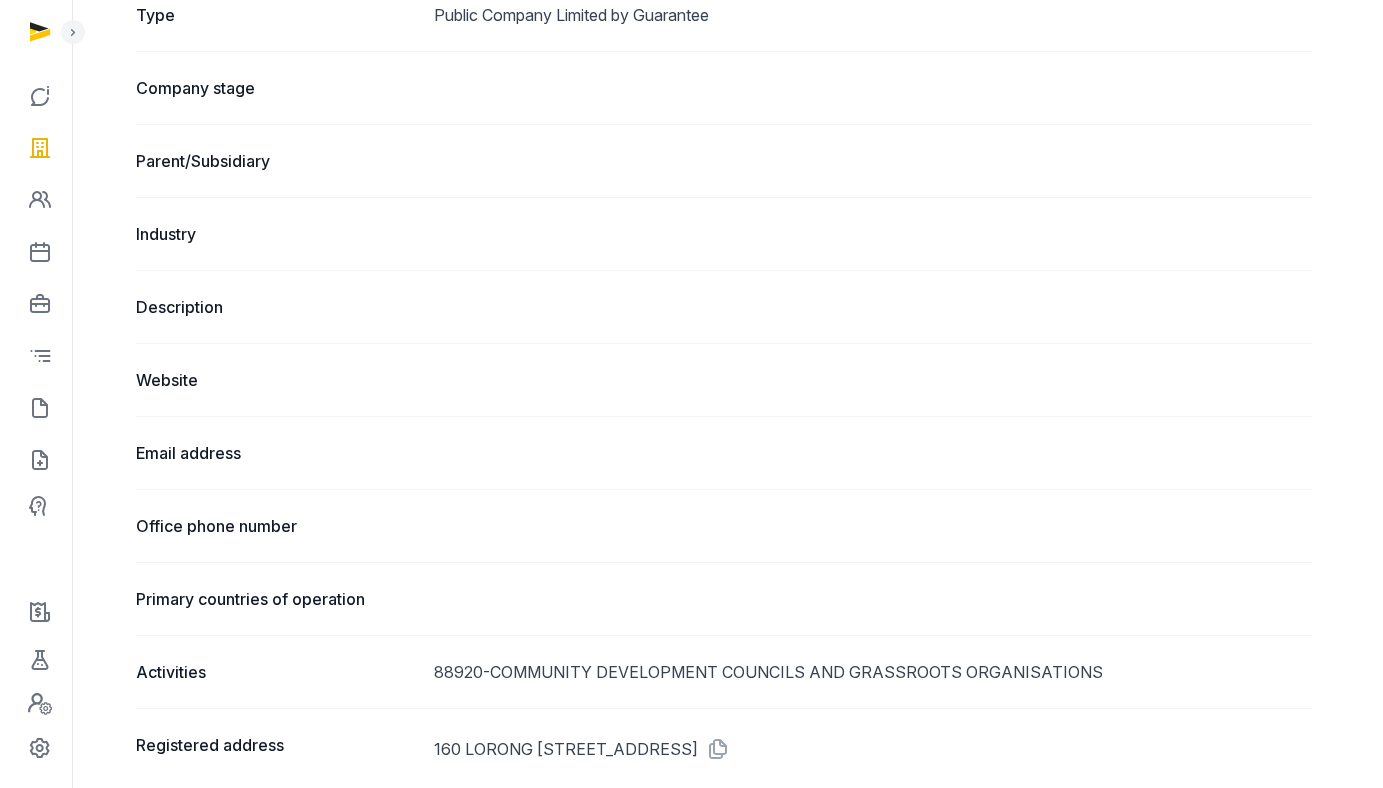 scroll, scrollTop: 0, scrollLeft: 0, axis: both 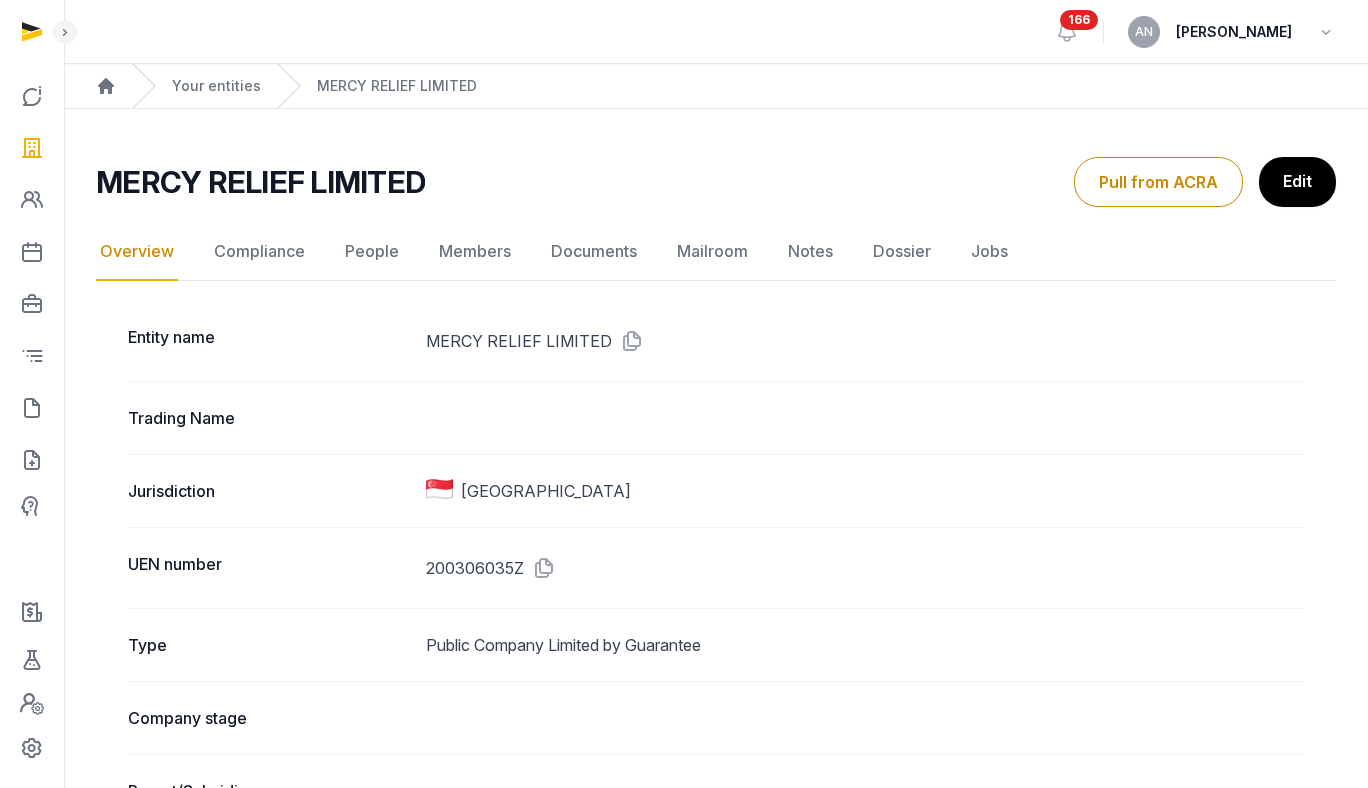 click on "Overview  Compliance  People  Members  Documents  Mailroom  Notes  Dossier  Jobs" at bounding box center [716, 252] 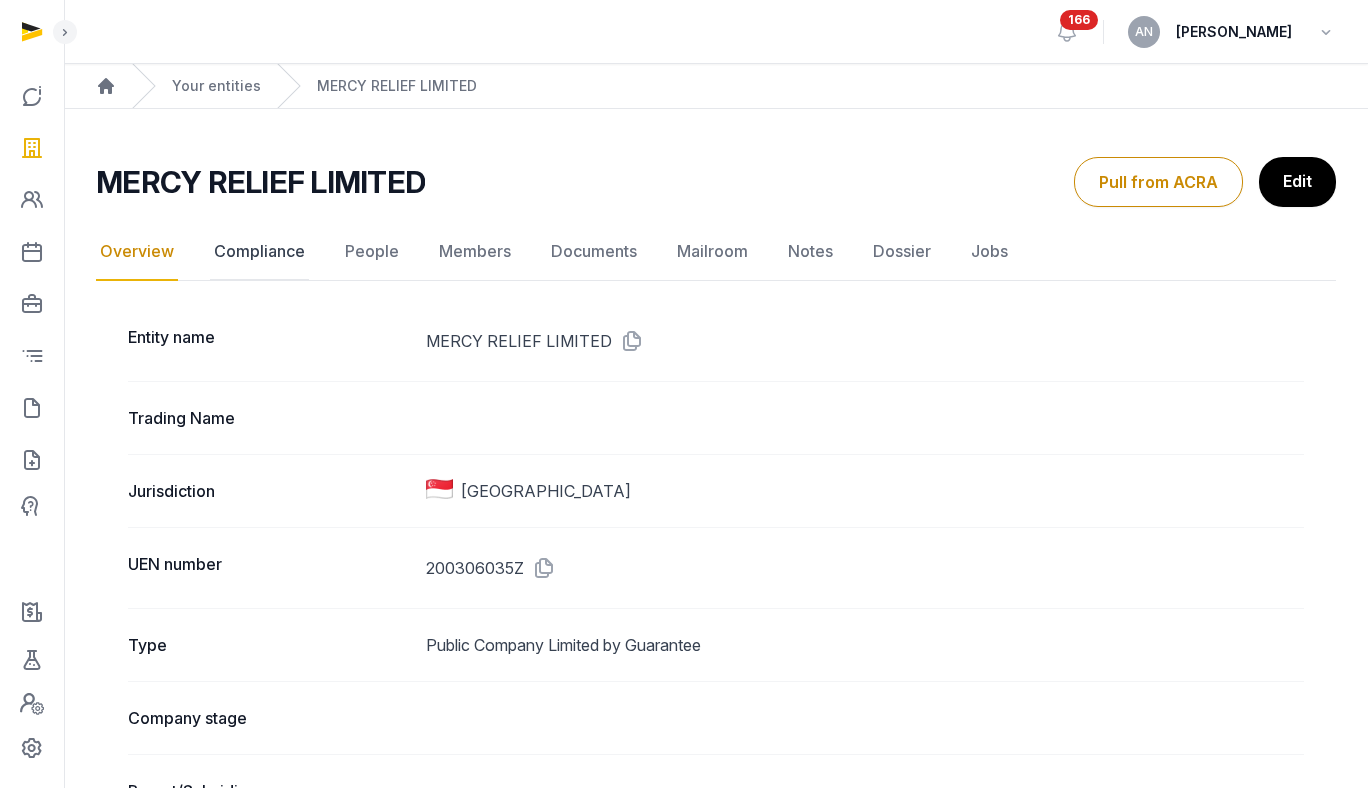 click on "Compliance" 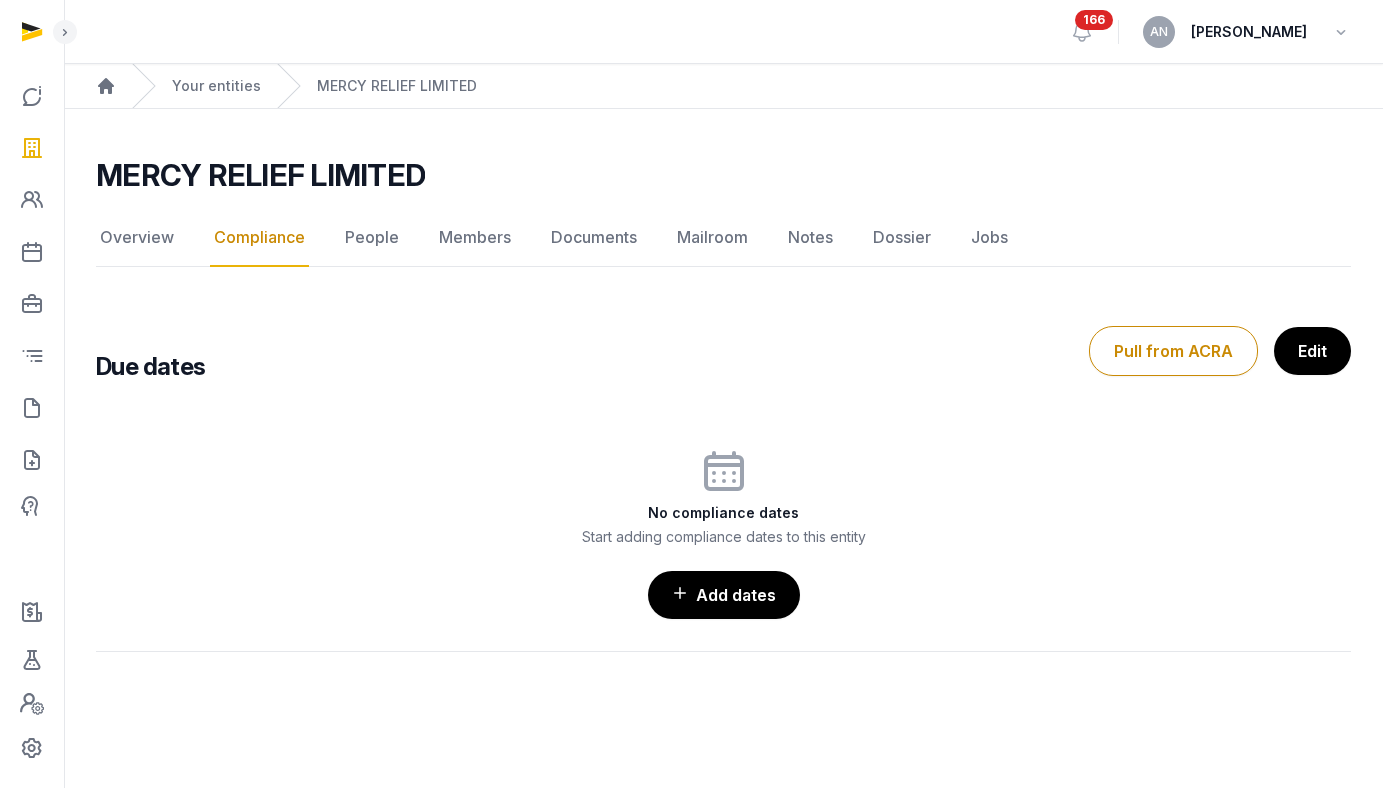 click on "Due dates Pull from ACRA Edit No compliance dates Start adding compliance dates to this entity  Add dates   Showing  1  to  15  of  0  results" at bounding box center [723, 485] 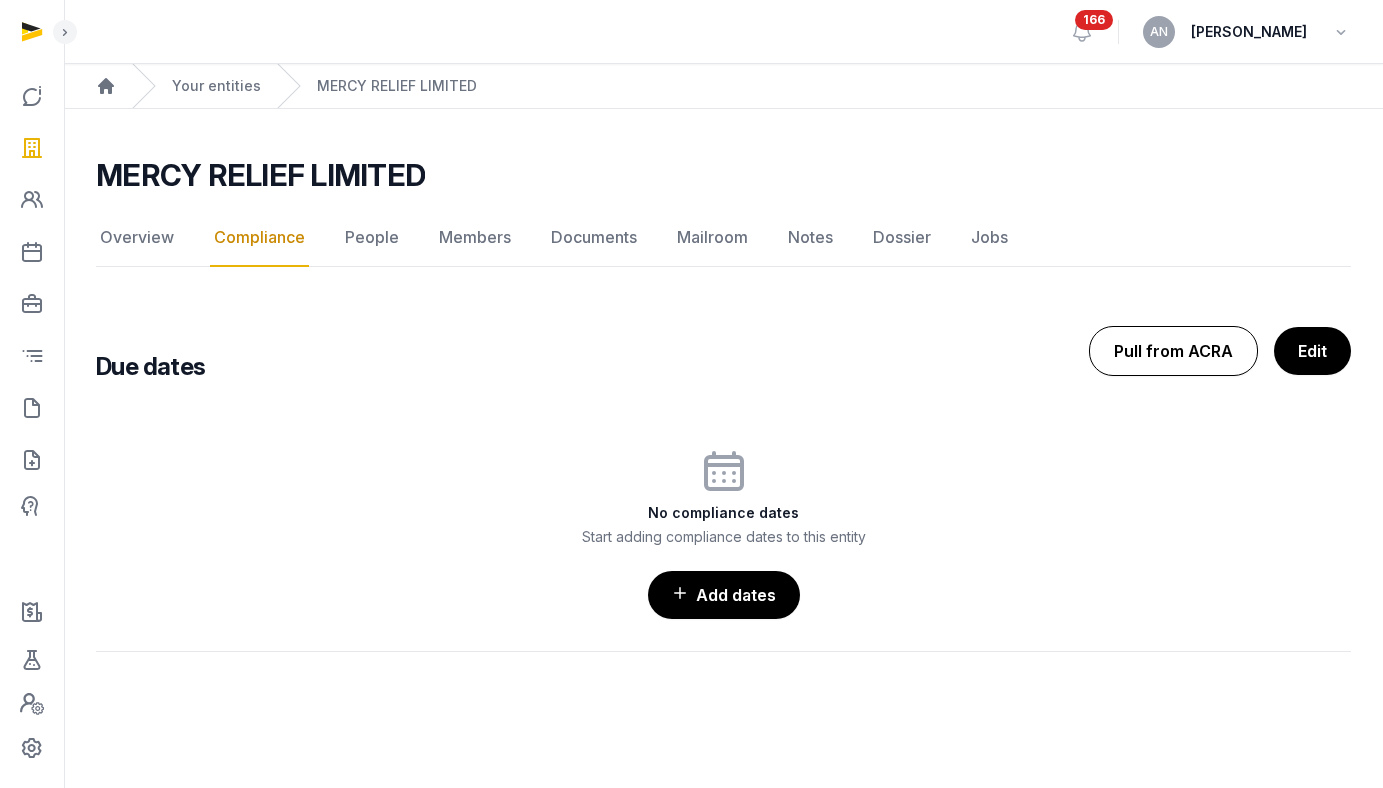click on "Pull from ACRA" at bounding box center [1173, 351] 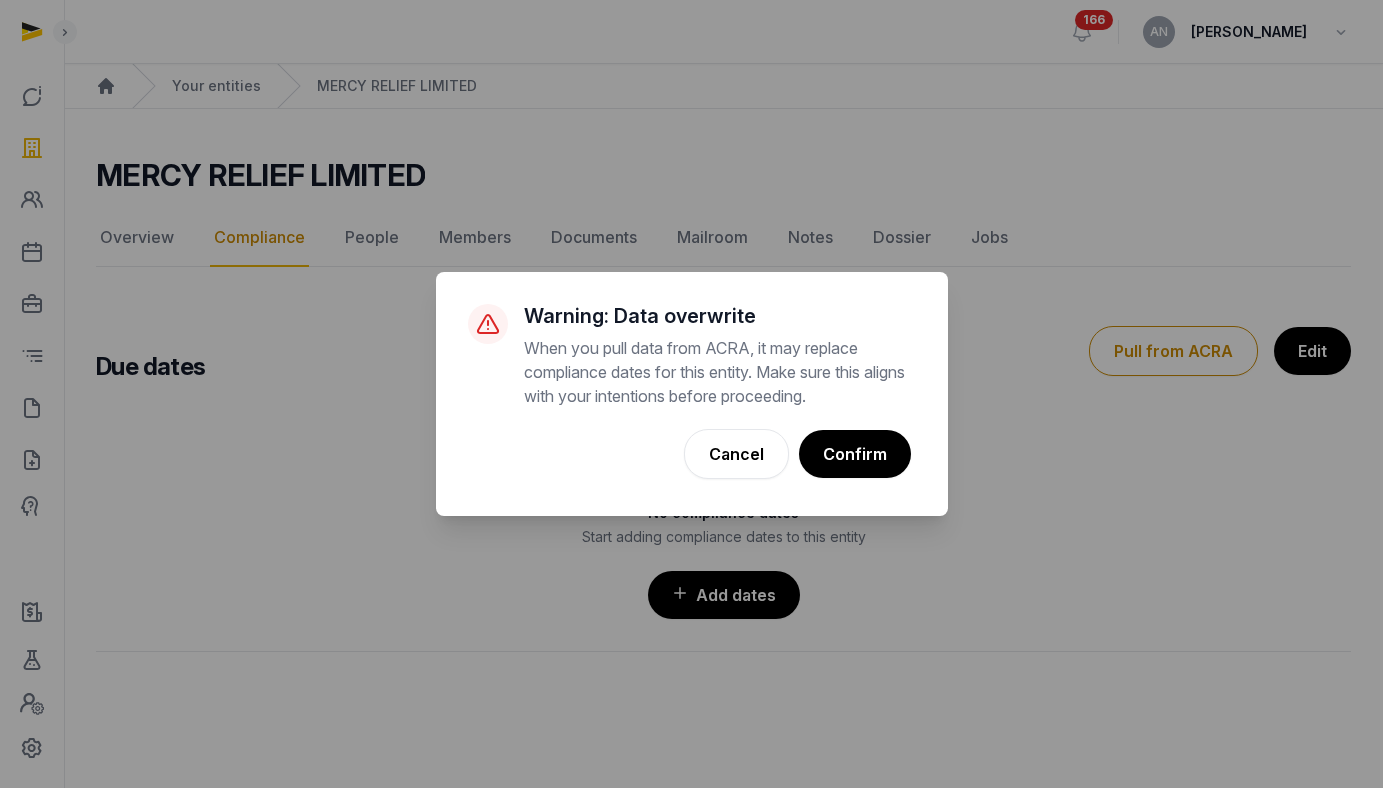 click on "Confirm" at bounding box center (855, 454) 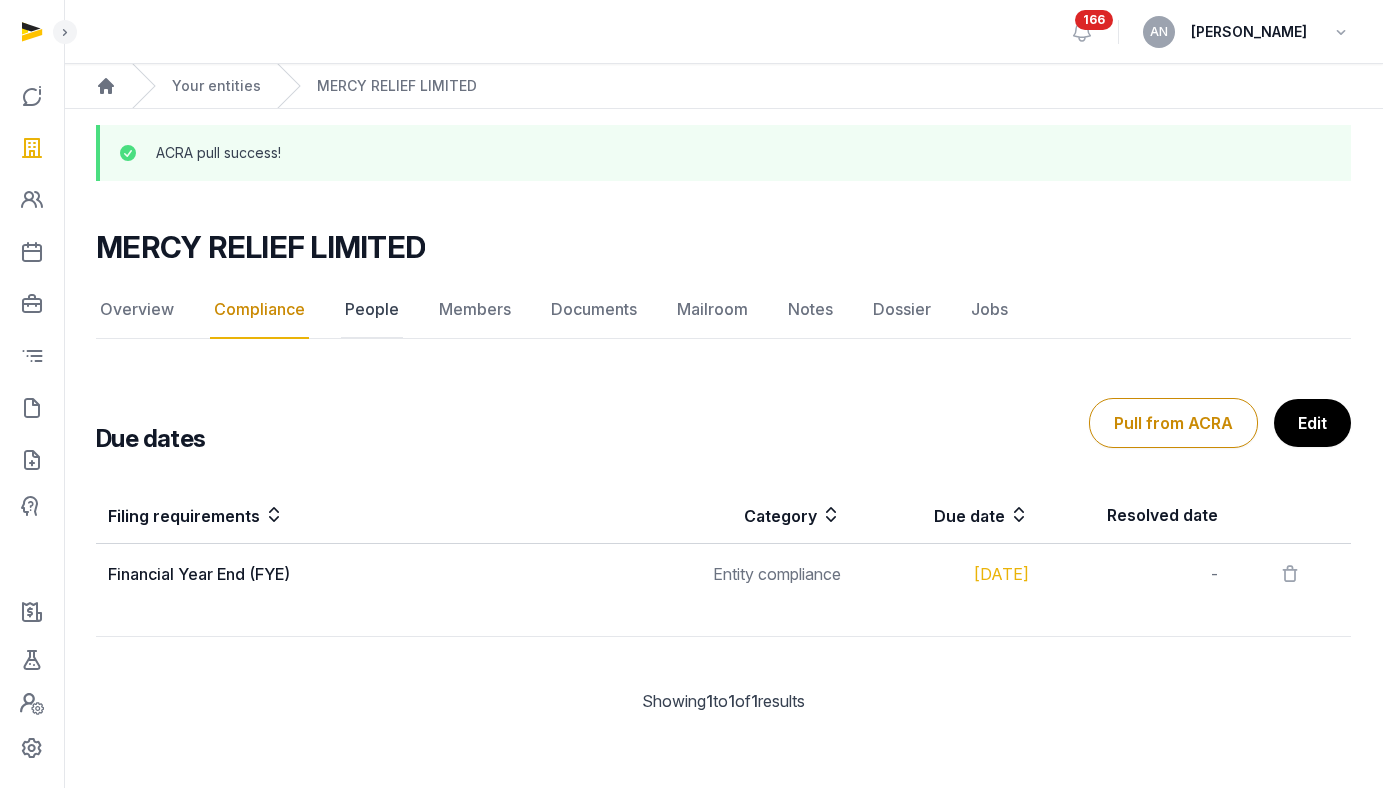 click on "People" 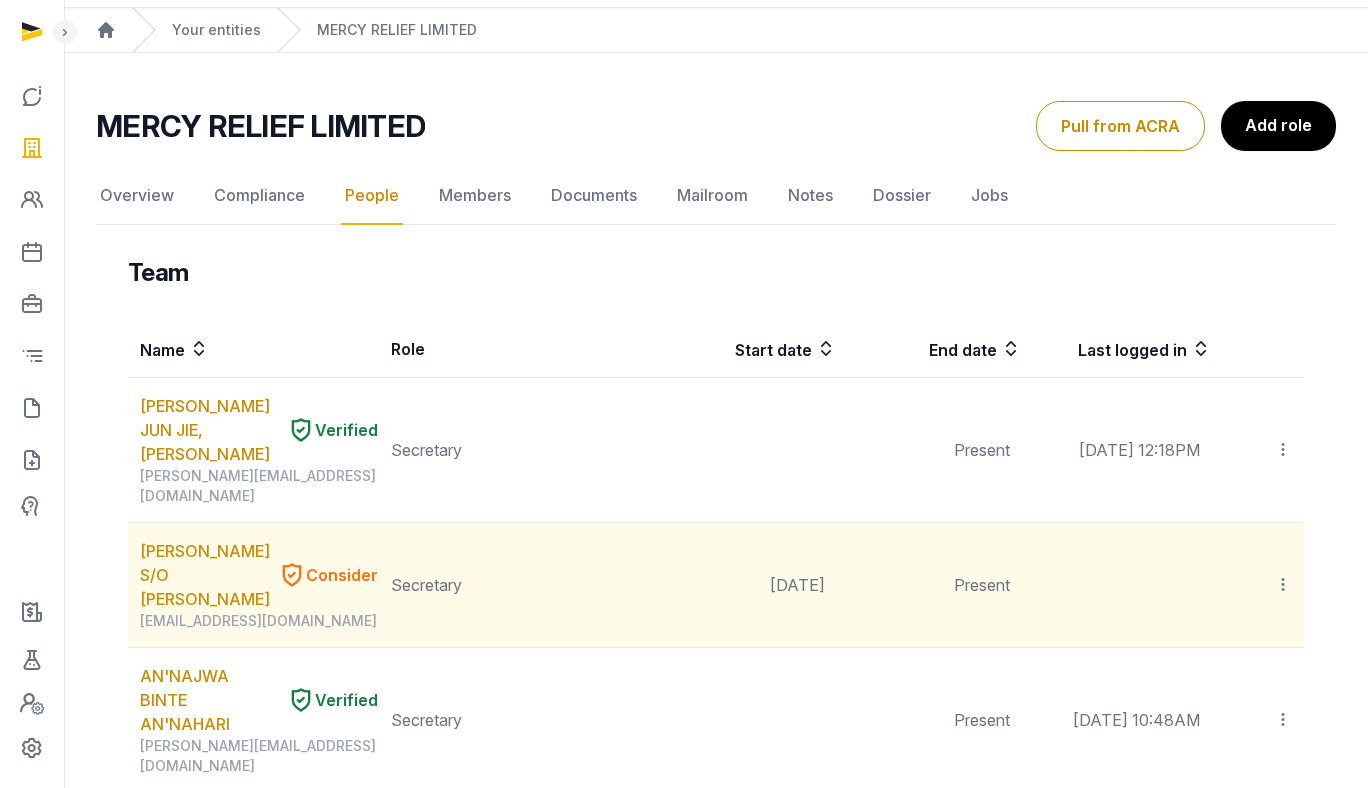 scroll, scrollTop: 150, scrollLeft: 0, axis: vertical 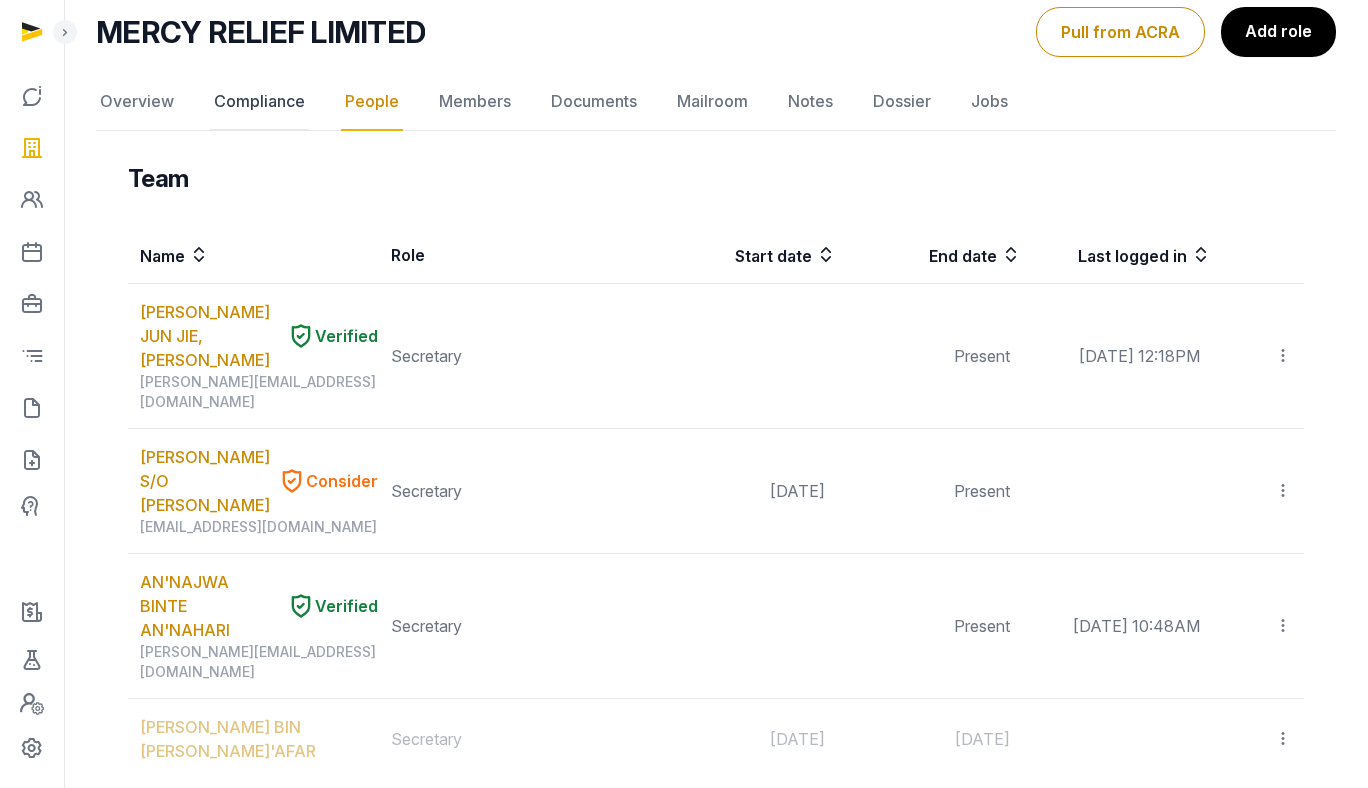 click on "Compliance" 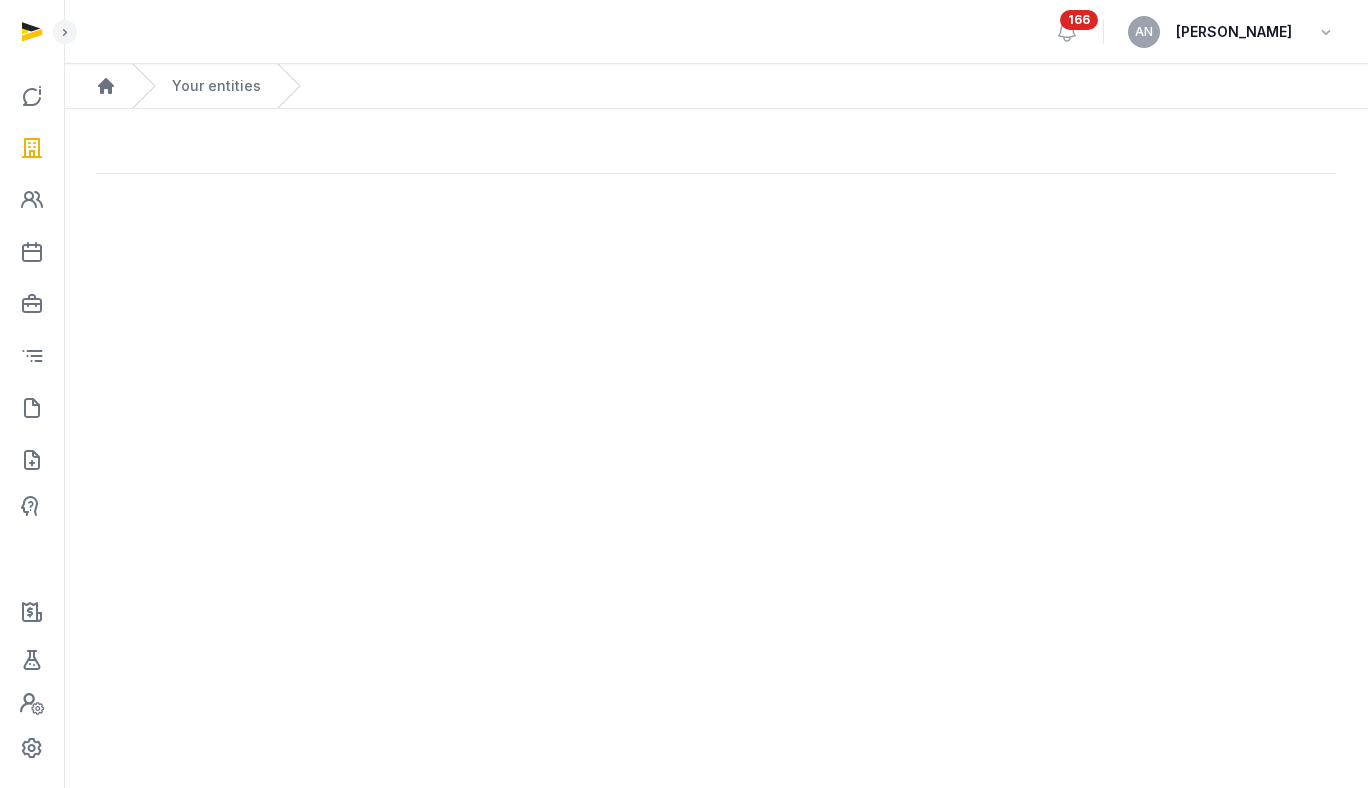 scroll, scrollTop: 0, scrollLeft: 0, axis: both 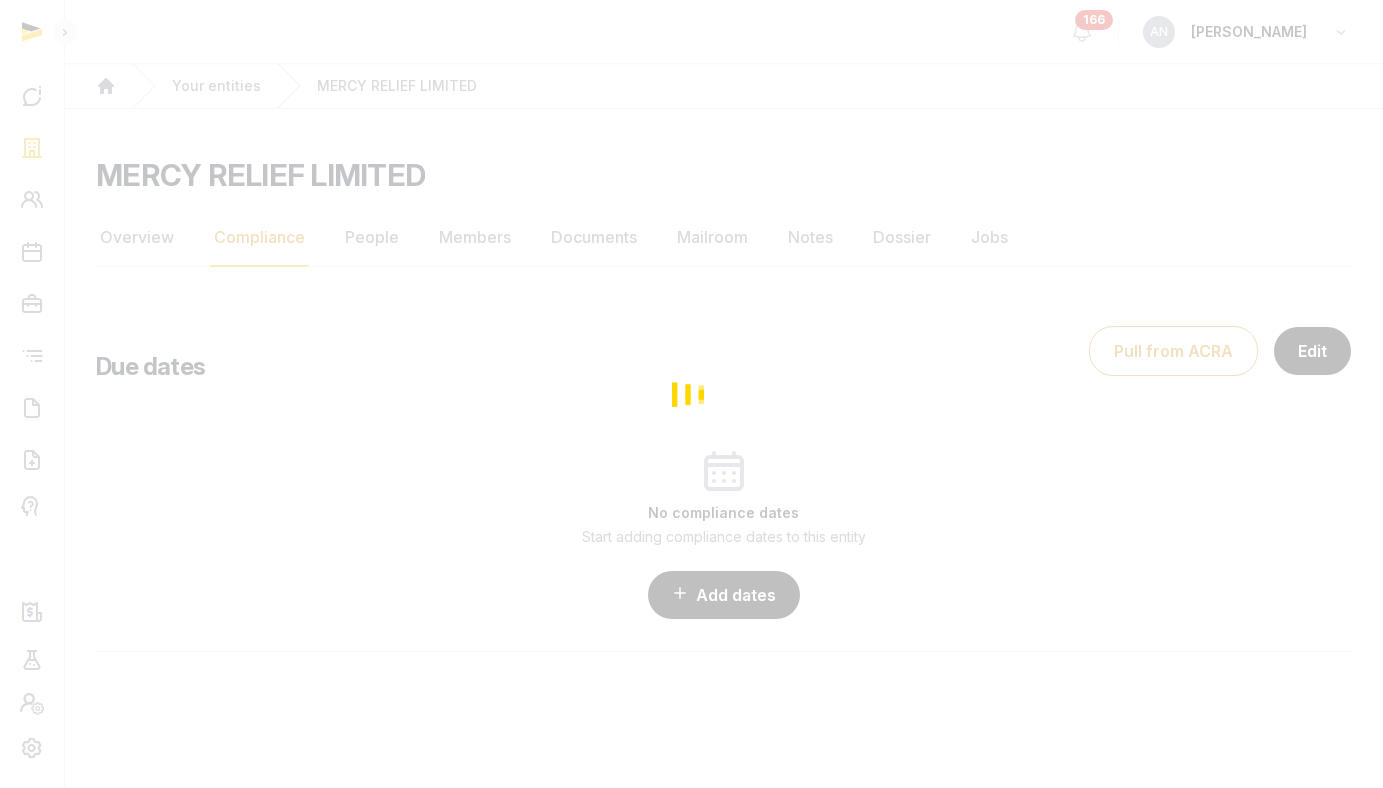 click at bounding box center (691, 394) 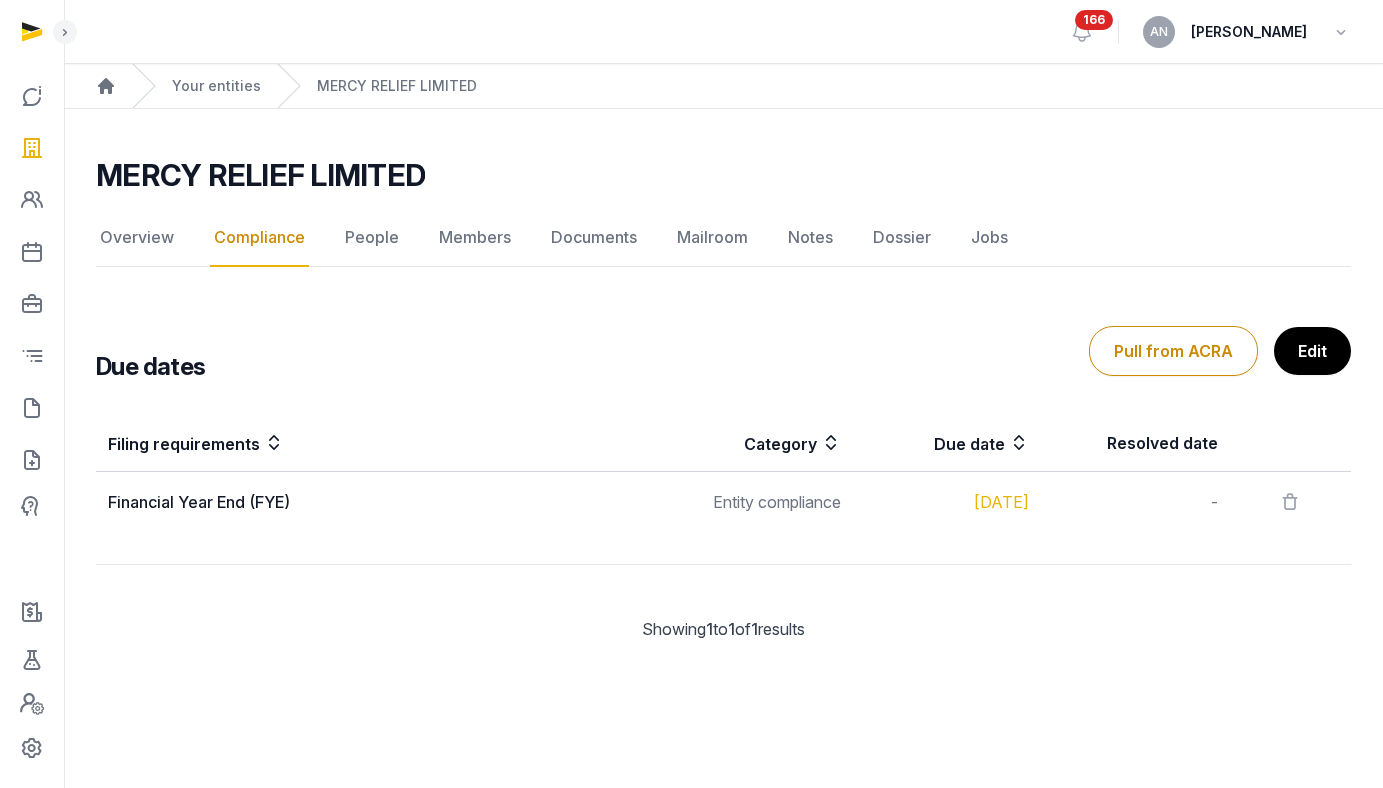 click on "People" 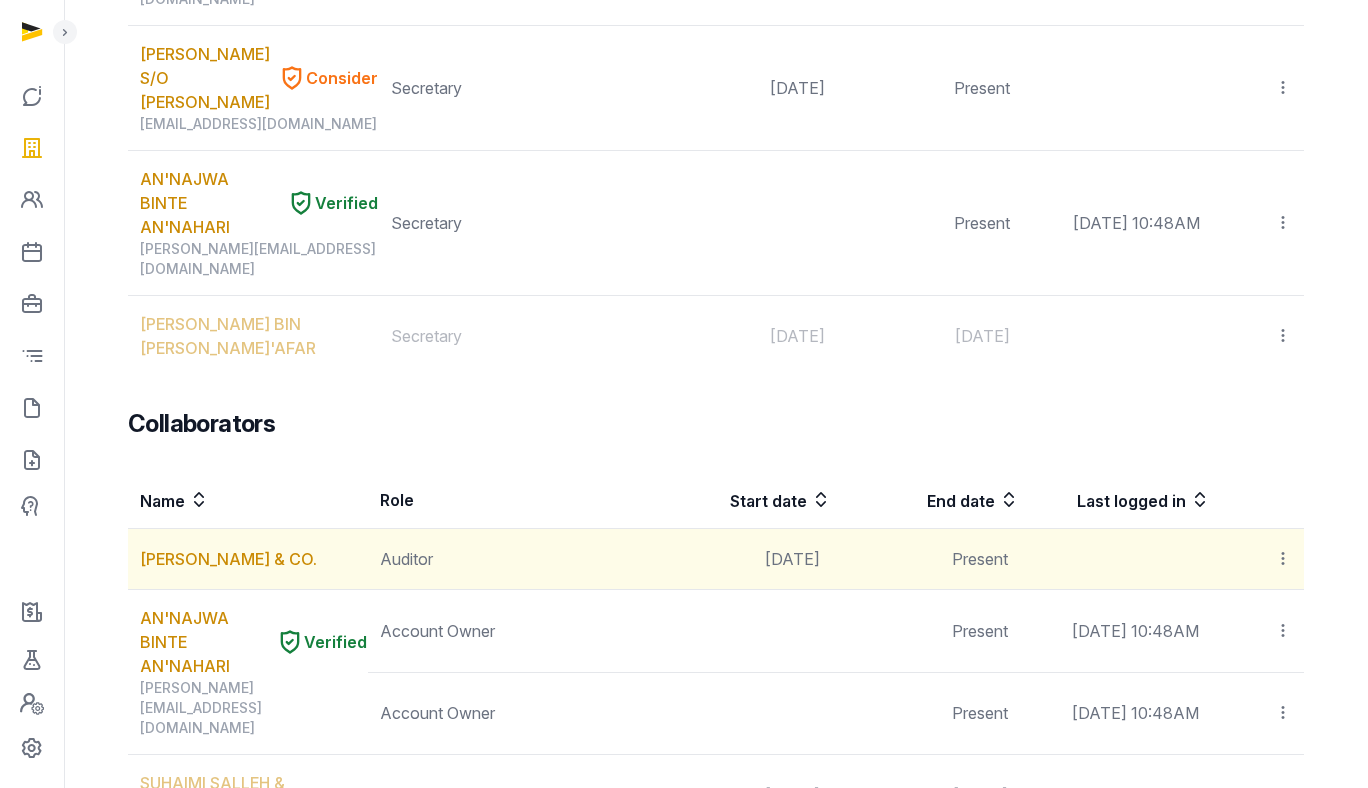 scroll, scrollTop: 0, scrollLeft: 0, axis: both 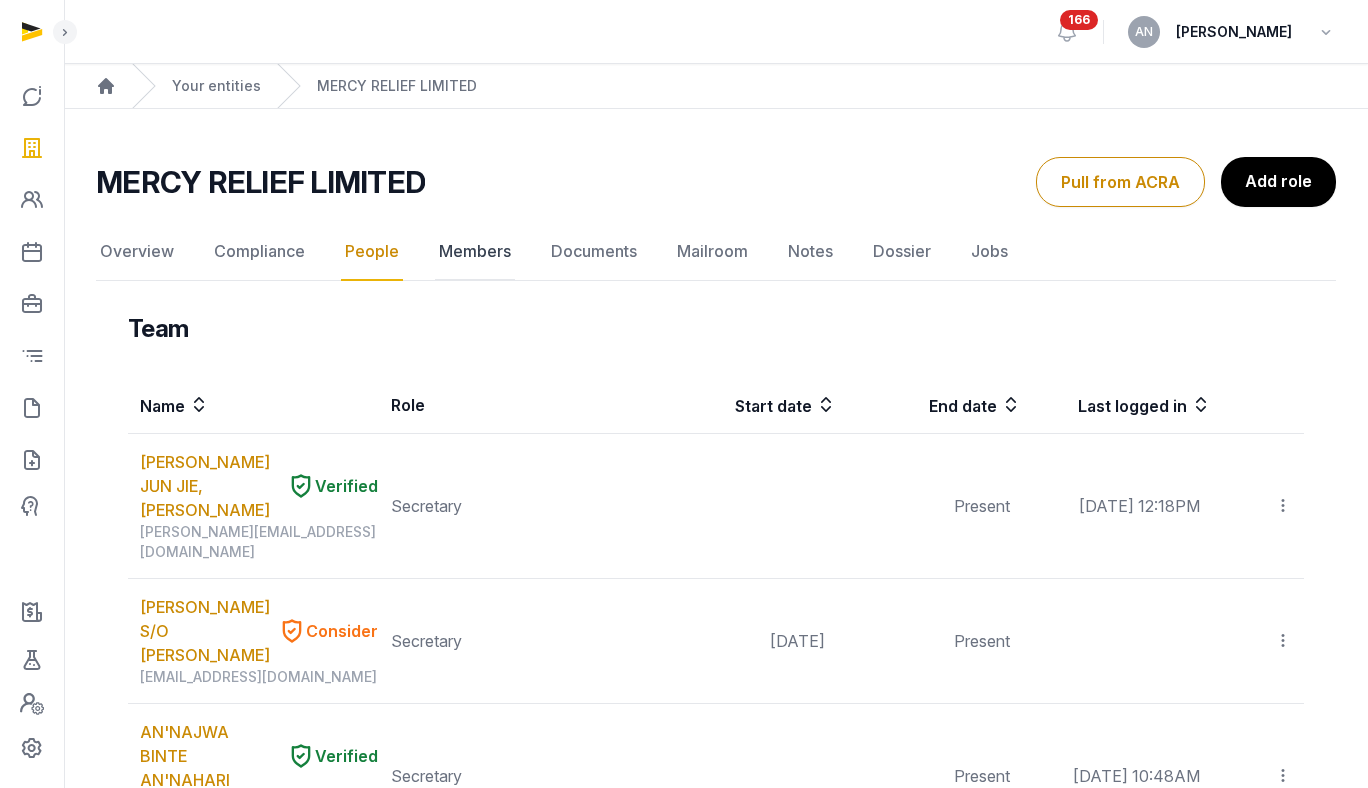 click on "Members" 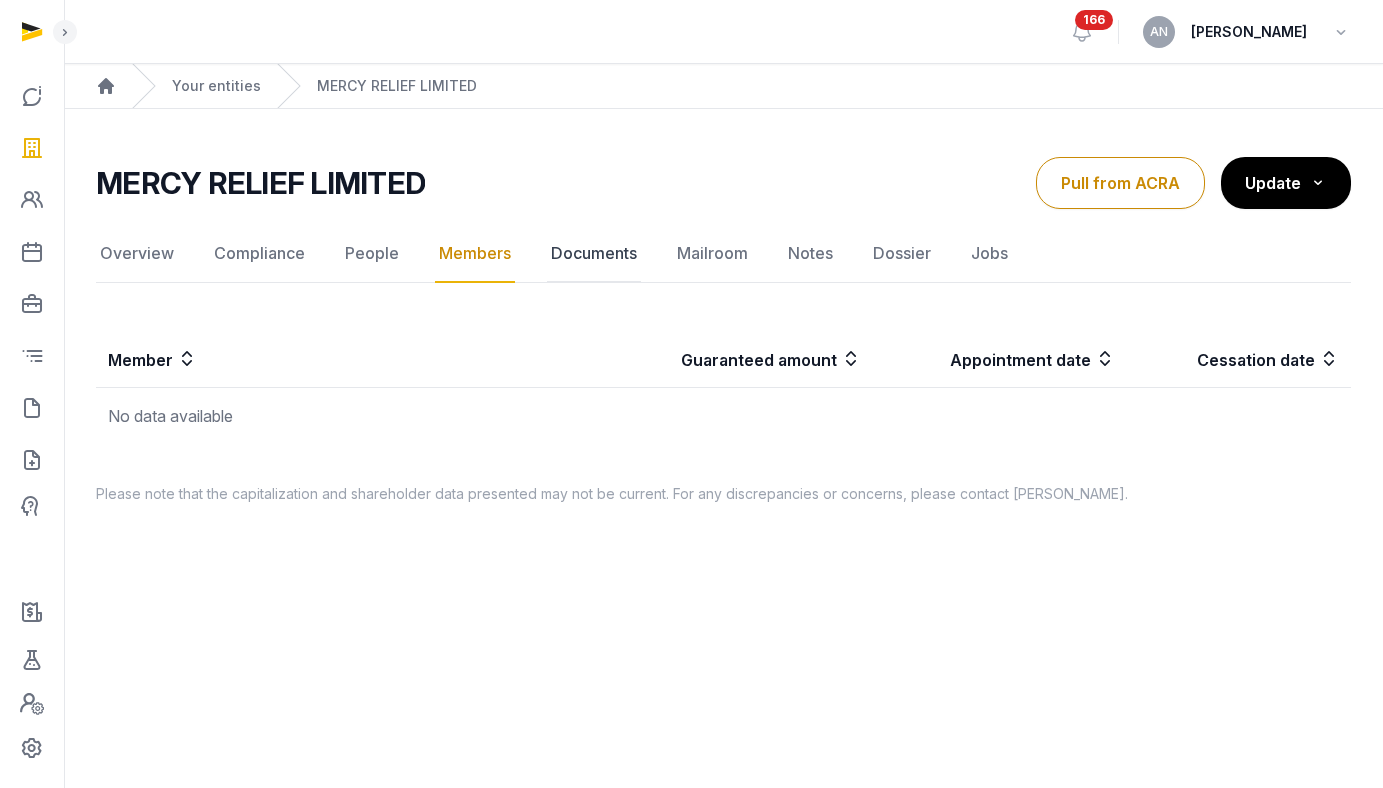 click on "Documents" 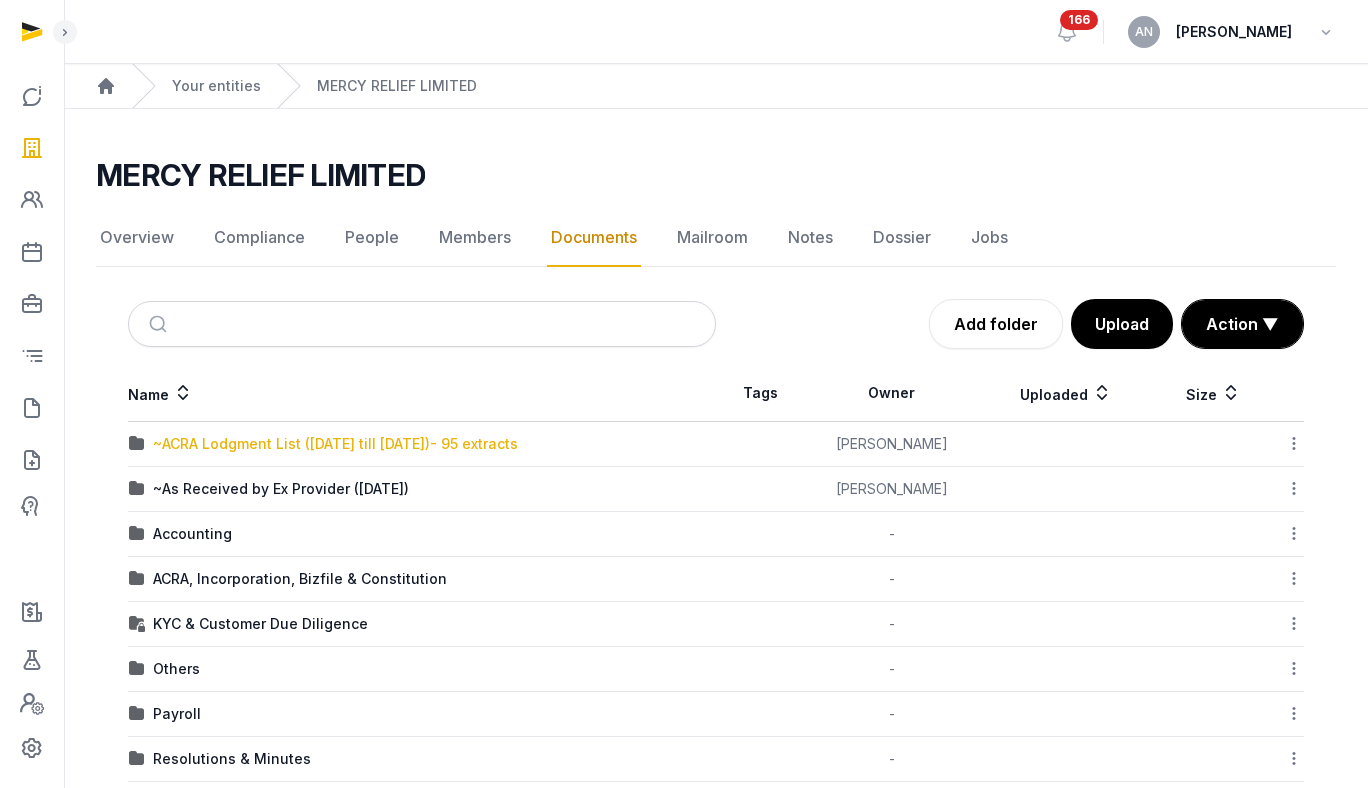 scroll, scrollTop: 32, scrollLeft: 0, axis: vertical 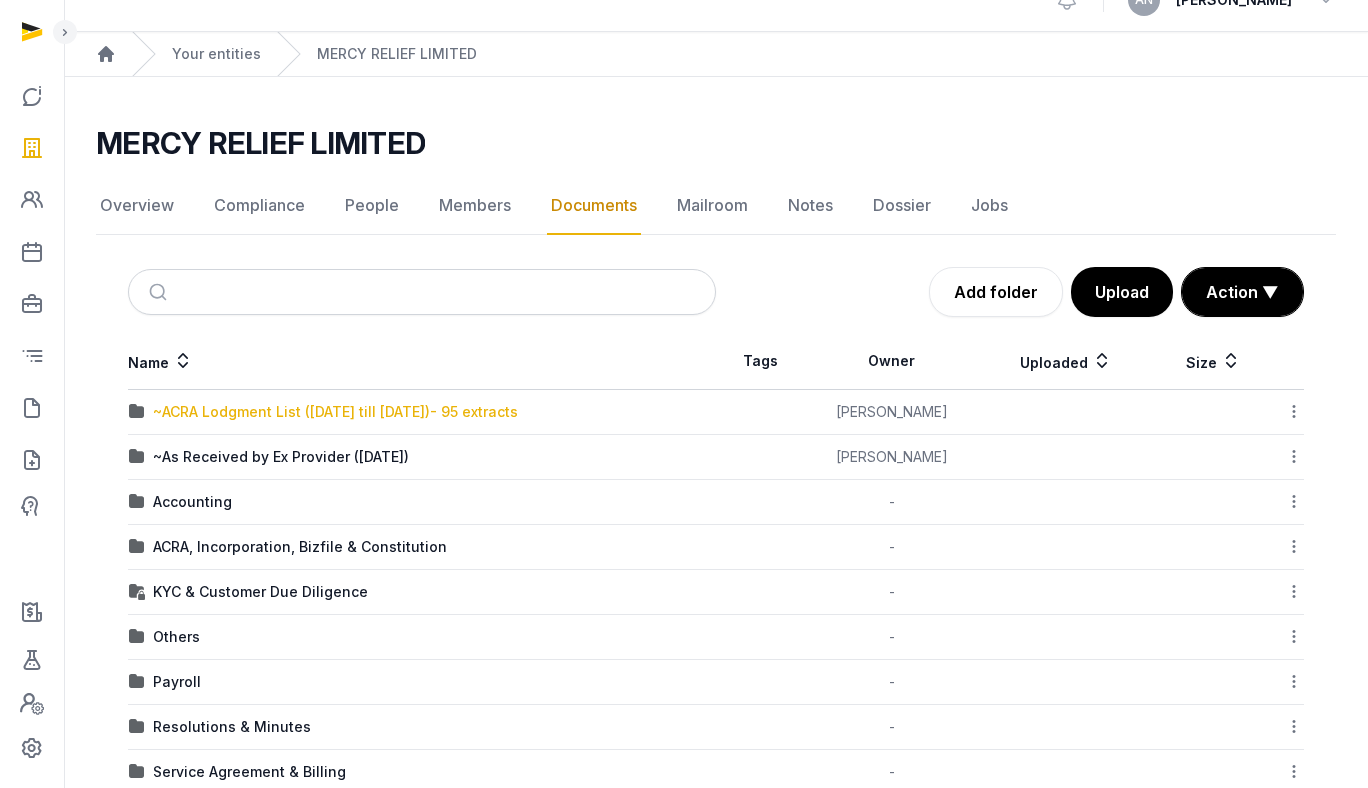 click on "~ACRA Lodgment List (27 June 2003 till 18 July 2025)- 95 extracts" at bounding box center [335, 412] 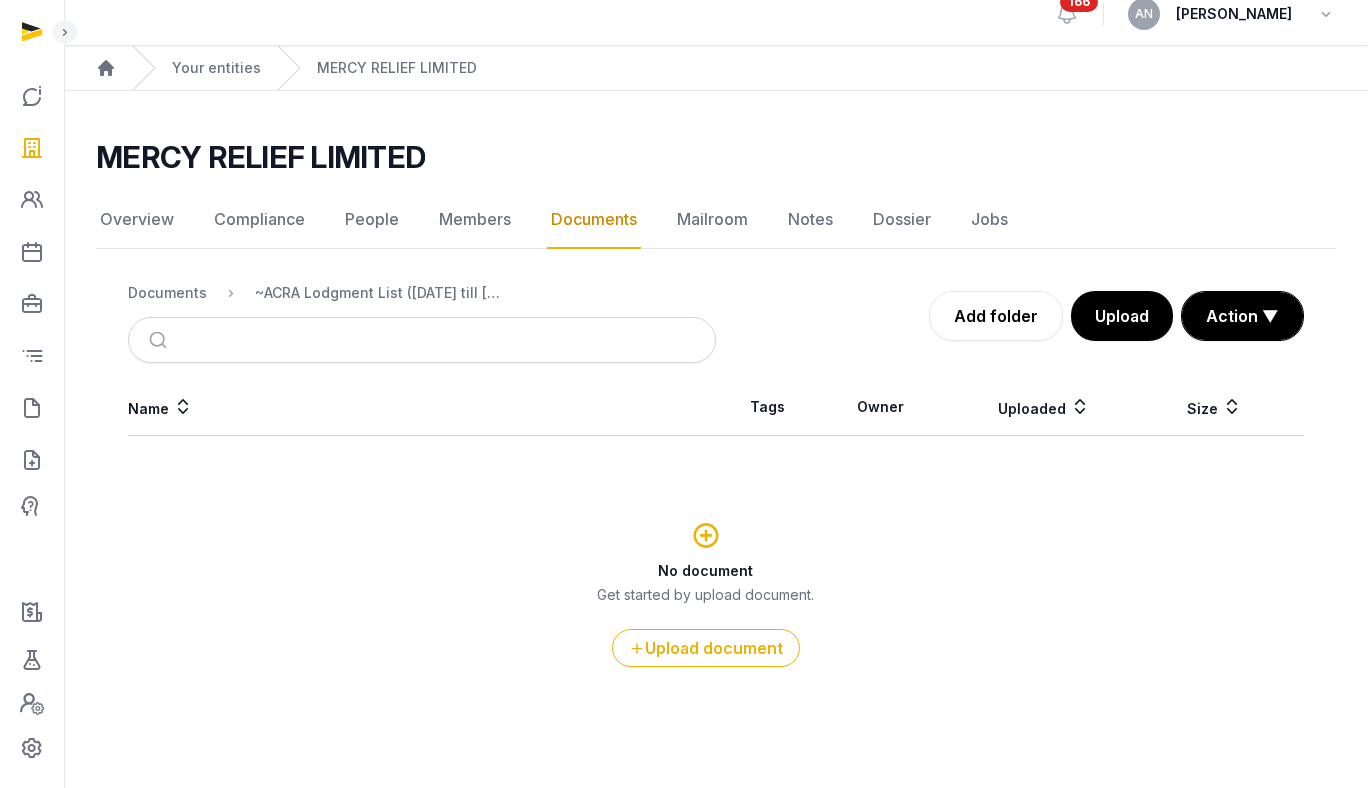 scroll, scrollTop: 18, scrollLeft: 0, axis: vertical 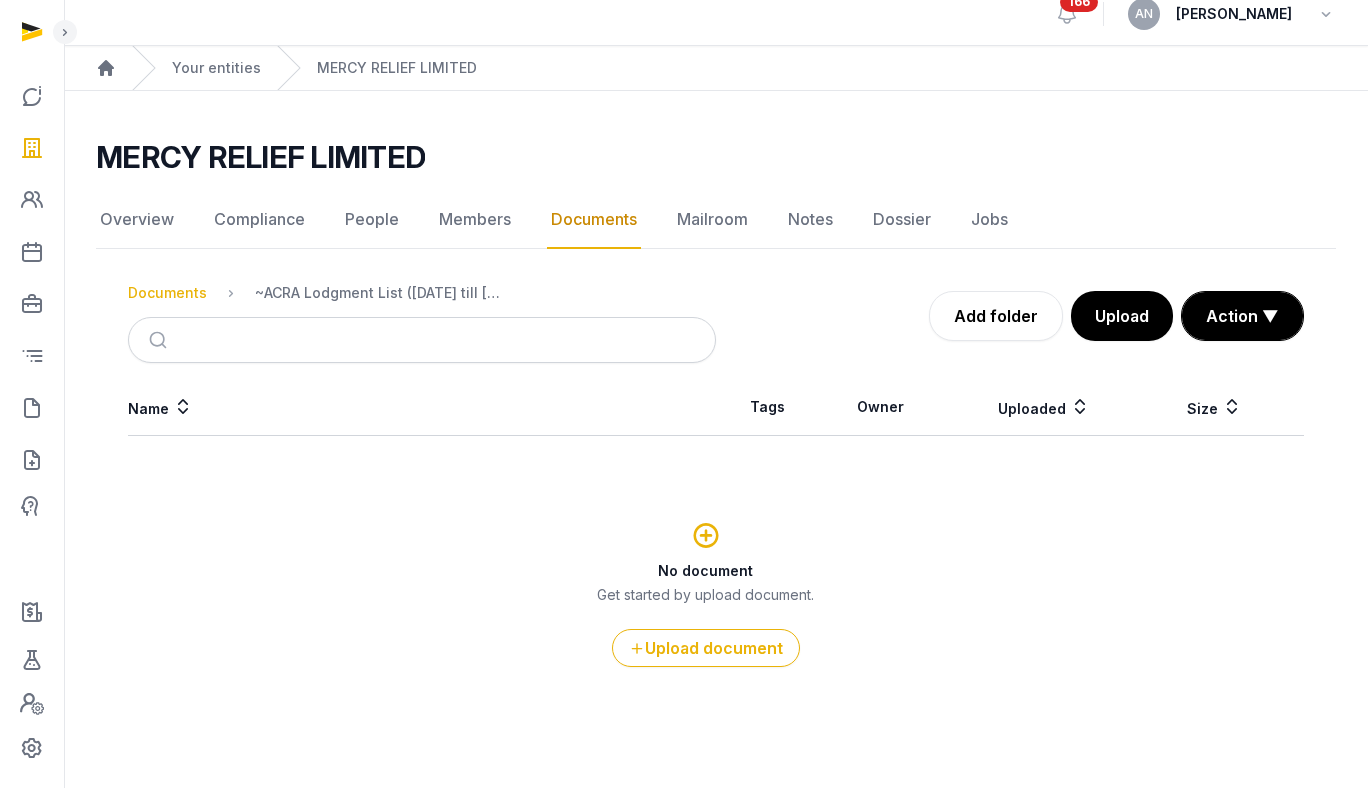 click on "Documents" at bounding box center [167, 293] 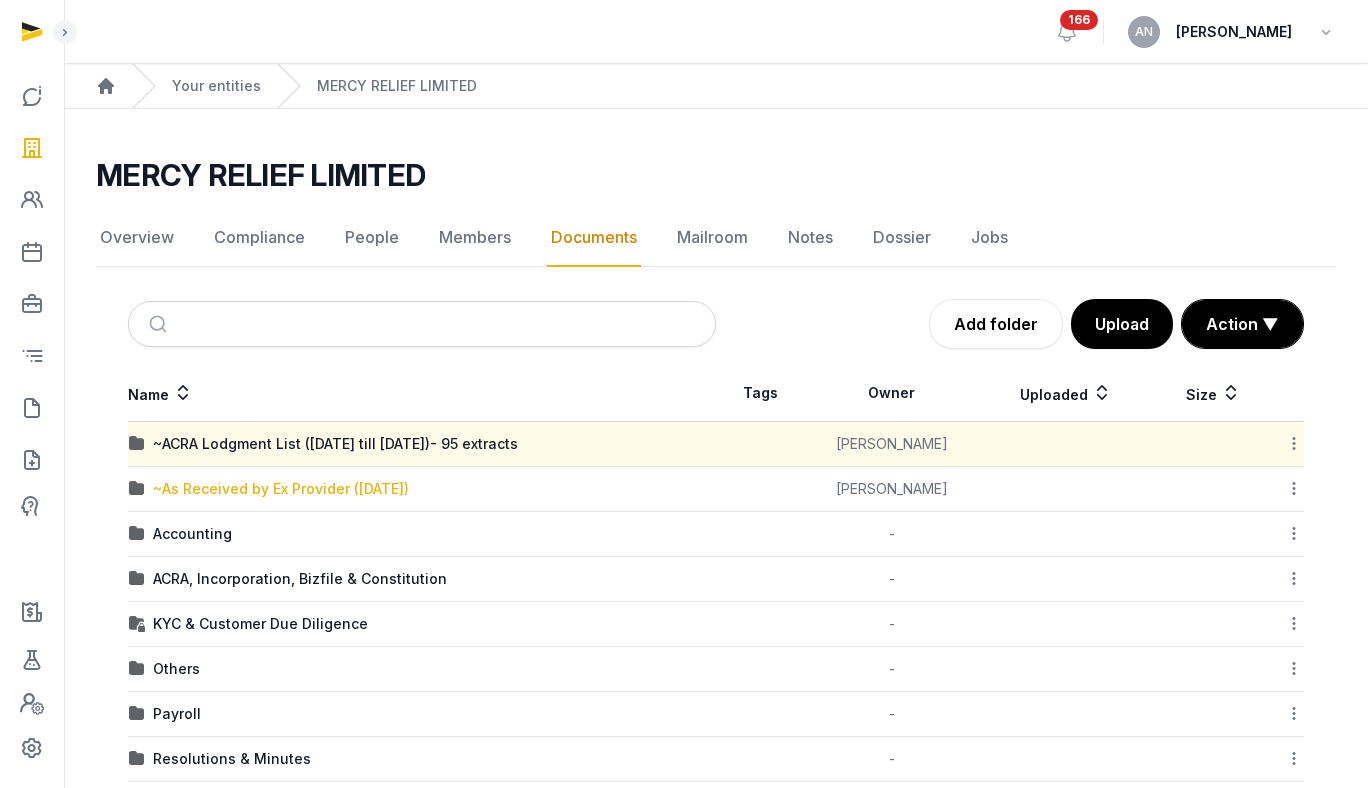 click on "~As Received by Ex Provider (03 July 2025)" at bounding box center (281, 489) 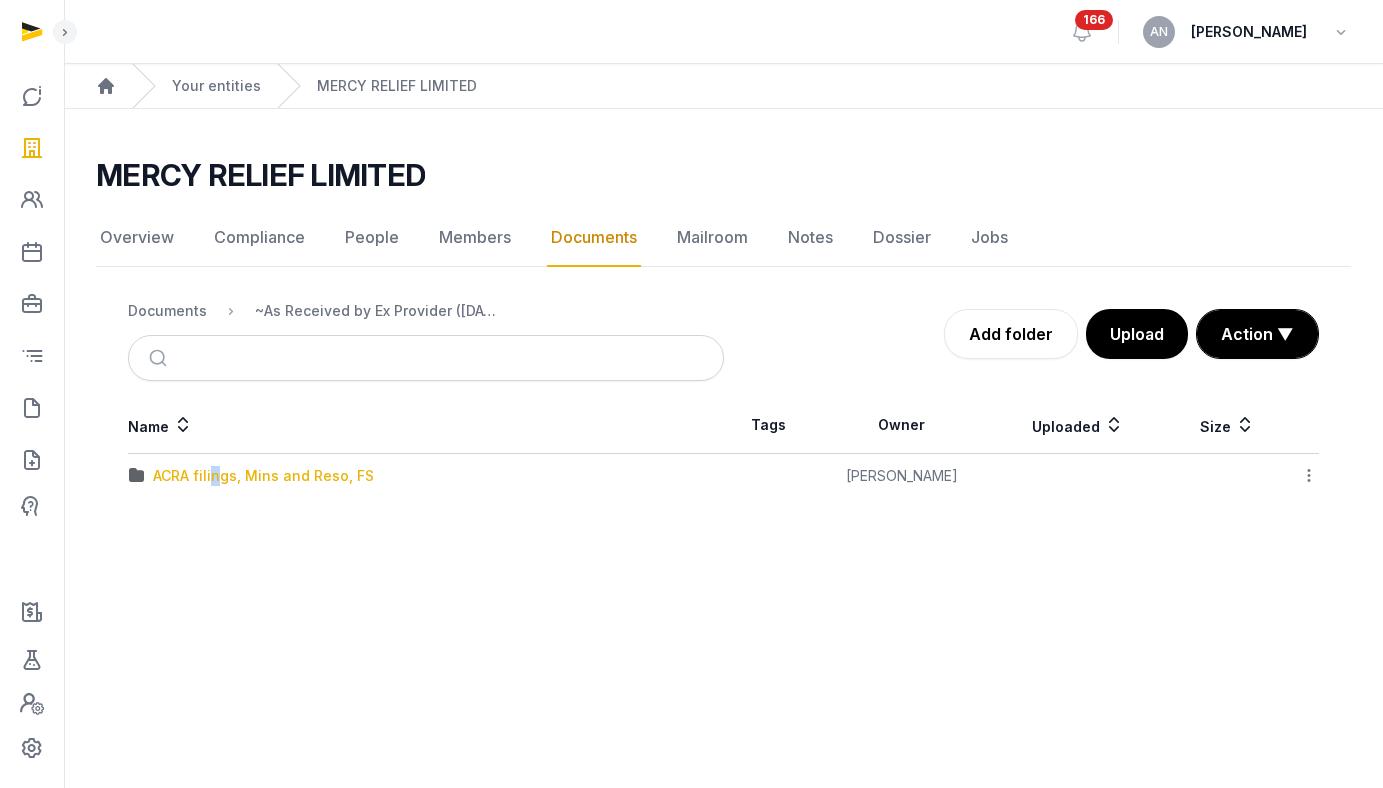 click on "ACRA filings, Mins and Reso, FS" at bounding box center [263, 476] 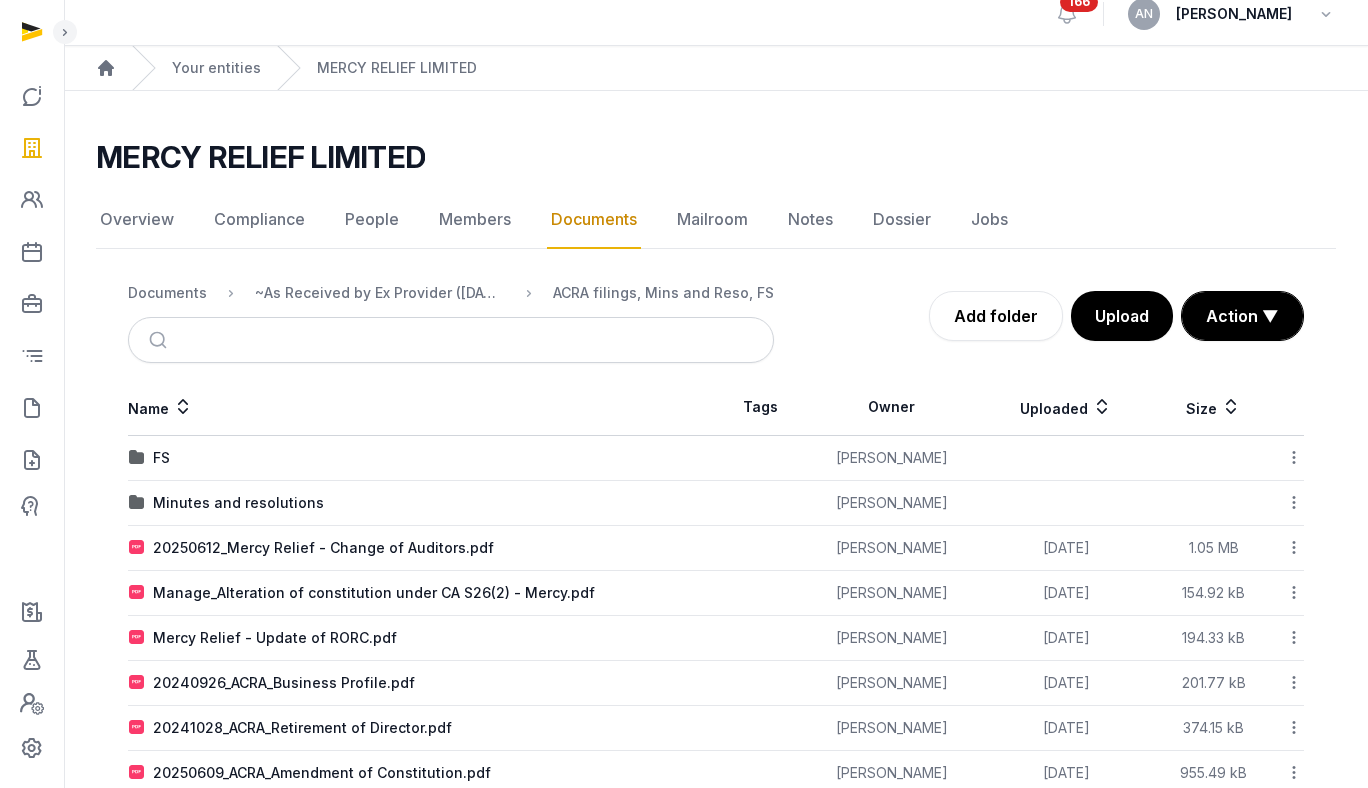 scroll, scrollTop: 0, scrollLeft: 0, axis: both 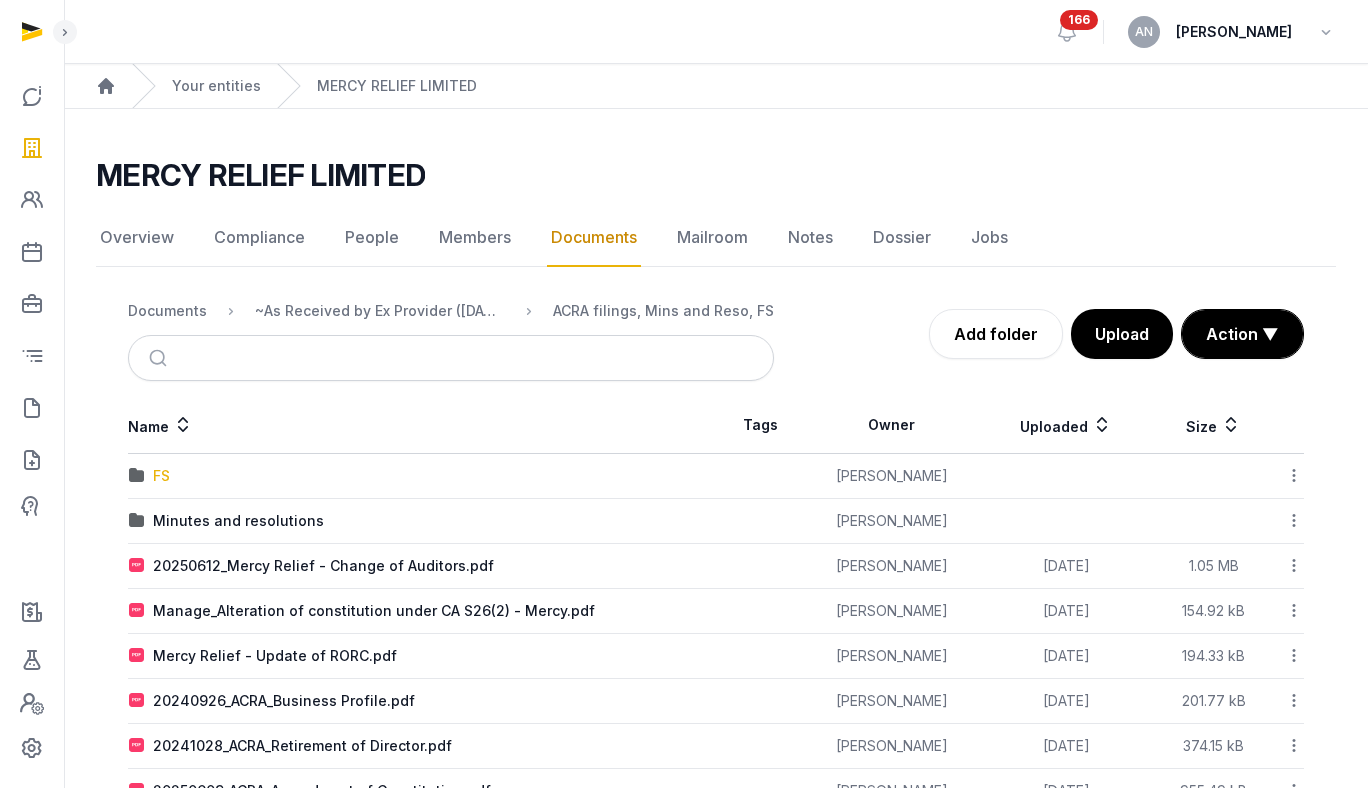 click on "FS" at bounding box center (161, 476) 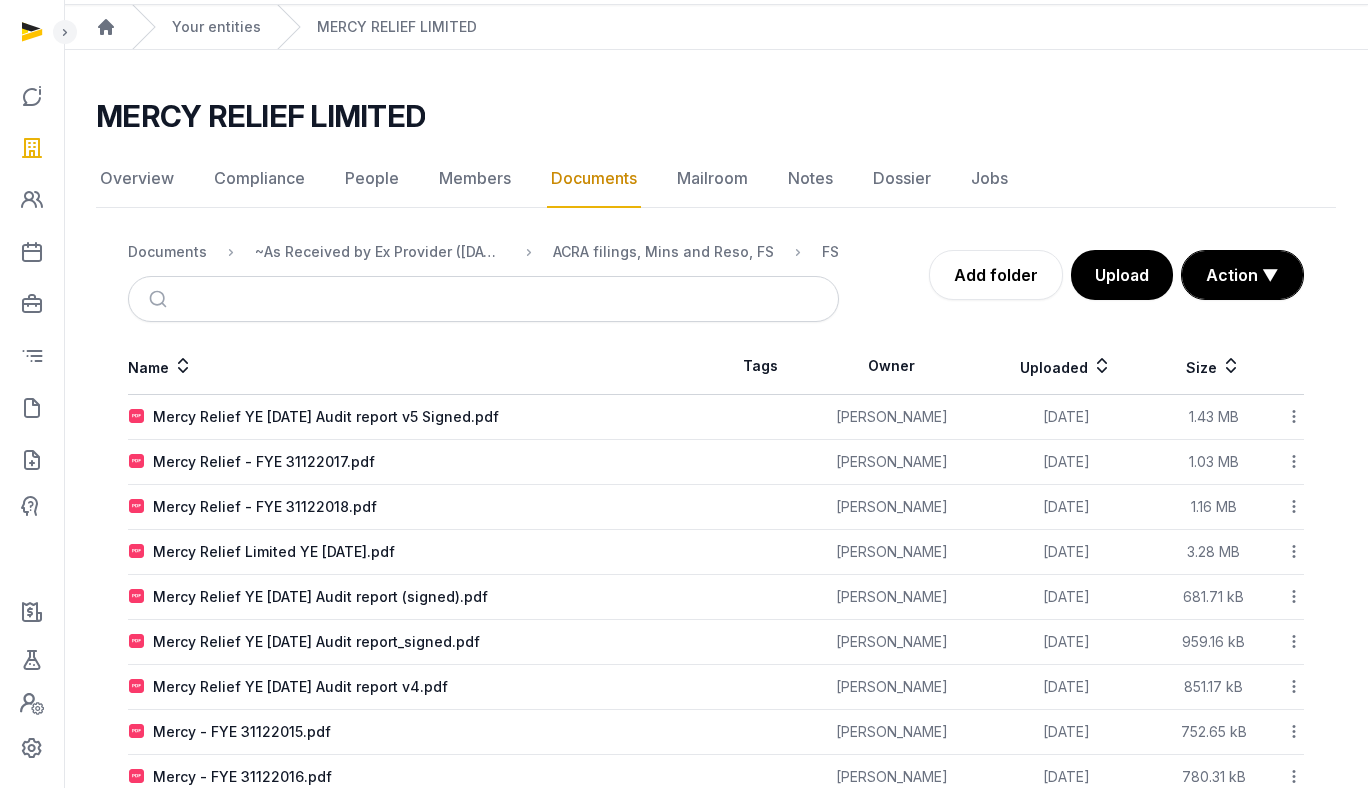 scroll, scrollTop: 155, scrollLeft: 0, axis: vertical 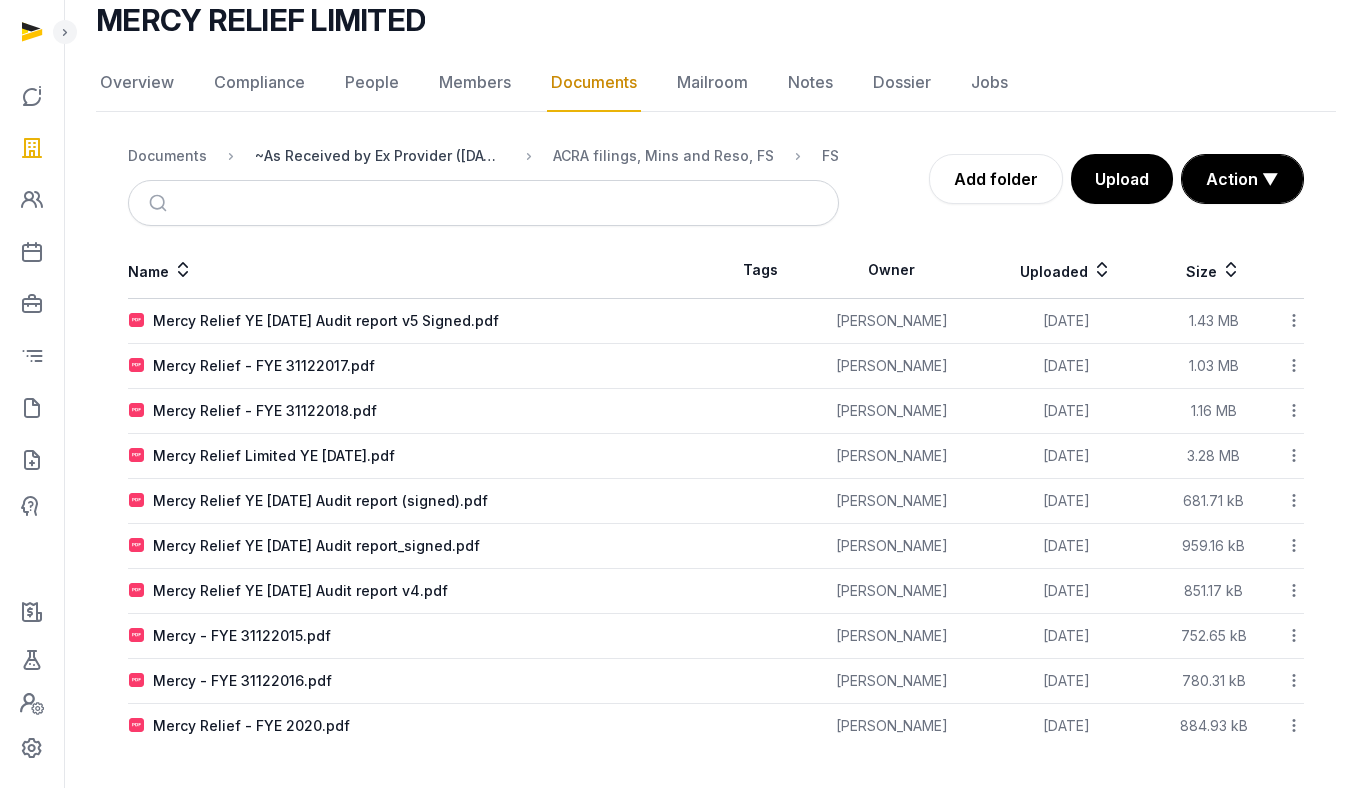 click on "~As Received by Ex Provider (03 July 2025)" at bounding box center (380, 156) 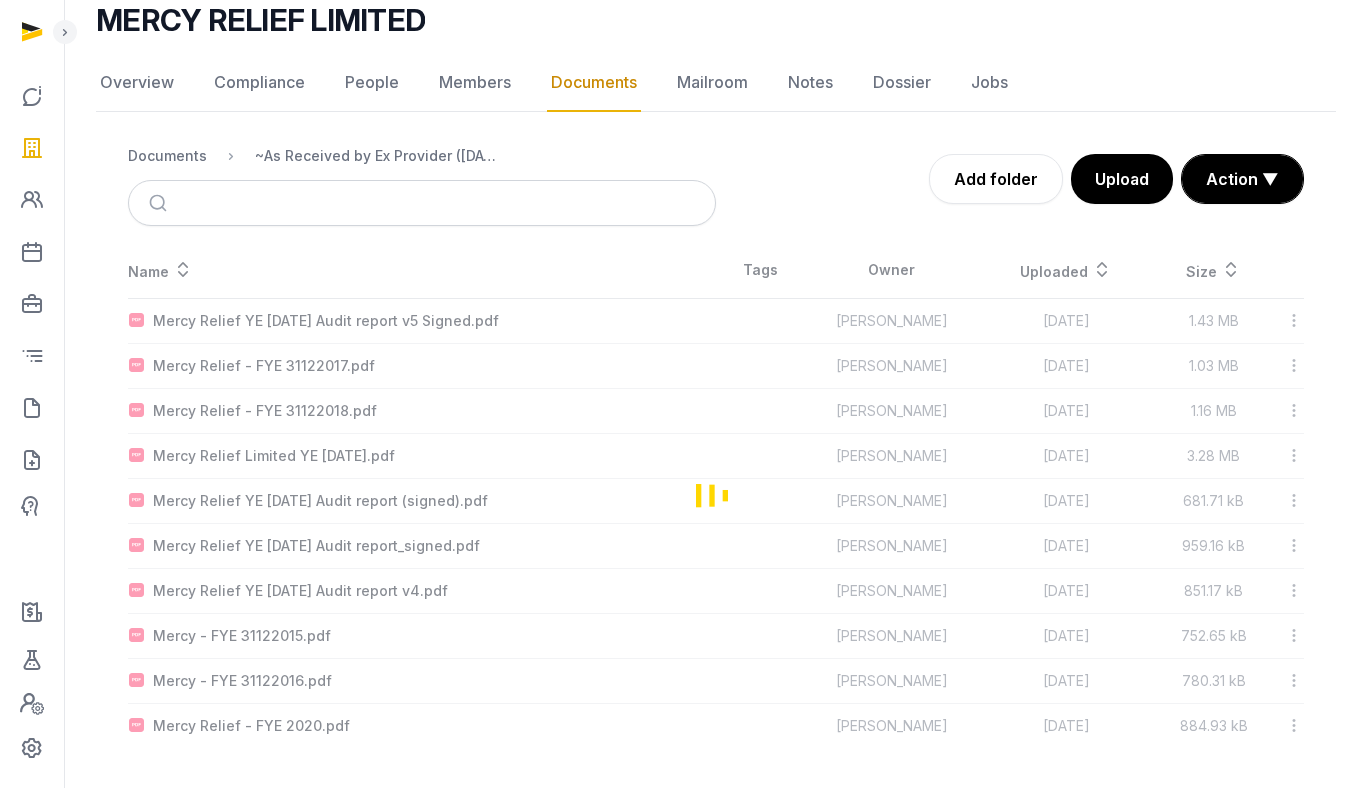 scroll, scrollTop: 0, scrollLeft: 0, axis: both 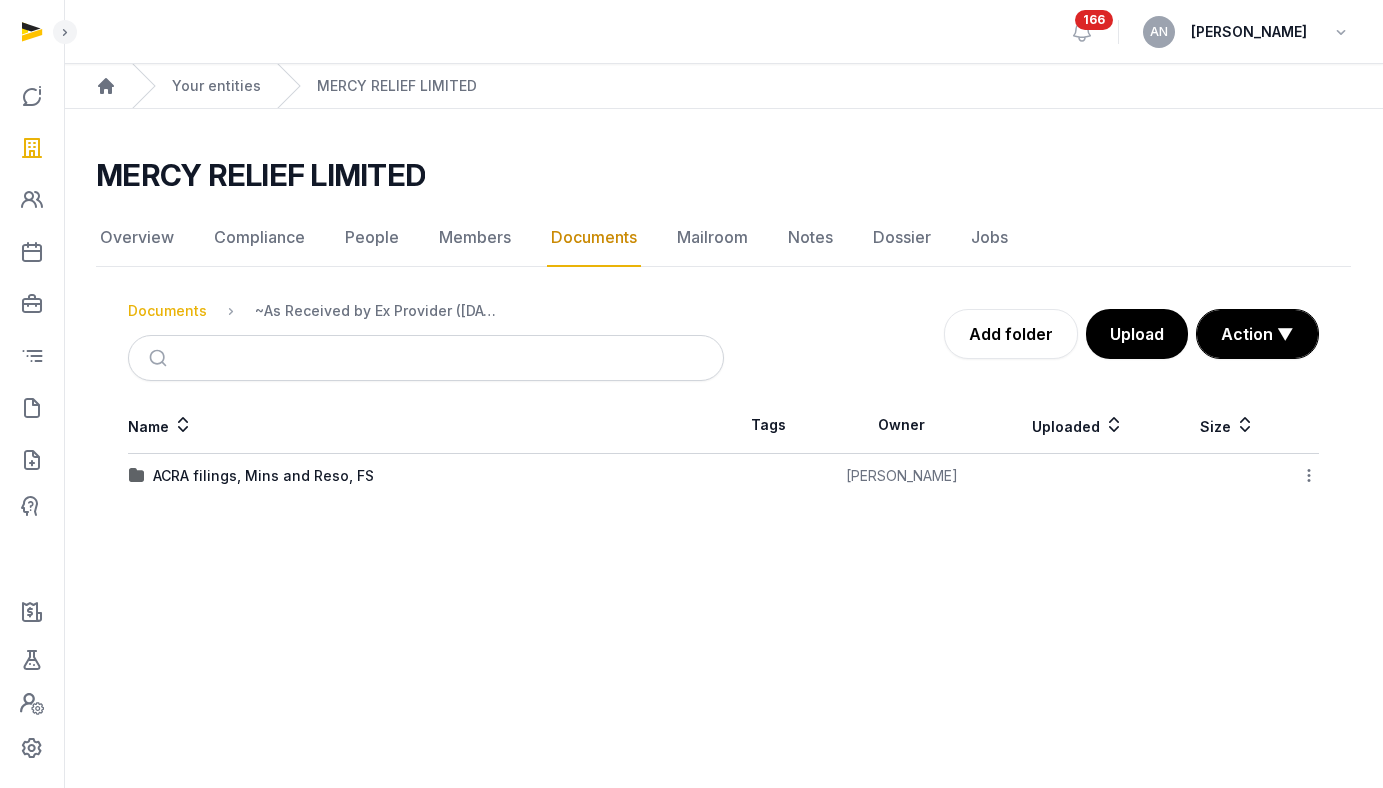 click on "Documents" at bounding box center [167, 311] 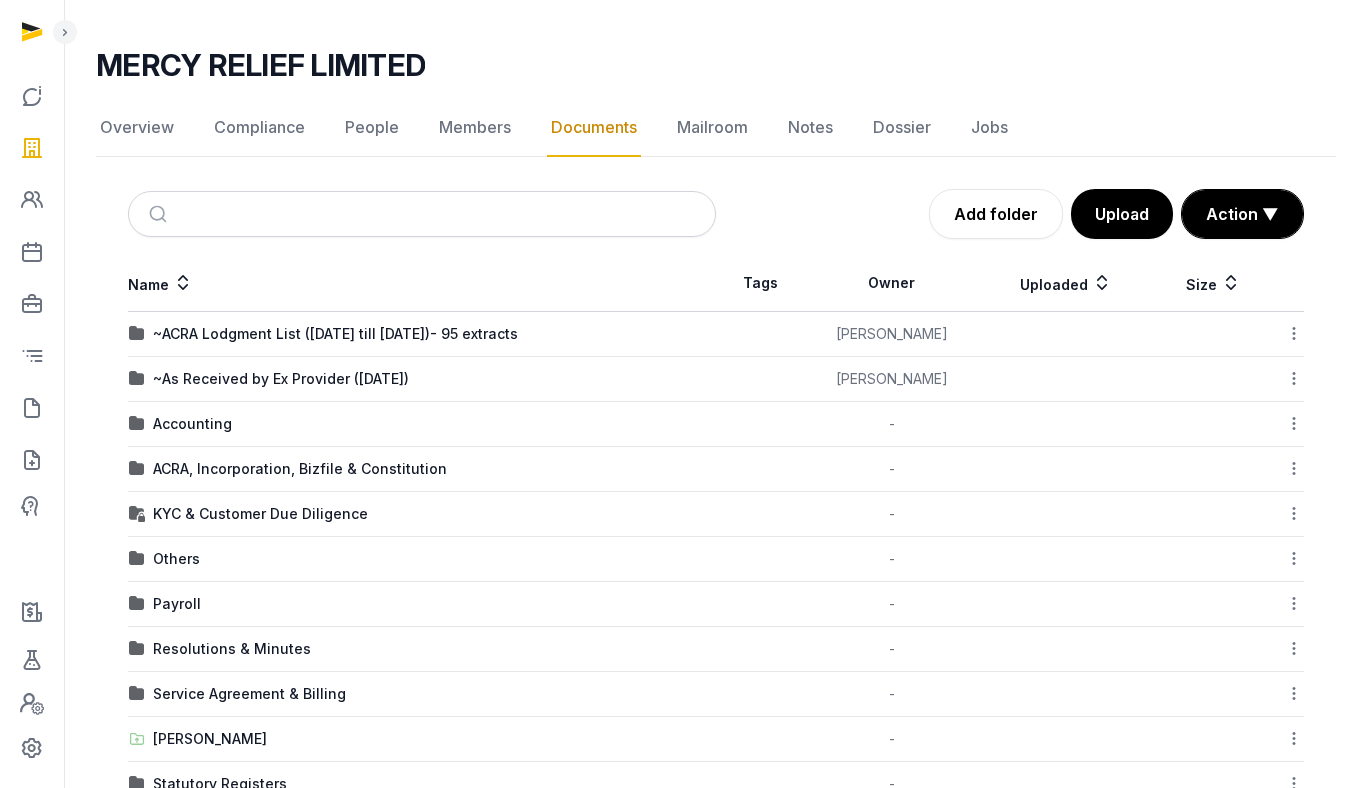 scroll, scrollTop: 213, scrollLeft: 0, axis: vertical 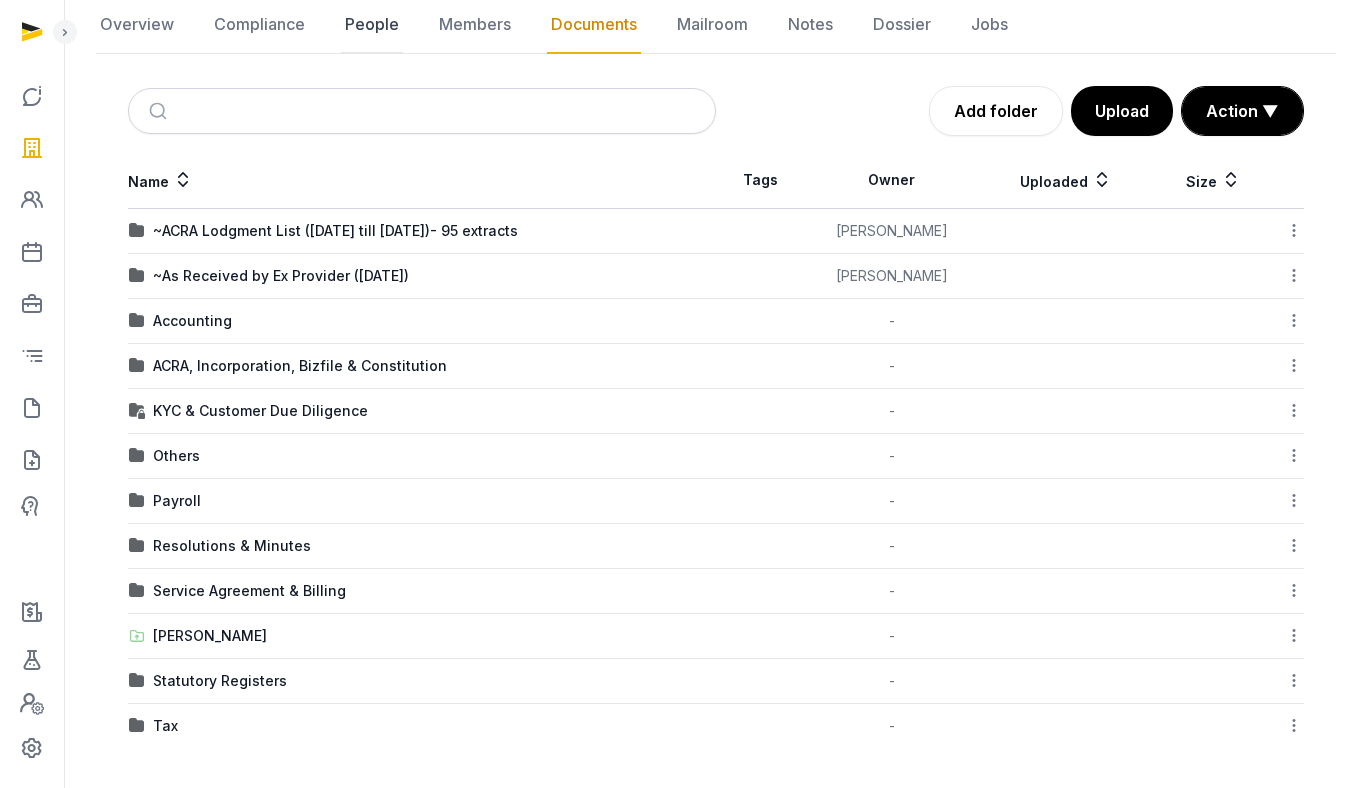 click on "People" 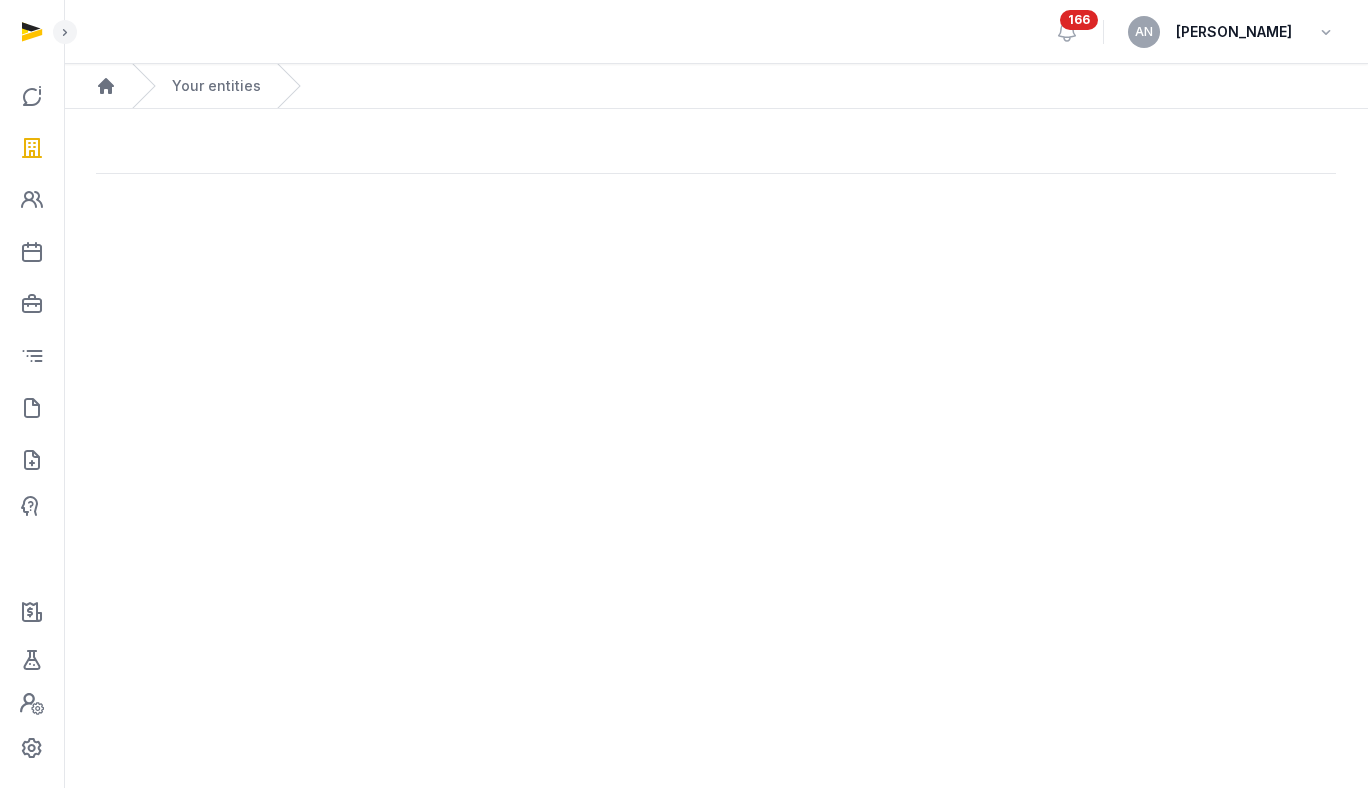 scroll, scrollTop: 0, scrollLeft: 0, axis: both 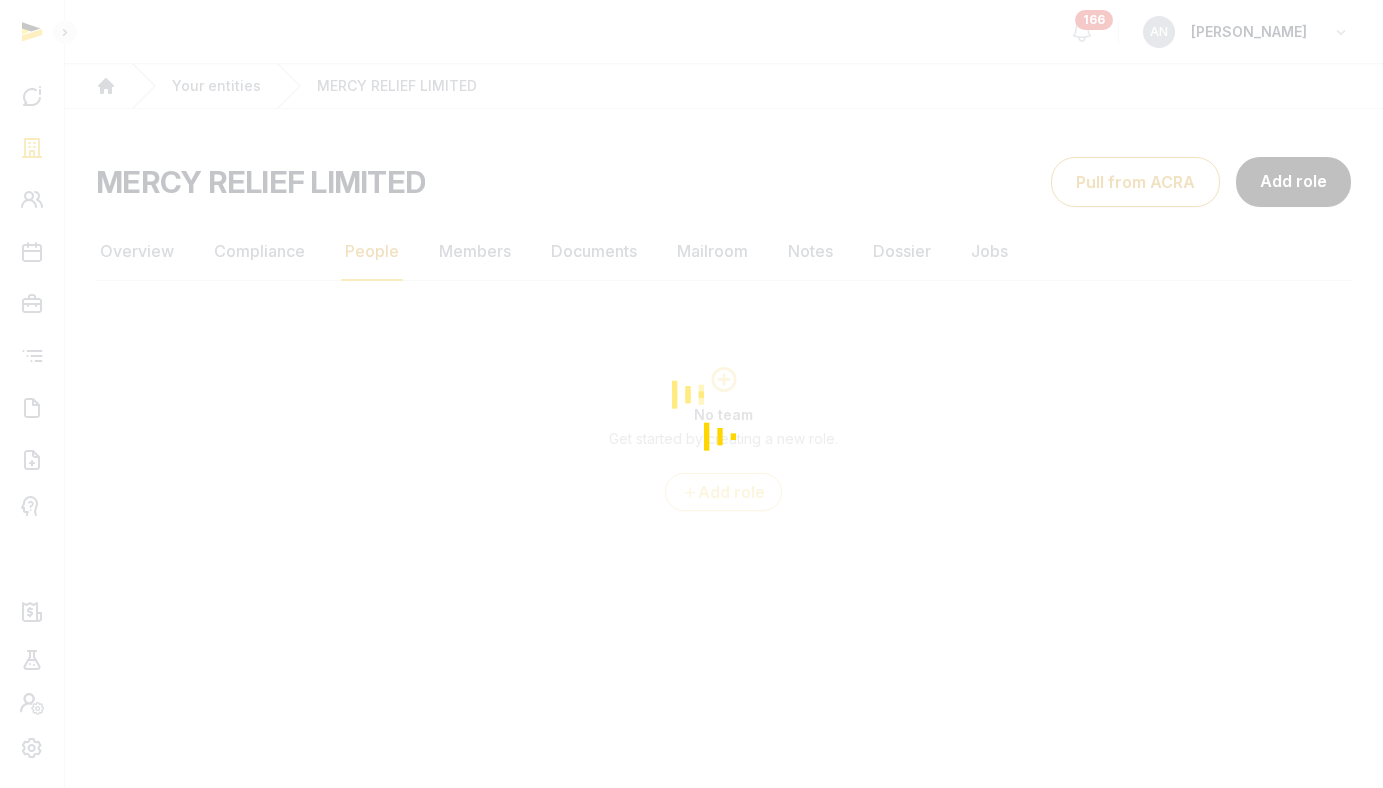 click at bounding box center [691, 394] 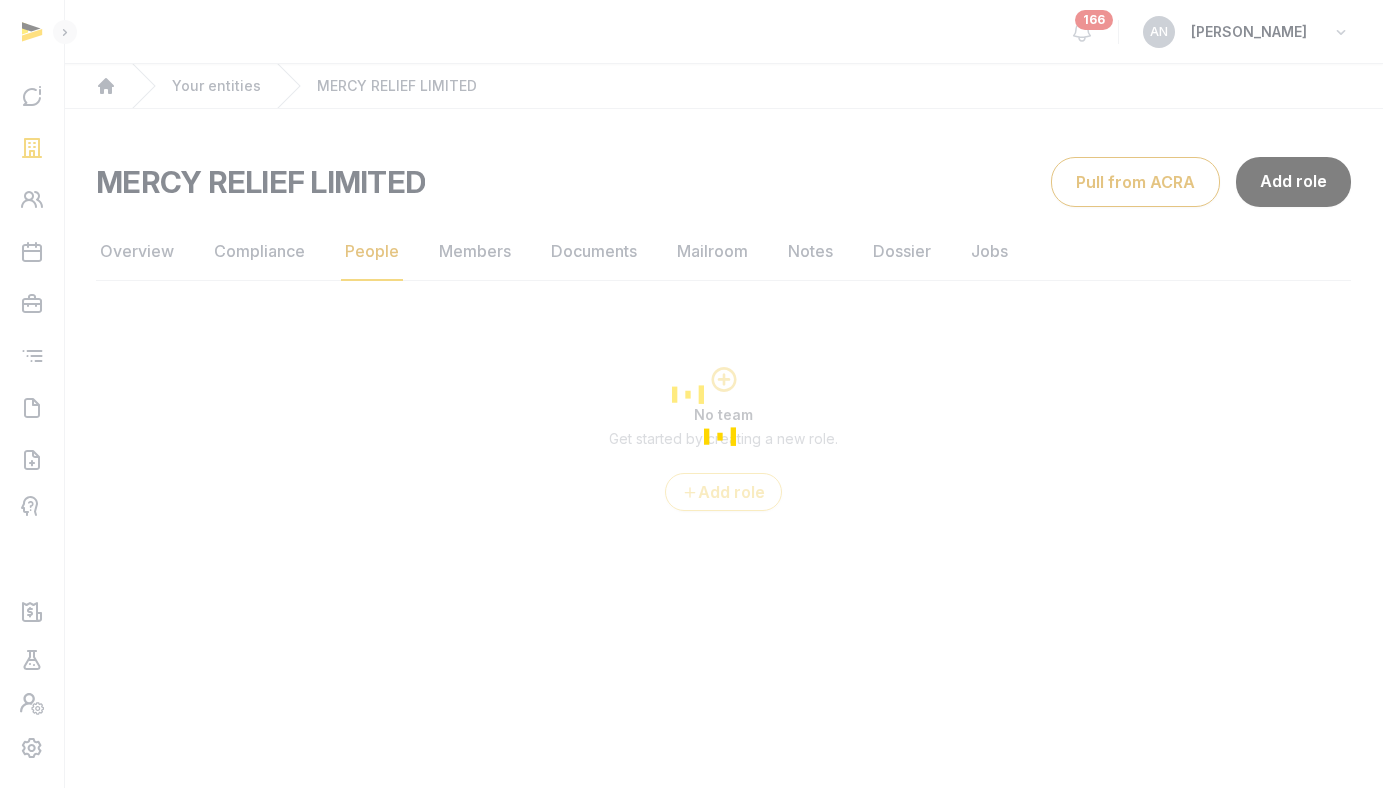 click at bounding box center (691, 394) 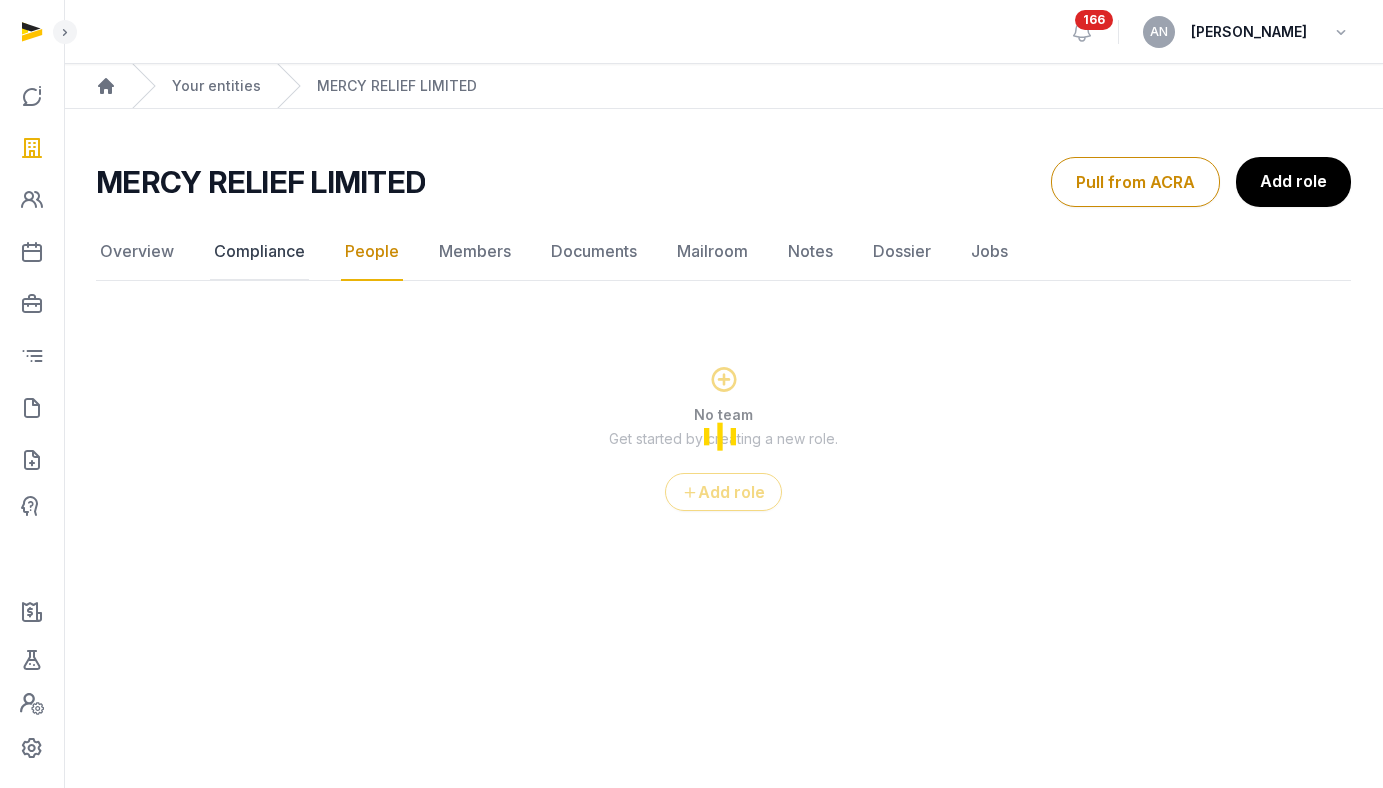 click on "Compliance" 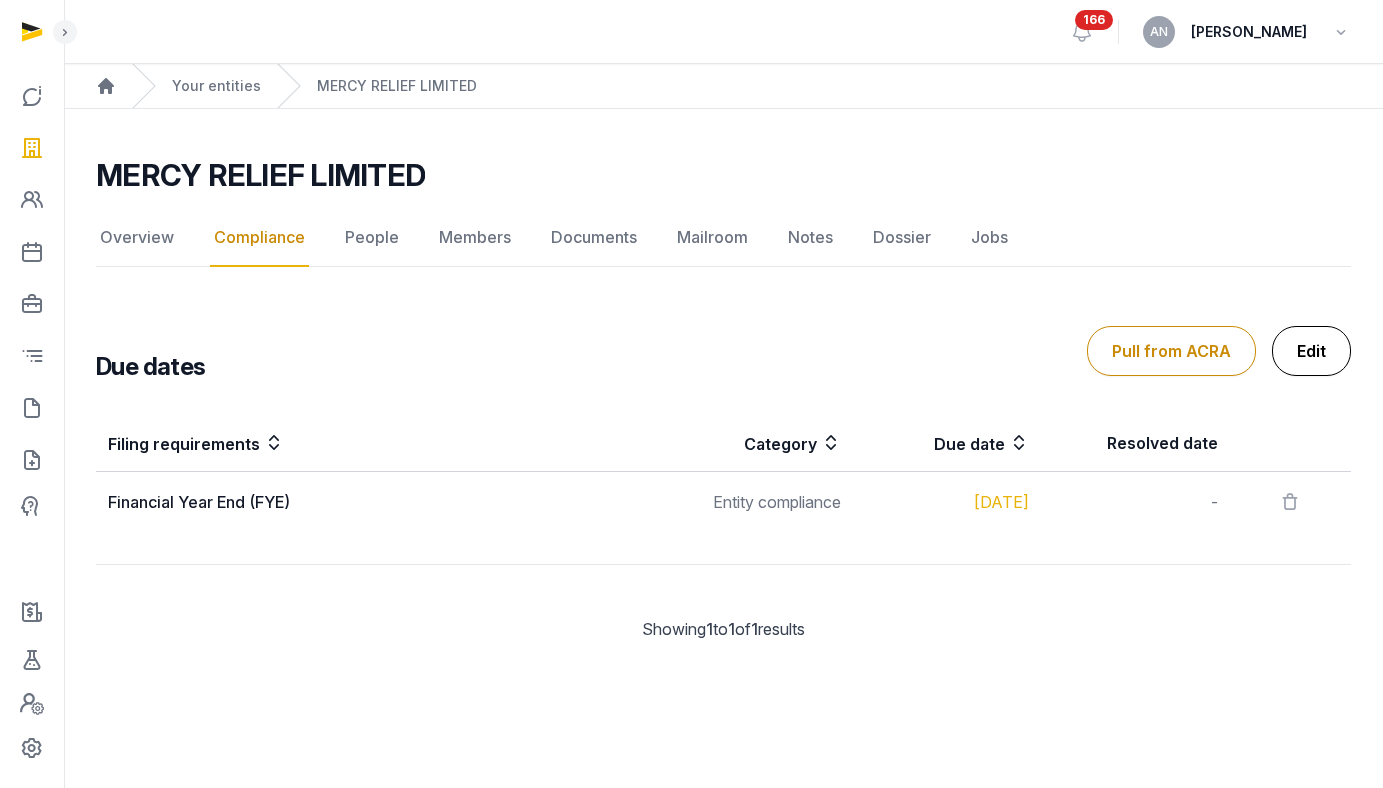click on "Edit" at bounding box center [1311, 351] 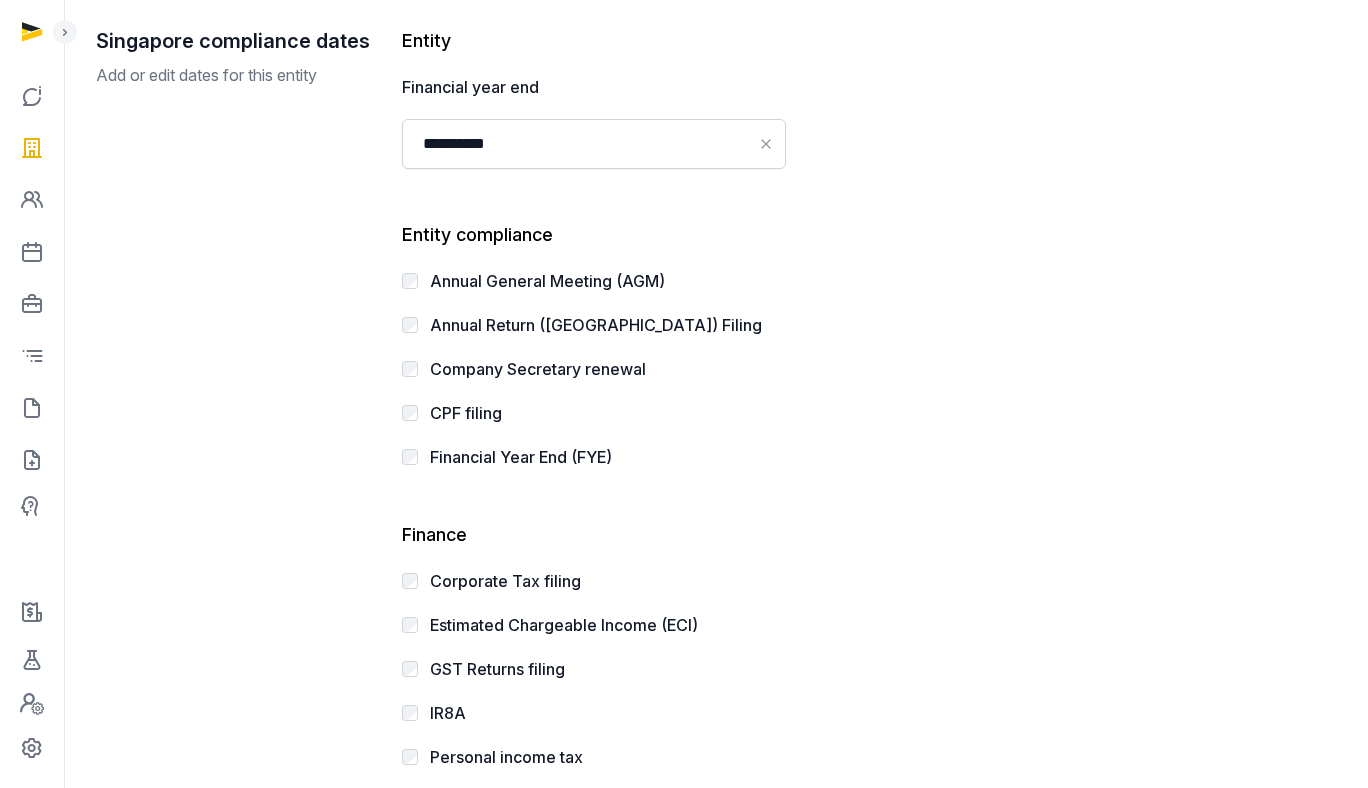 scroll, scrollTop: 242, scrollLeft: 0, axis: vertical 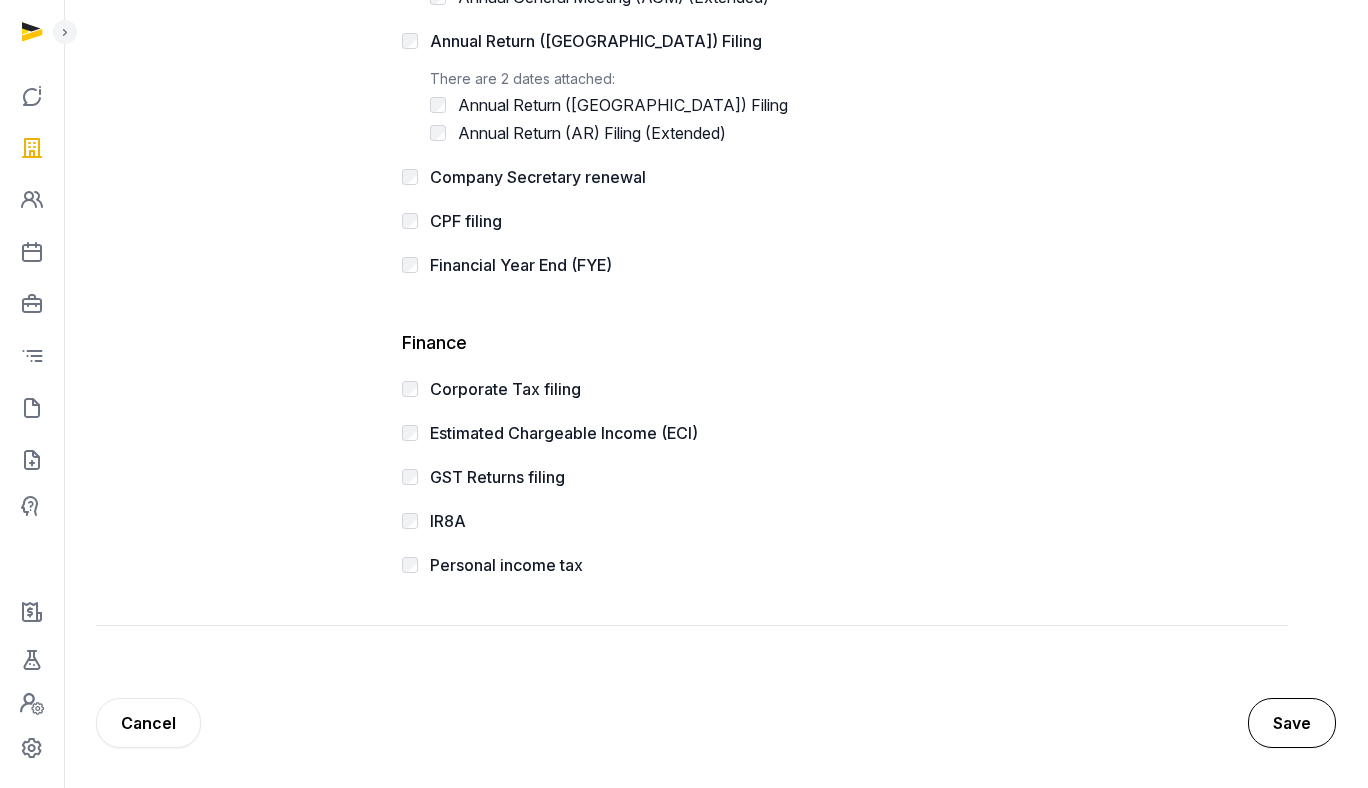 click on "Save" at bounding box center (1292, 723) 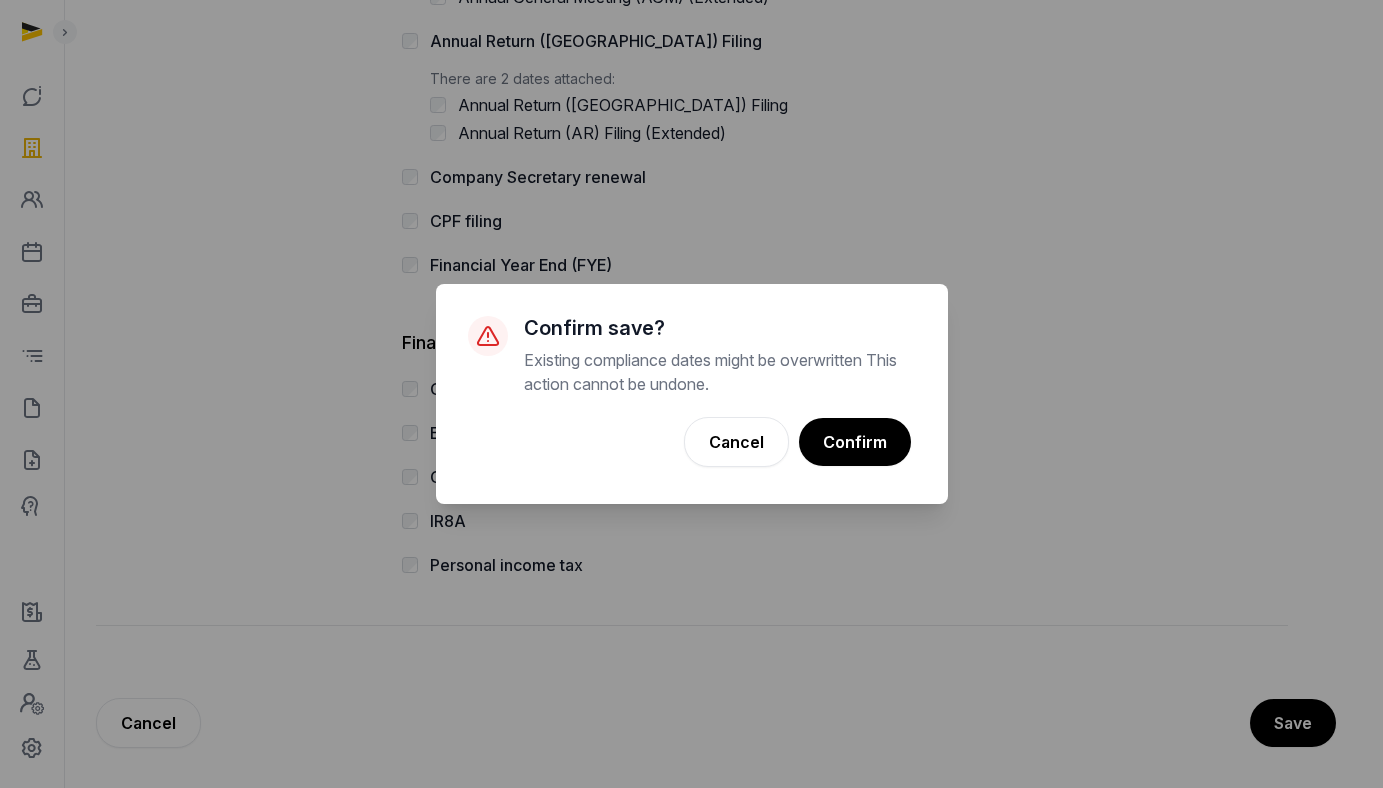 click on "Confirm" at bounding box center [855, 442] 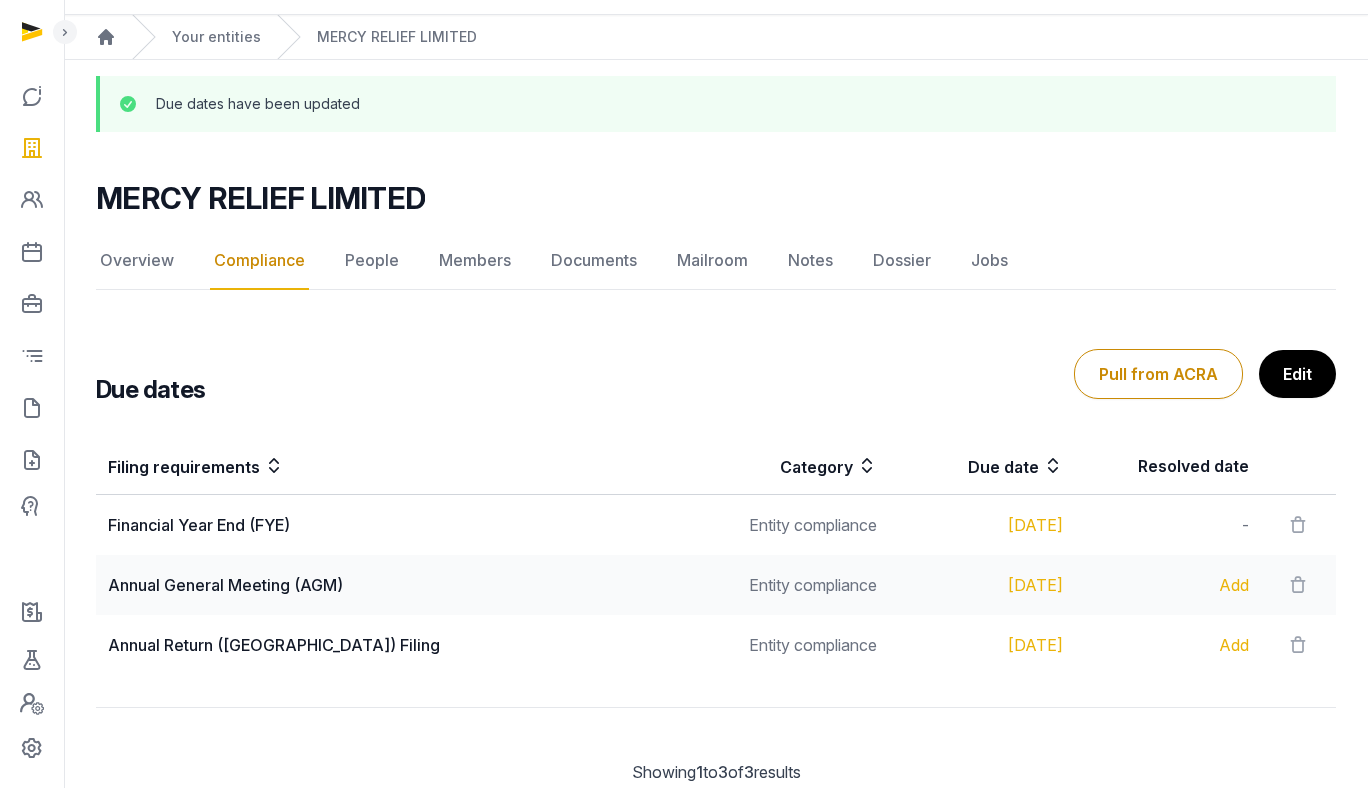 scroll, scrollTop: 117, scrollLeft: 0, axis: vertical 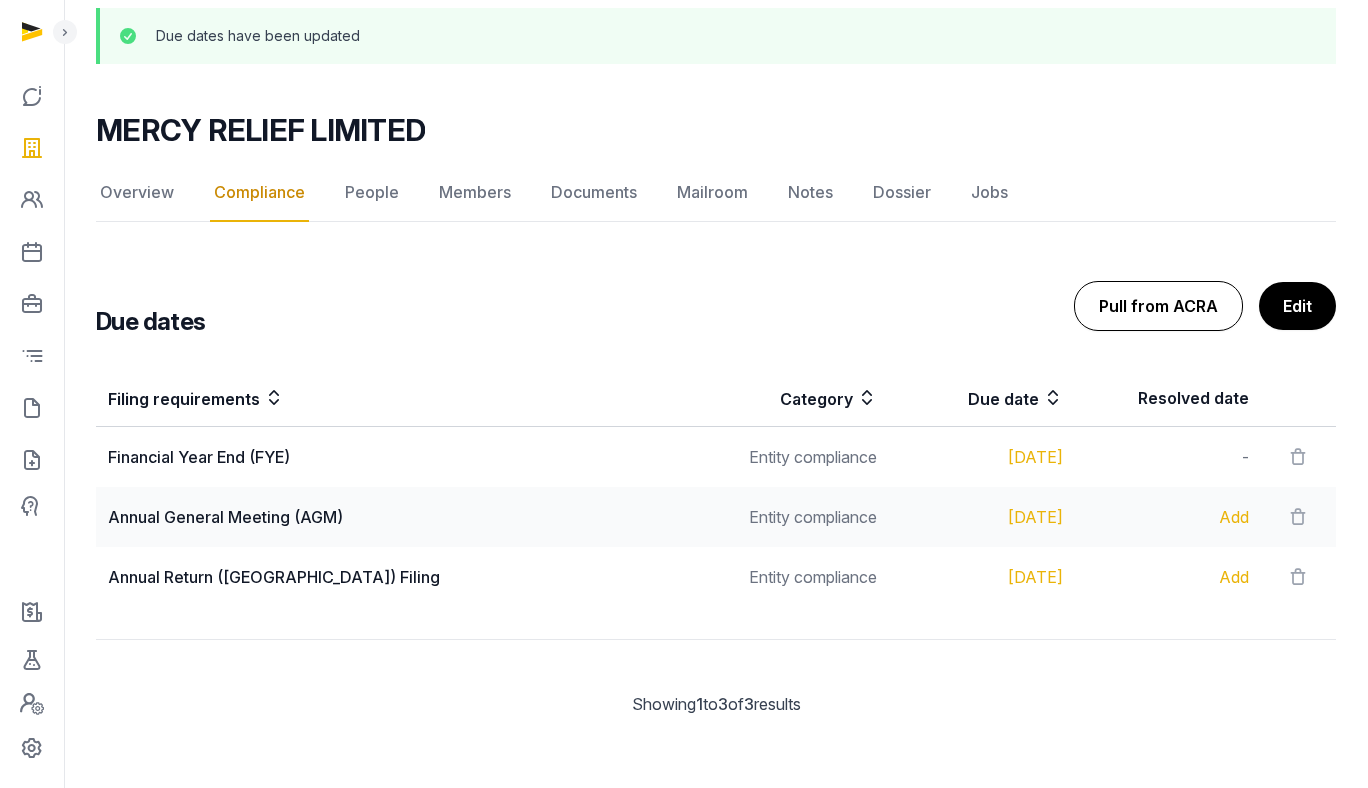 click on "Pull from ACRA" at bounding box center (1158, 306) 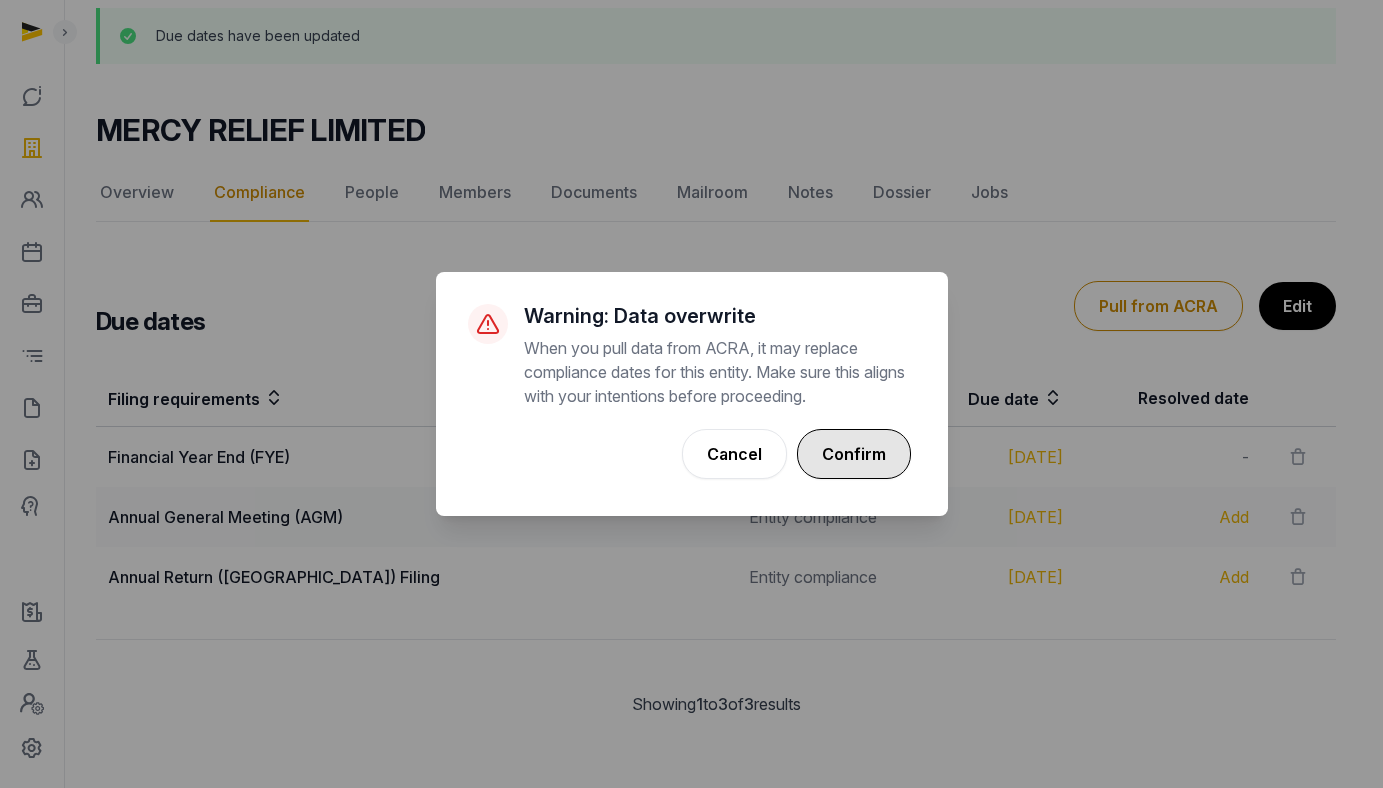 click on "Confirm" at bounding box center (854, 454) 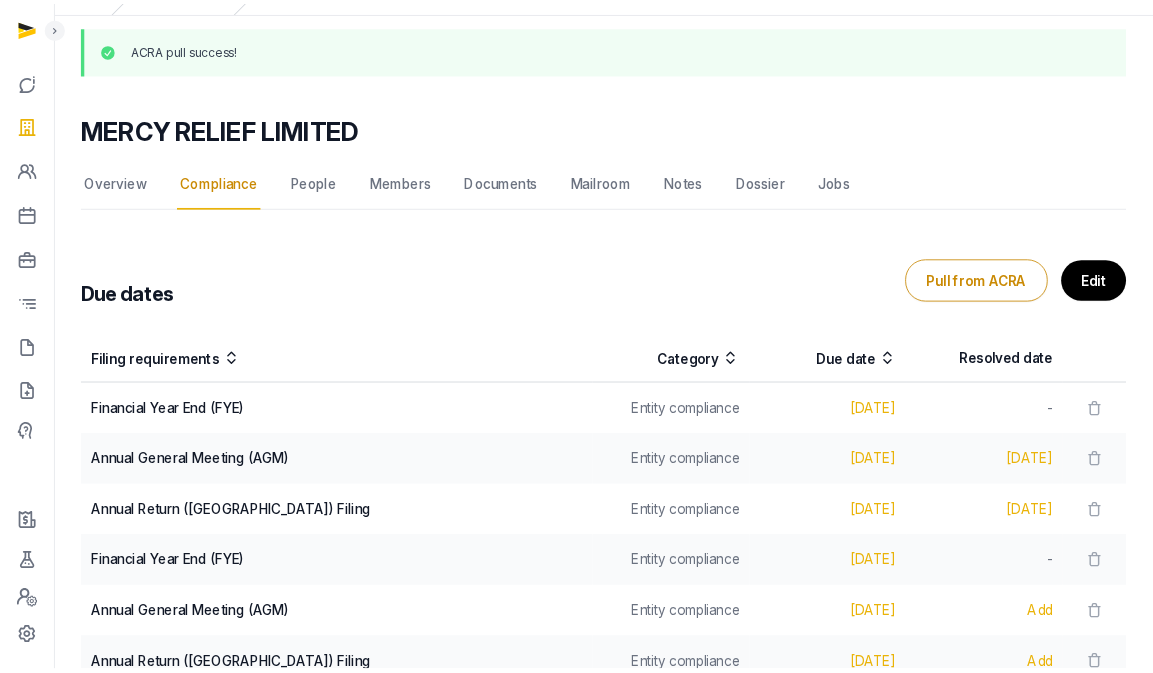 scroll, scrollTop: 0, scrollLeft: 0, axis: both 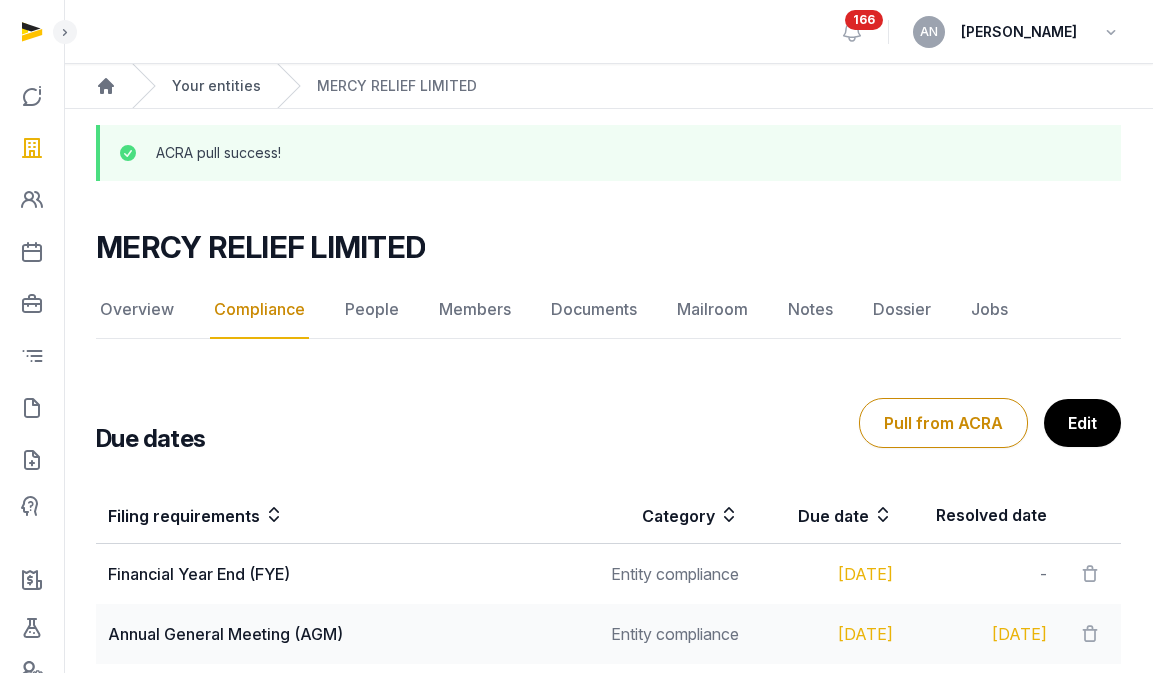 click on "Your entities" at bounding box center [216, 86] 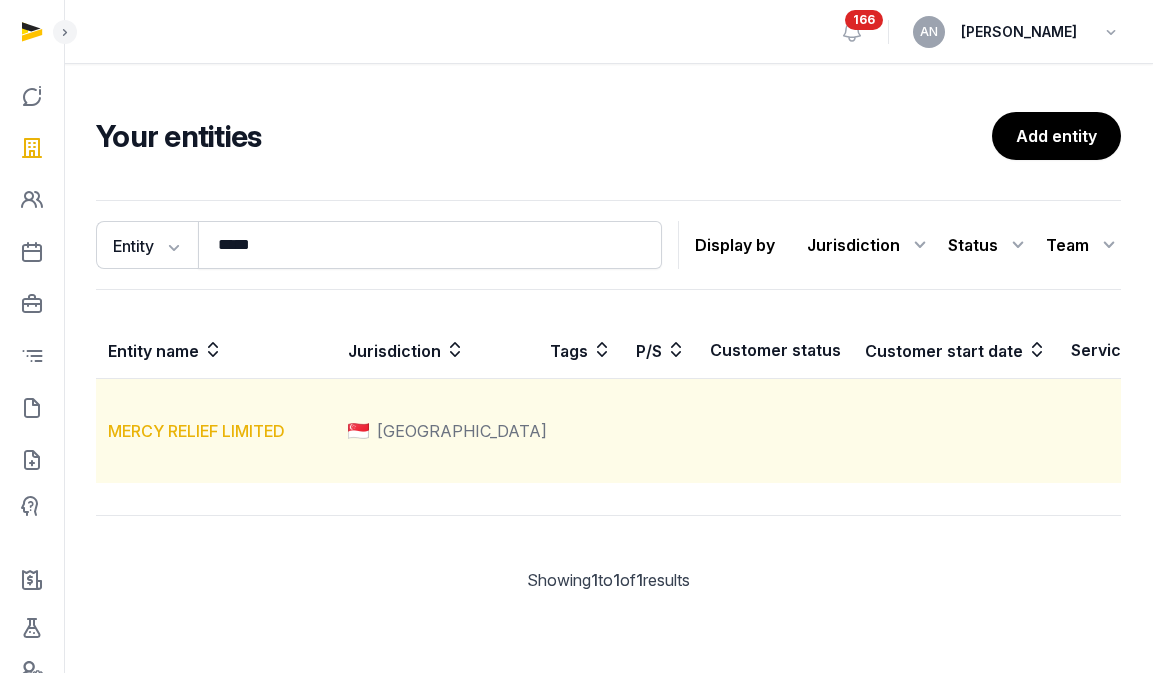 click on "MERCY RELIEF LIMITED" at bounding box center (196, 431) 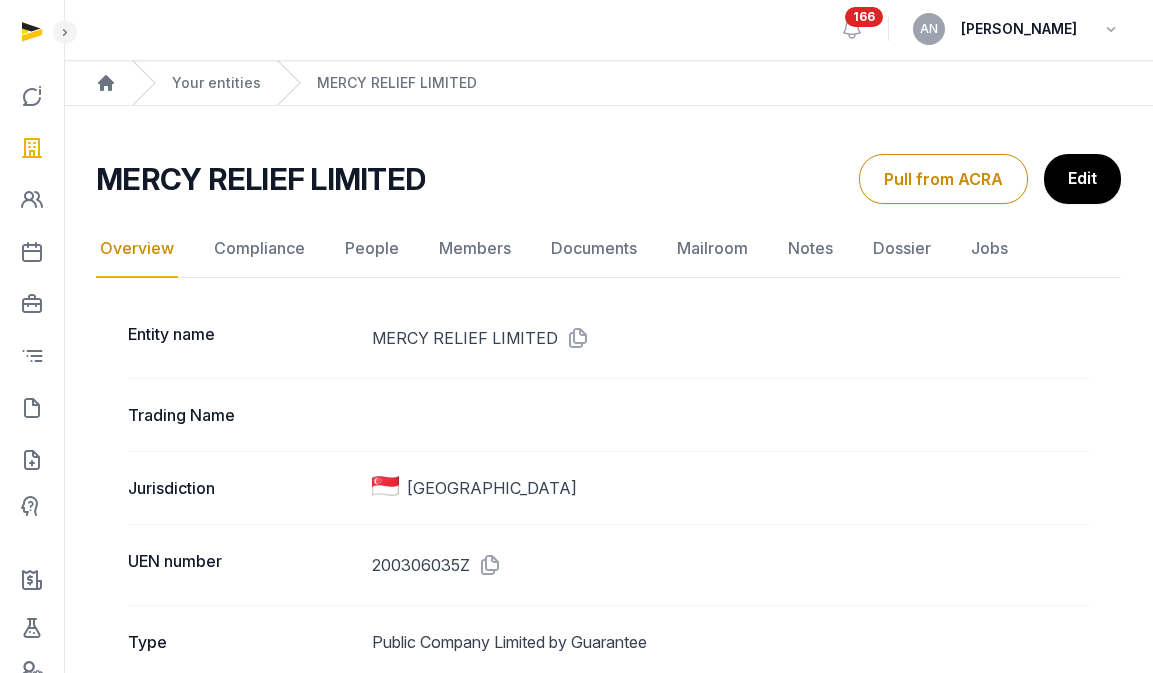 scroll, scrollTop: 4, scrollLeft: 0, axis: vertical 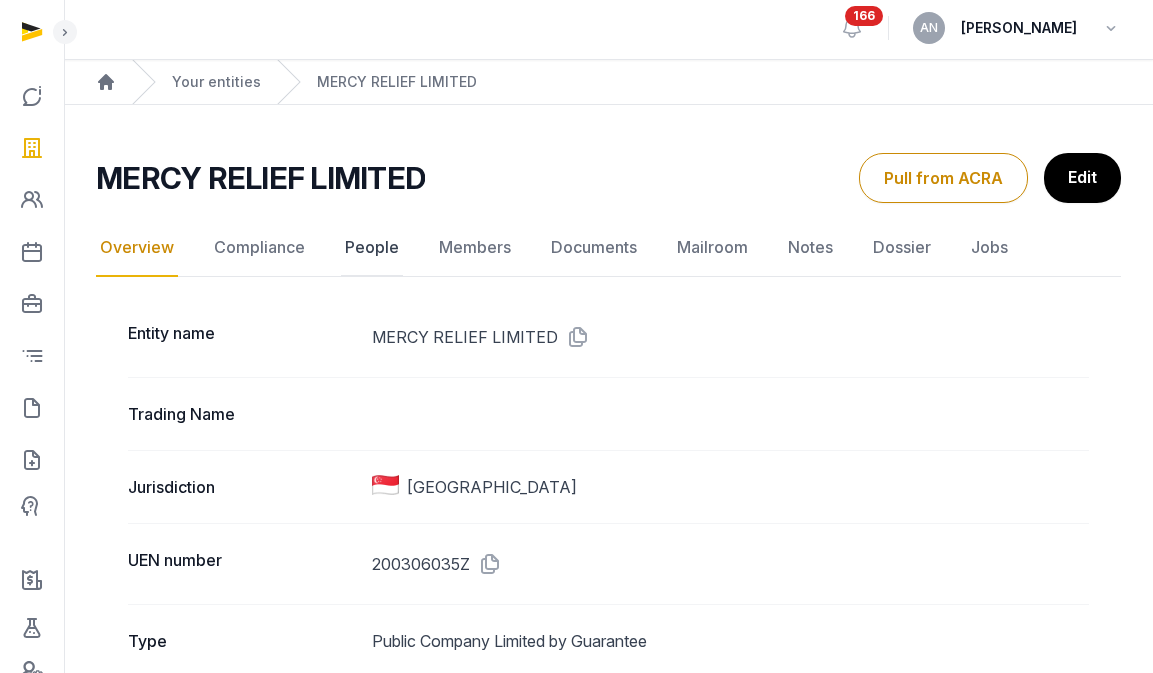 click on "People" 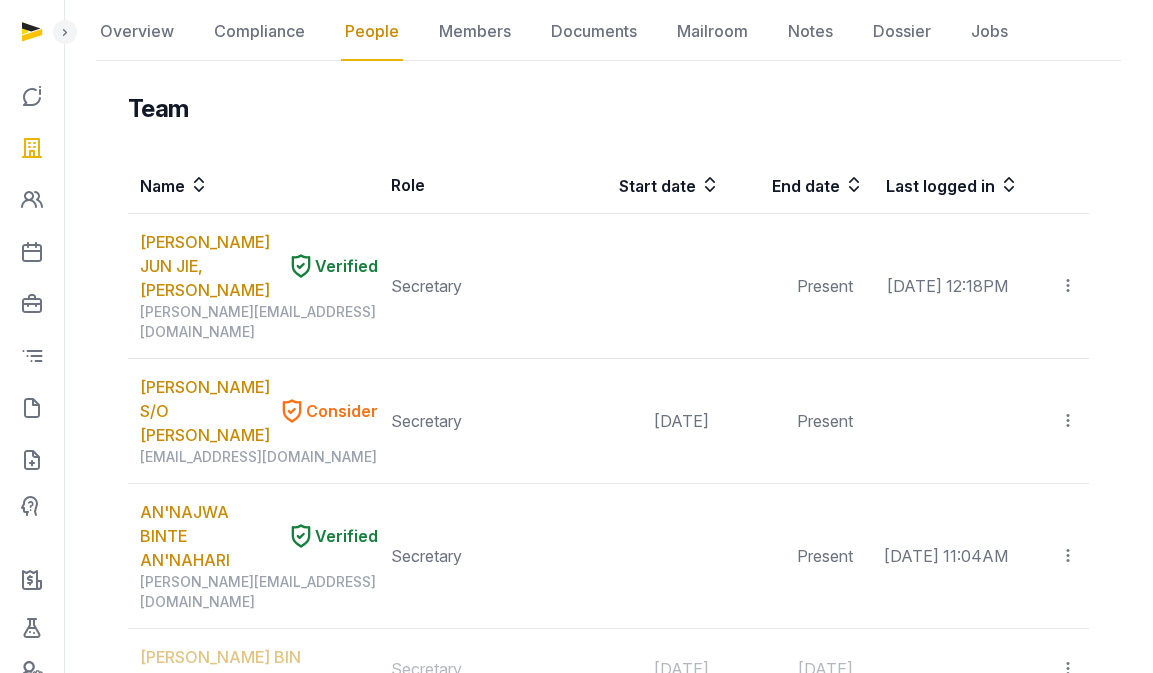 scroll, scrollTop: 0, scrollLeft: 0, axis: both 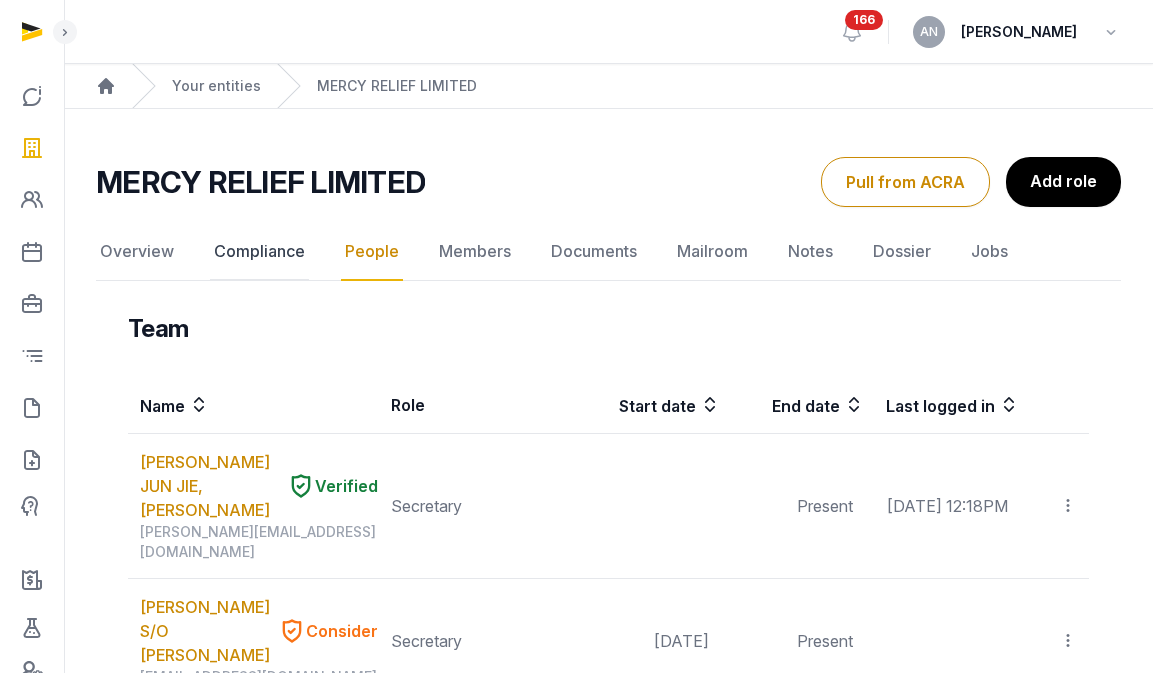 click on "Compliance" 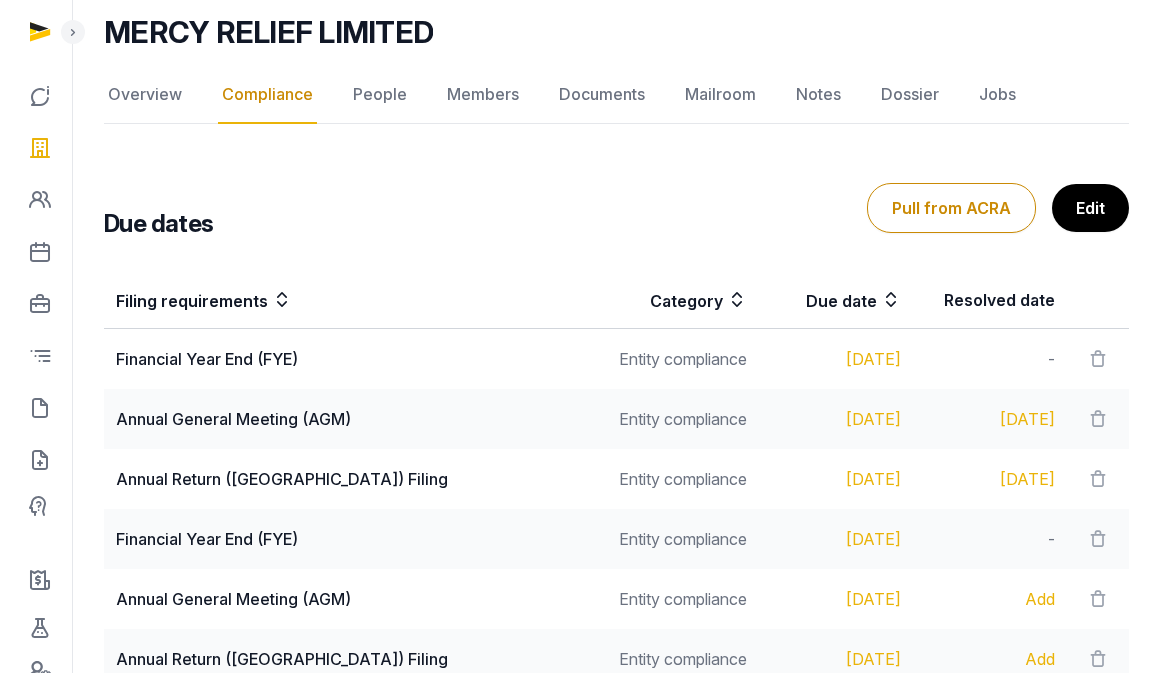 scroll, scrollTop: 0, scrollLeft: 0, axis: both 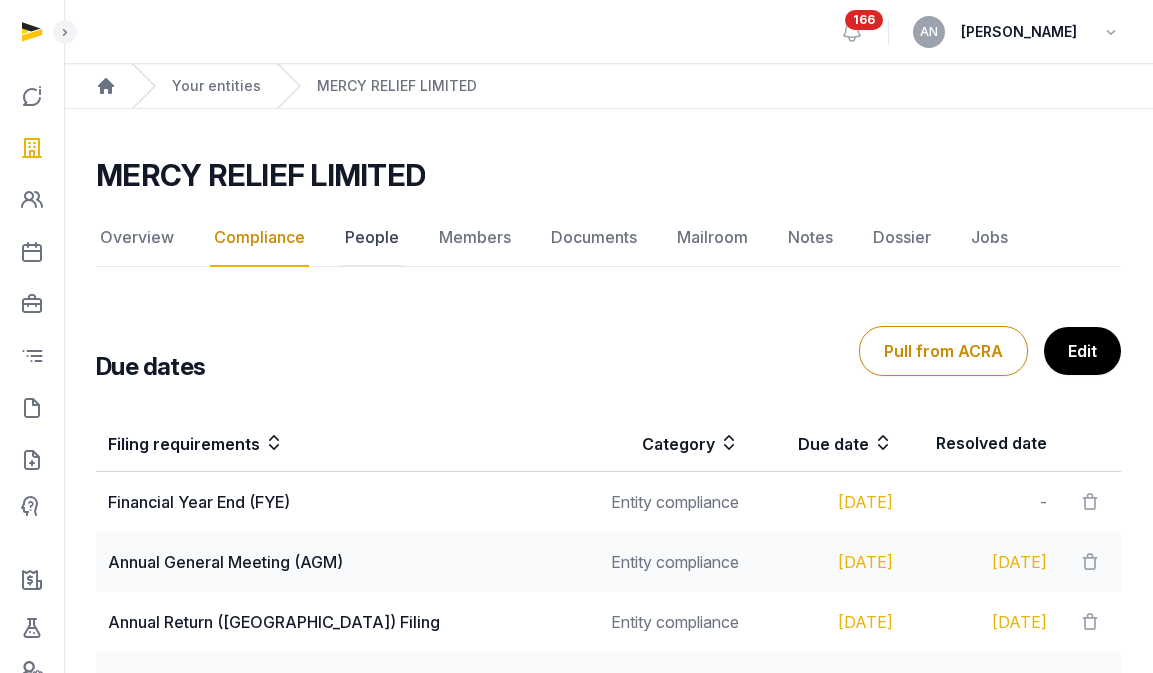 click on "People" 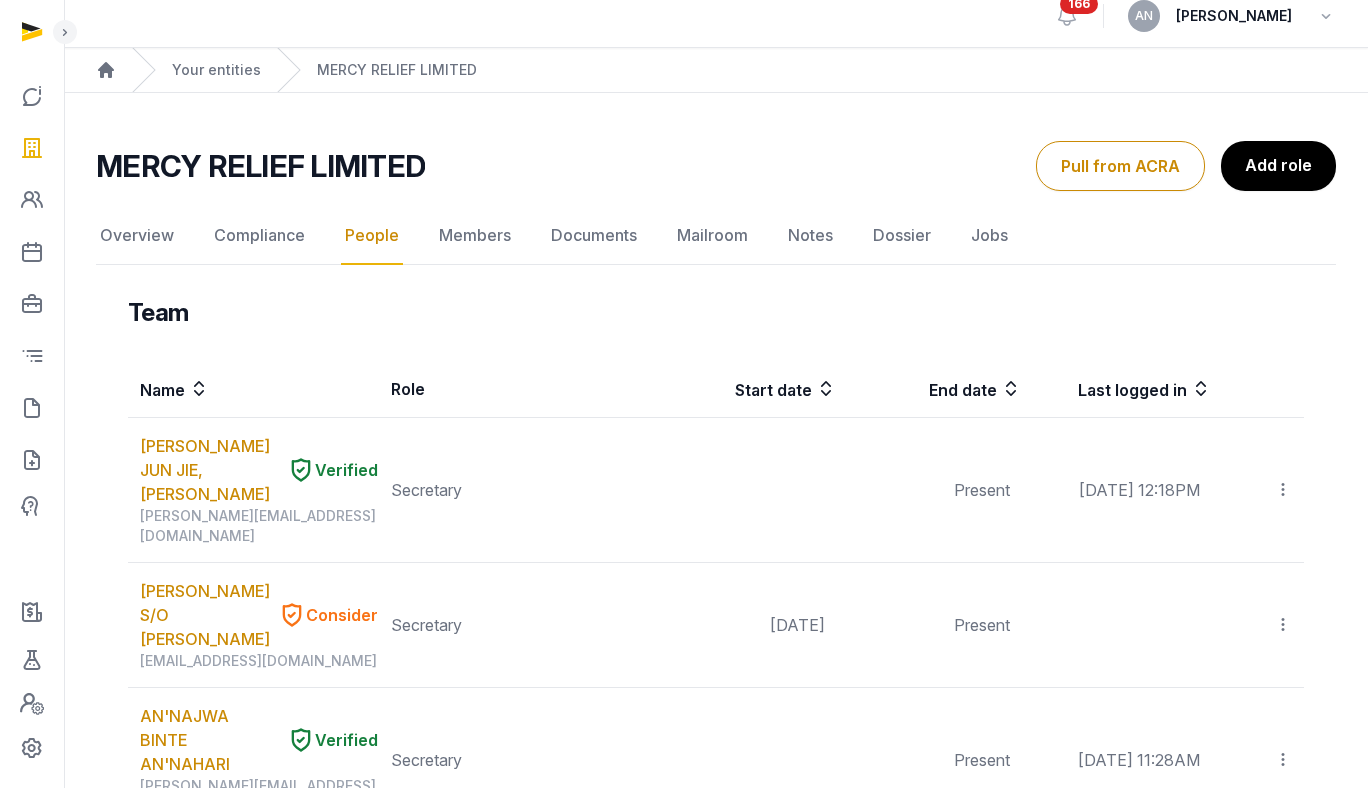 scroll, scrollTop: 0, scrollLeft: 0, axis: both 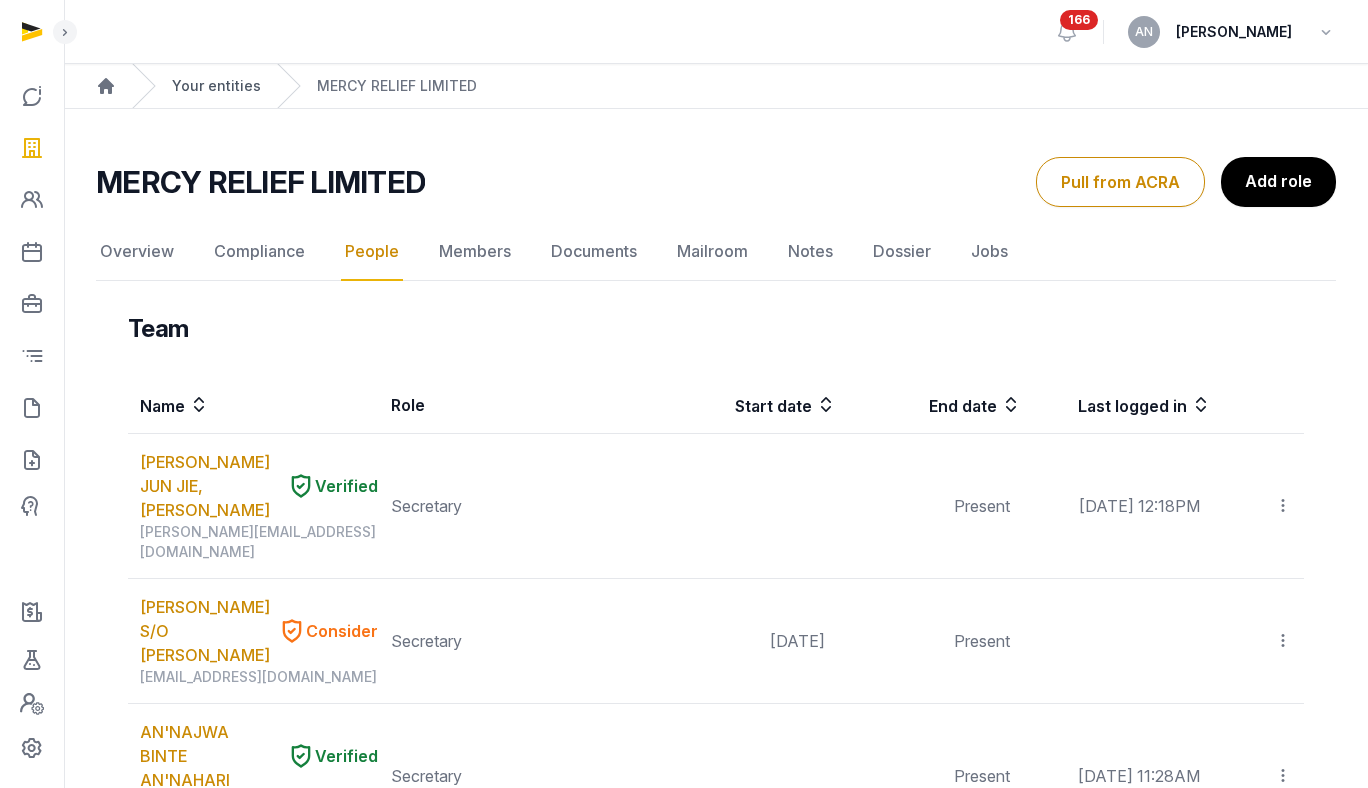 click on "Your entities" at bounding box center (216, 86) 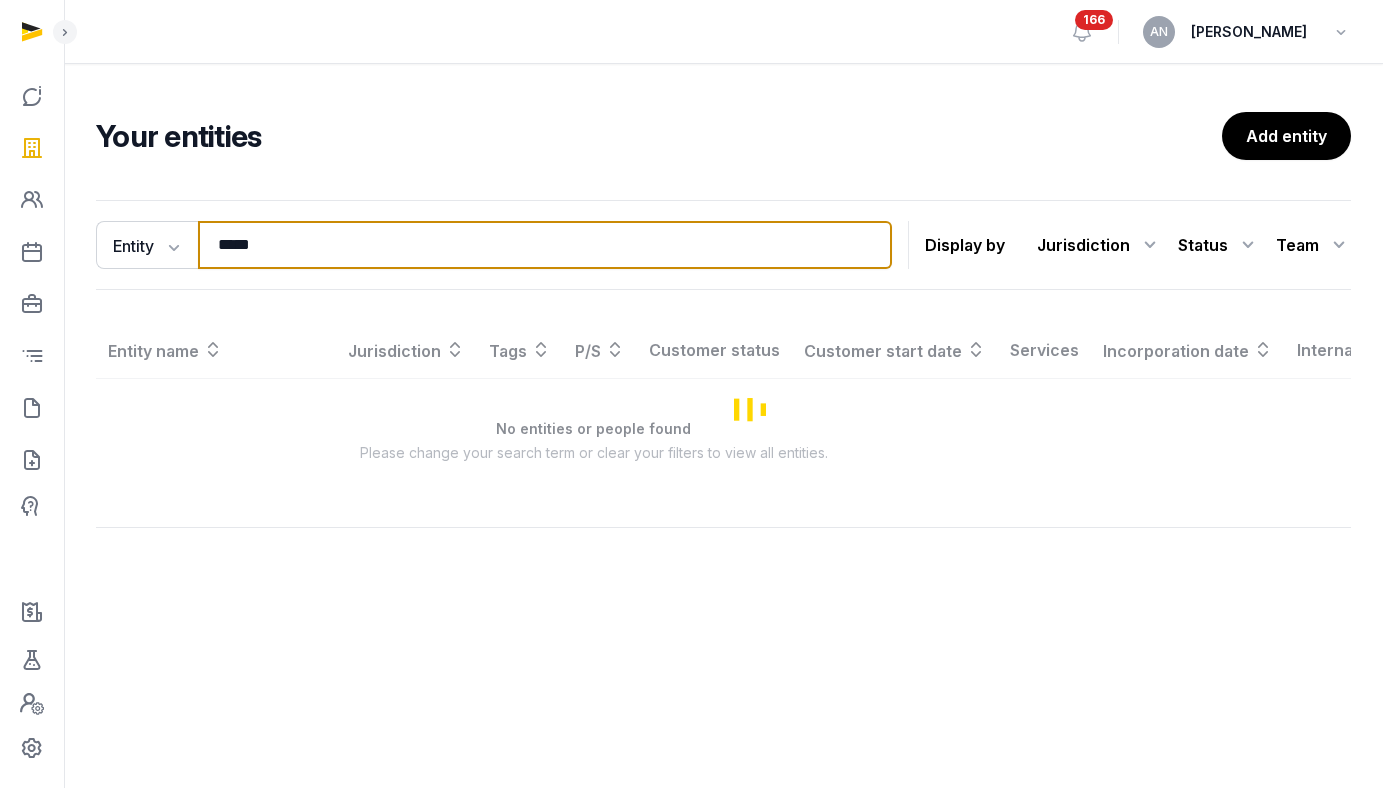 click on "*****" at bounding box center [545, 245] 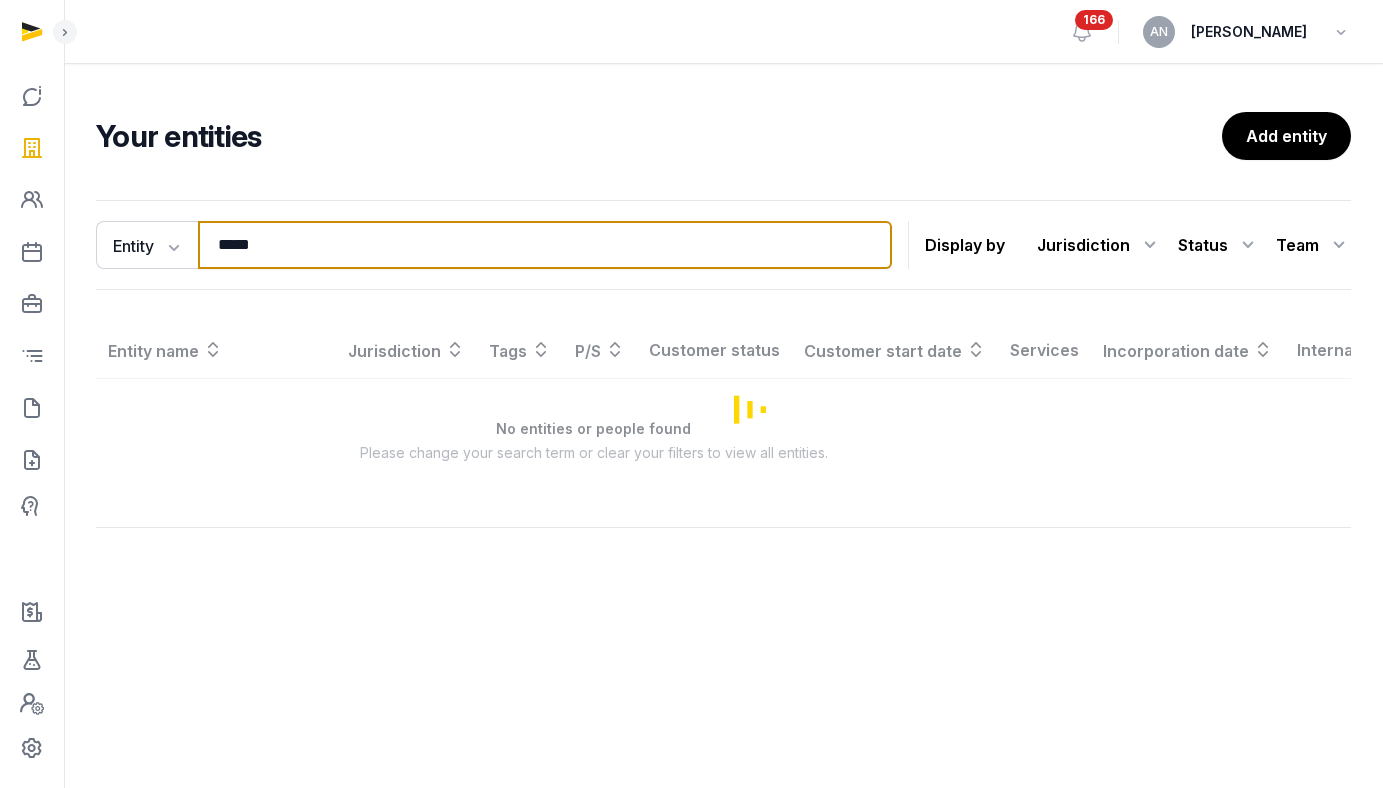 click on "*****" at bounding box center [545, 245] 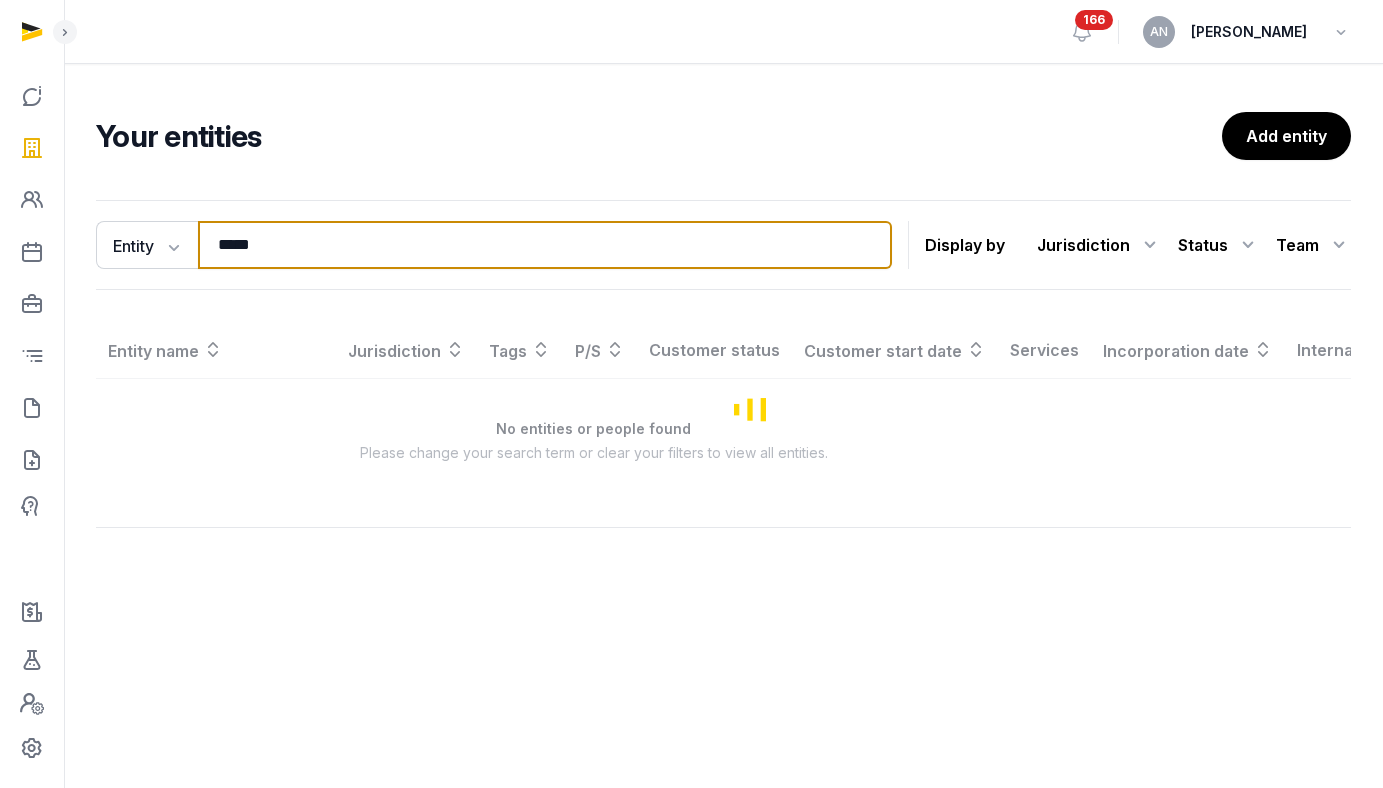 click on "*****" at bounding box center [545, 245] 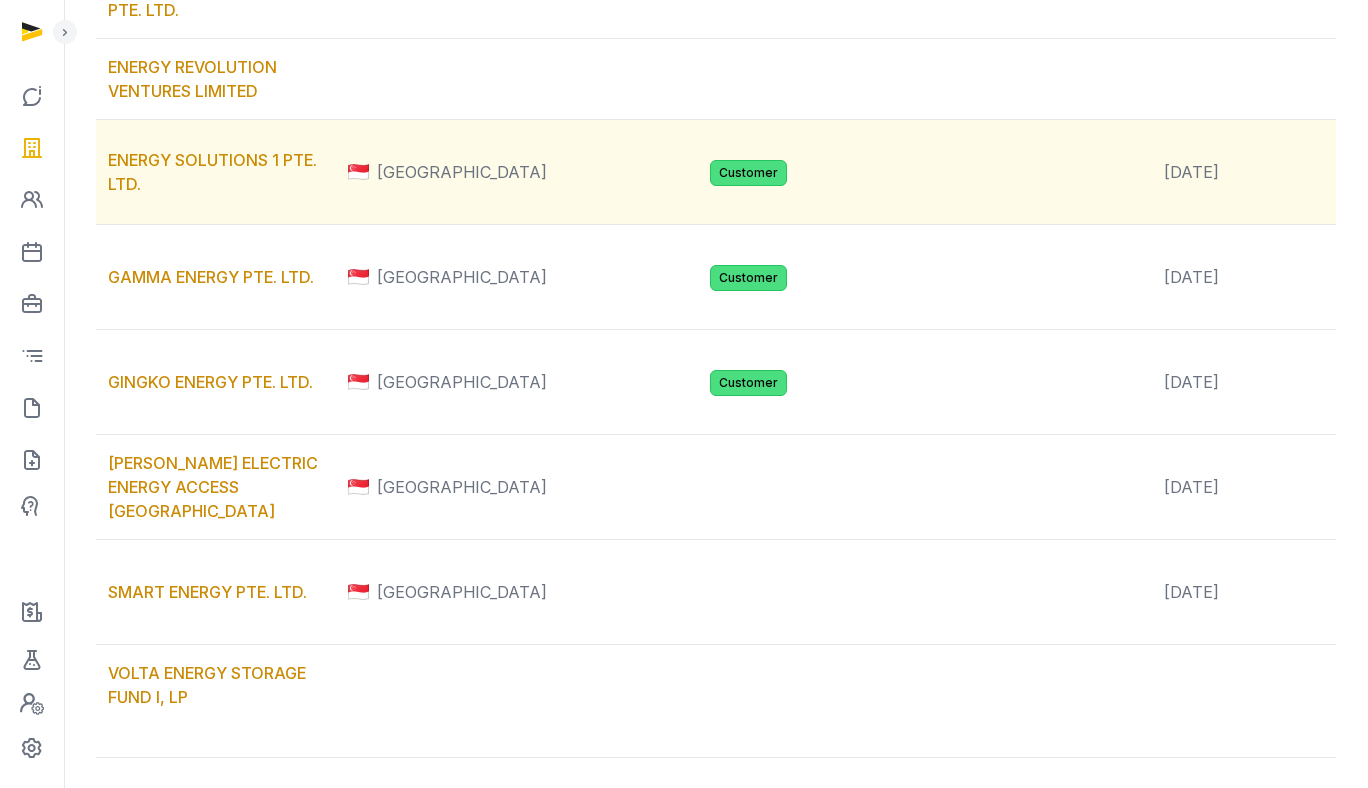 scroll, scrollTop: 1245, scrollLeft: 0, axis: vertical 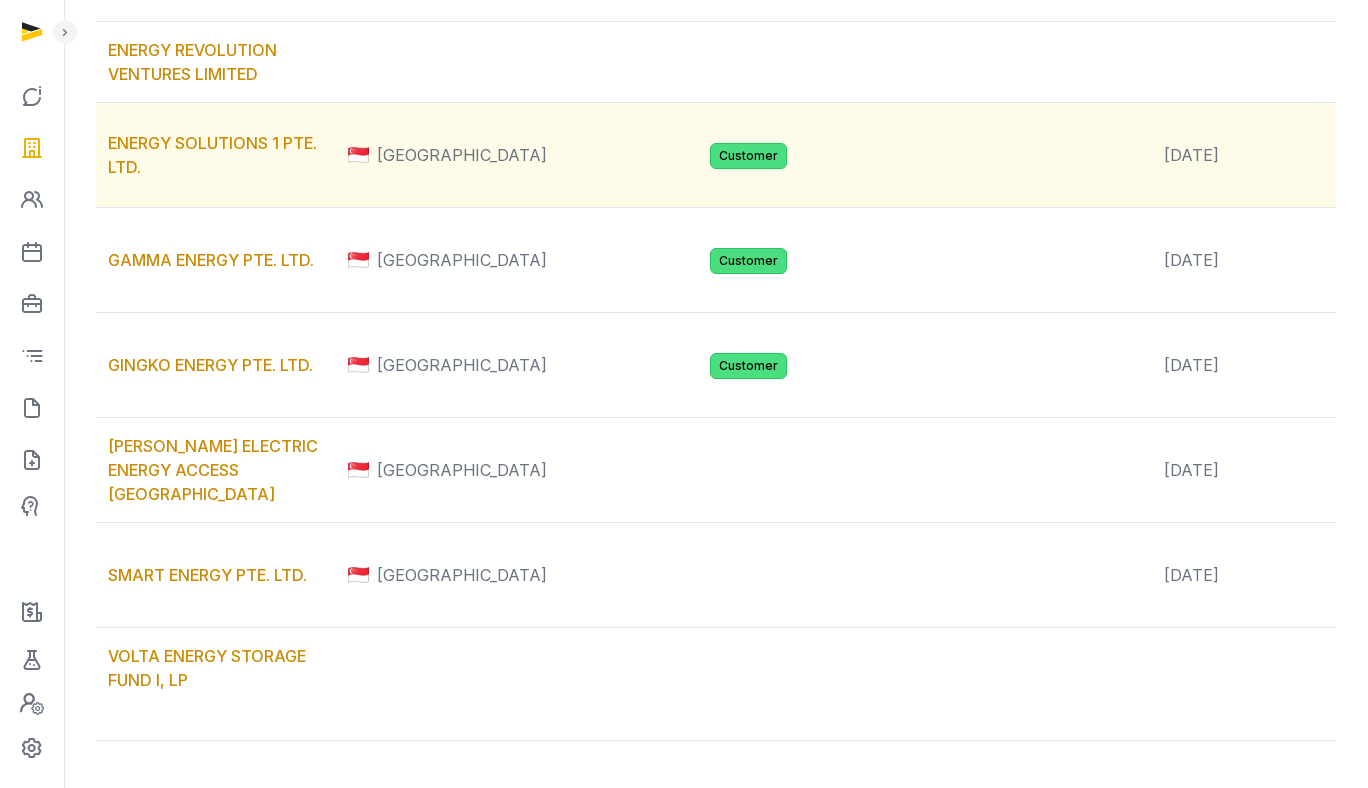 type on "******" 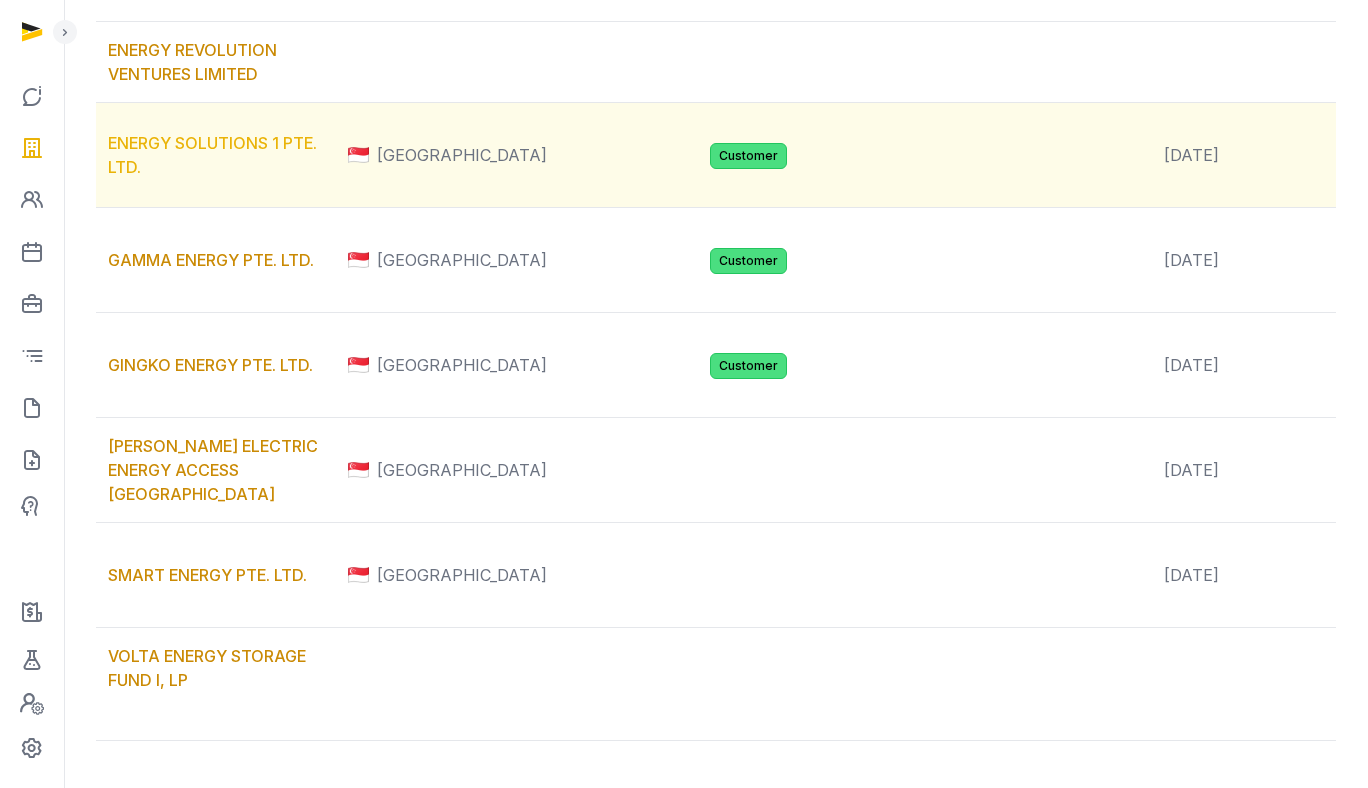 click on "ENERGY SOLUTIONS 1 PTE. LTD." at bounding box center (212, 155) 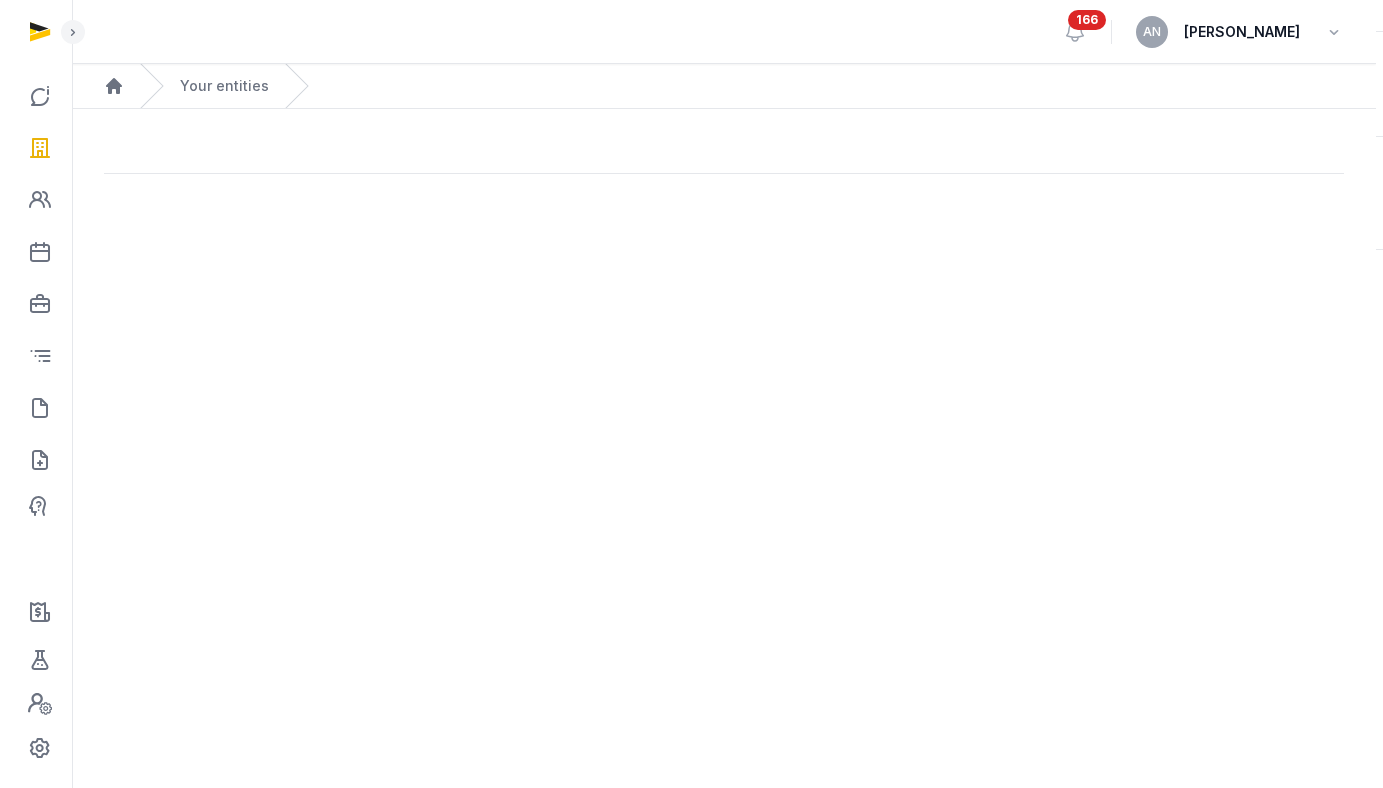 scroll, scrollTop: 0, scrollLeft: 0, axis: both 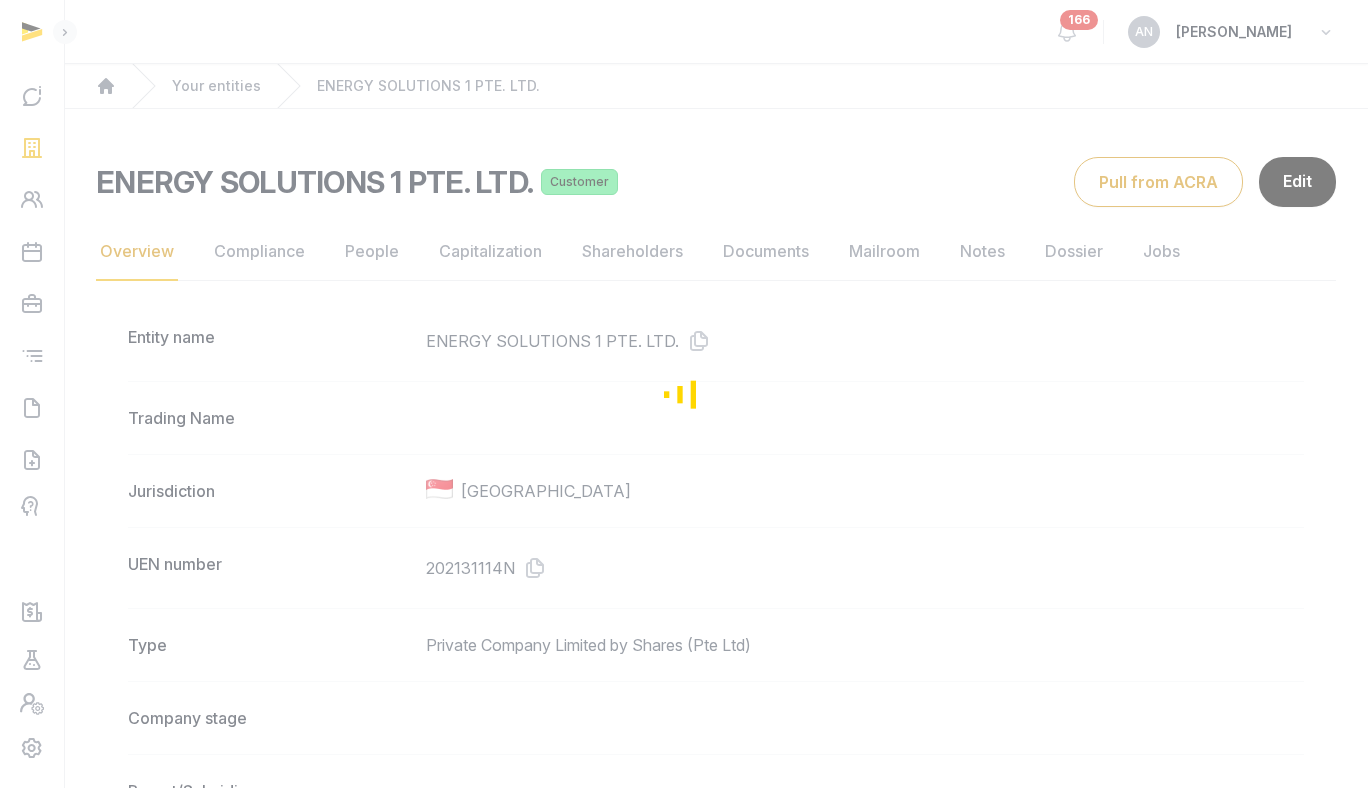 click at bounding box center (684, 394) 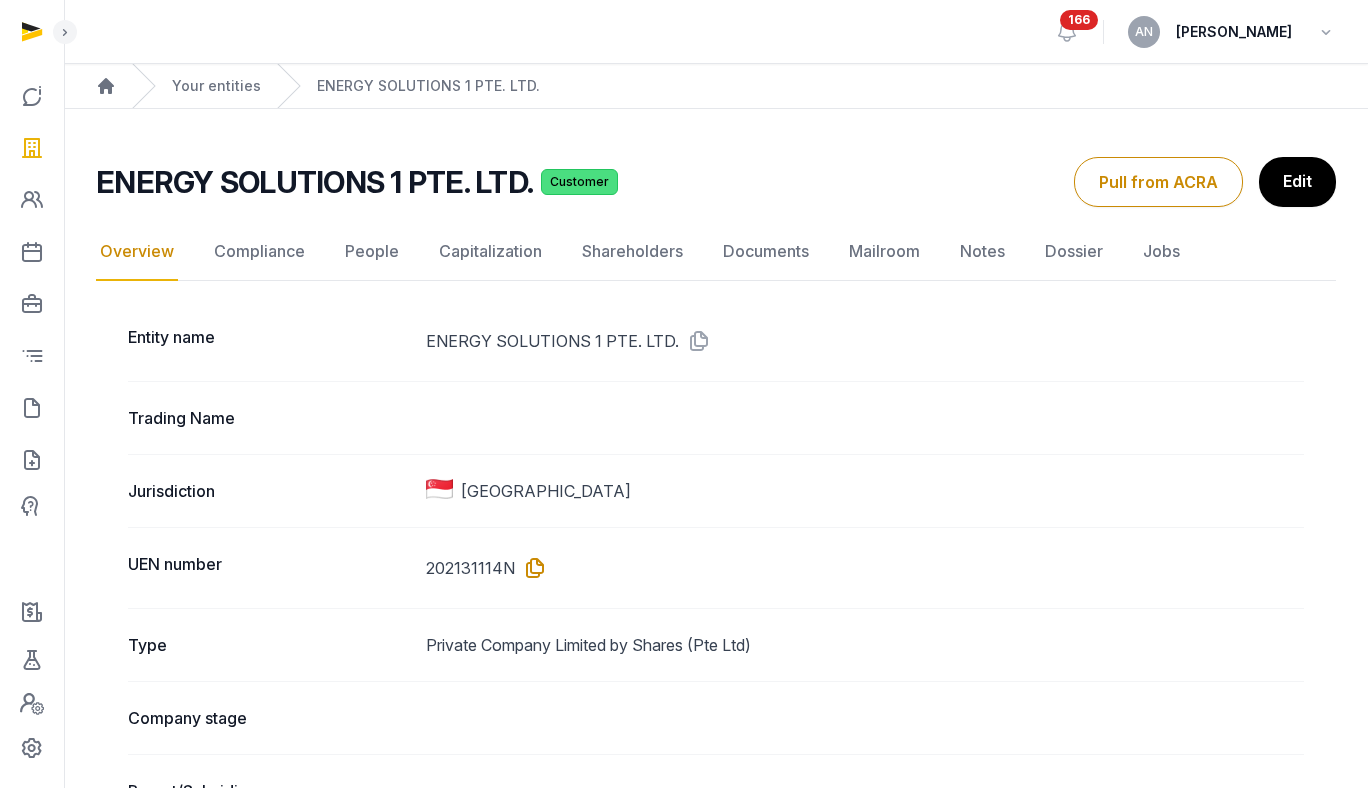 click at bounding box center (531, 568) 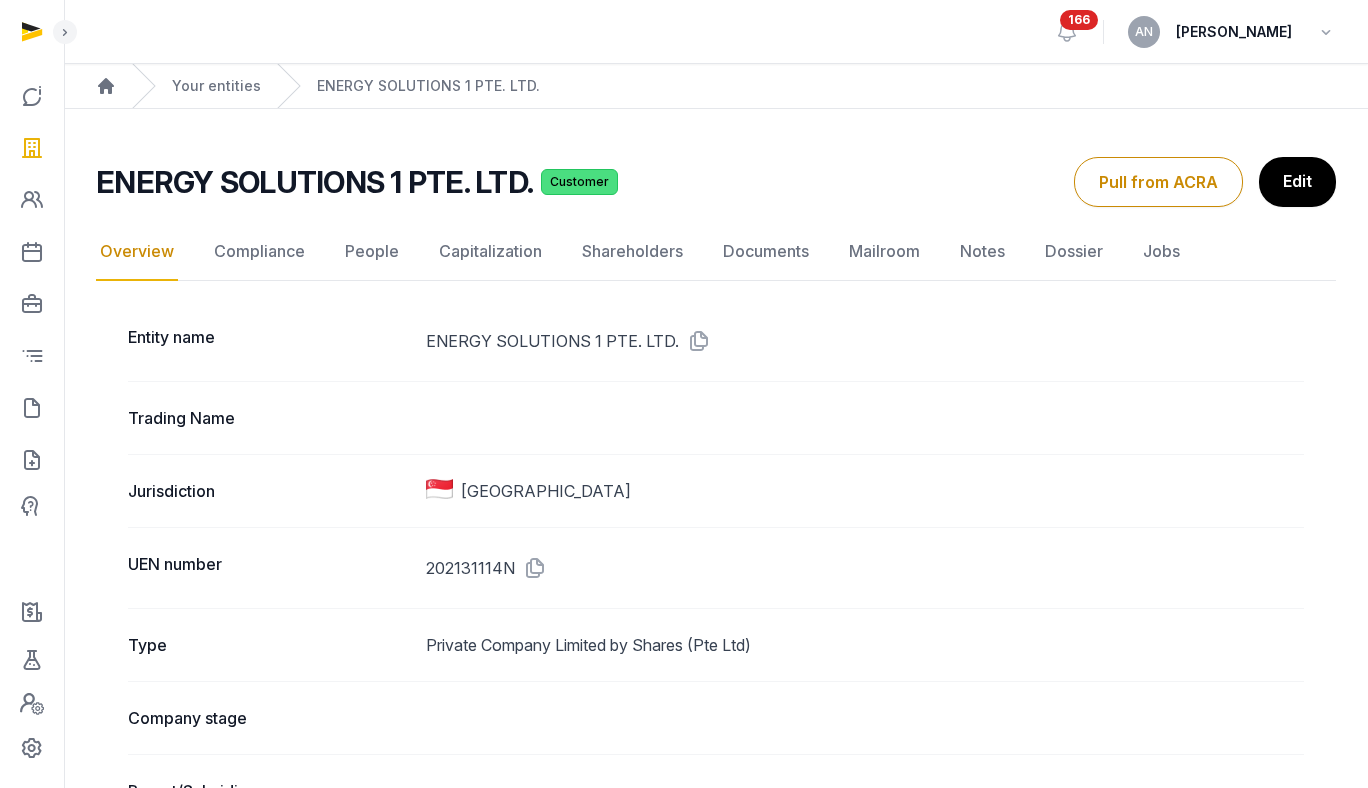 click on "ENERGY SOLUTIONS 1 PTE. LTD. Customer Overview Overview Compliance People Capitalization Shareholders Documents Mailroom Notes Dossier Jobs Pull from ACRA Edit  Overview  Compliance  People  Capitalization  Shareholders  Documents  Mailroom  Notes  Dossier  Jobs  Entity name ENERGY SOLUTIONS 1 PTE. LTD.  Trading Name   Jurisdiction Singapore UEN number 202131114N  Type Private Company Limited by Shares (Pte Ltd)  Company stage Parent/Subsidiary Industry Description   Website Email address Office phone number Primary countries of operation Activities 35102-GENERATION OF ELECTRICITY BY OTHER SOURCES (EG SOLAR POWER, BIOFUELS ETC) 71123 - ENGINEERING DESIGN AND CONSULTANCY SERVICES IN ENERGY MANAGEMENT AND CLEAN ENERGY SYSTEMS Registered address 109 NORTH BRIDGE ROAD, SINGAPORE, 179097, SINGAPORE  Business address 109 NORTH BRIDGE ROAD, SINGAPORE, 179097, SINGAPORE  Mailing address 109 NORTH BRIDGE ROAD, SINGAPORE, 179097, SINGAPORE  Incorporation date Sep 07, 2021  Tags Entity status Active  Questionnaire No No" 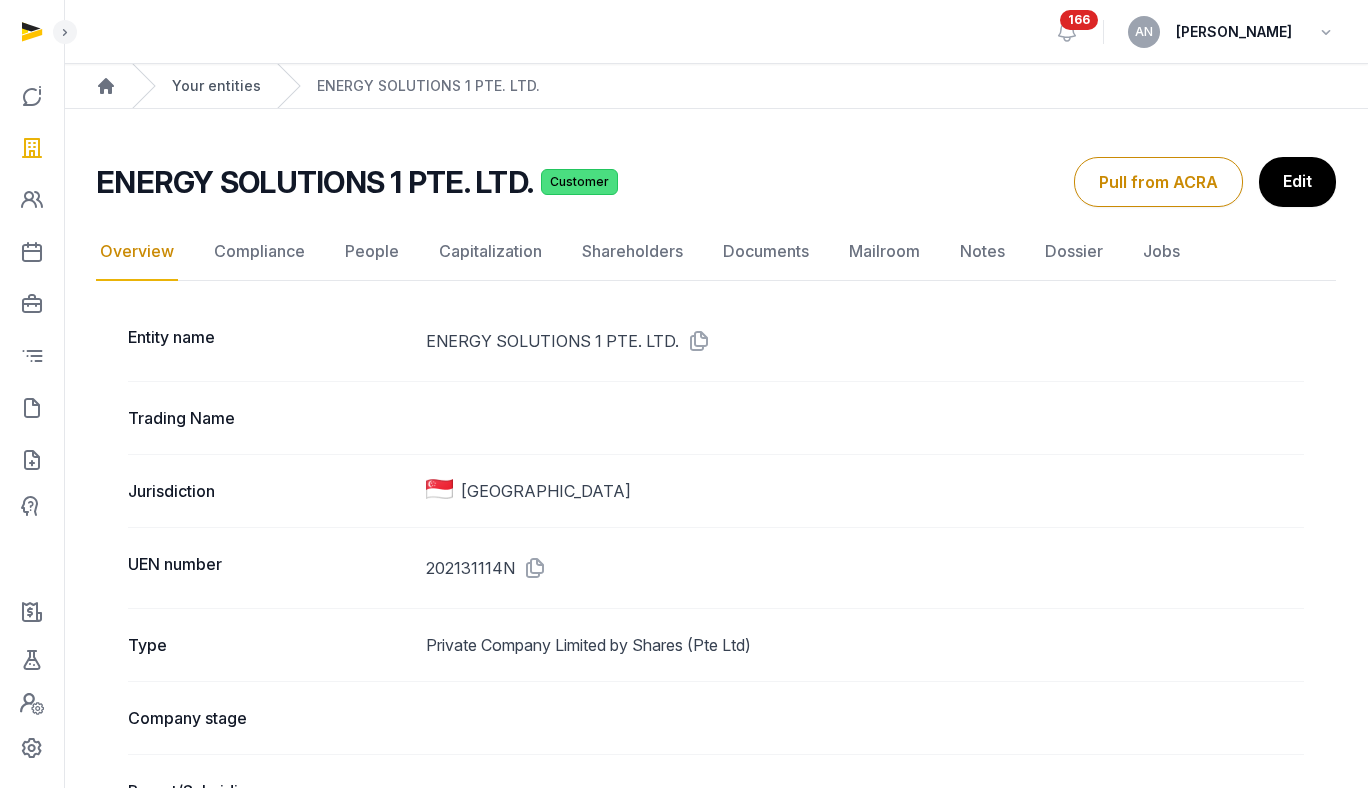 click on "Your entities" at bounding box center (216, 86) 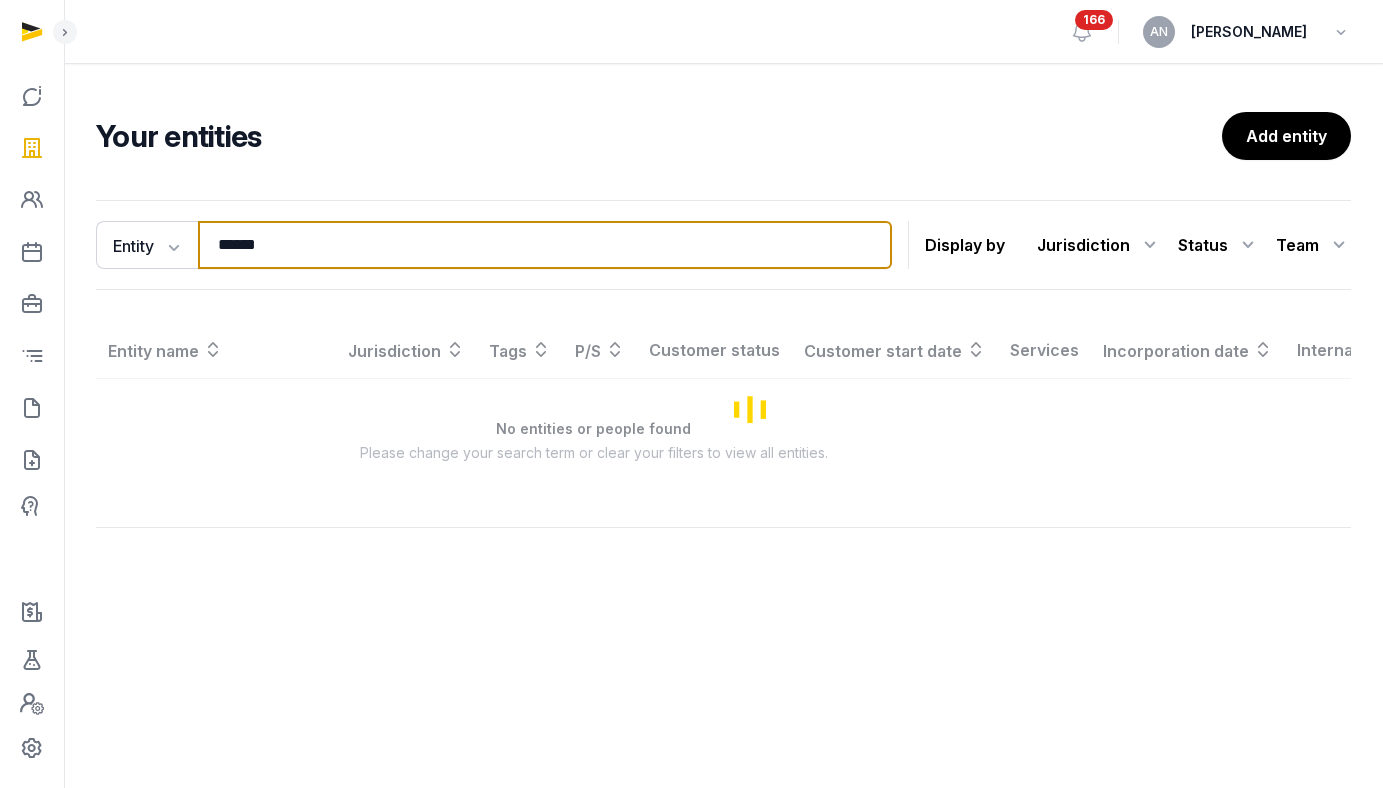 click on "******" at bounding box center (545, 245) 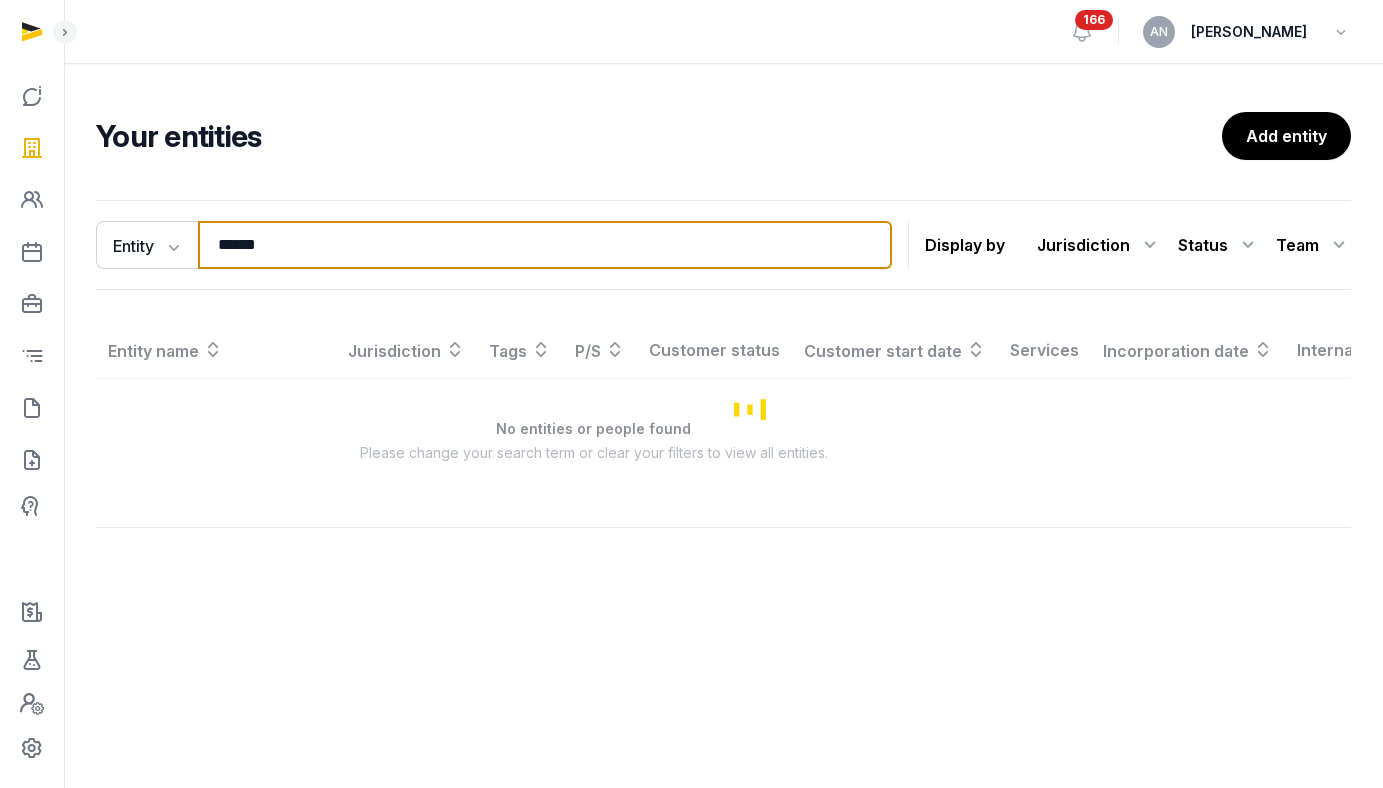 click on "******" at bounding box center [545, 245] 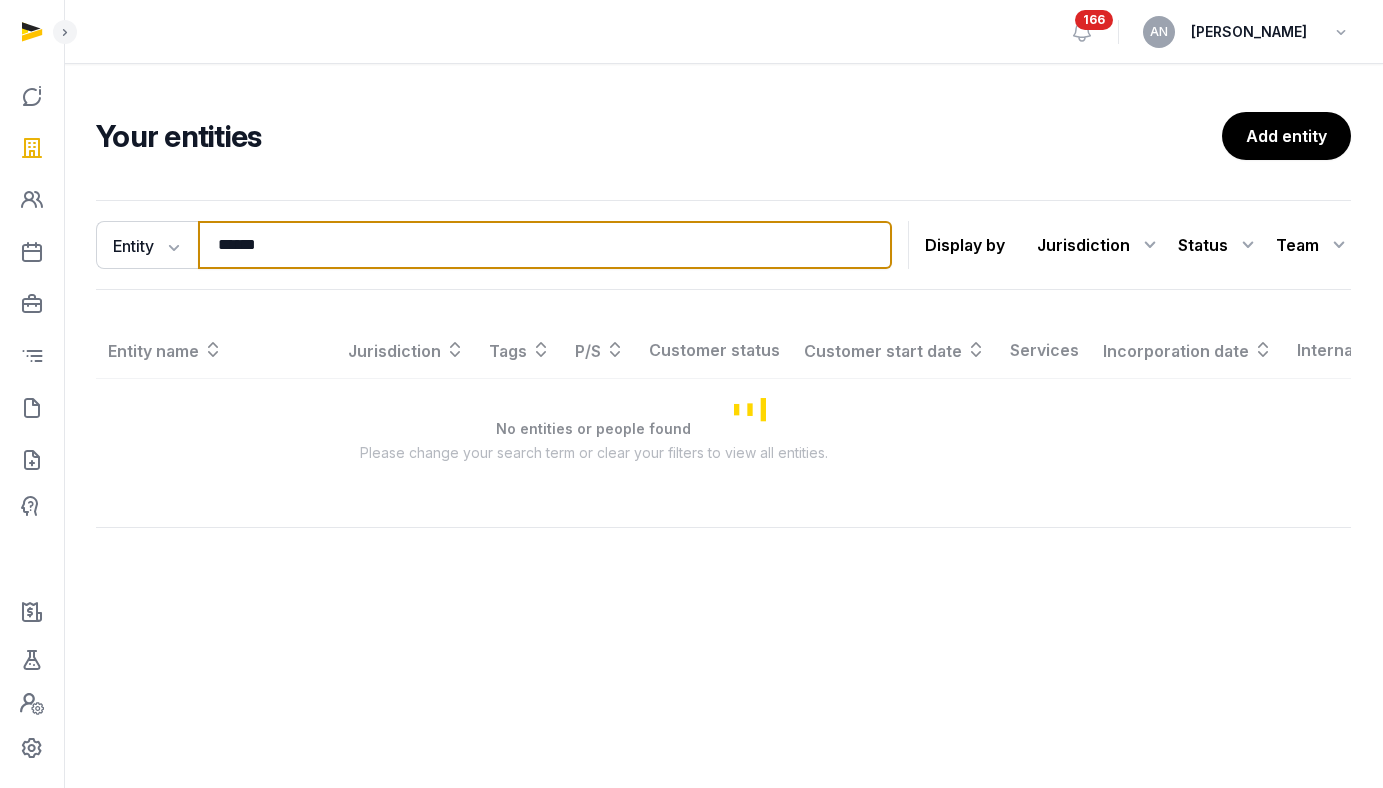 click on "******" at bounding box center [545, 245] 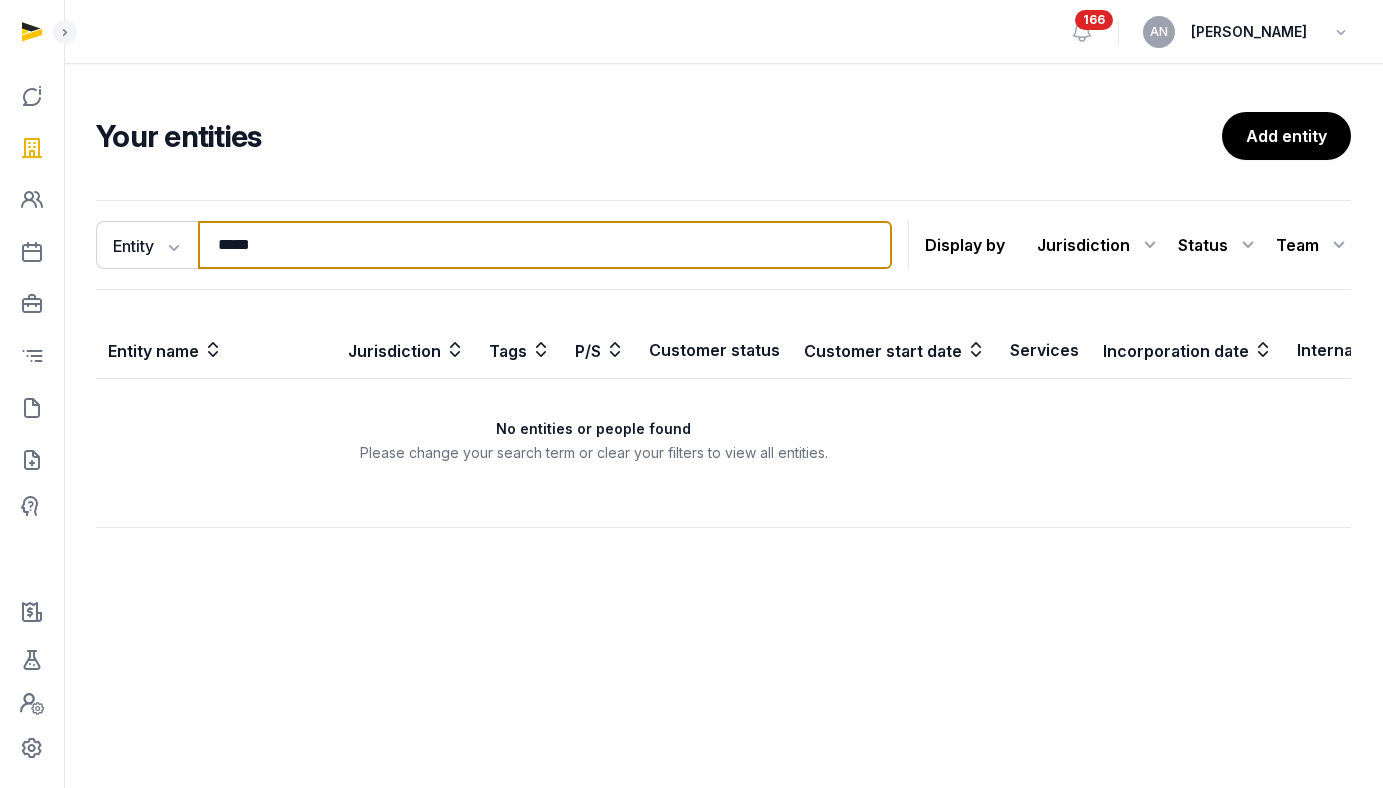 type on "*****" 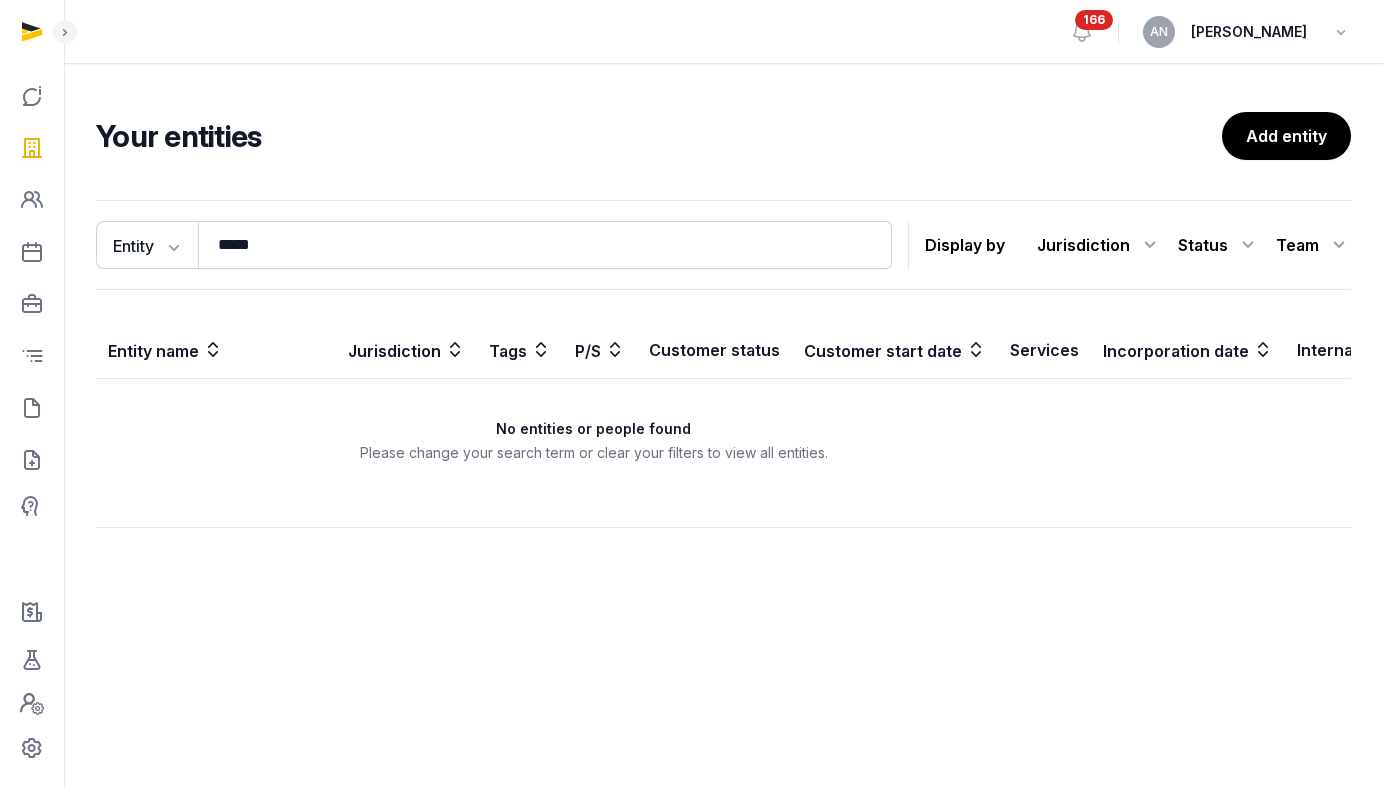 click on "Entity   Entity   People   Tags  Services ***** Search Display by  Jurisdiction  All jurisdiction Malaysia Singapore USA  Status   All statuses  Lead Customer Churned None  Team  All members Aditi Akon Dey ALAN ALICIA VOON SU LYNN AMRITA DHINGRA AN'NAJWA BINTE AN'NAHARI Angelica Marcelo Anna Santos Annie Bong Chai Ling CHOONG SZE WEN Christina Gan Crupa Pati Danielle King David Jones Devyani Chitlangia Elpollero Eric Sheh Fonih Test Helen Foo Henry Adams HUANG HO PU JAGARITI MATHUR Jezreel De Jesus Joanne Chong John John G John Galactus TTT Justine Laprun Krithiga Anantha Rao Leon Brown MAITE' CRAMA MAITHAM ALSARRAF Mejew Mopoj Naufal ORIANA SURYO Renu Agarwal Robert Han RONNA DE LEON TI Sujanedran Sukanya Sekar SZE MAY FOO Tanishq TOMAS NGUYEN Wee Peng Yeo" at bounding box center [723, 245] 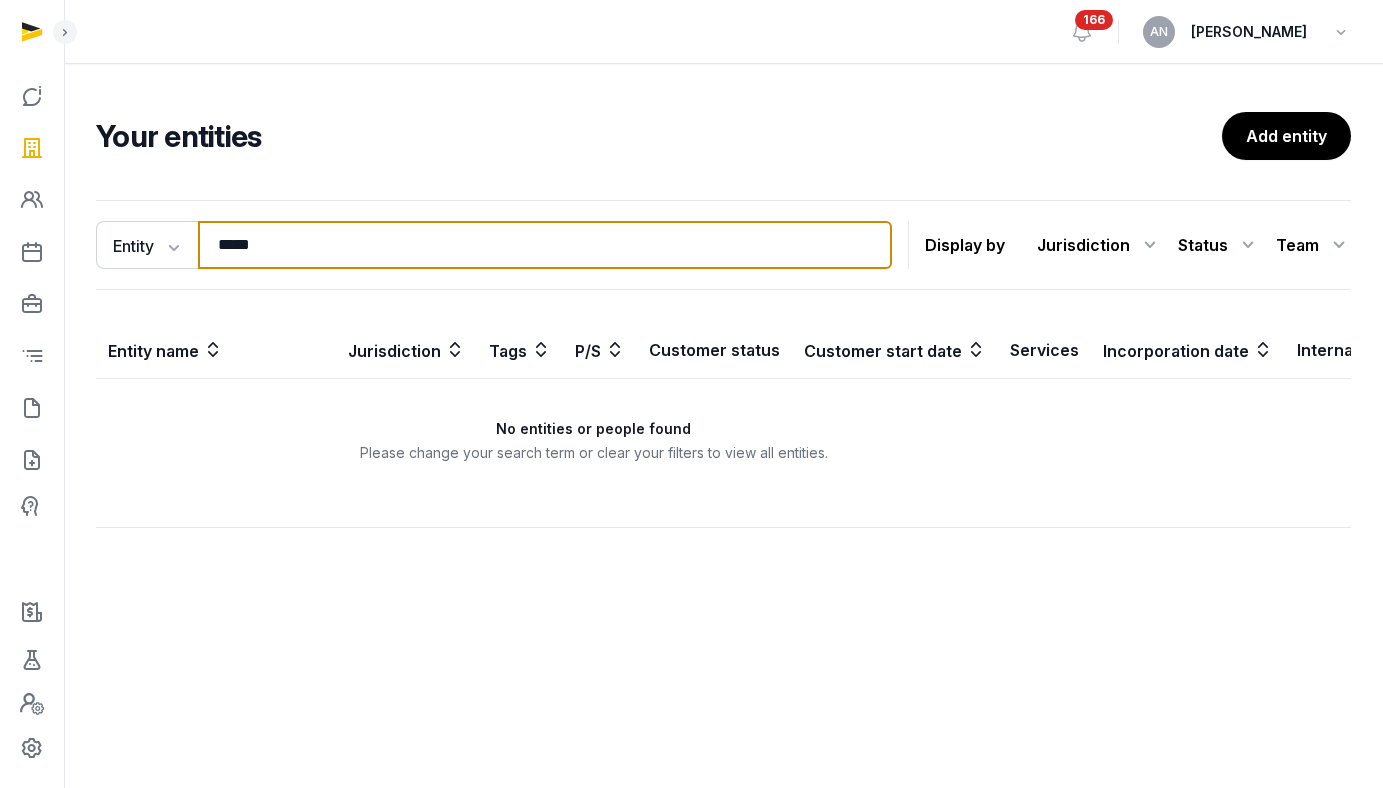click on "*****" at bounding box center [545, 245] 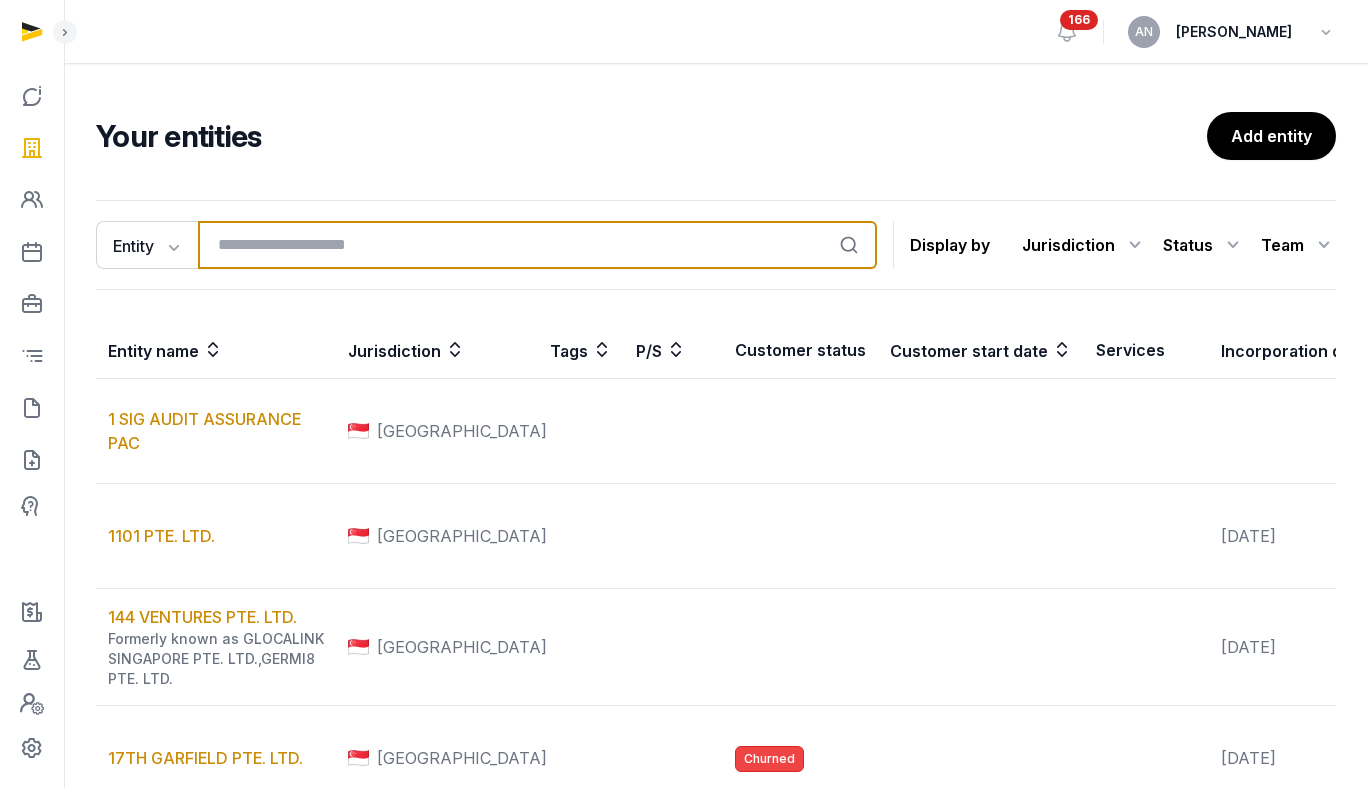 click at bounding box center (537, 245) 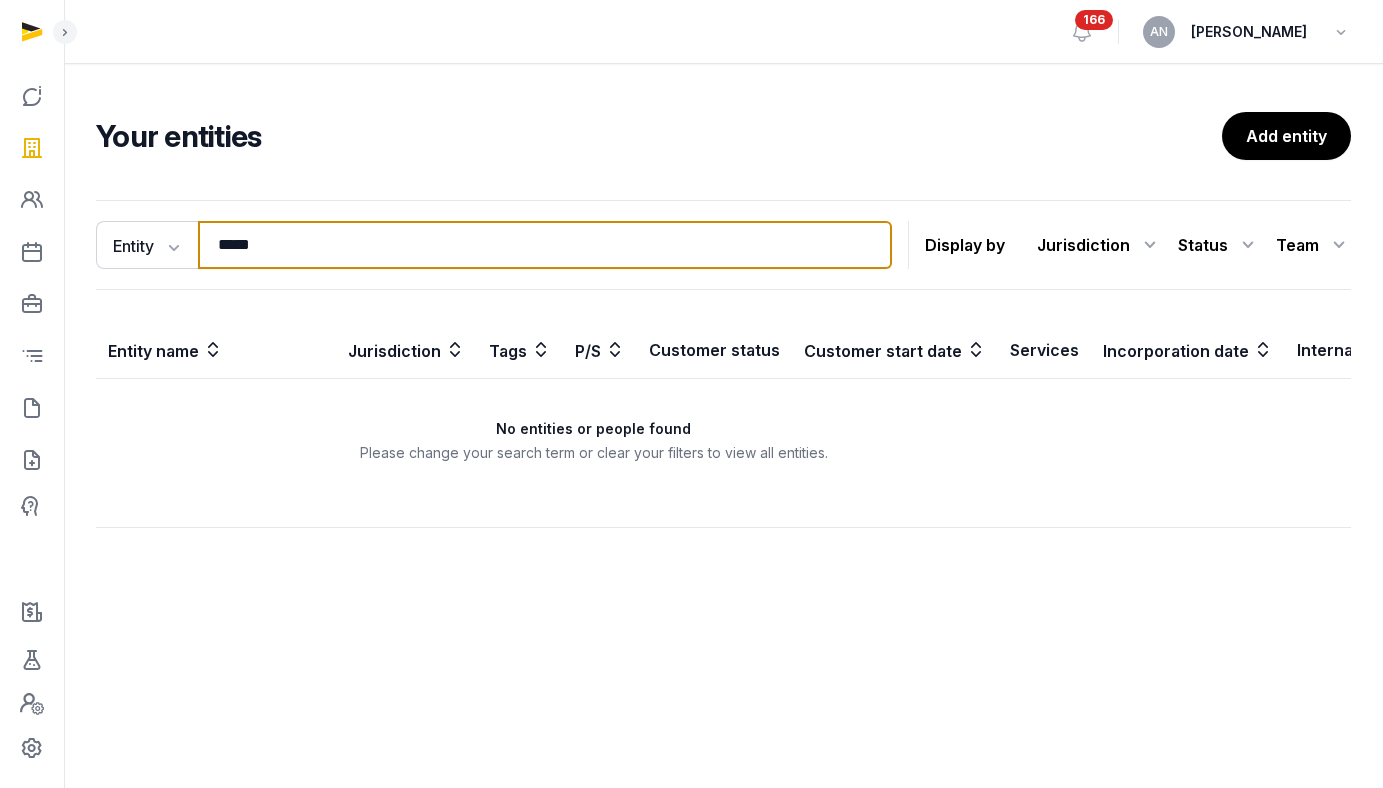 type on "*****" 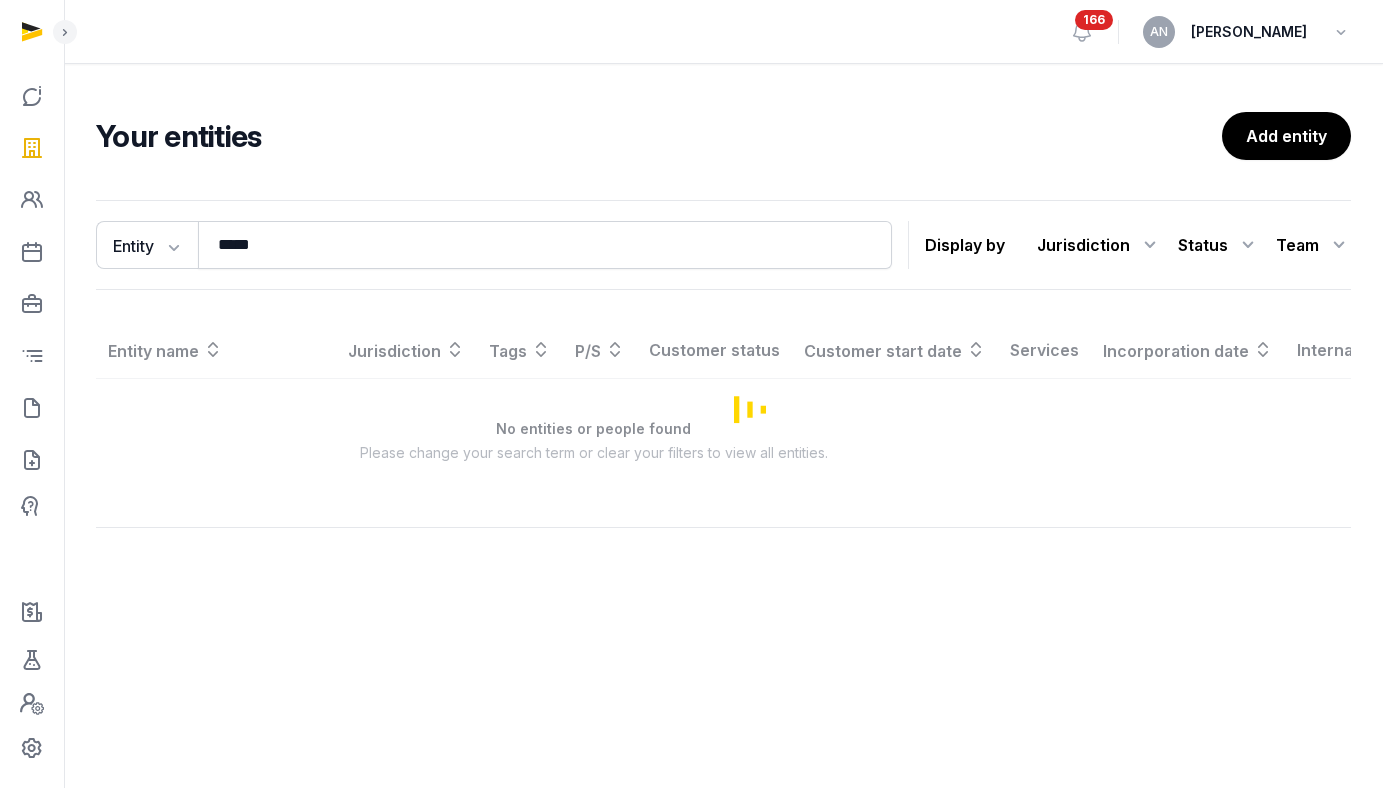 scroll, scrollTop: 0, scrollLeft: 0, axis: both 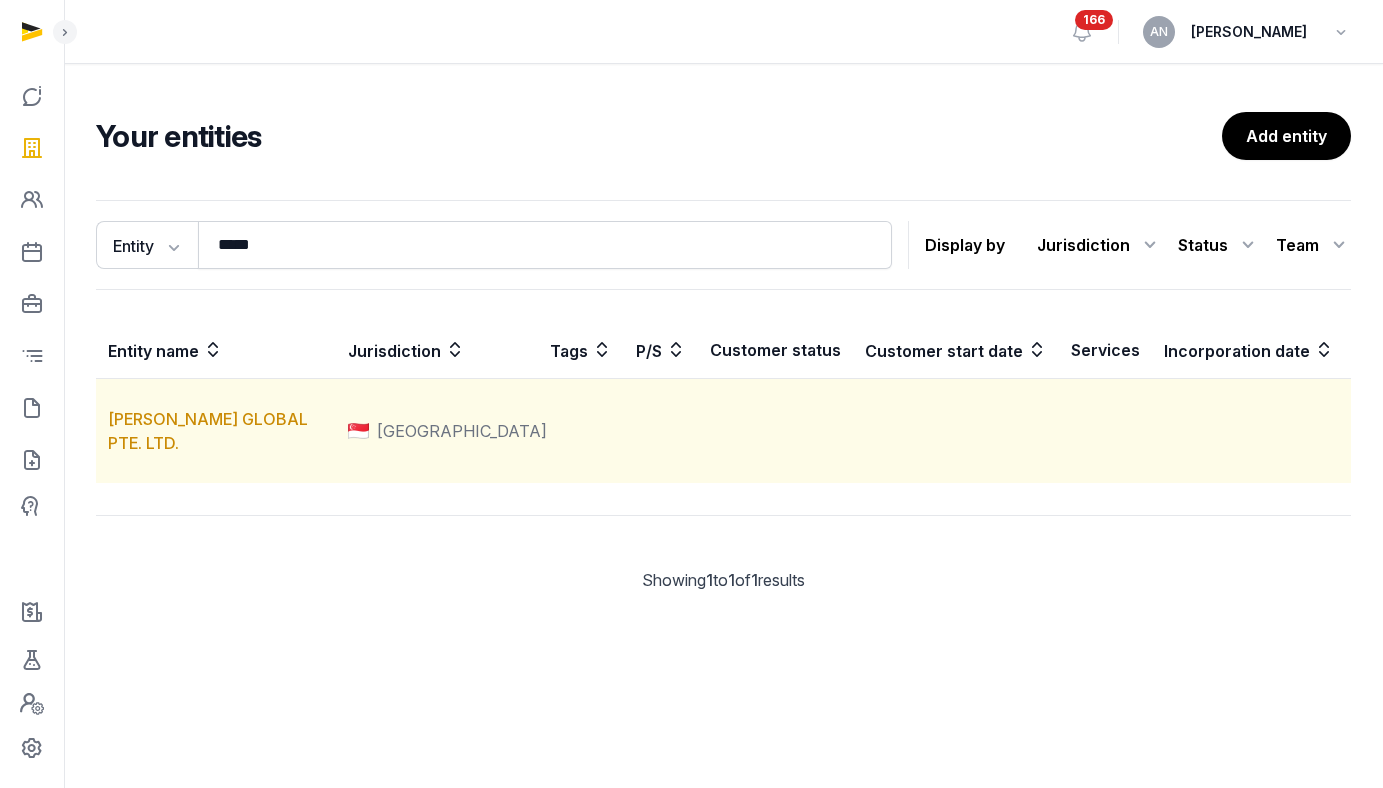 click on "[PERSON_NAME] GLOBAL PTE. LTD." at bounding box center (216, 431) 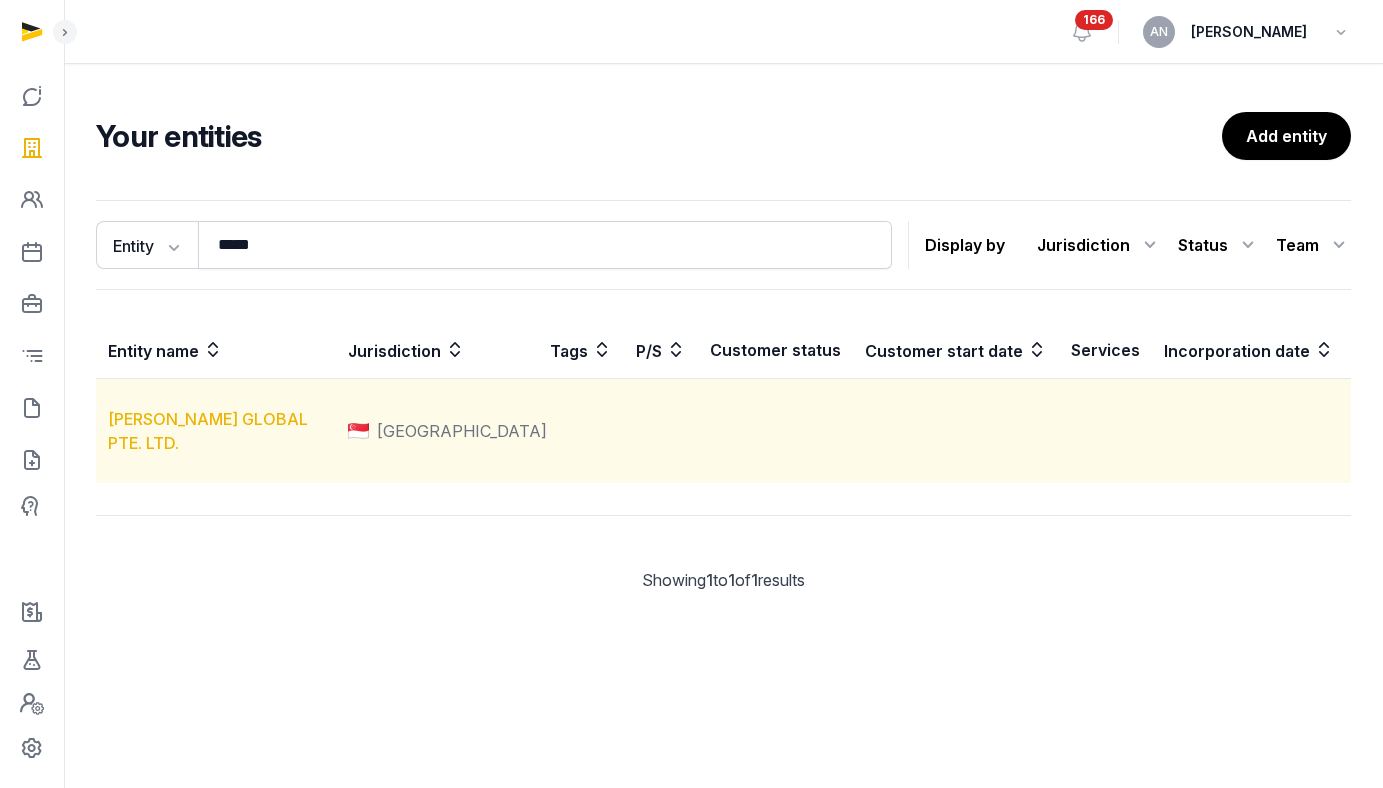 click on "[PERSON_NAME] GLOBAL PTE. LTD." at bounding box center [208, 431] 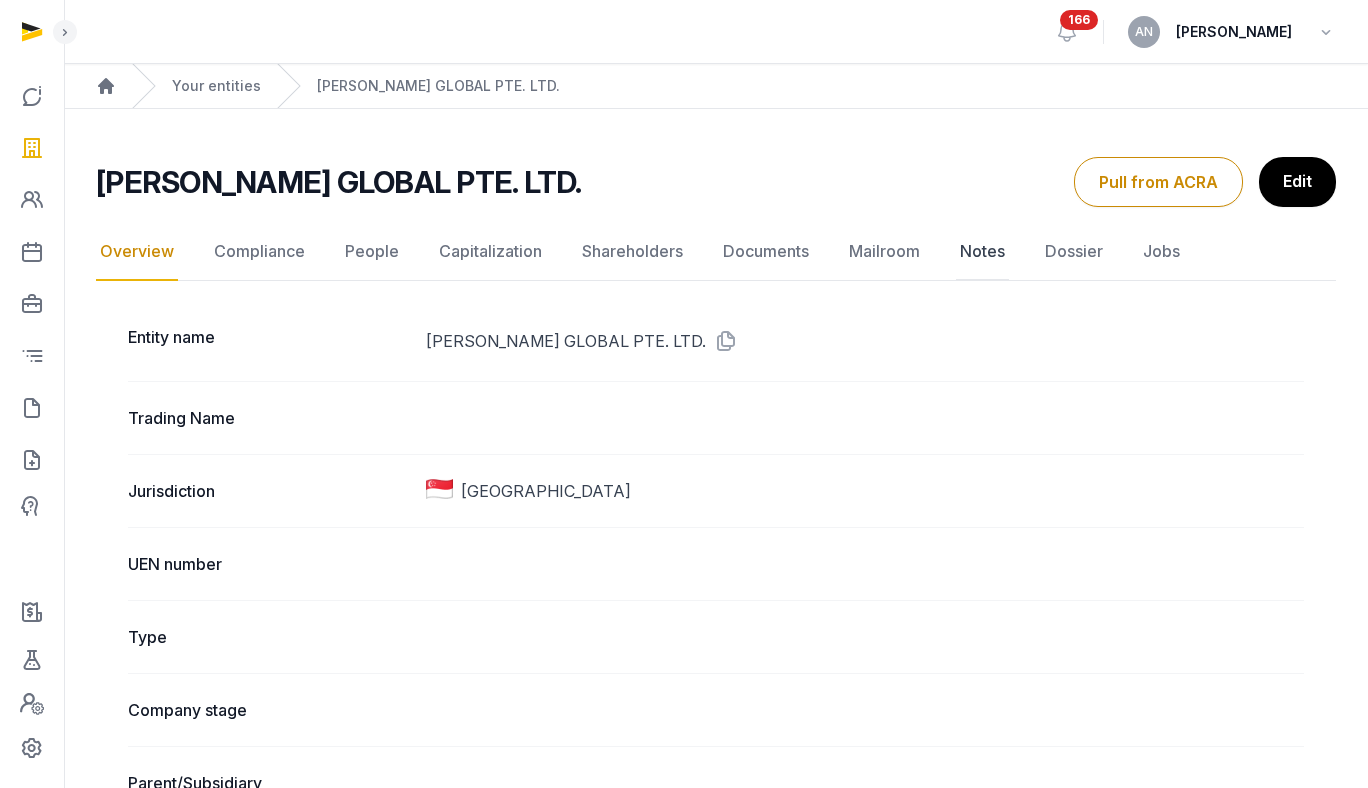 click on "Notes" 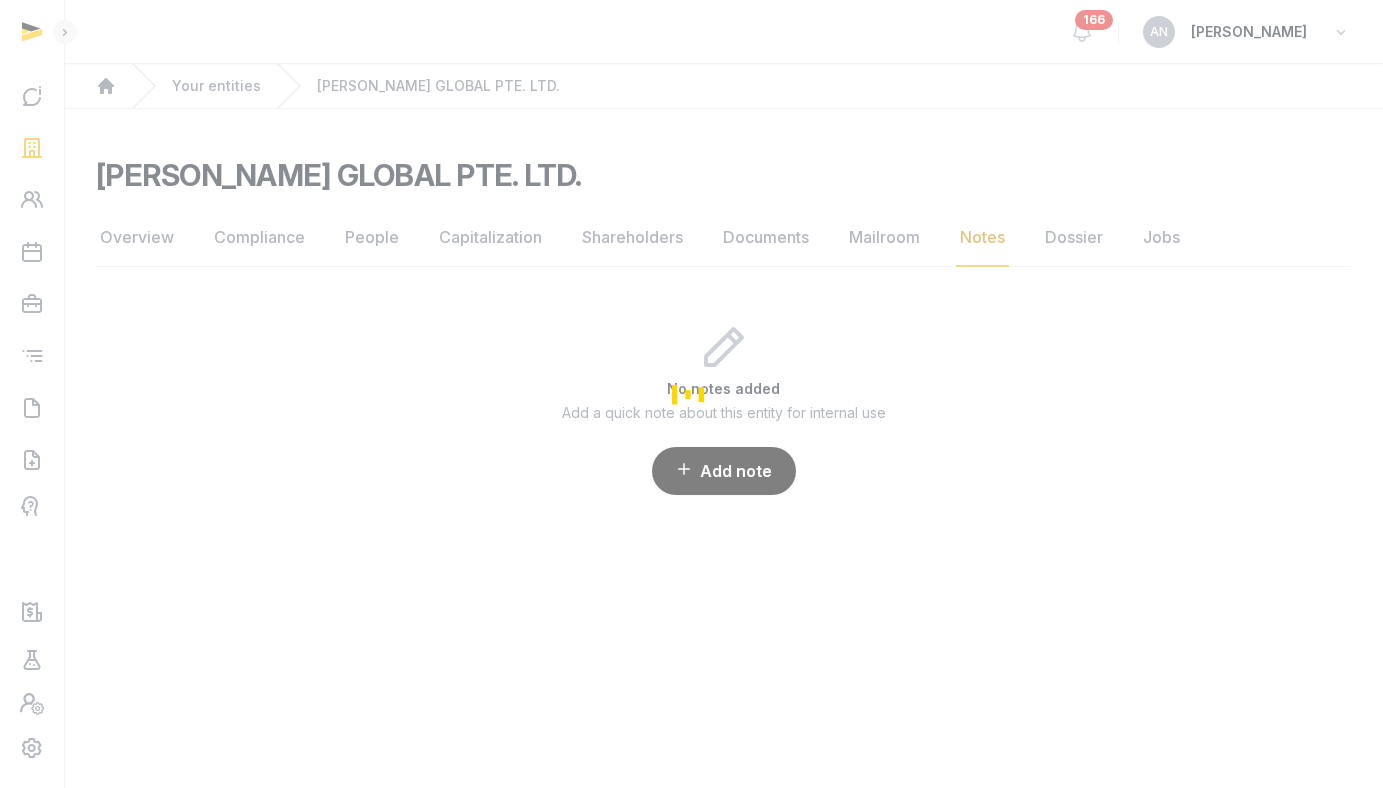 click at bounding box center (691, 394) 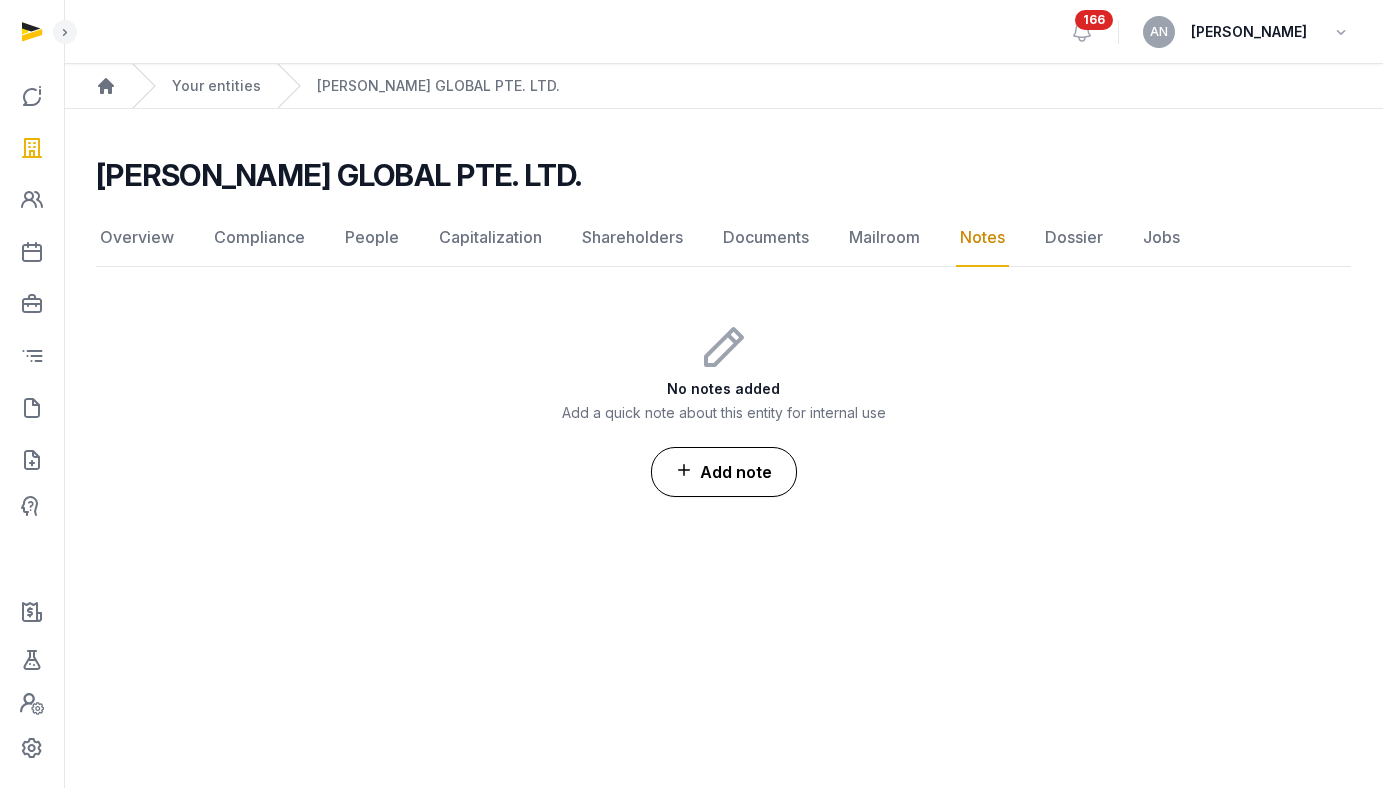 click on "Add note" at bounding box center [724, 472] 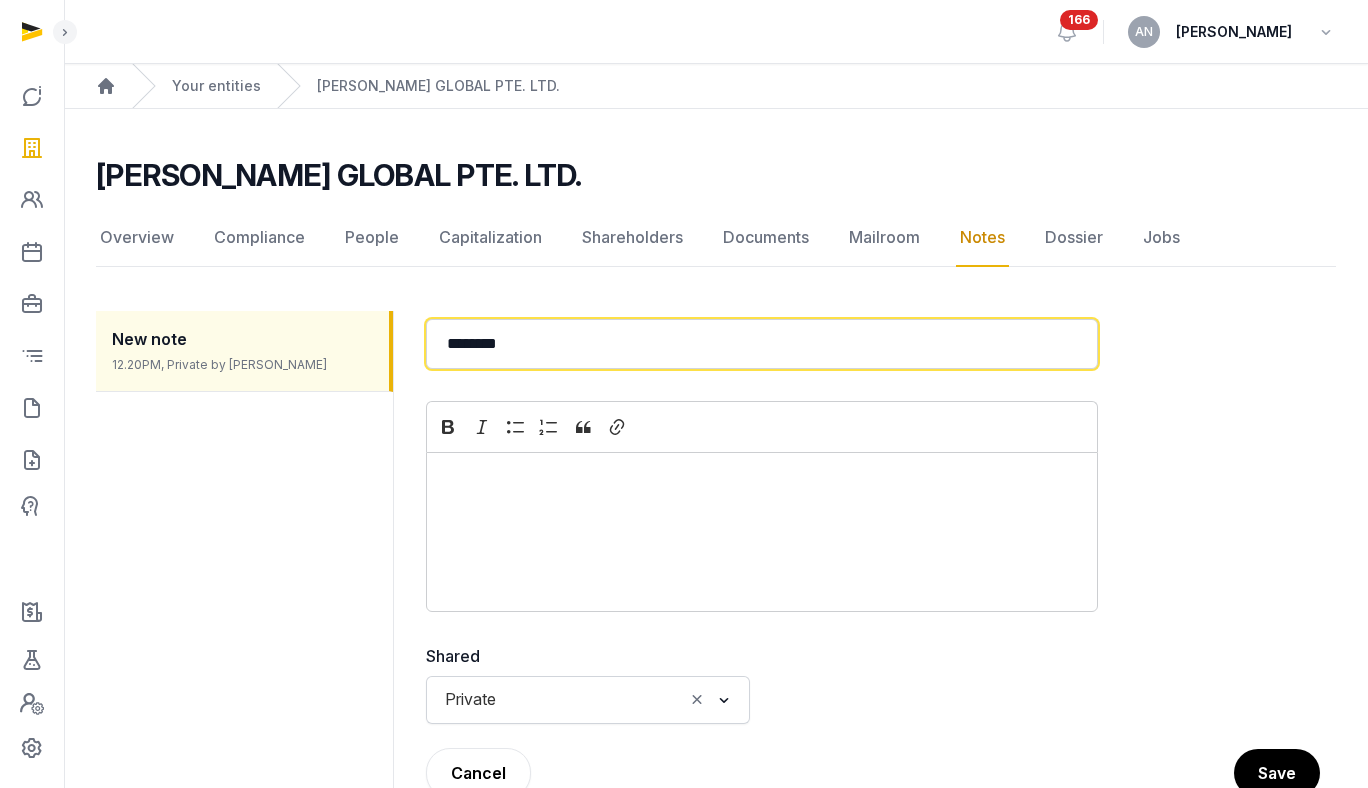 click on "********" 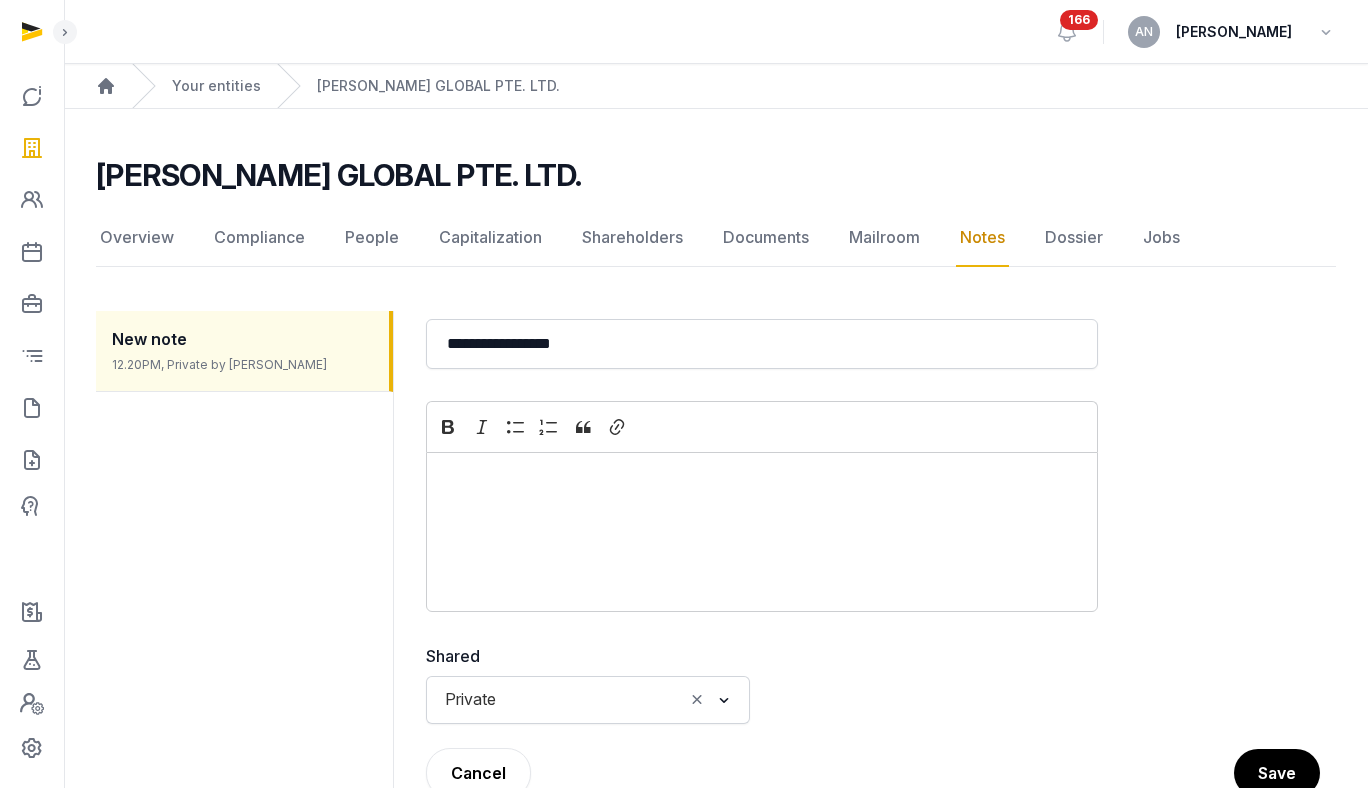 click at bounding box center (762, 479) 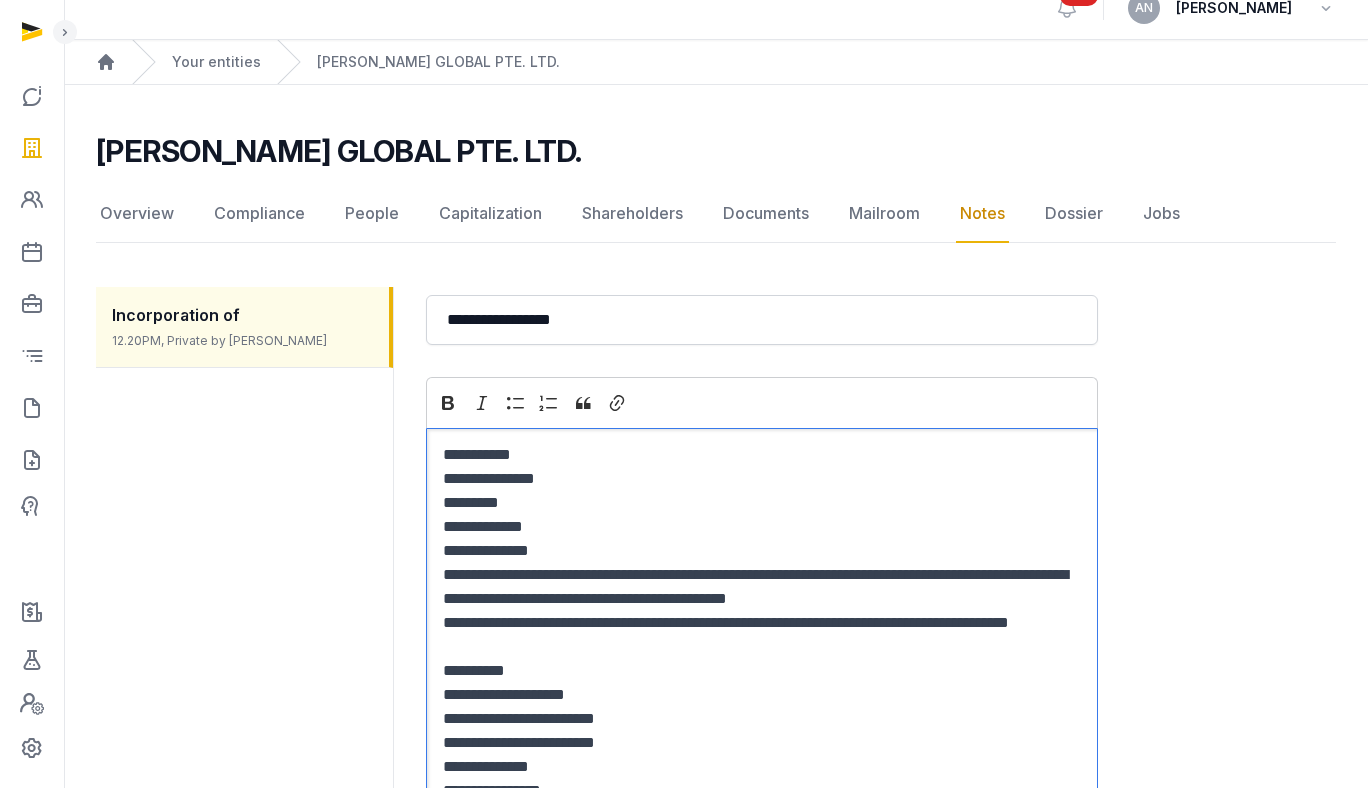scroll, scrollTop: 0, scrollLeft: 0, axis: both 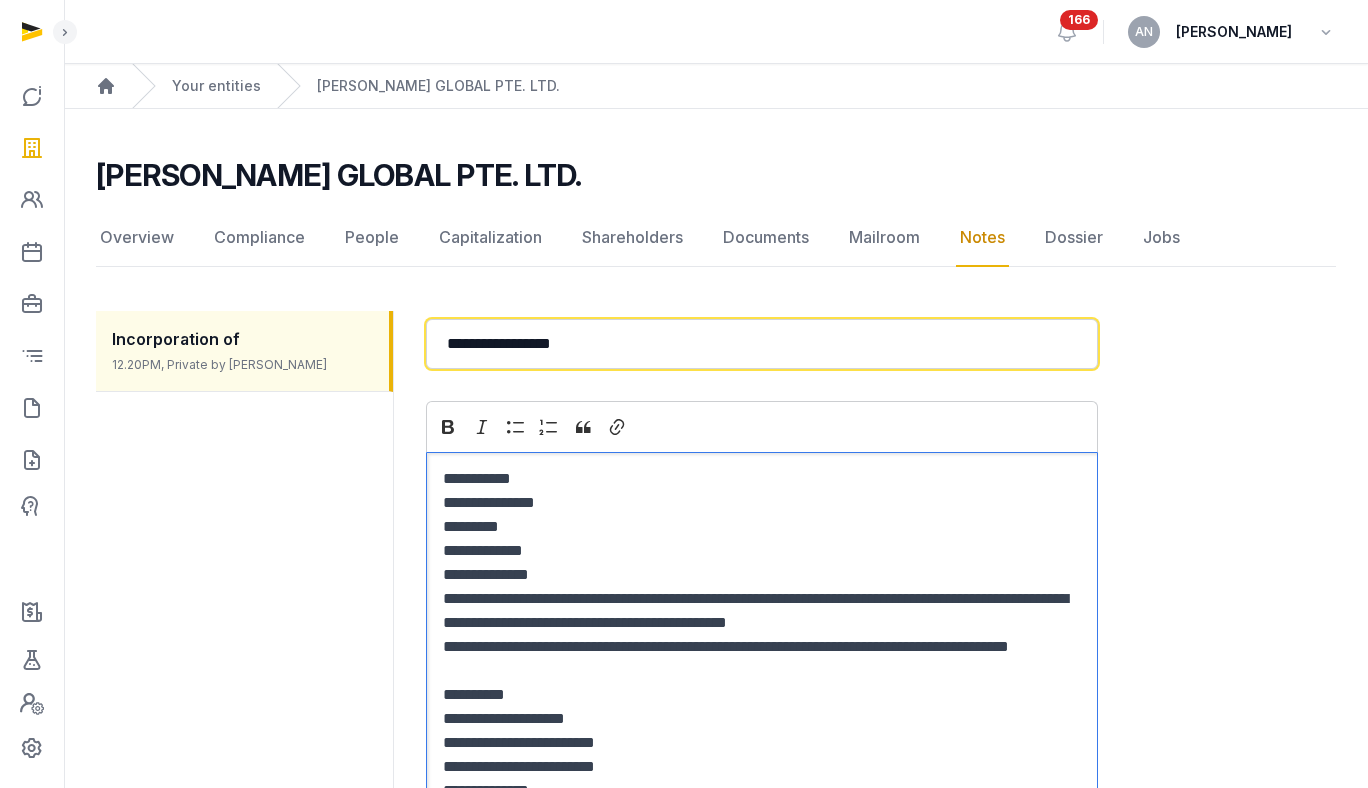 click on "**********" 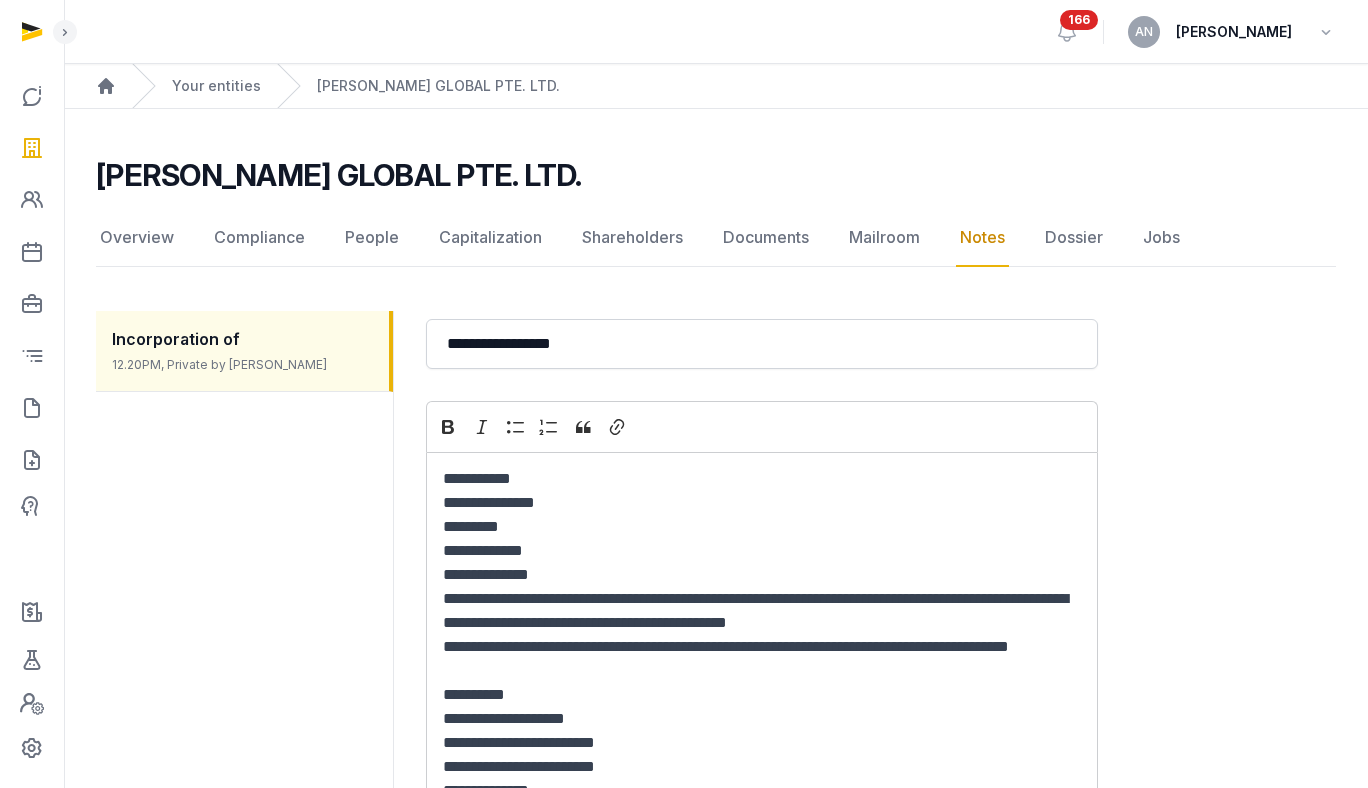 click on "[PERSON_NAME] GLOBAL PTE. LTD." at bounding box center [339, 175] 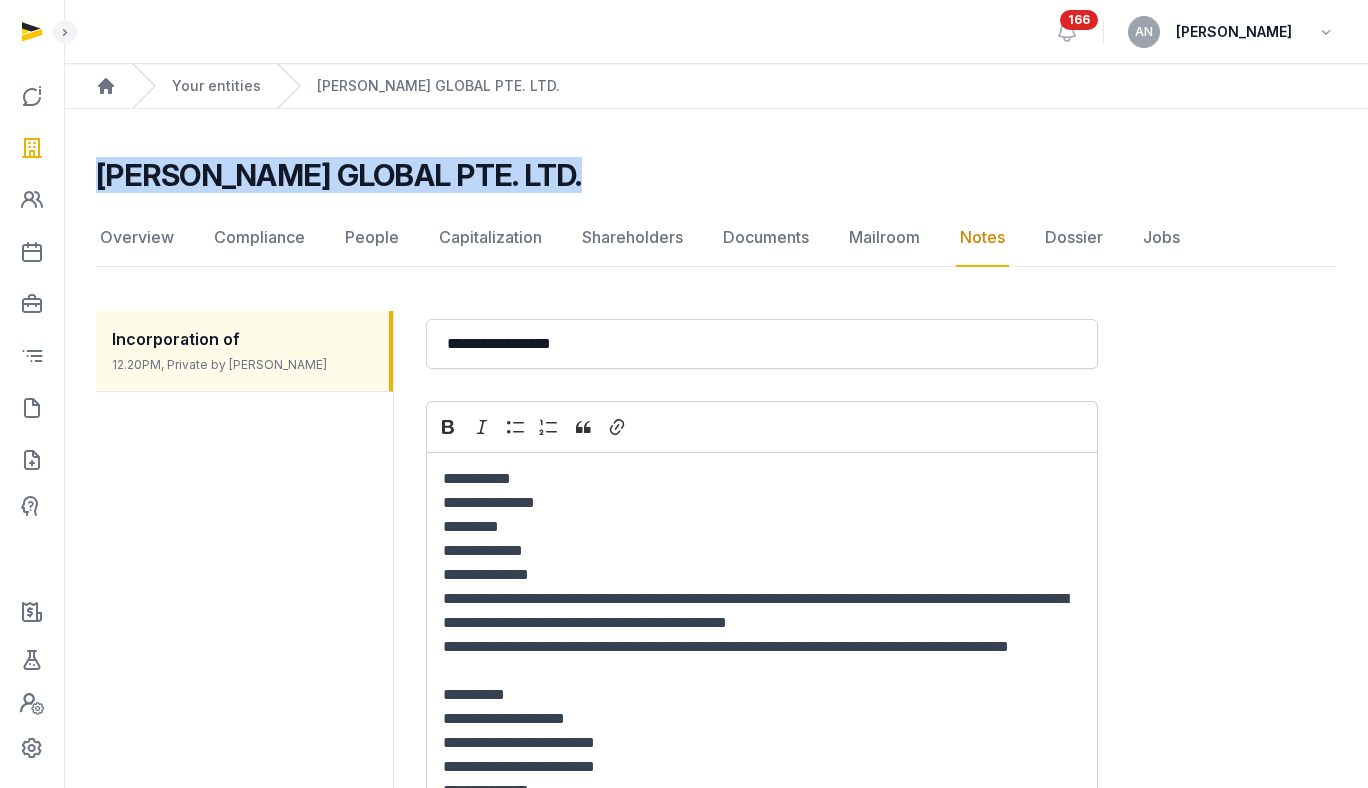 click on "[PERSON_NAME] GLOBAL PTE. LTD." at bounding box center (339, 175) 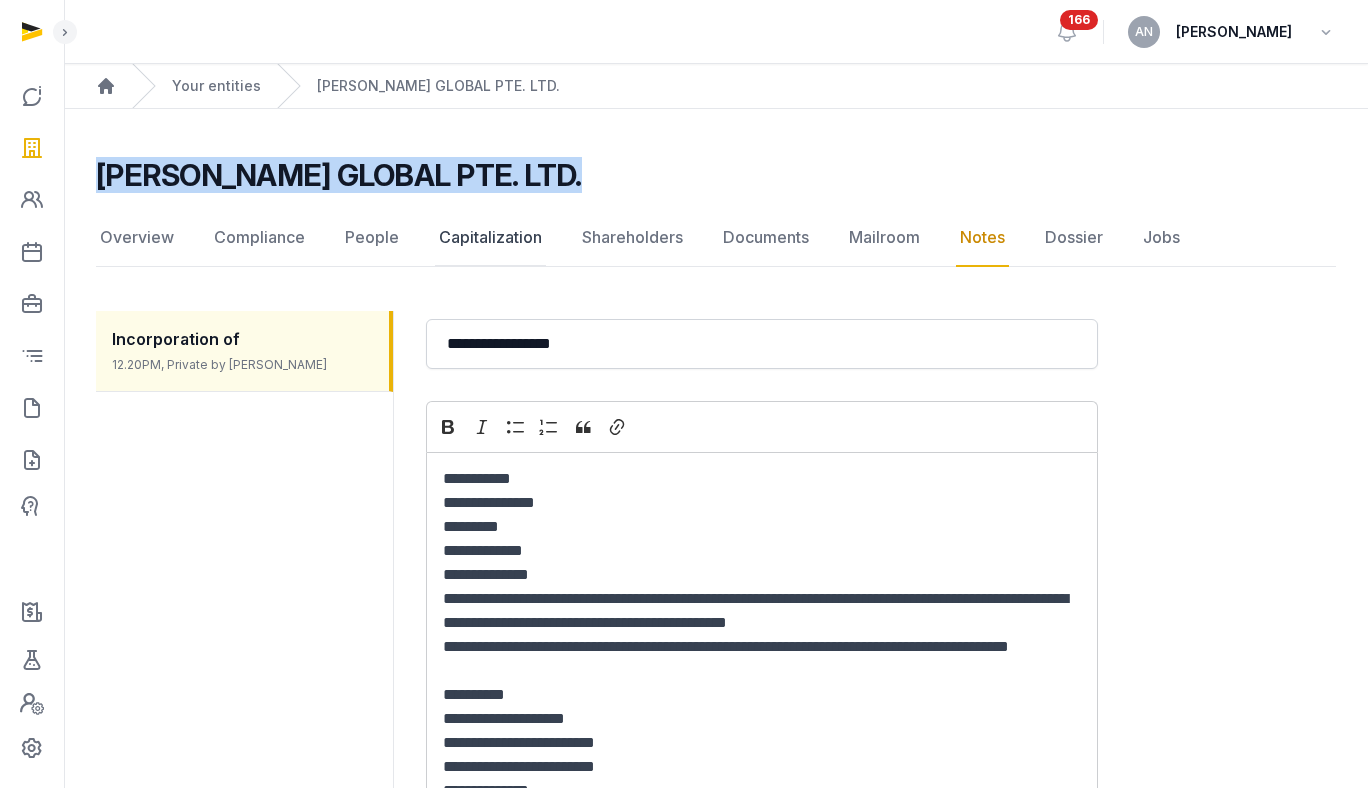 copy on "[PERSON_NAME] GLOBAL PTE. LTD. Notes Overview Compliance People Capitalization Shareholders Documents Mailroom Notes Dossier Jobs" 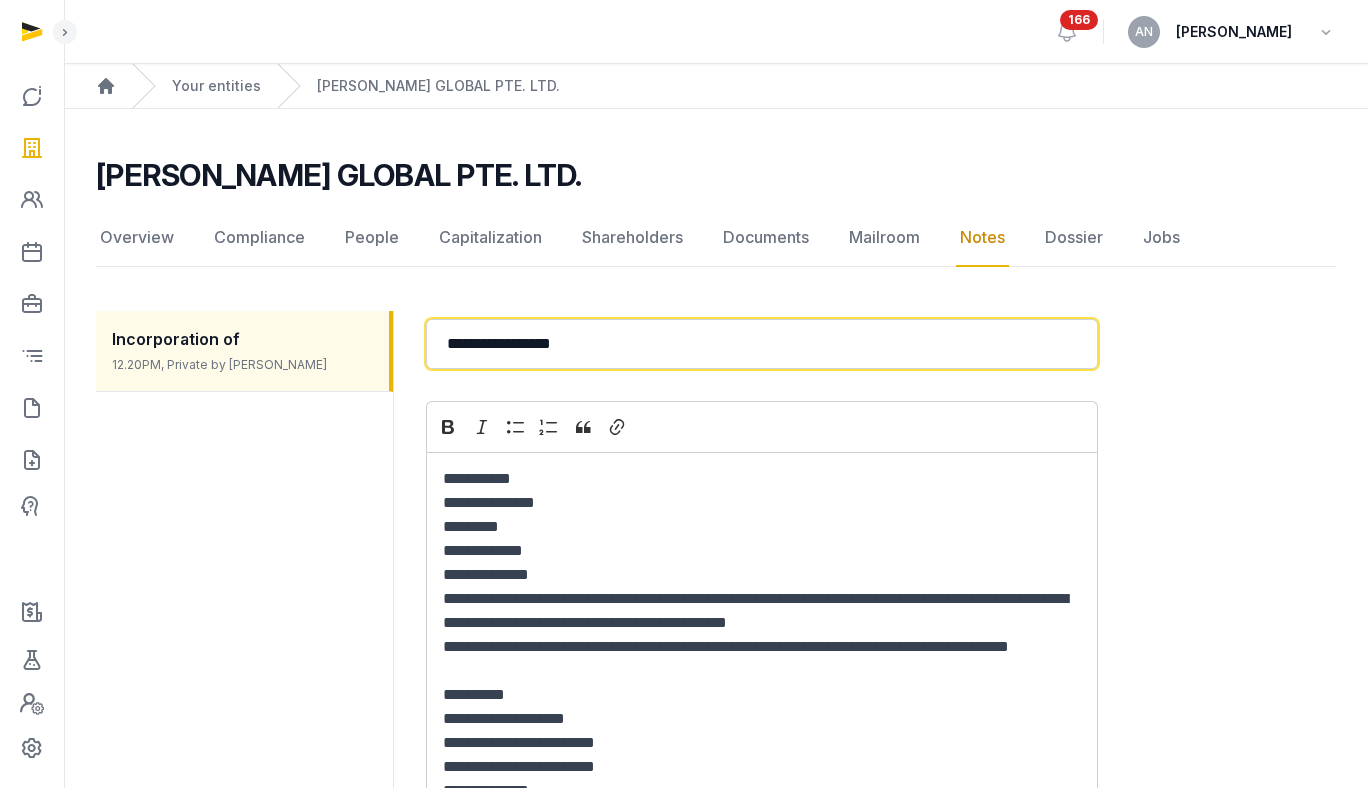 click on "**********" 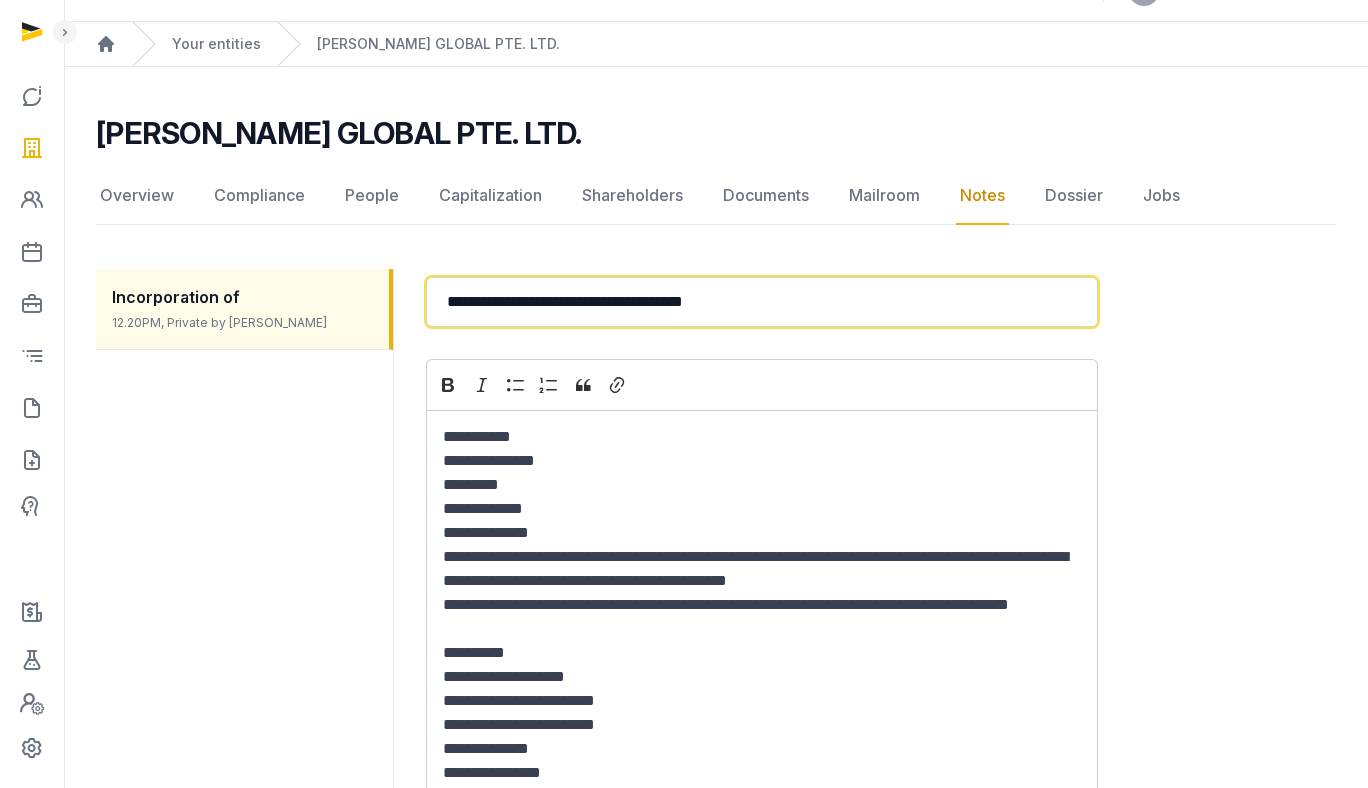 scroll, scrollTop: 62, scrollLeft: 0, axis: vertical 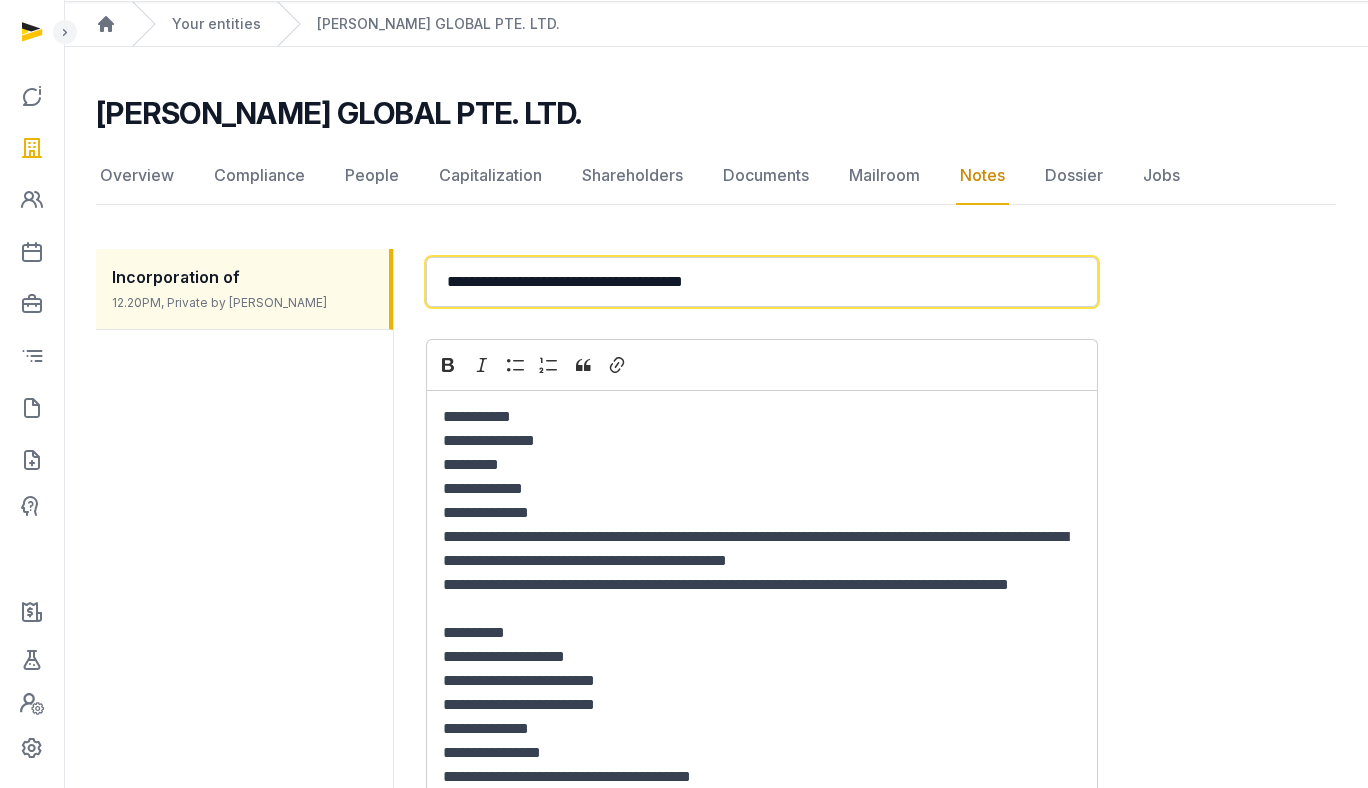 type on "**********" 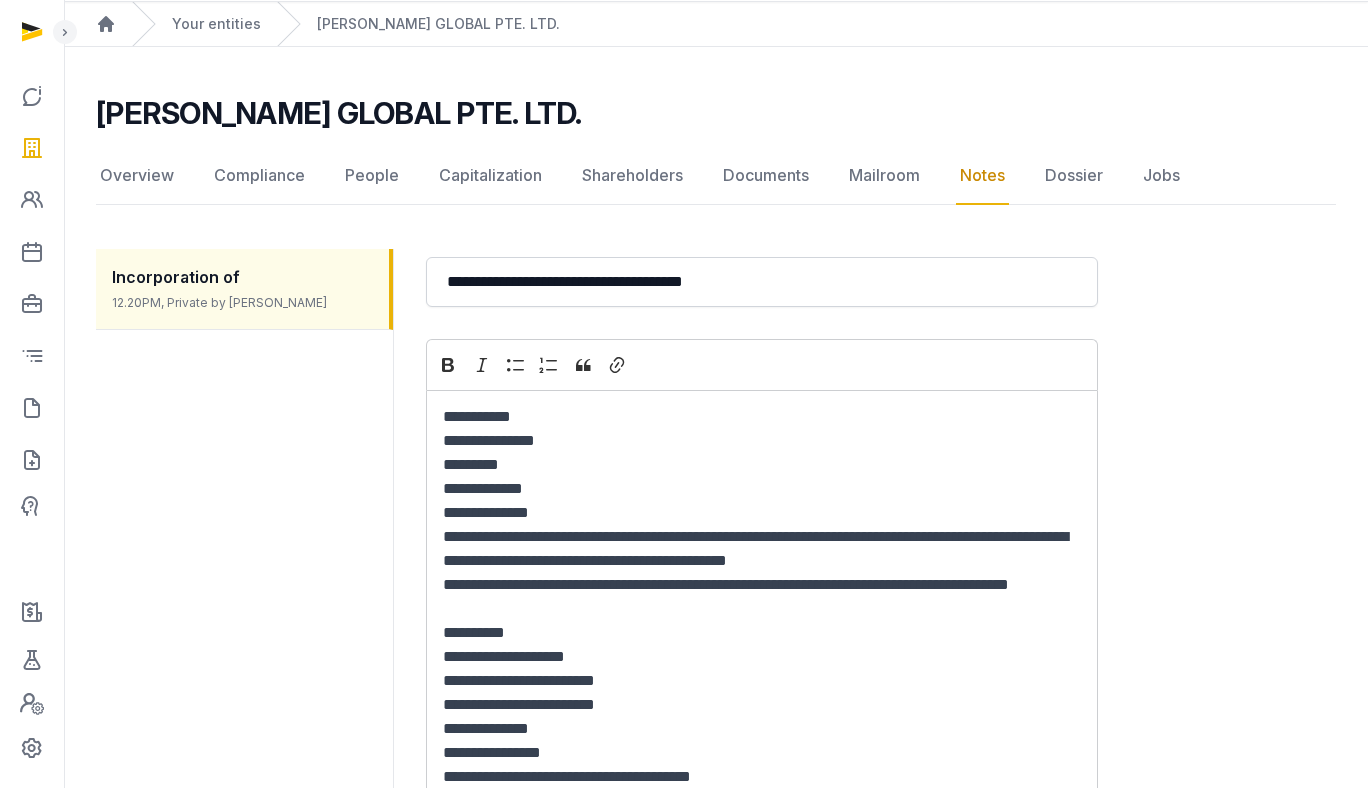 click on "*********" at bounding box center (762, 465) 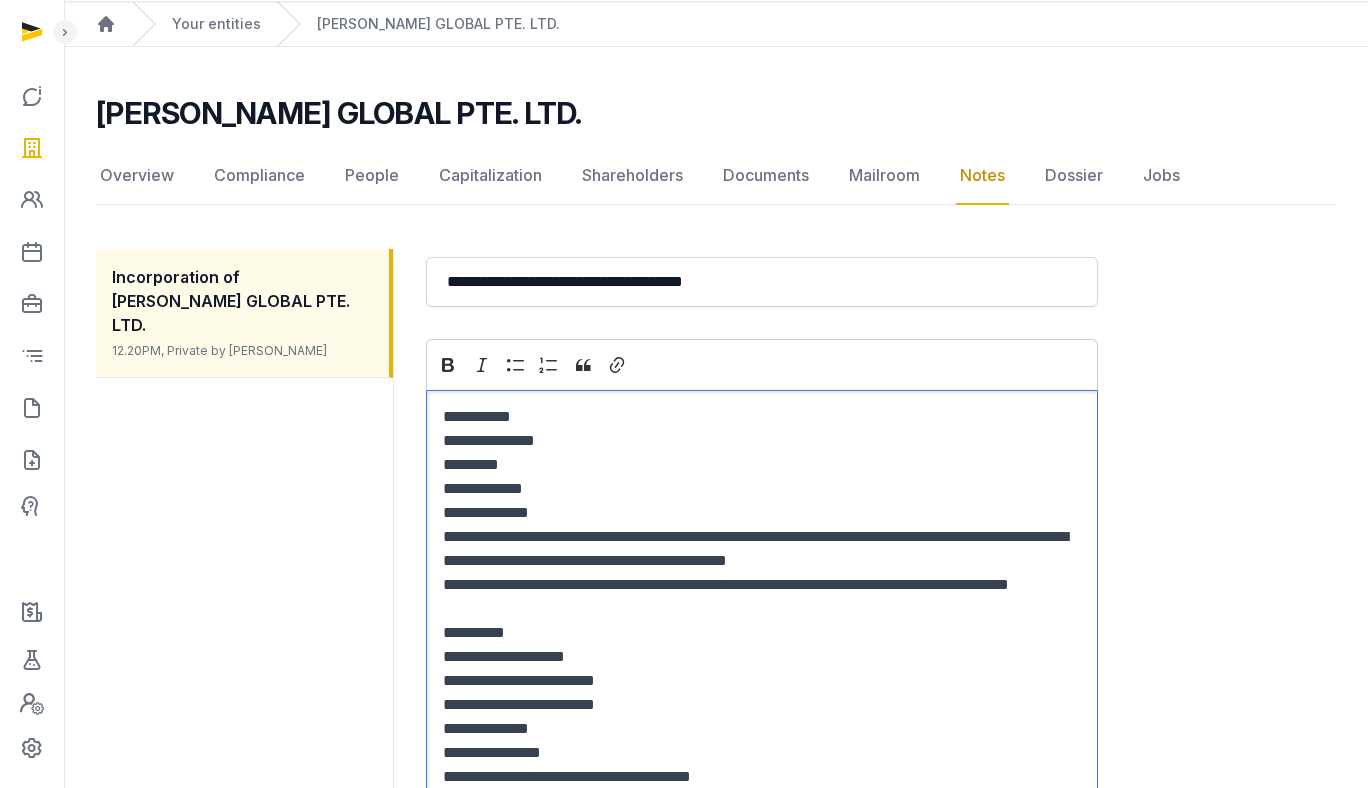 click on "**********" at bounding box center (762, 489) 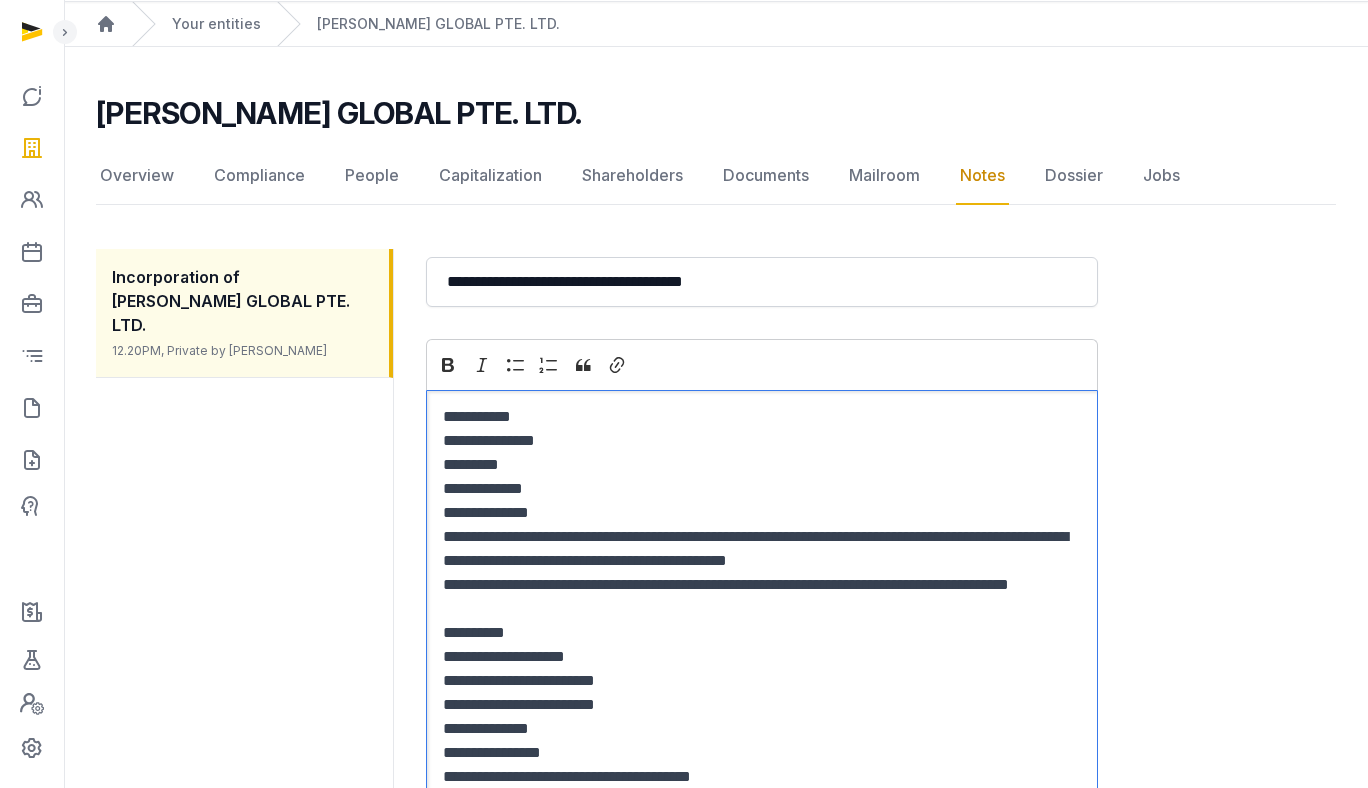 click on "**********" at bounding box center [762, 513] 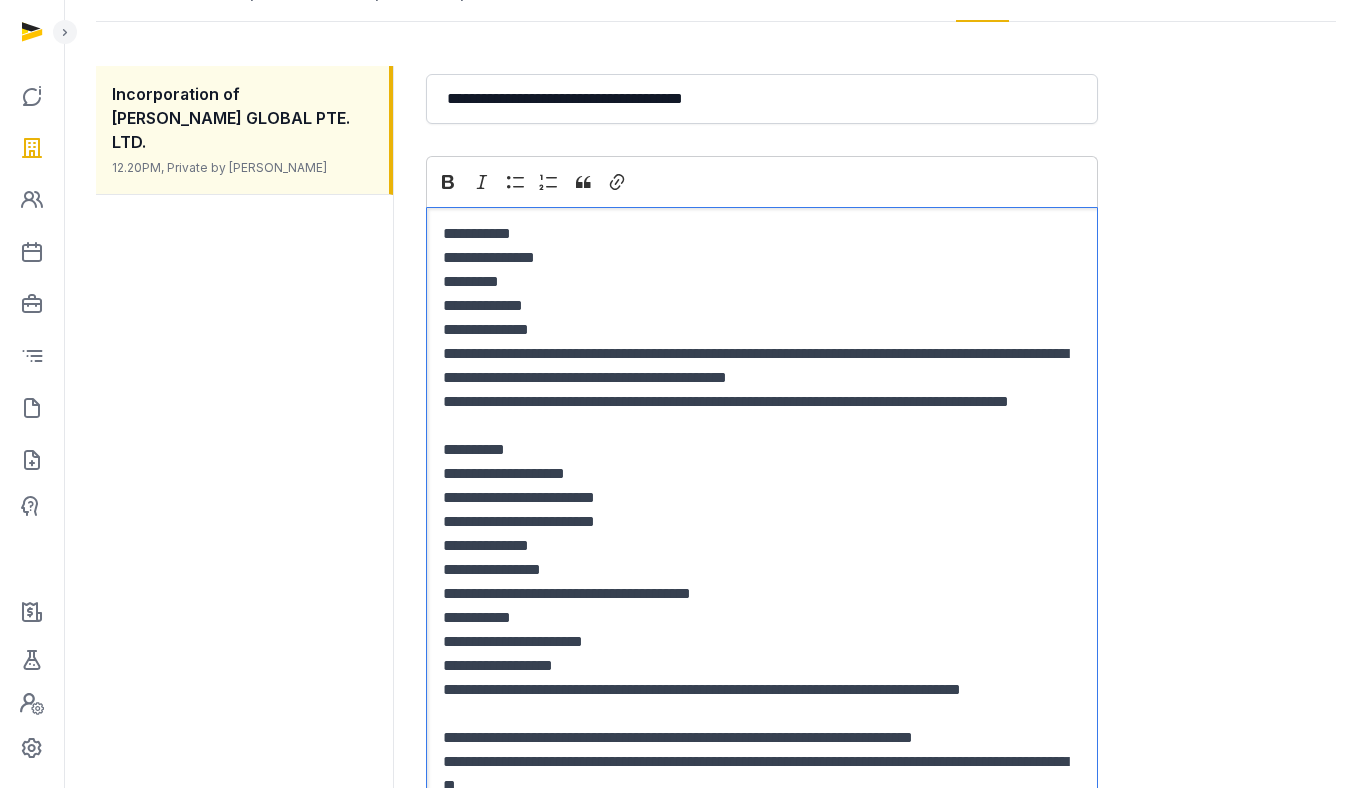 scroll, scrollTop: 247, scrollLeft: 0, axis: vertical 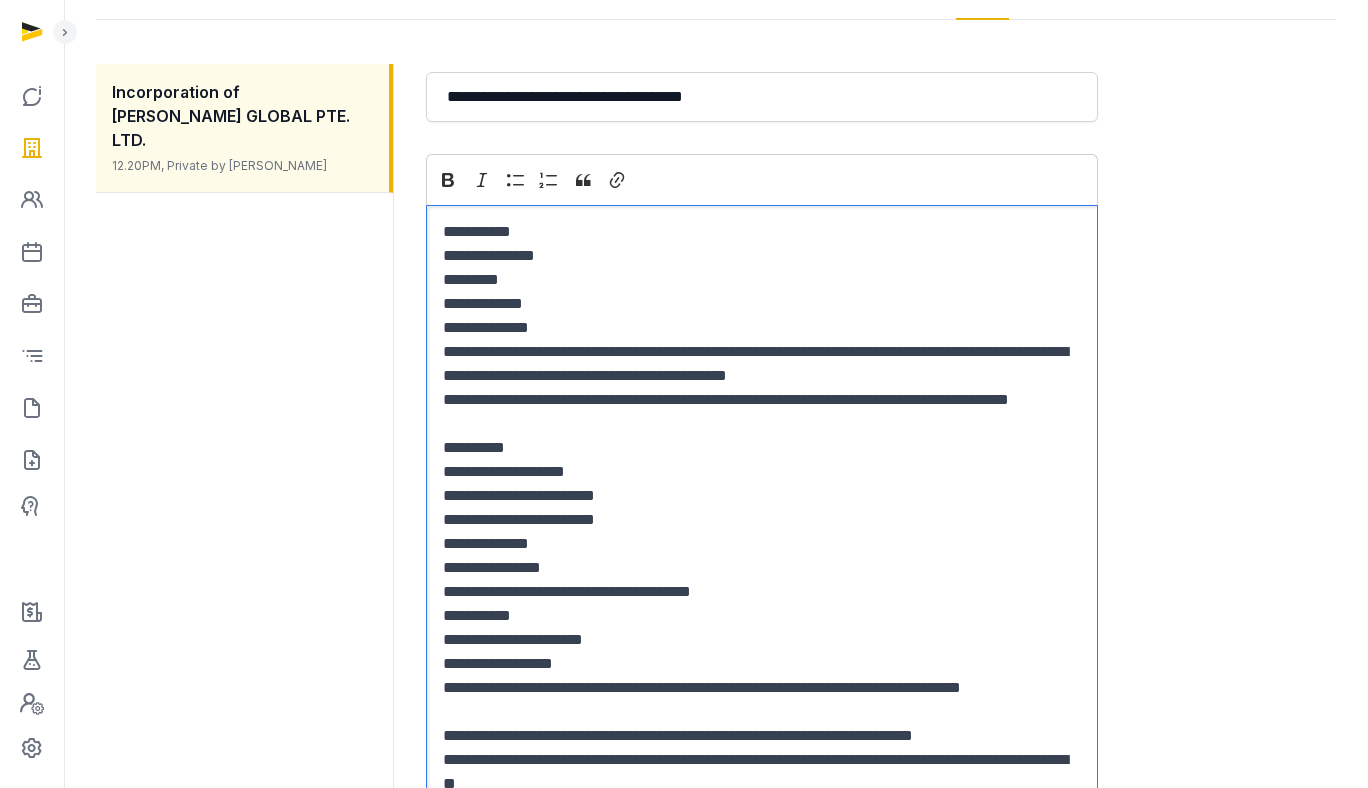 click on "**********" at bounding box center (762, 472) 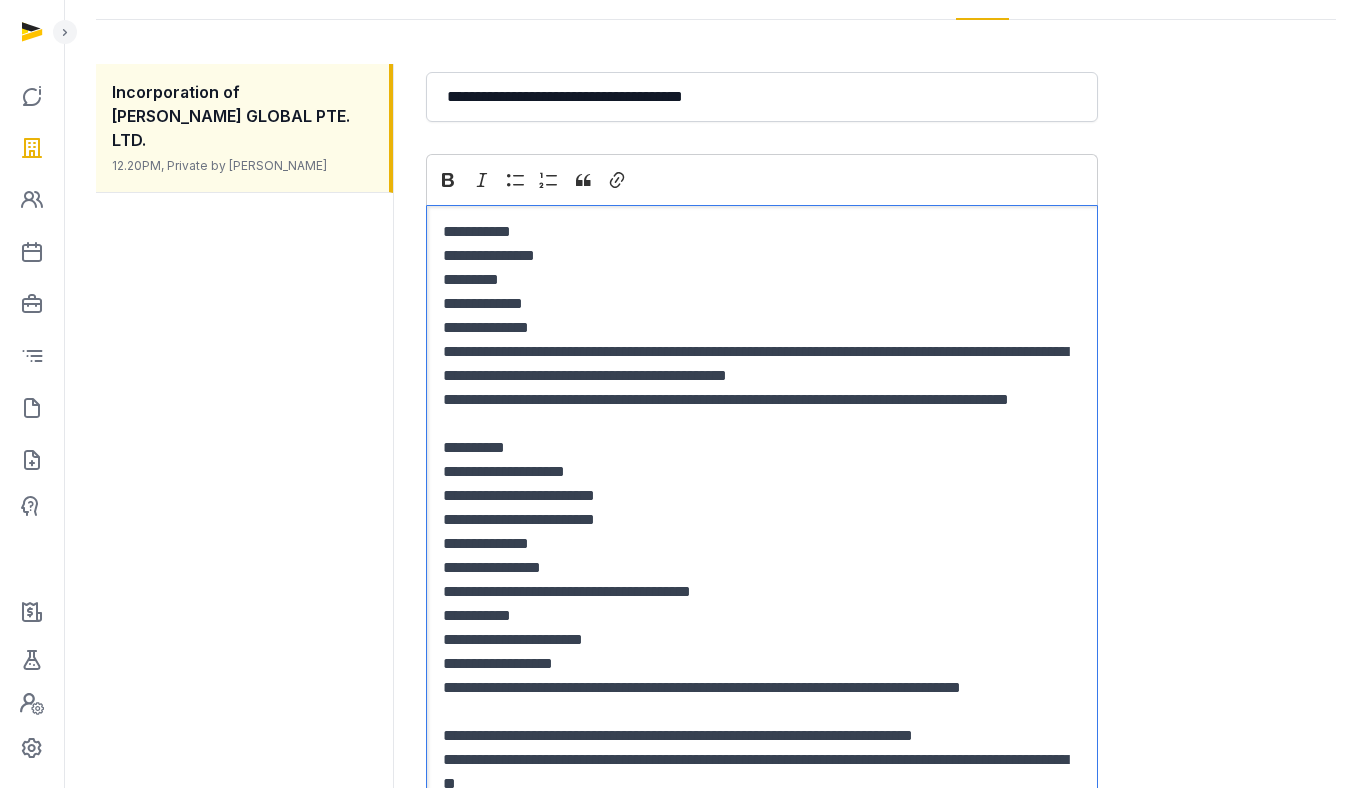 click on "**********" at bounding box center [762, 448] 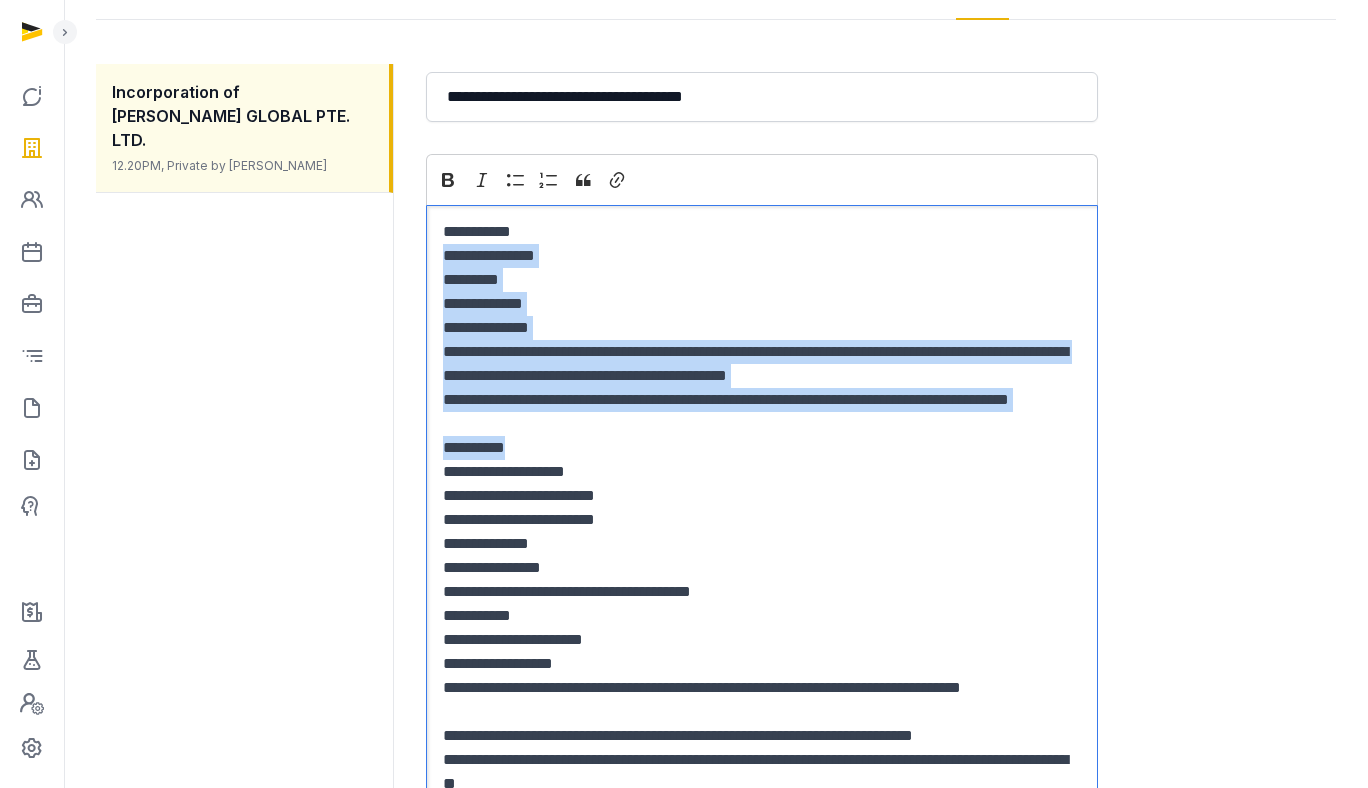drag, startPoint x: 538, startPoint y: 449, endPoint x: 350, endPoint y: 268, distance: 260.96936 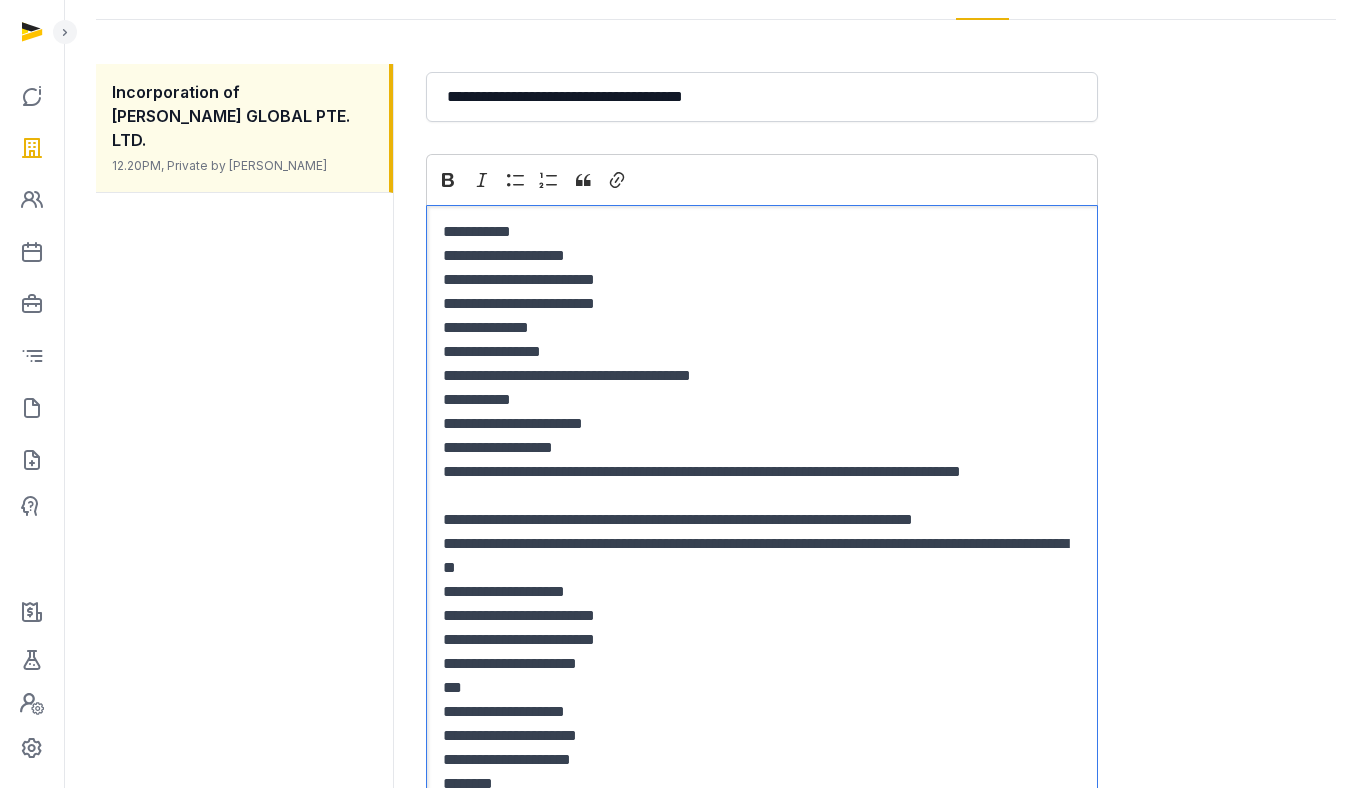 drag, startPoint x: 531, startPoint y: 303, endPoint x: 537, endPoint y: 280, distance: 23.769728 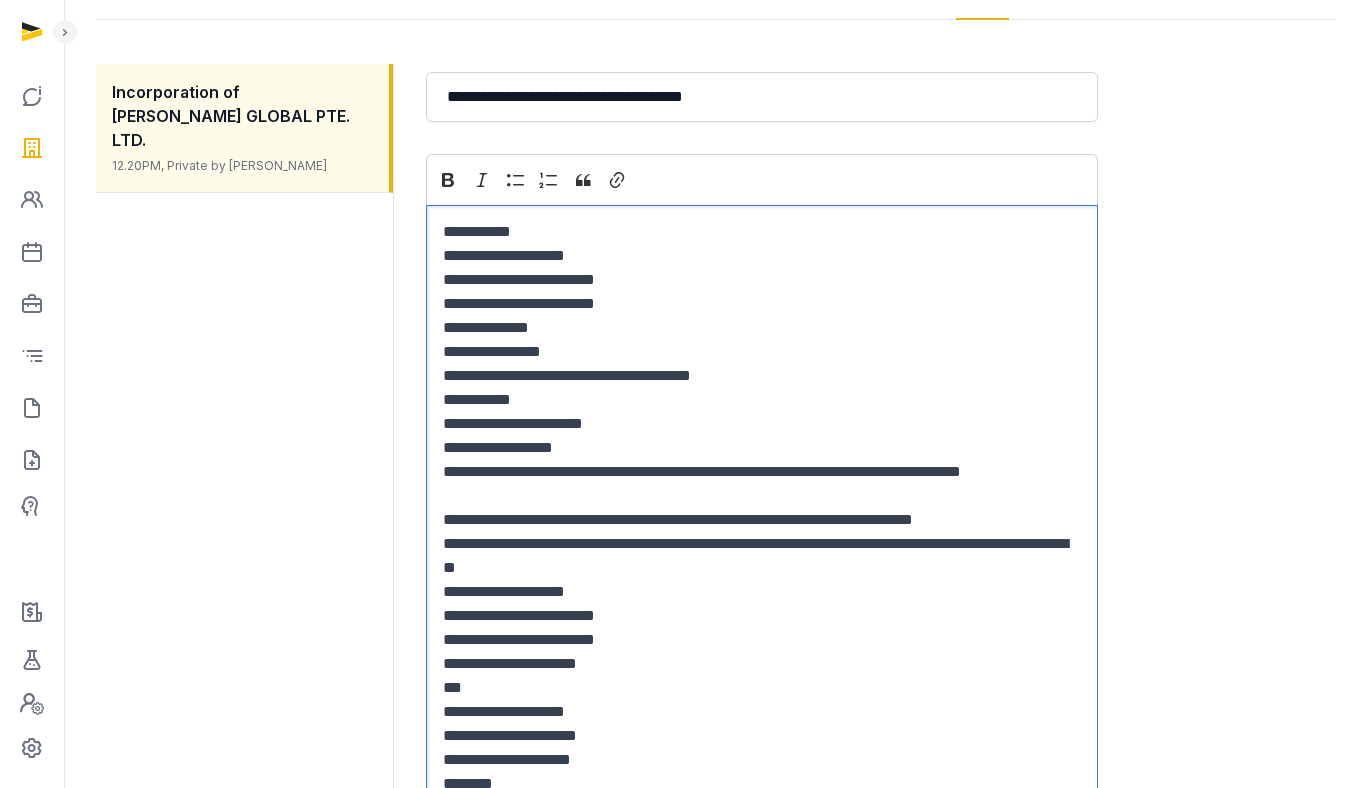 click on "**********" at bounding box center [762, 304] 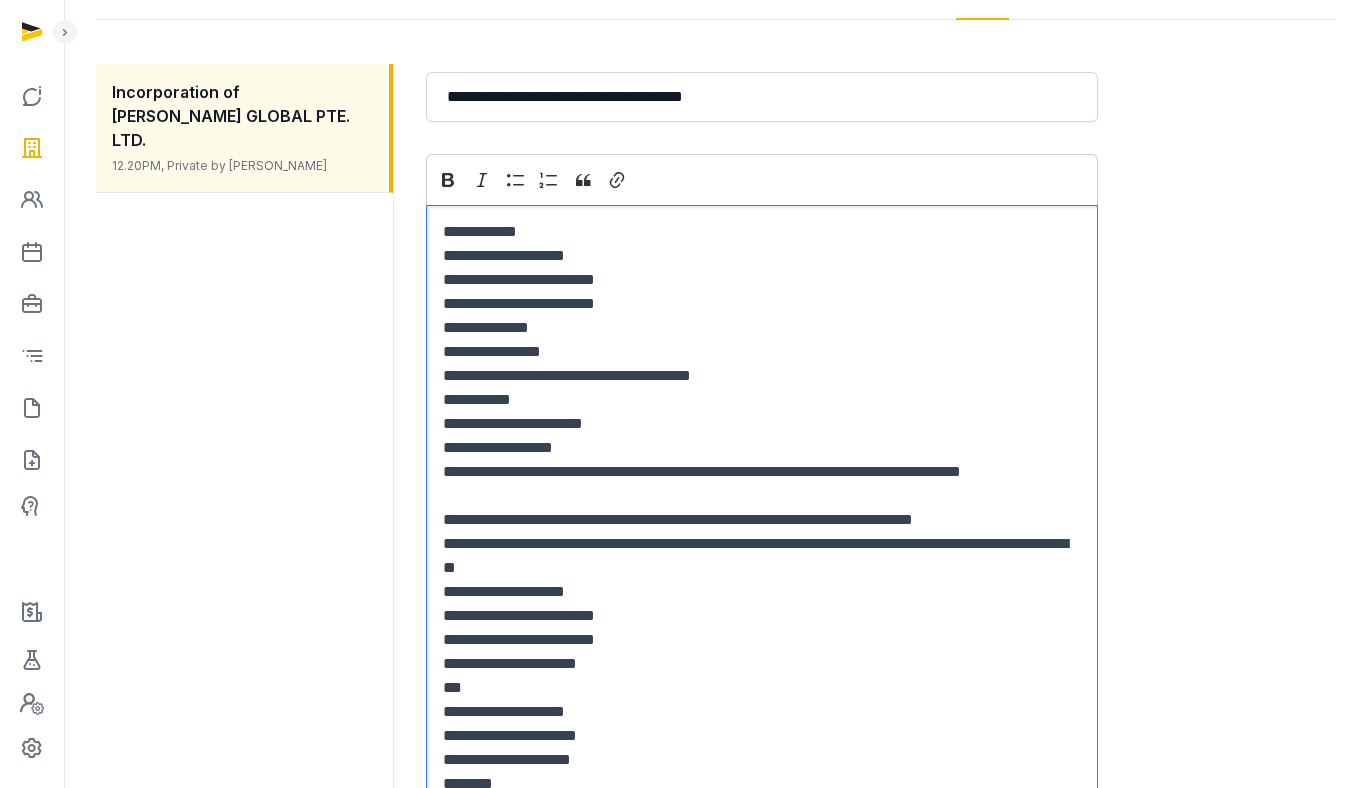 click on "**********" at bounding box center [762, 328] 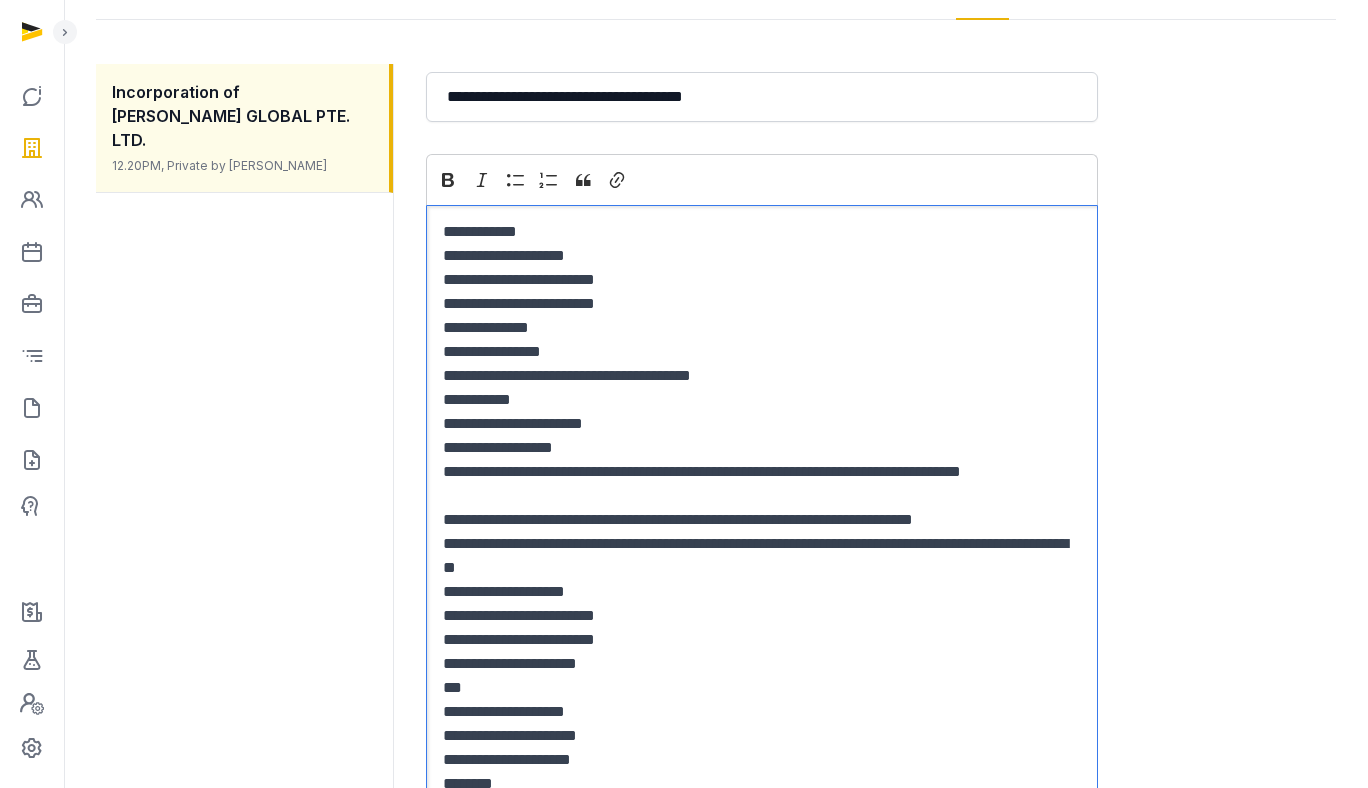click on "**********" at bounding box center [762, 304] 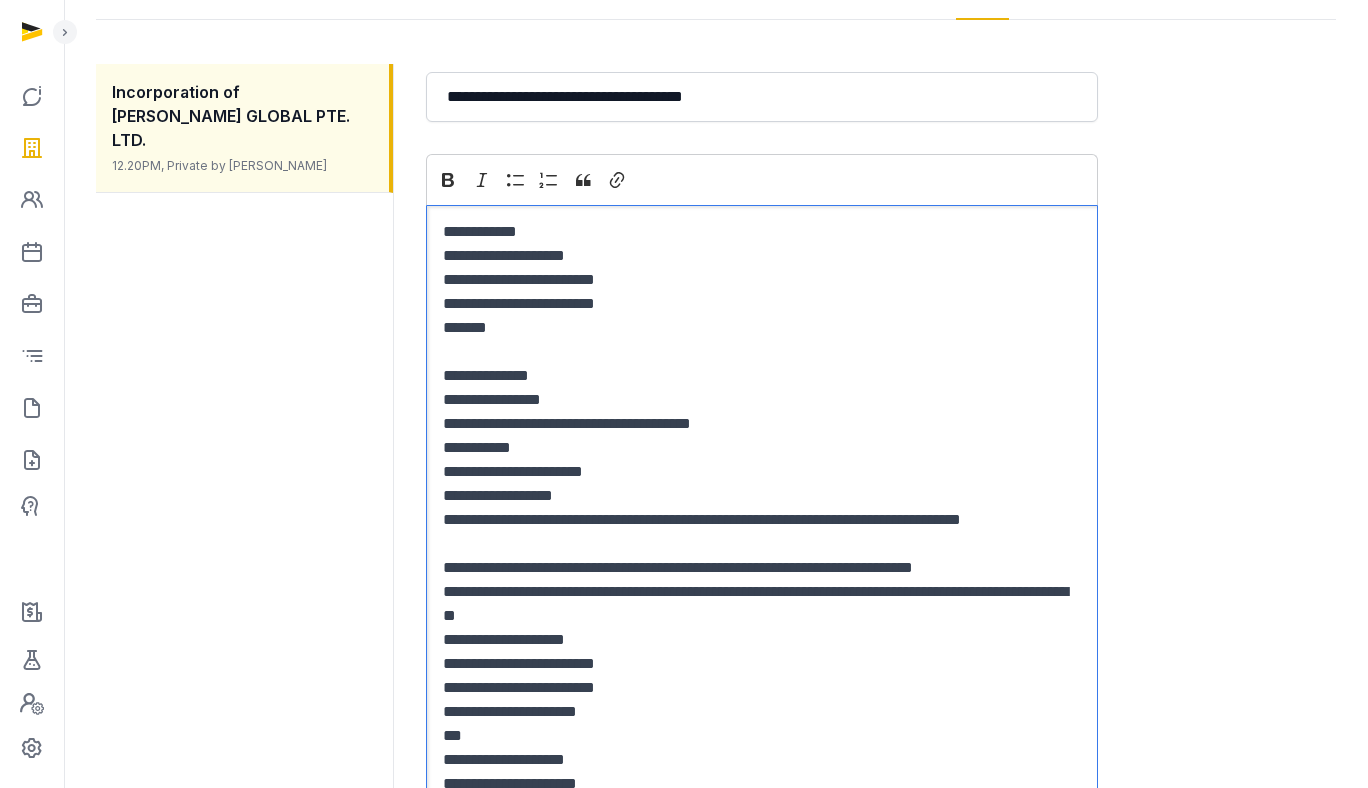 click on "**********" at bounding box center (762, 400) 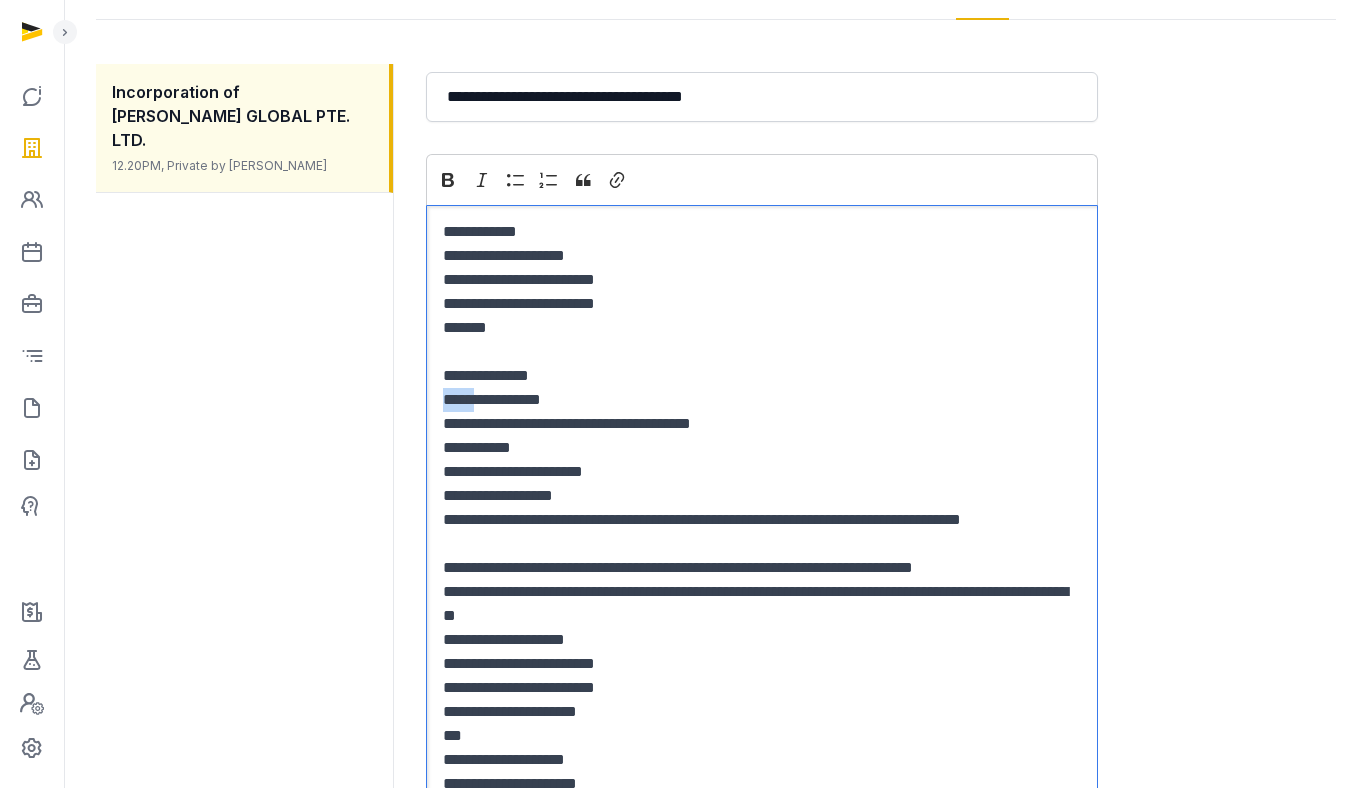 drag, startPoint x: 486, startPoint y: 403, endPoint x: 392, endPoint y: 396, distance: 94.26028 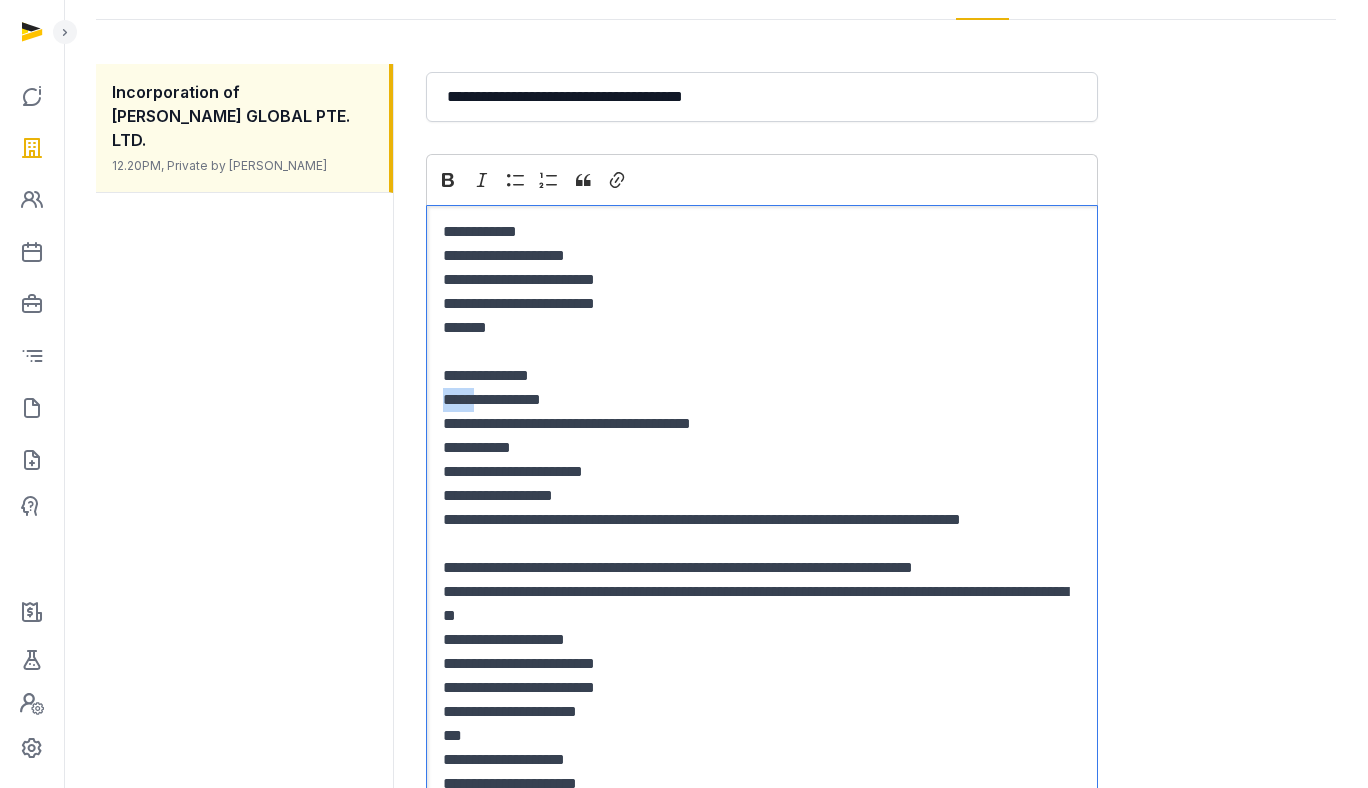 click on "**********" at bounding box center (716, 794) 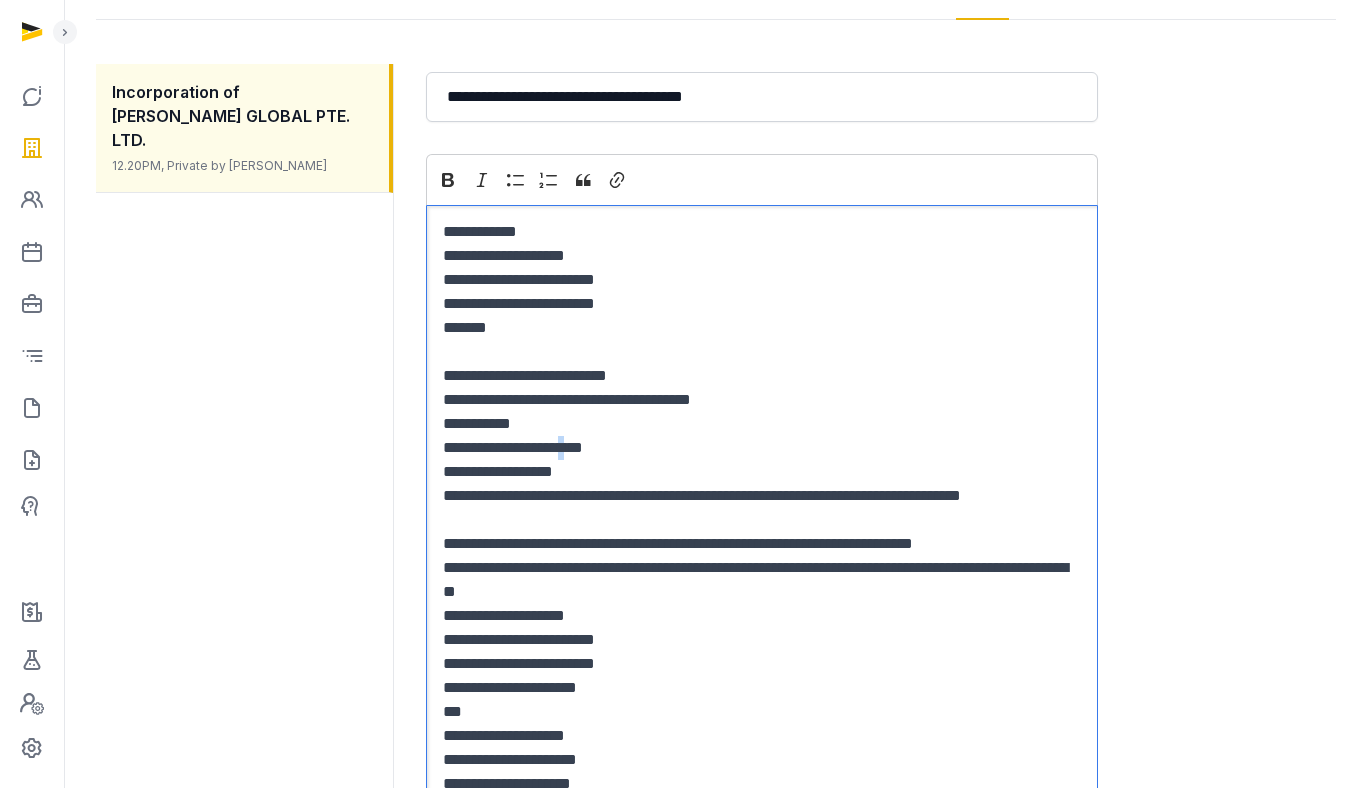 click on "**********" at bounding box center (762, 448) 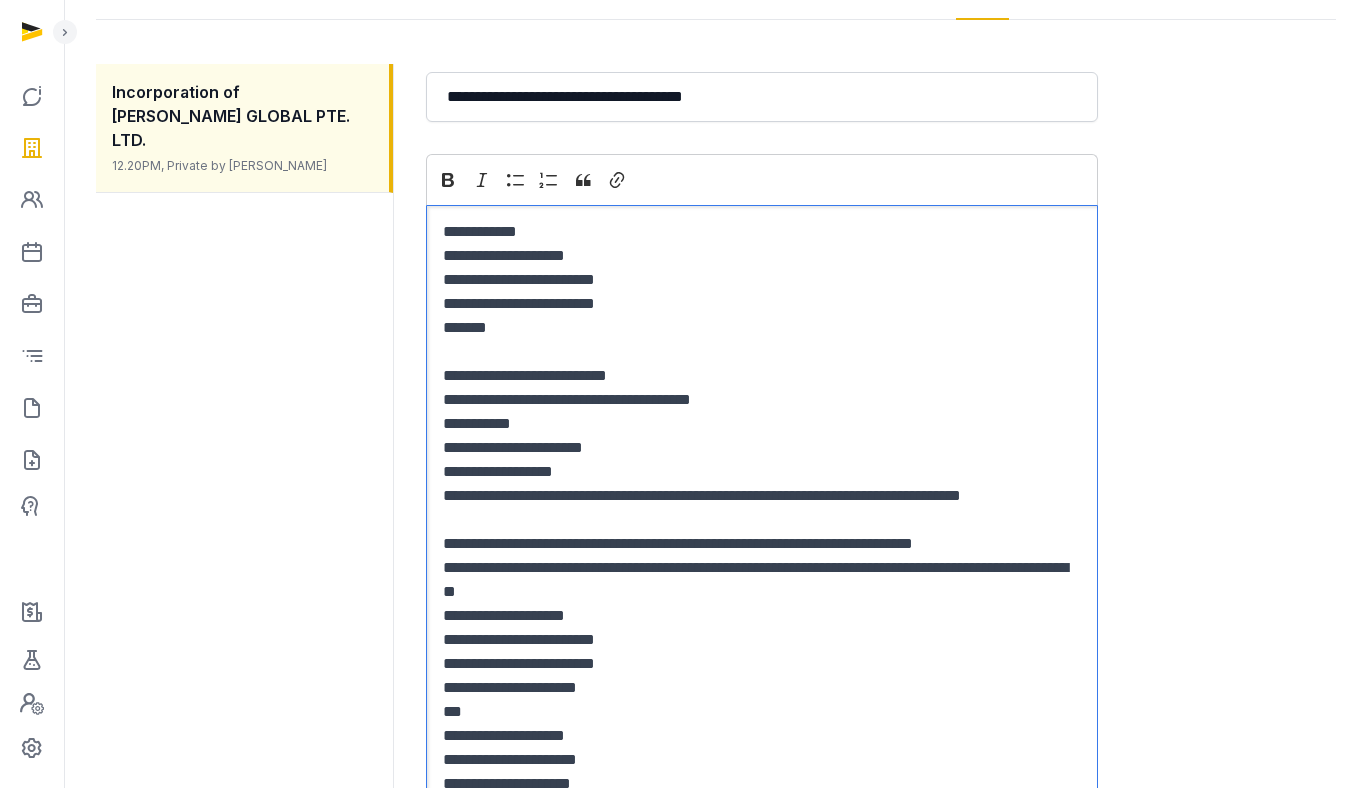 click on "**********" at bounding box center (762, 508) 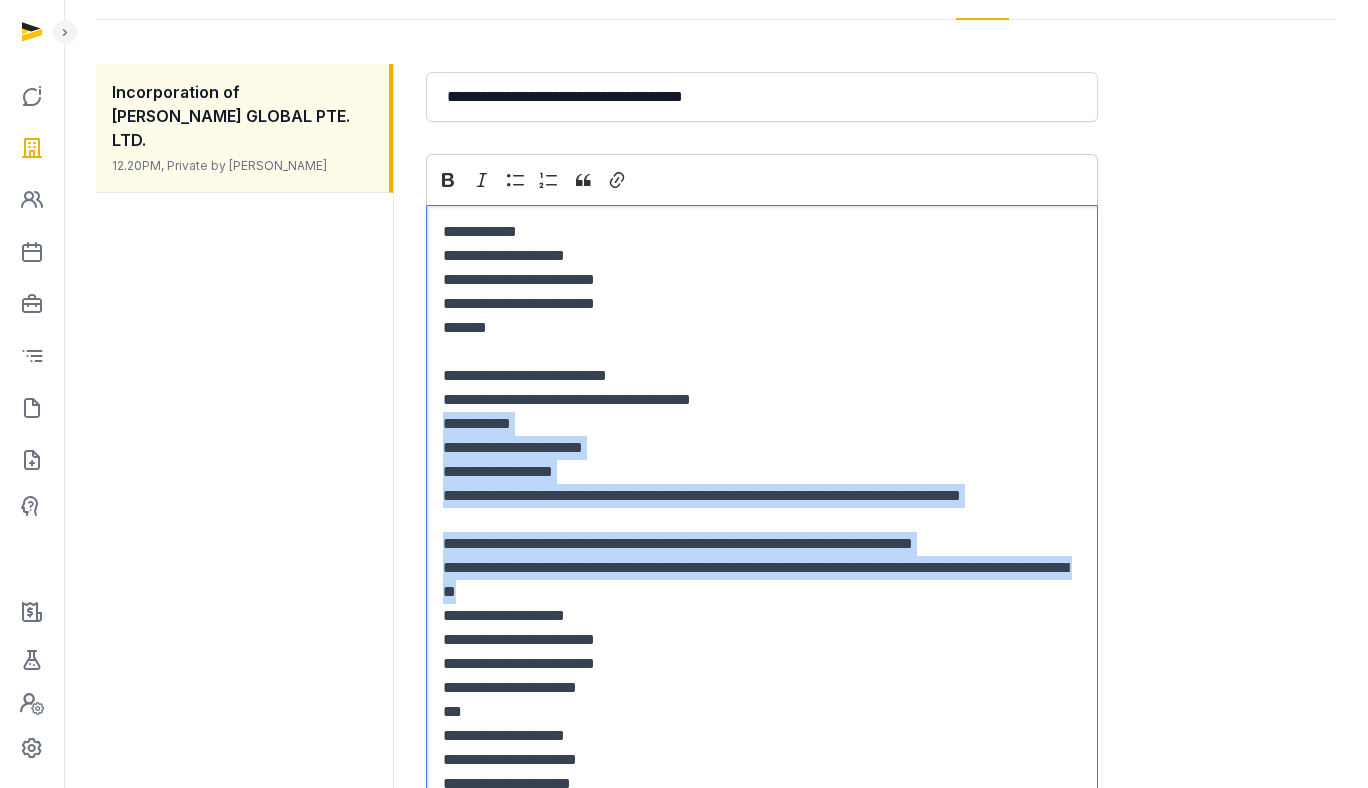 drag, startPoint x: 649, startPoint y: 590, endPoint x: 357, endPoint y: 417, distance: 339.40094 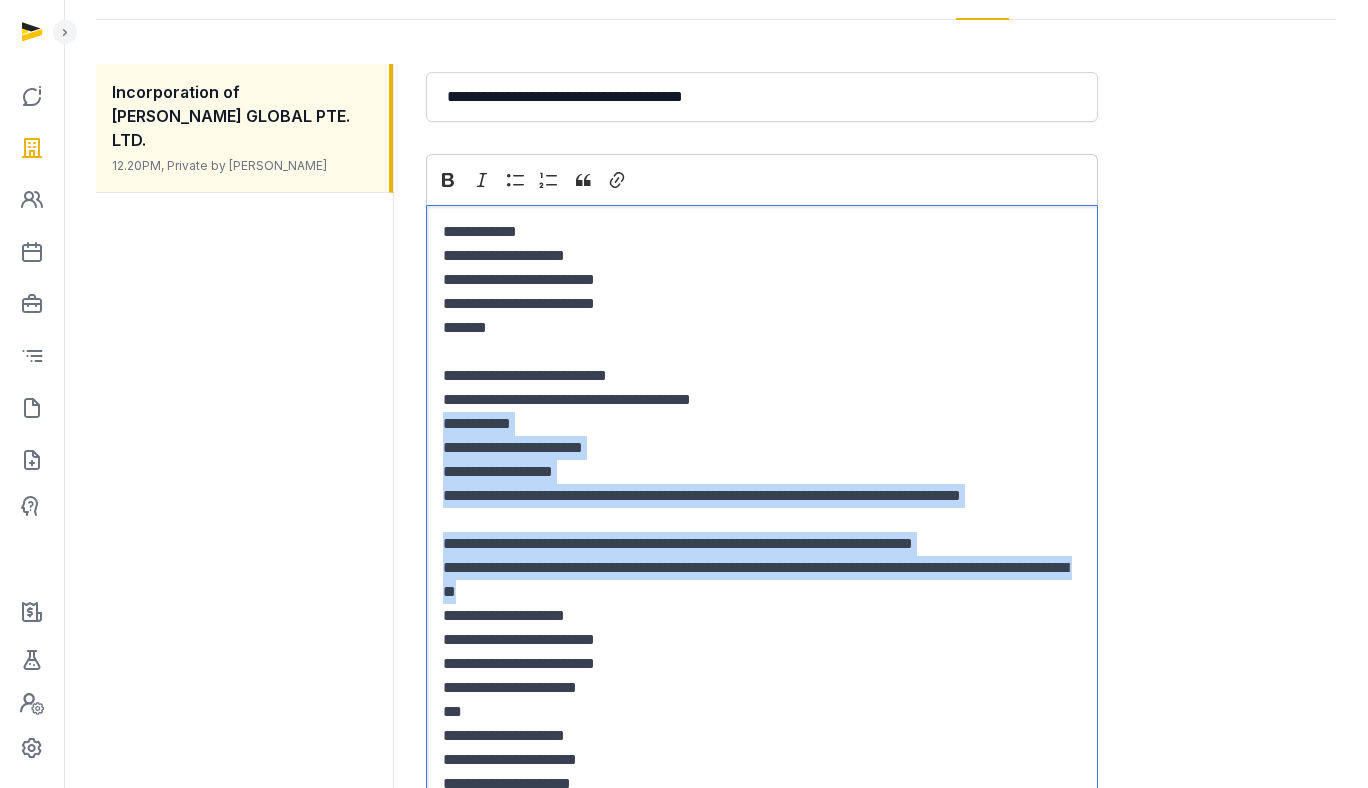 click on "**********" at bounding box center (716, 782) 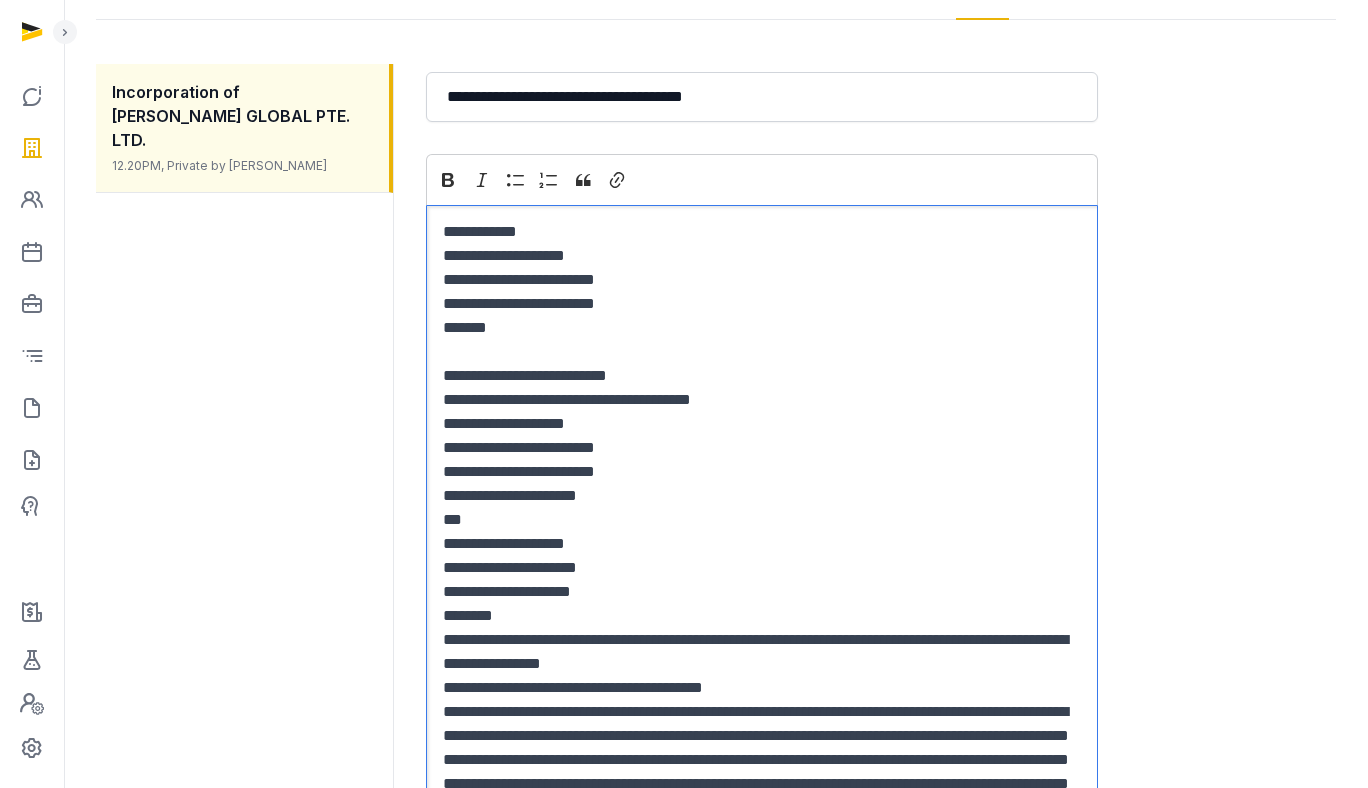 click on "**********" at bounding box center (762, 472) 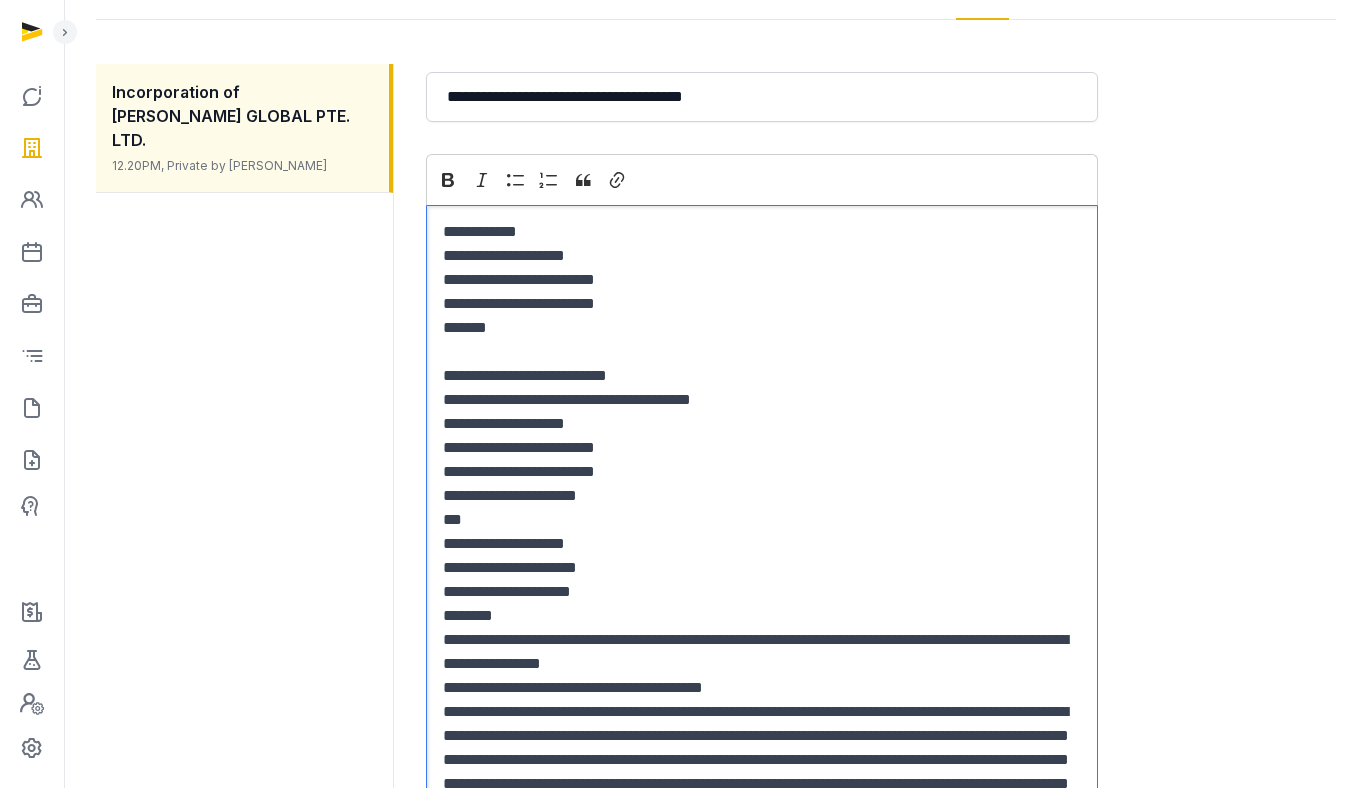 click on "**********" at bounding box center [762, 448] 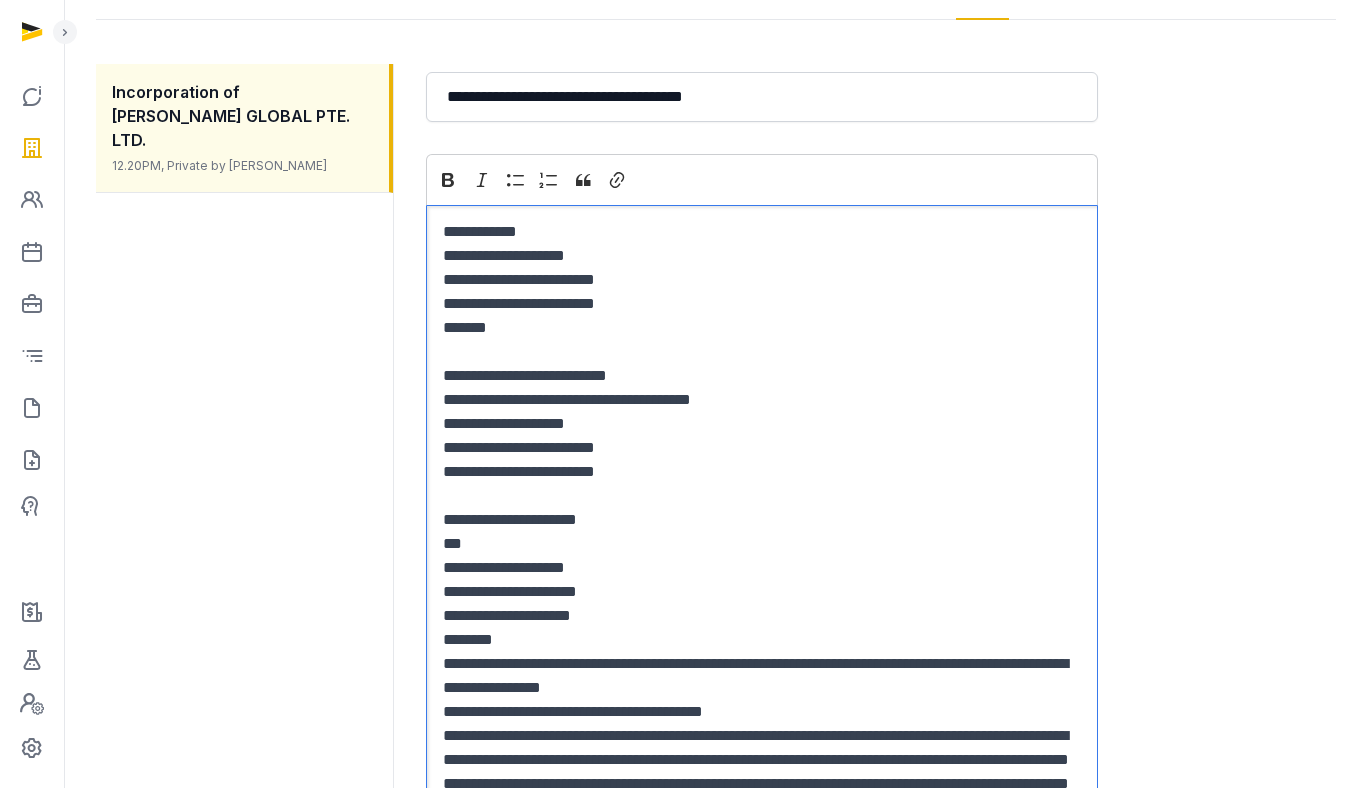 click on "**********" at bounding box center (762, 376) 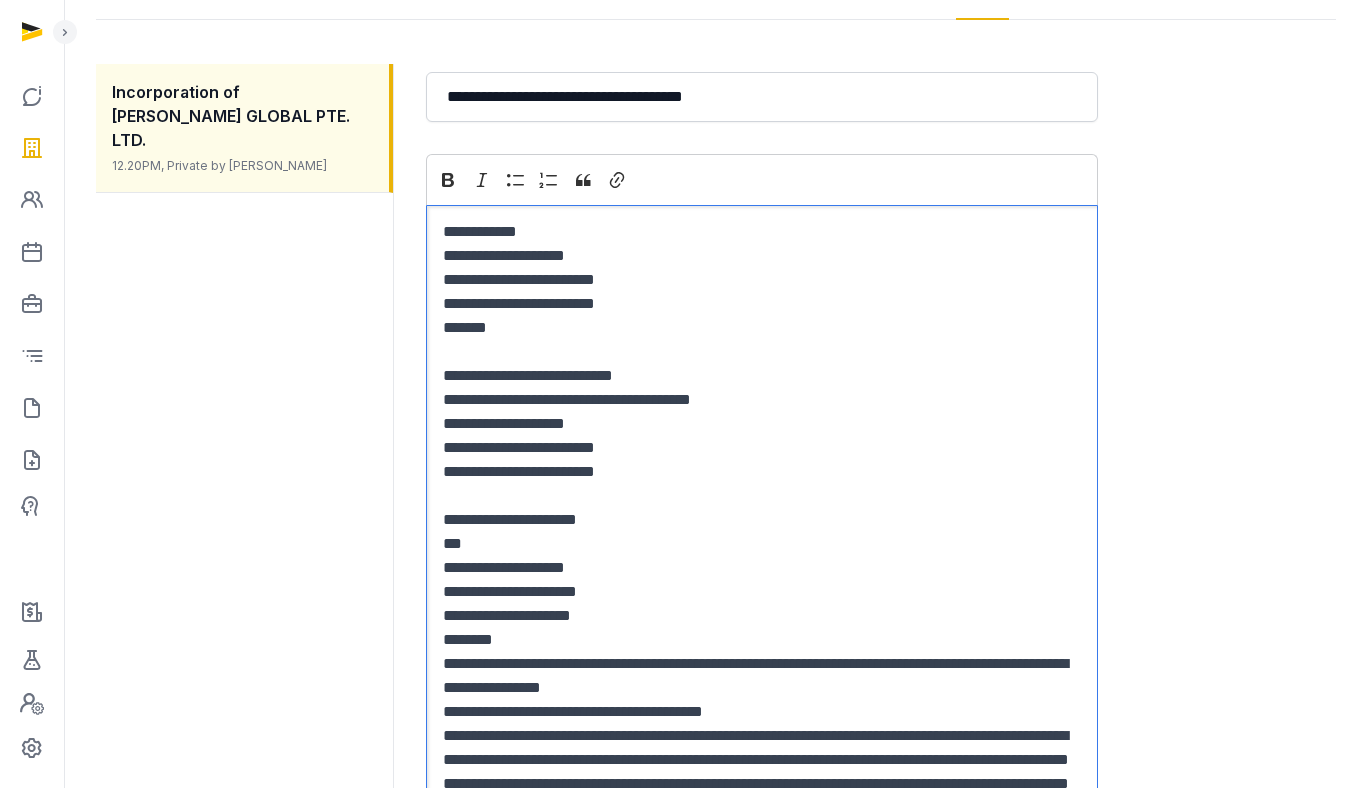 click on "**********" at bounding box center [762, 400] 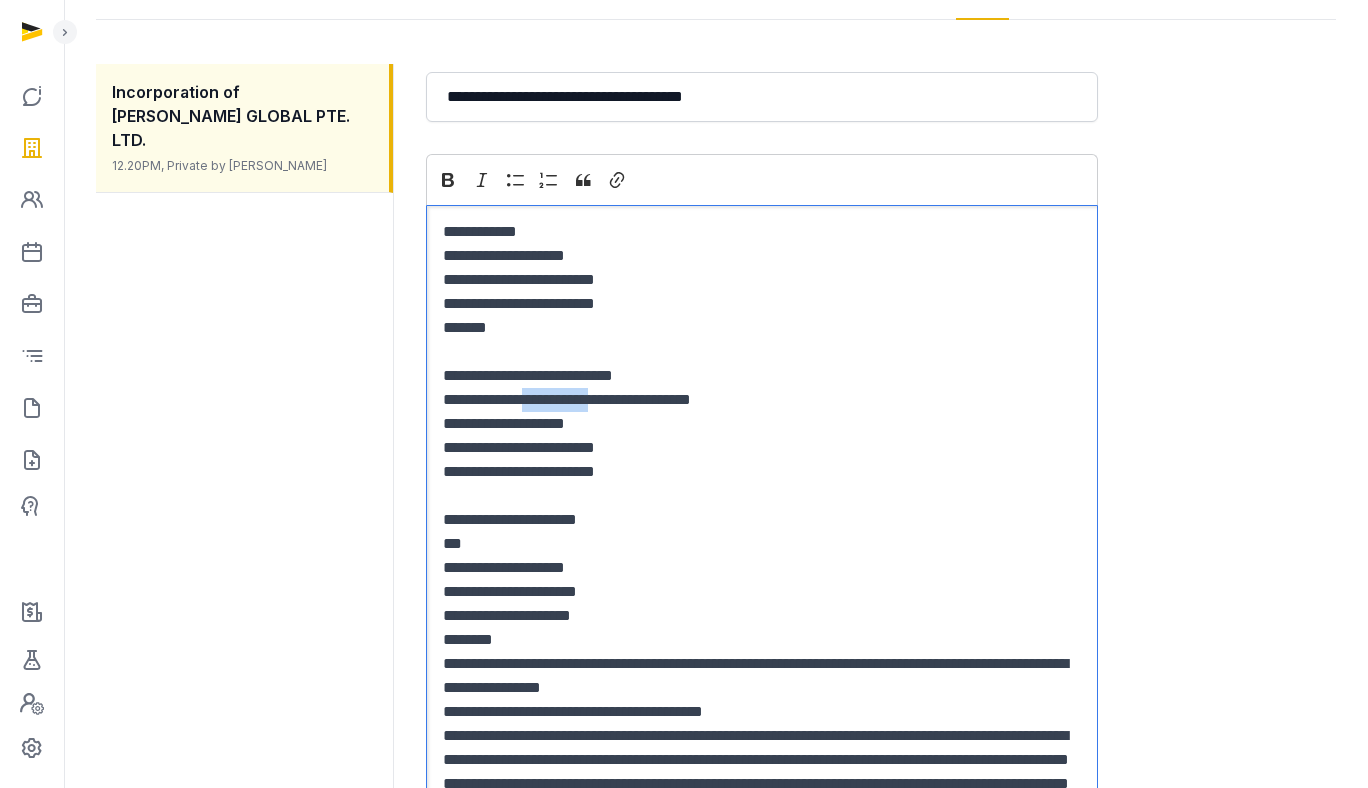 click on "**********" at bounding box center [762, 400] 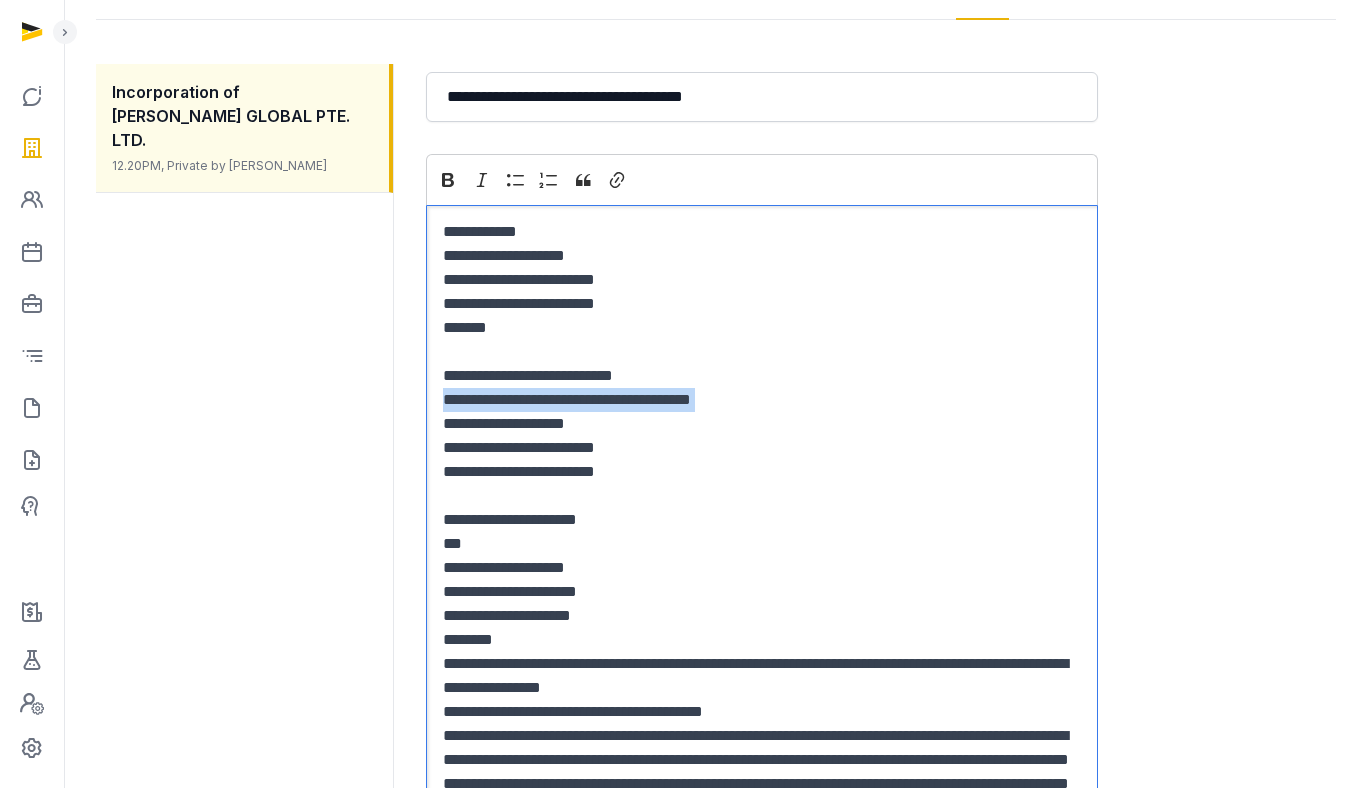 click on "**********" at bounding box center [762, 400] 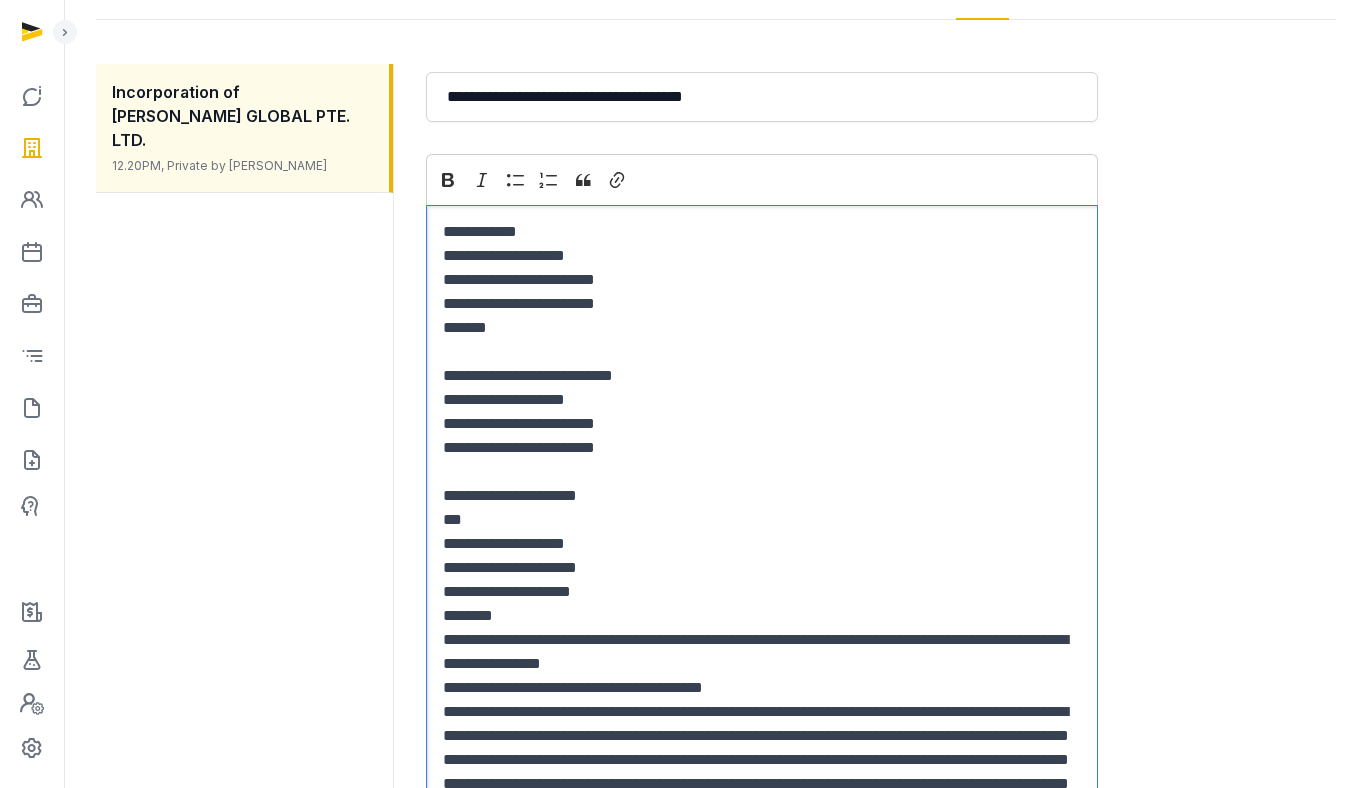 click on "***" at bounding box center [762, 520] 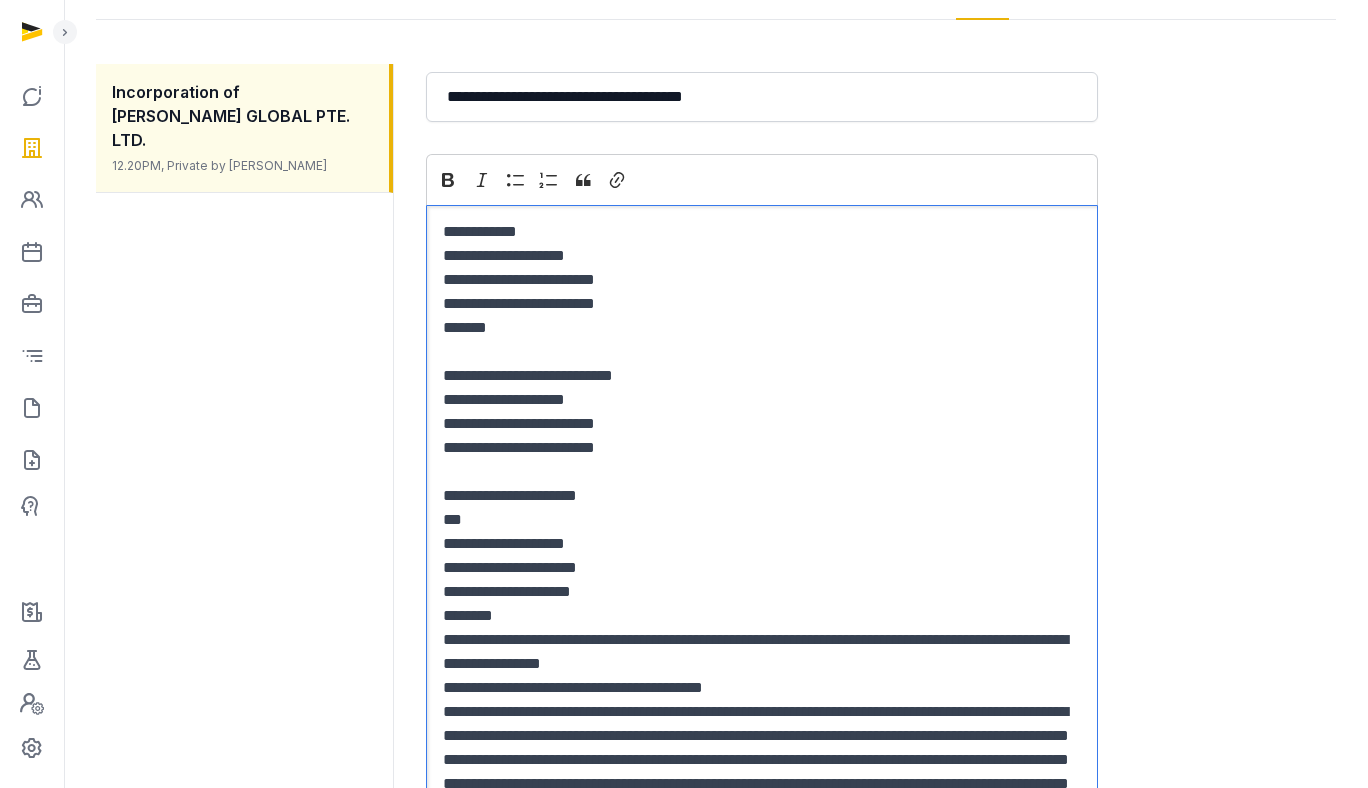 click on "***" at bounding box center (762, 520) 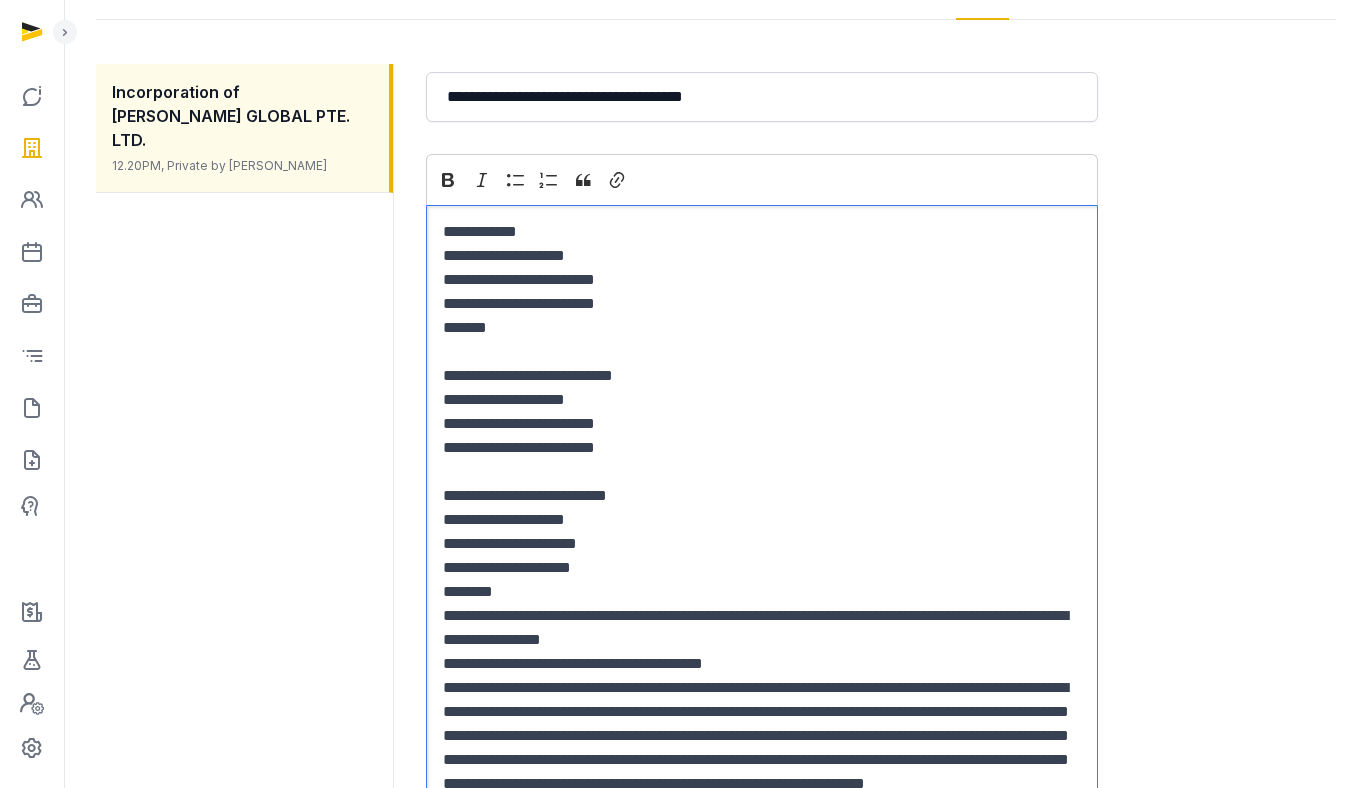 click on "**********" at bounding box center [762, 652] 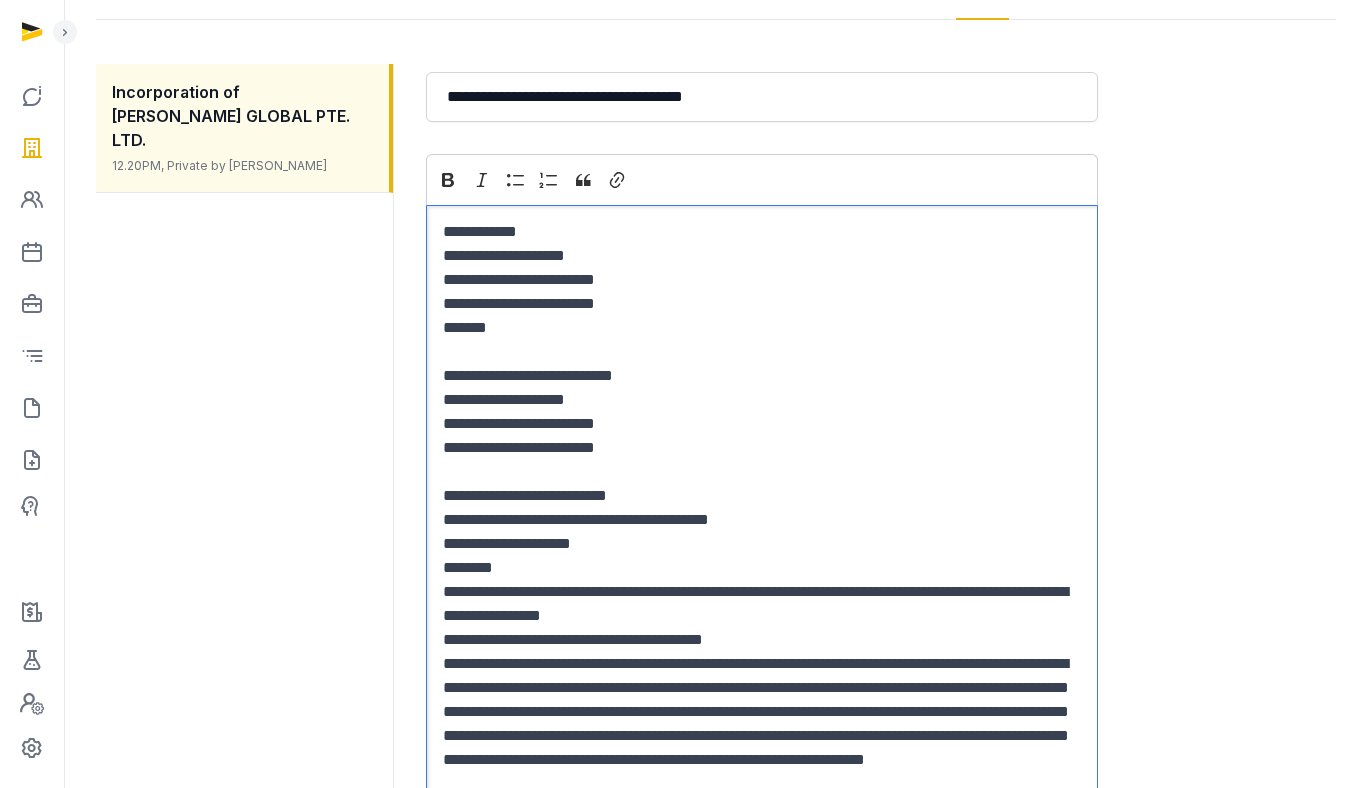 click on "********" at bounding box center [762, 568] 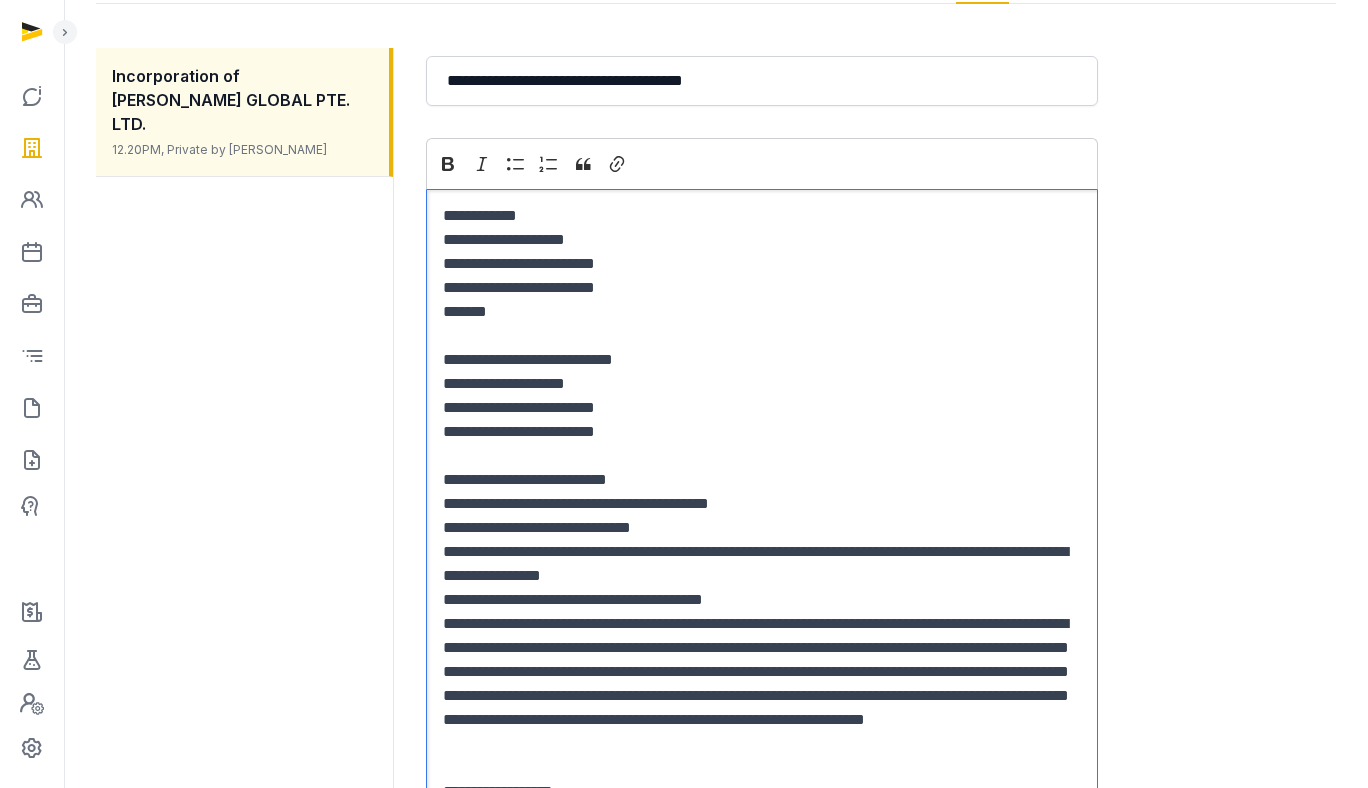 scroll, scrollTop: 274, scrollLeft: 0, axis: vertical 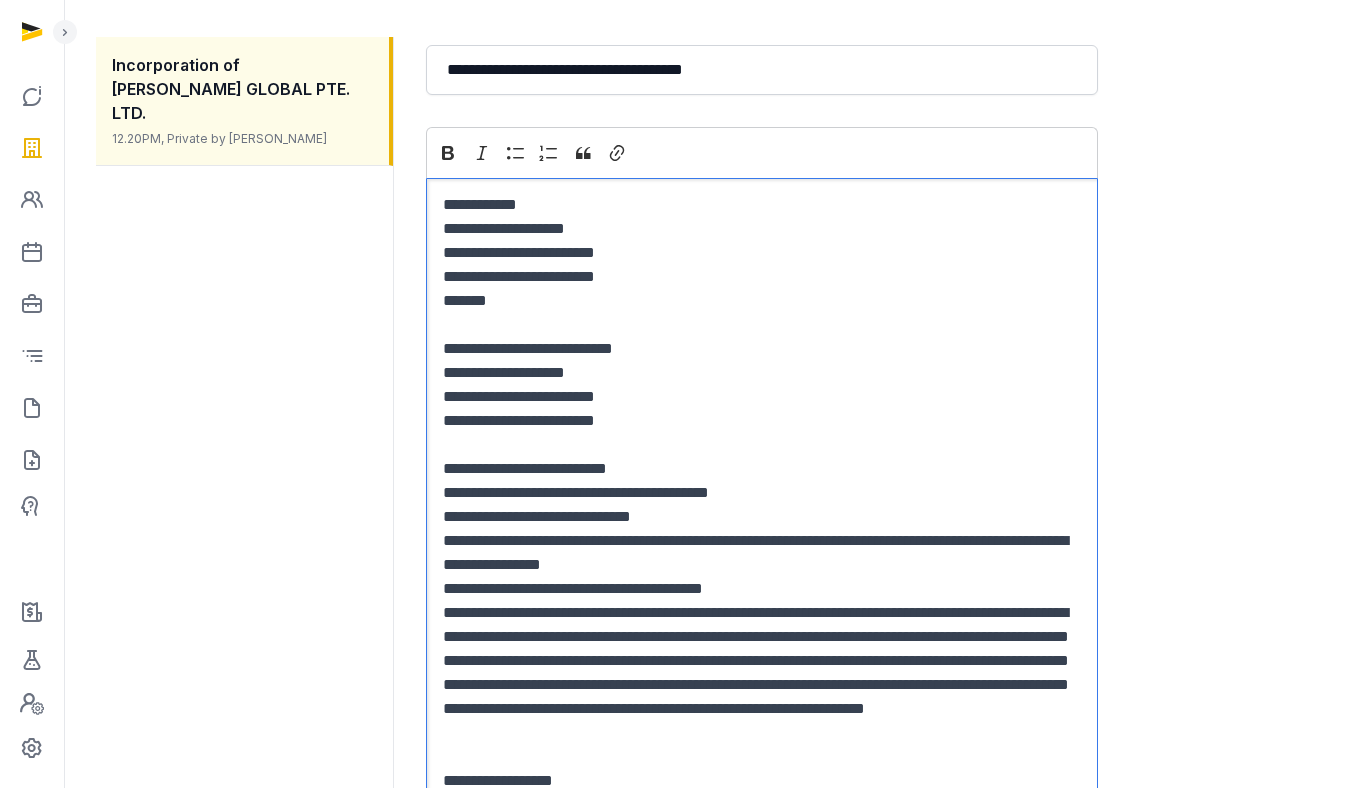 click on "**********" at bounding box center [762, 553] 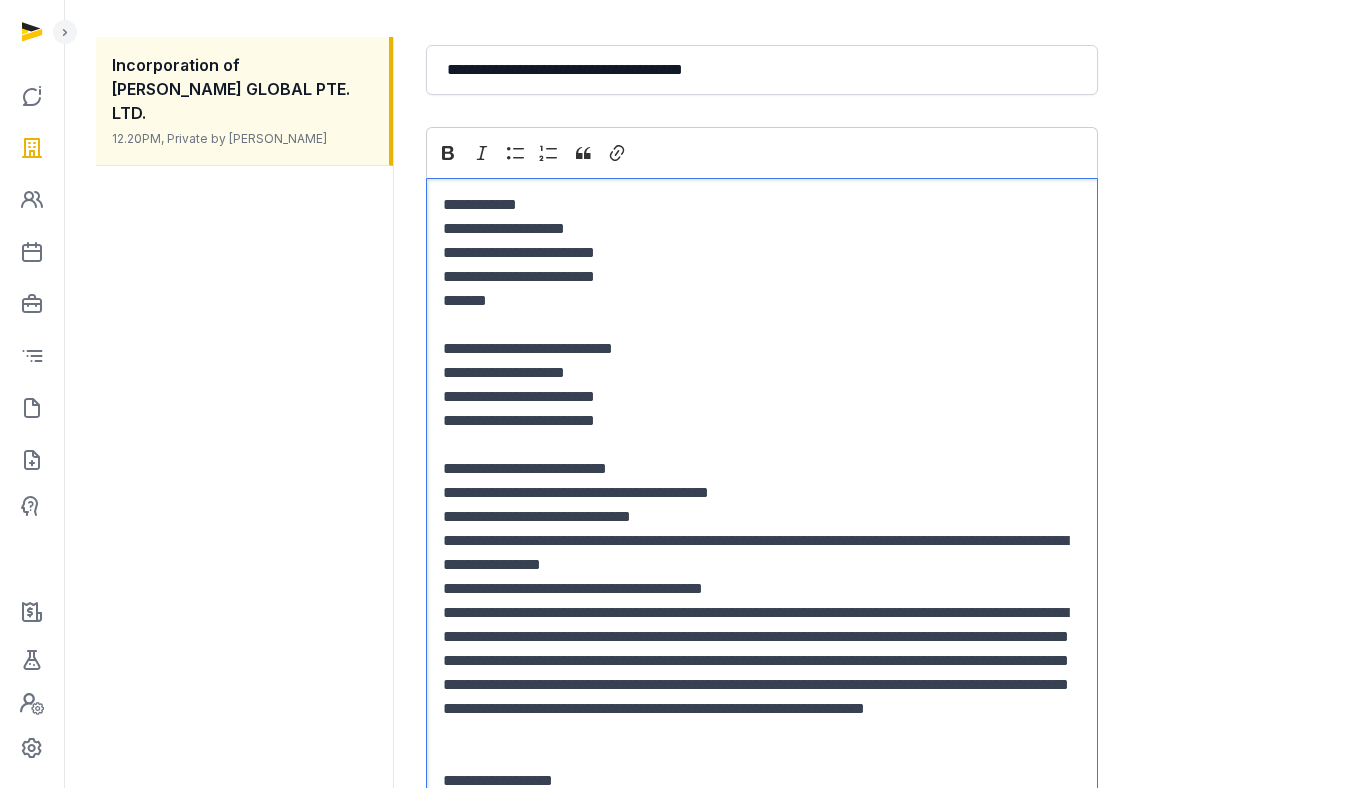 click on "**********" at bounding box center (762, 673) 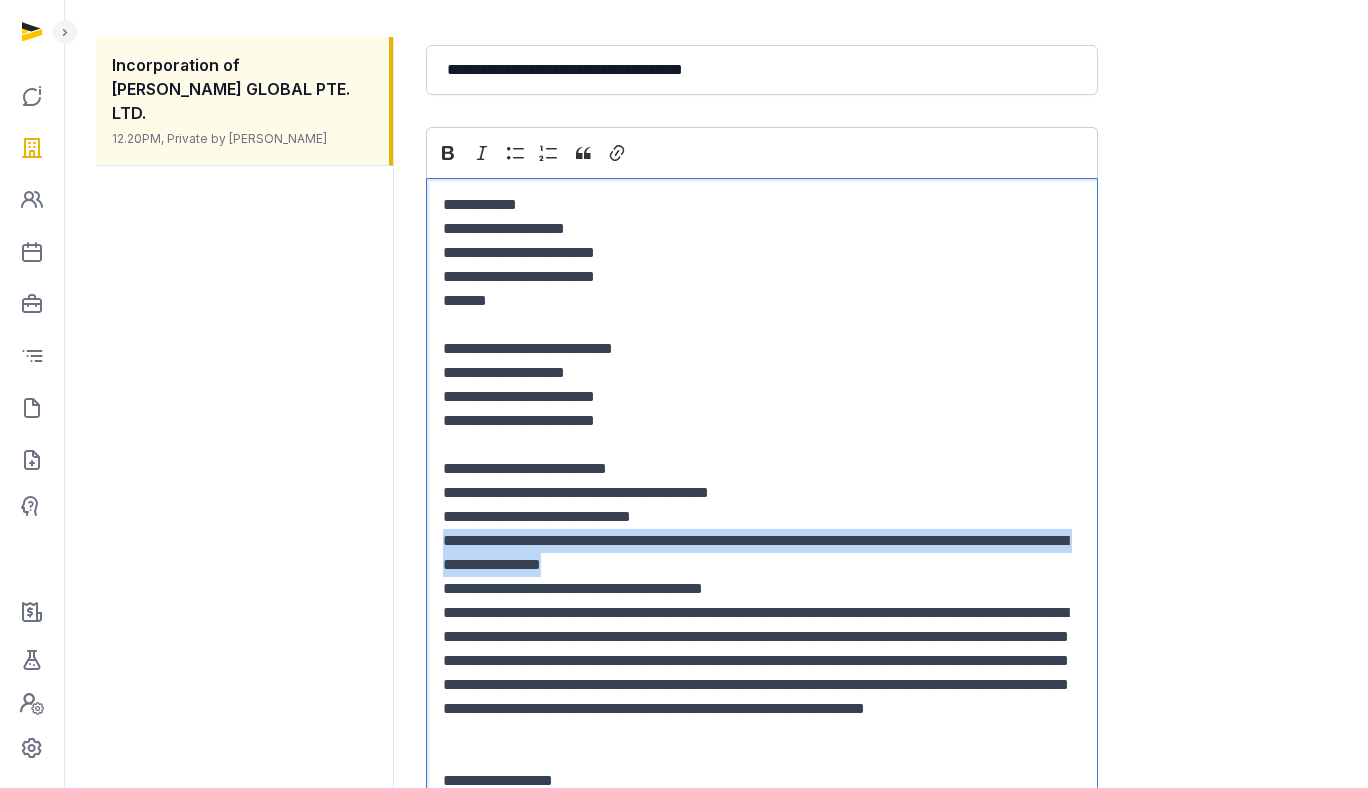 drag, startPoint x: 726, startPoint y: 568, endPoint x: 426, endPoint y: 540, distance: 301.30383 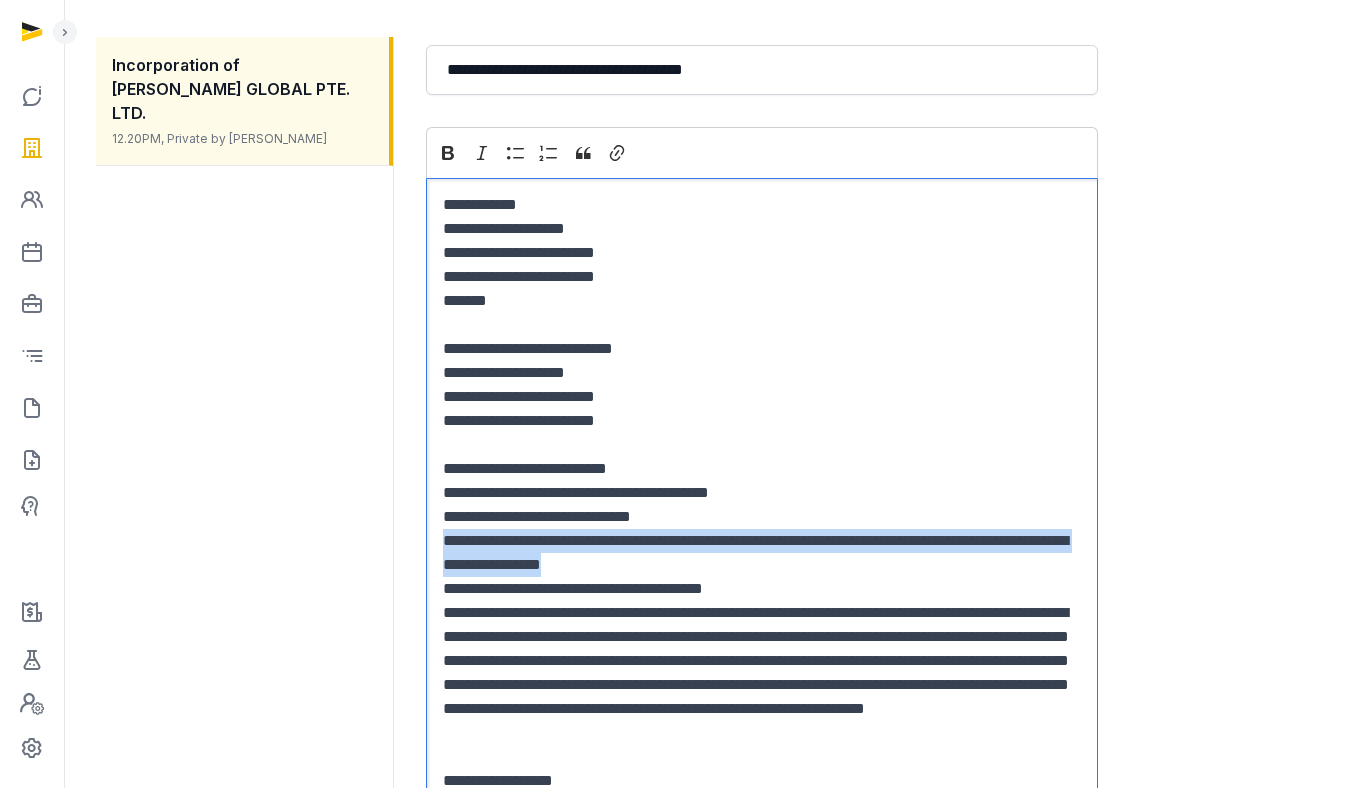 click on "**********" at bounding box center [762, 601] 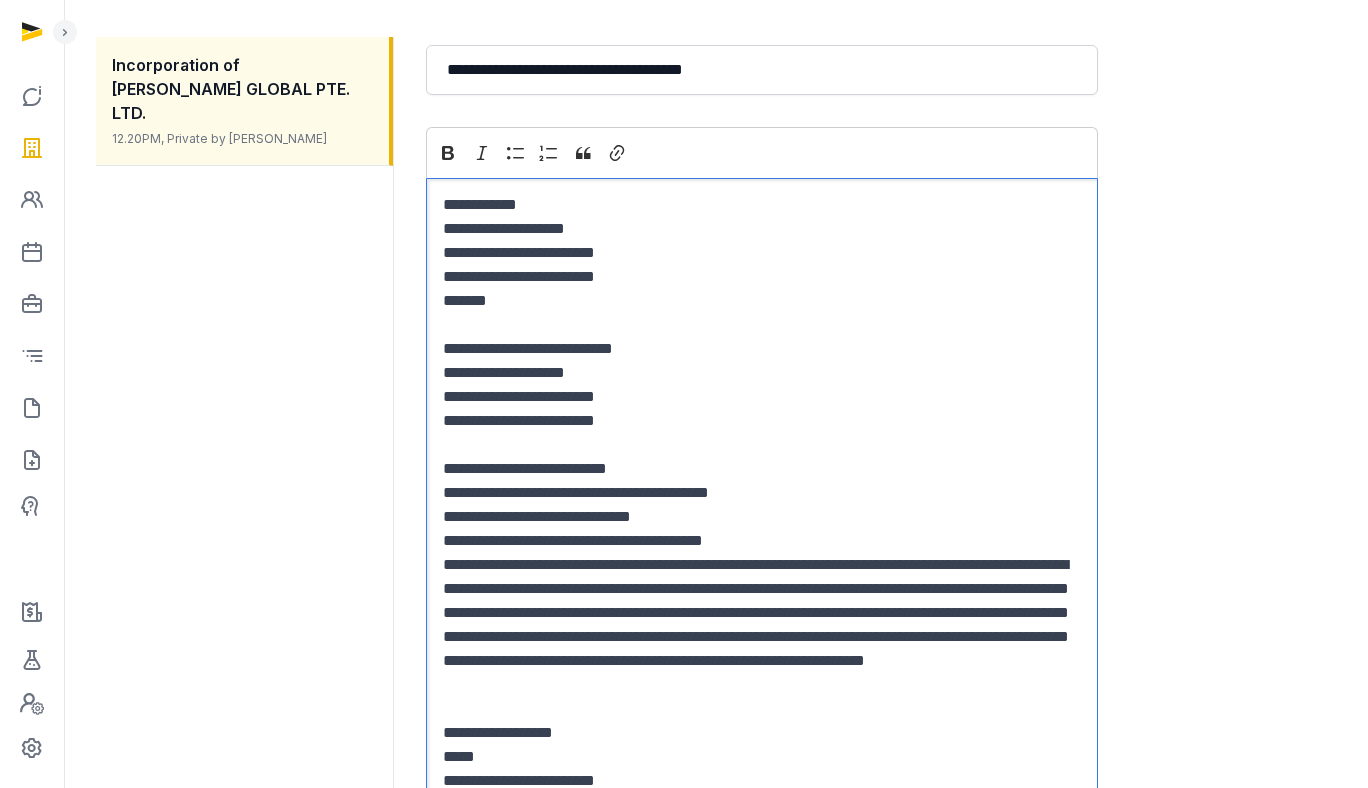 click on "**********" at bounding box center (762, 625) 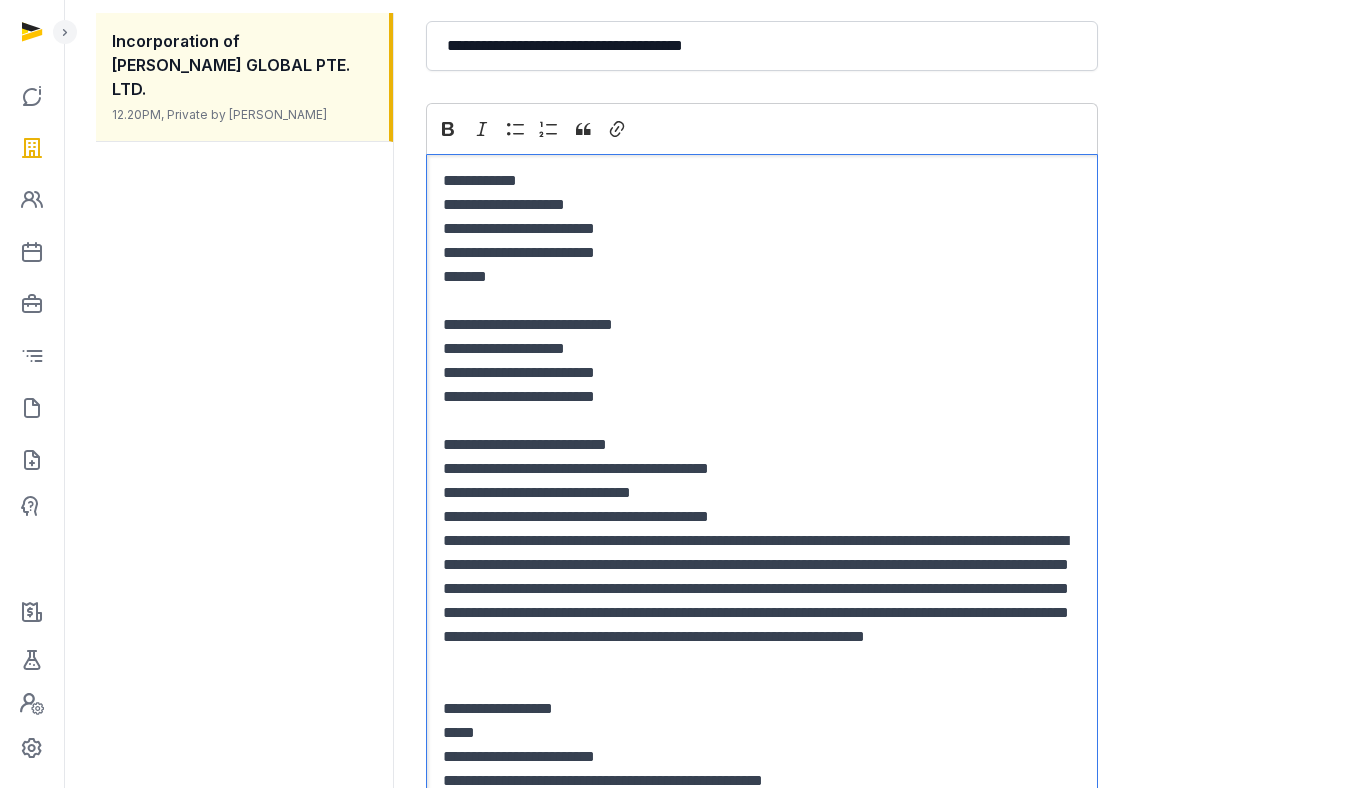 scroll, scrollTop: 326, scrollLeft: 0, axis: vertical 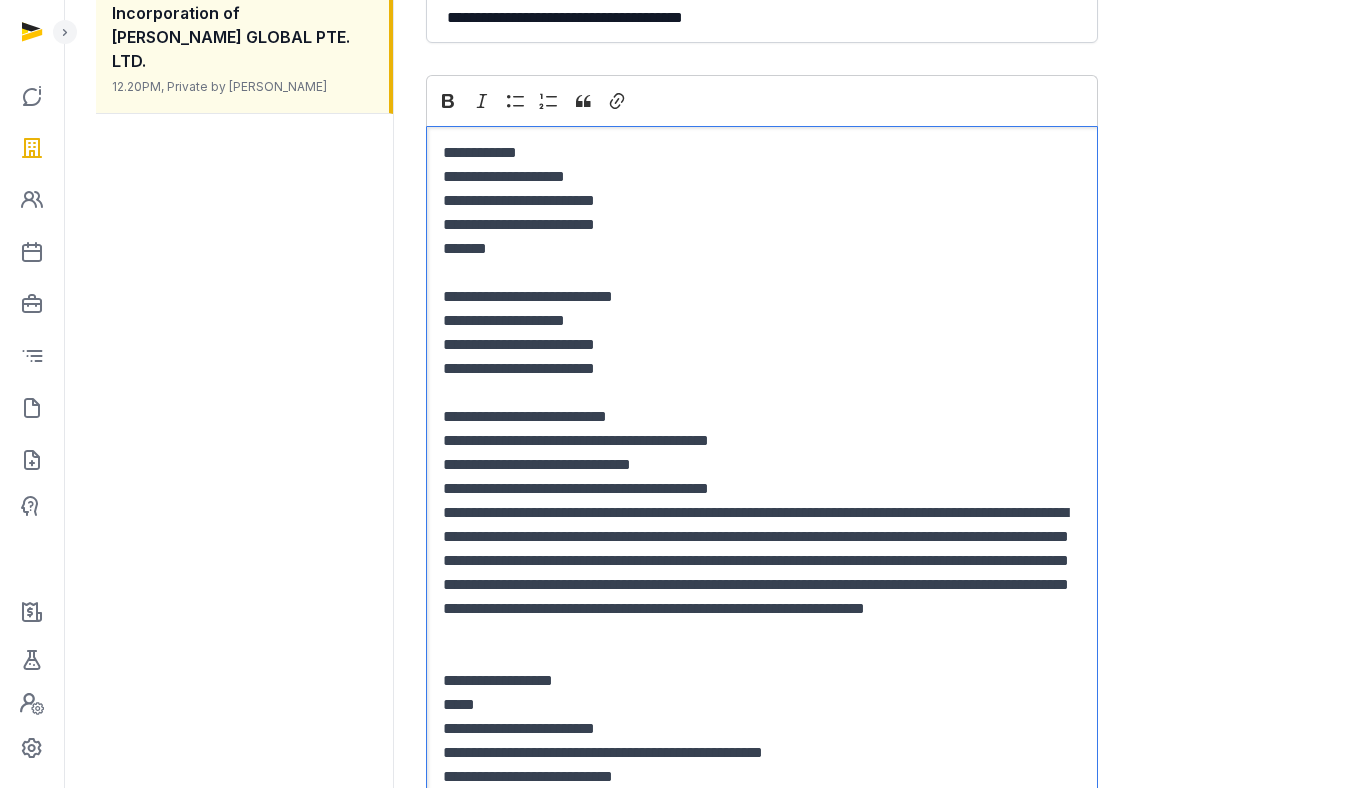 click on "**********" at bounding box center (762, 573) 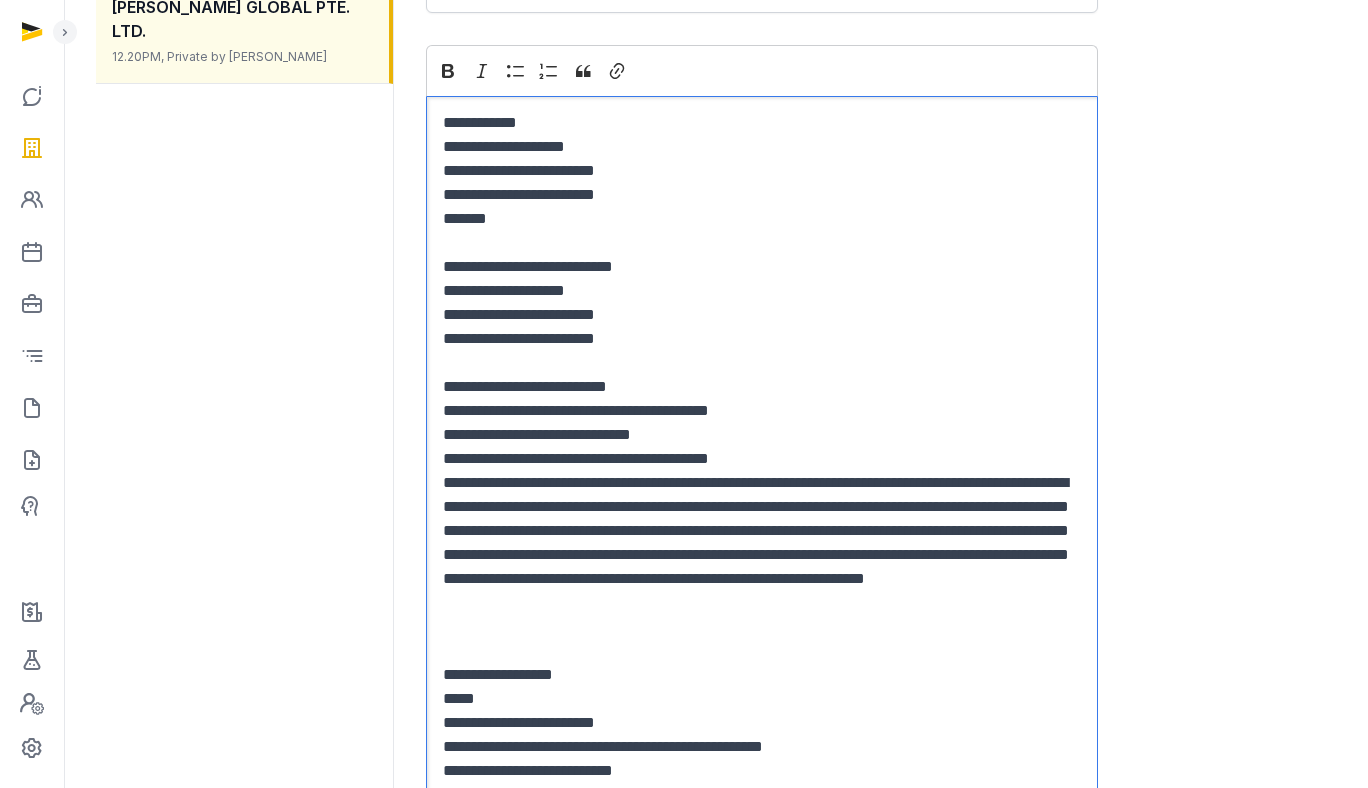 scroll, scrollTop: 370, scrollLeft: 0, axis: vertical 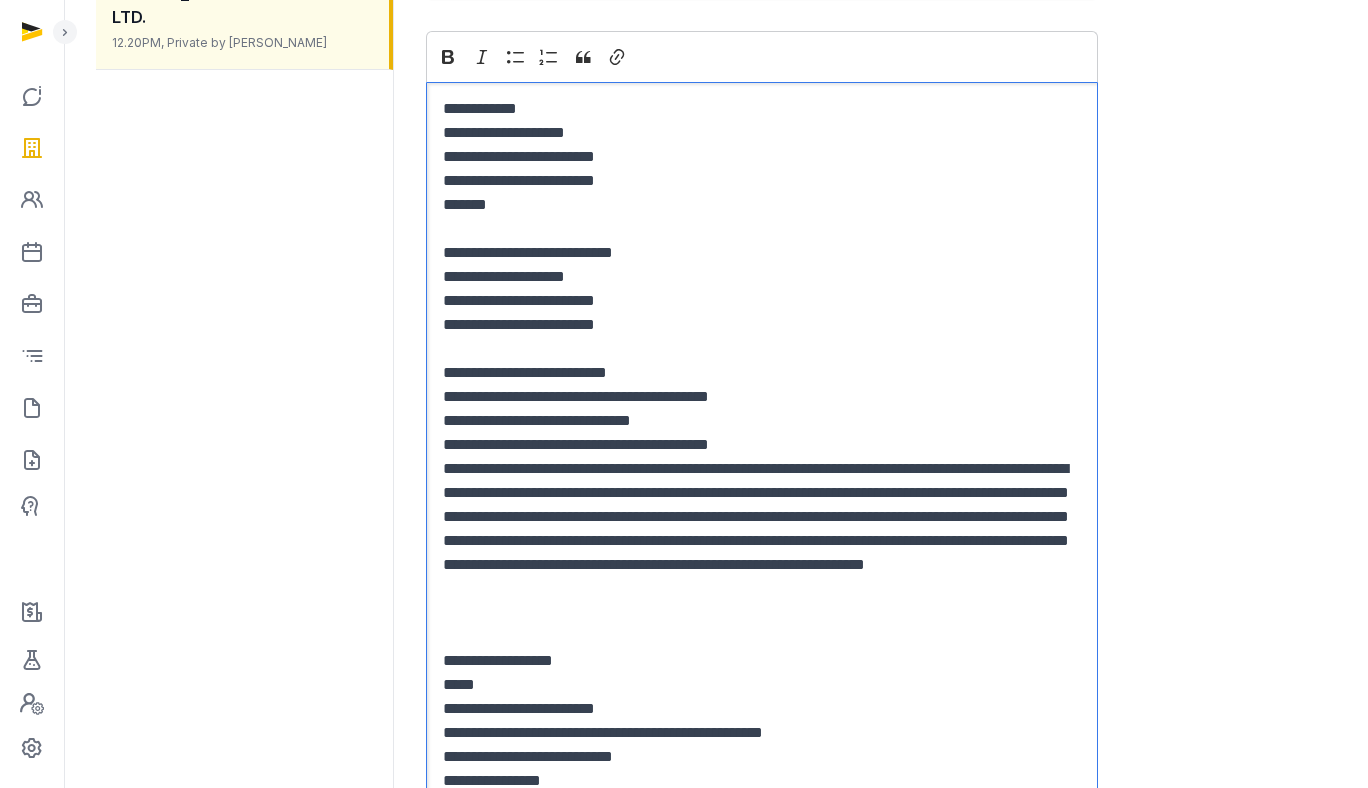 click on "*****" at bounding box center [762, 685] 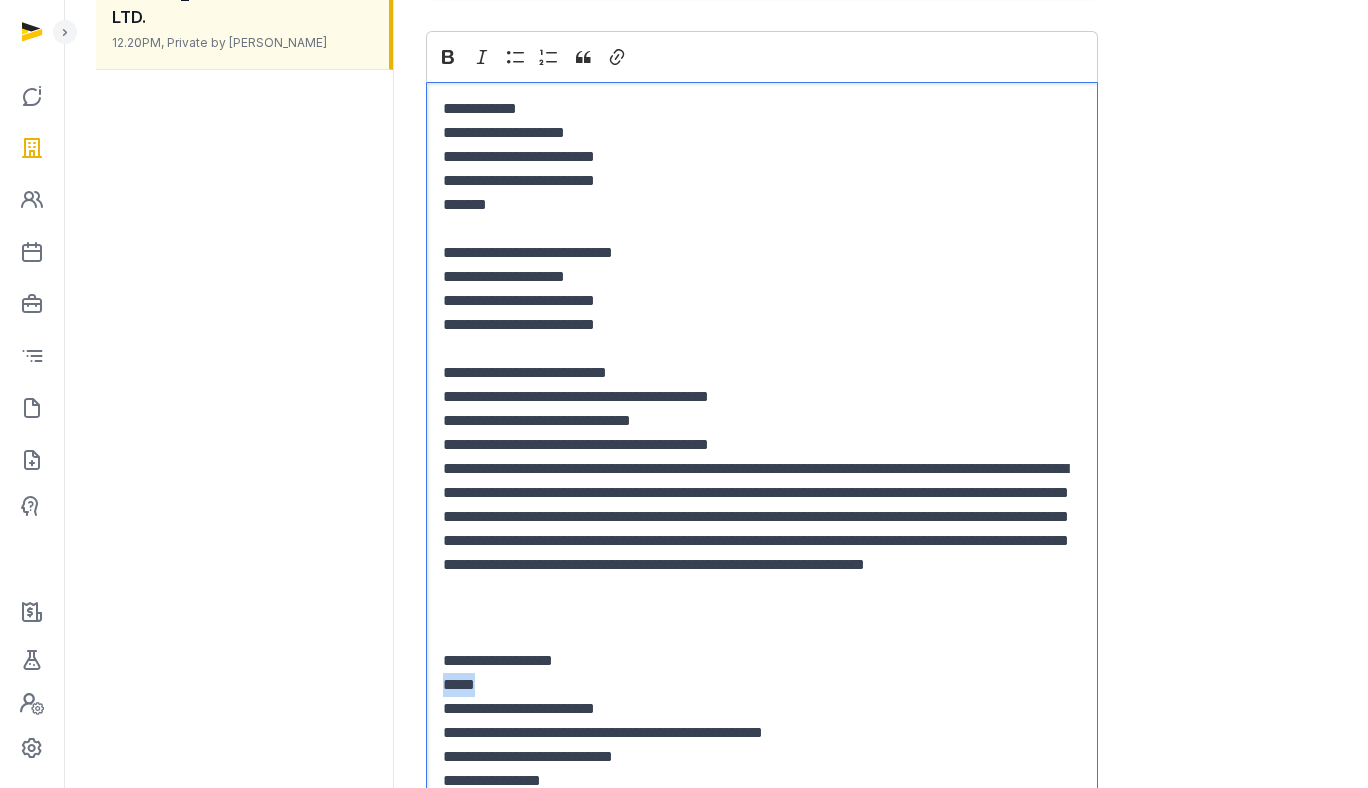 click on "*****" at bounding box center (762, 685) 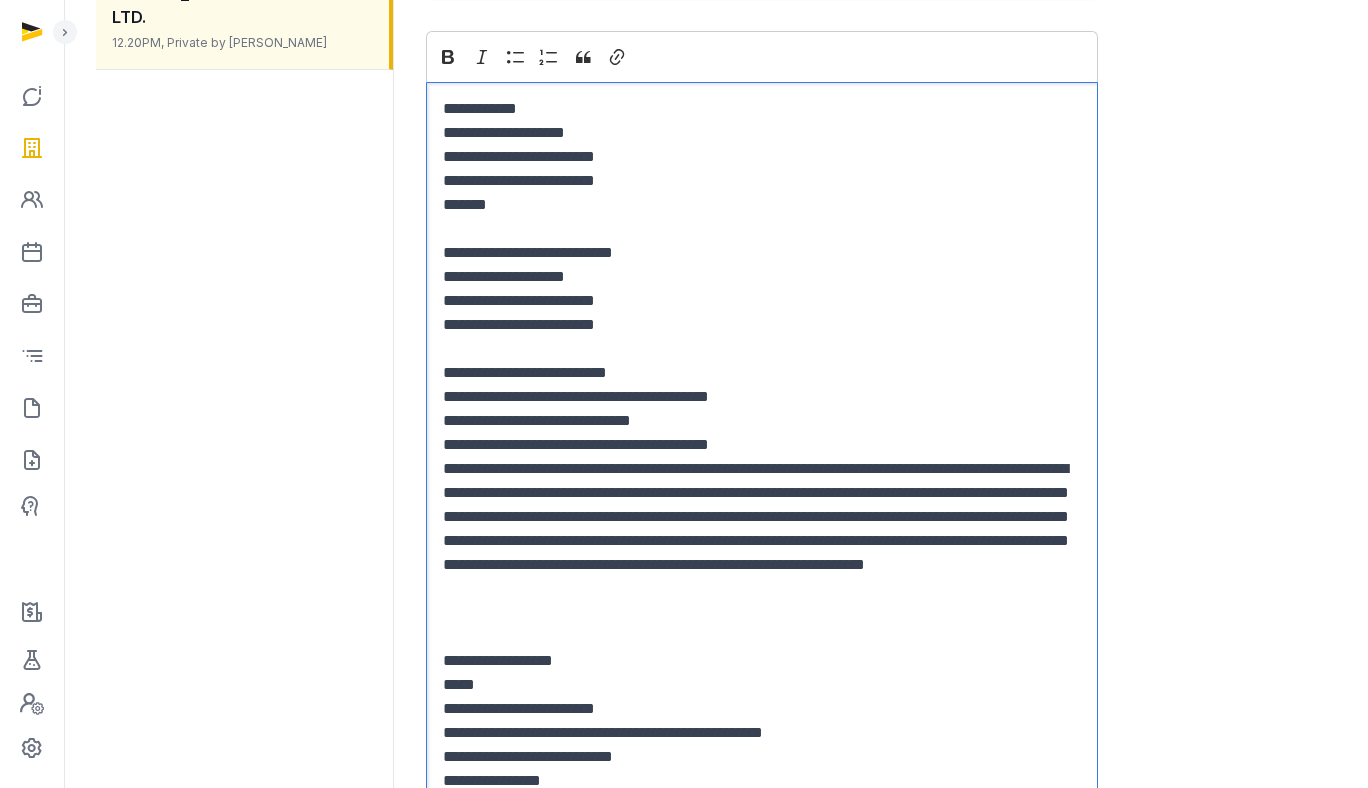 click on "*****" at bounding box center (762, 685) 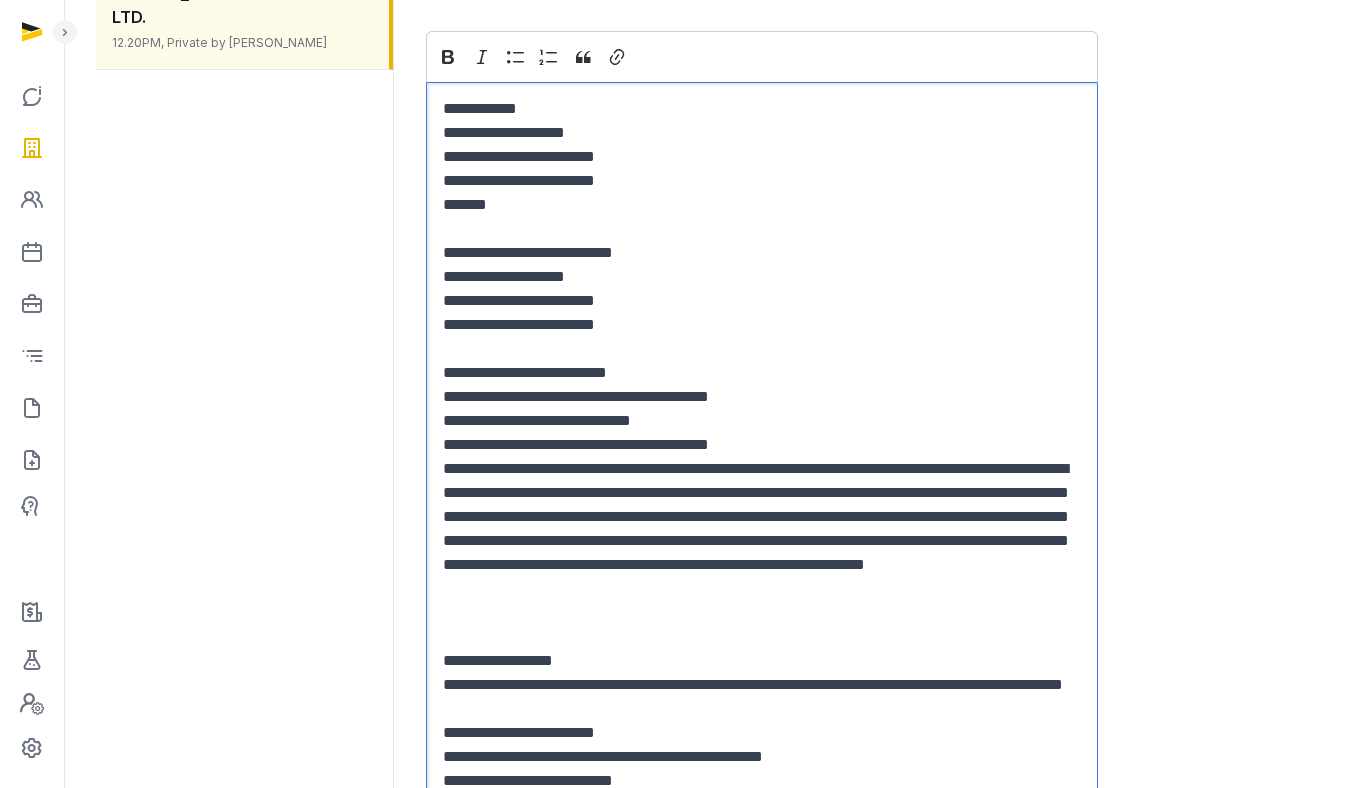 click on "**********" at bounding box center (762, 661) 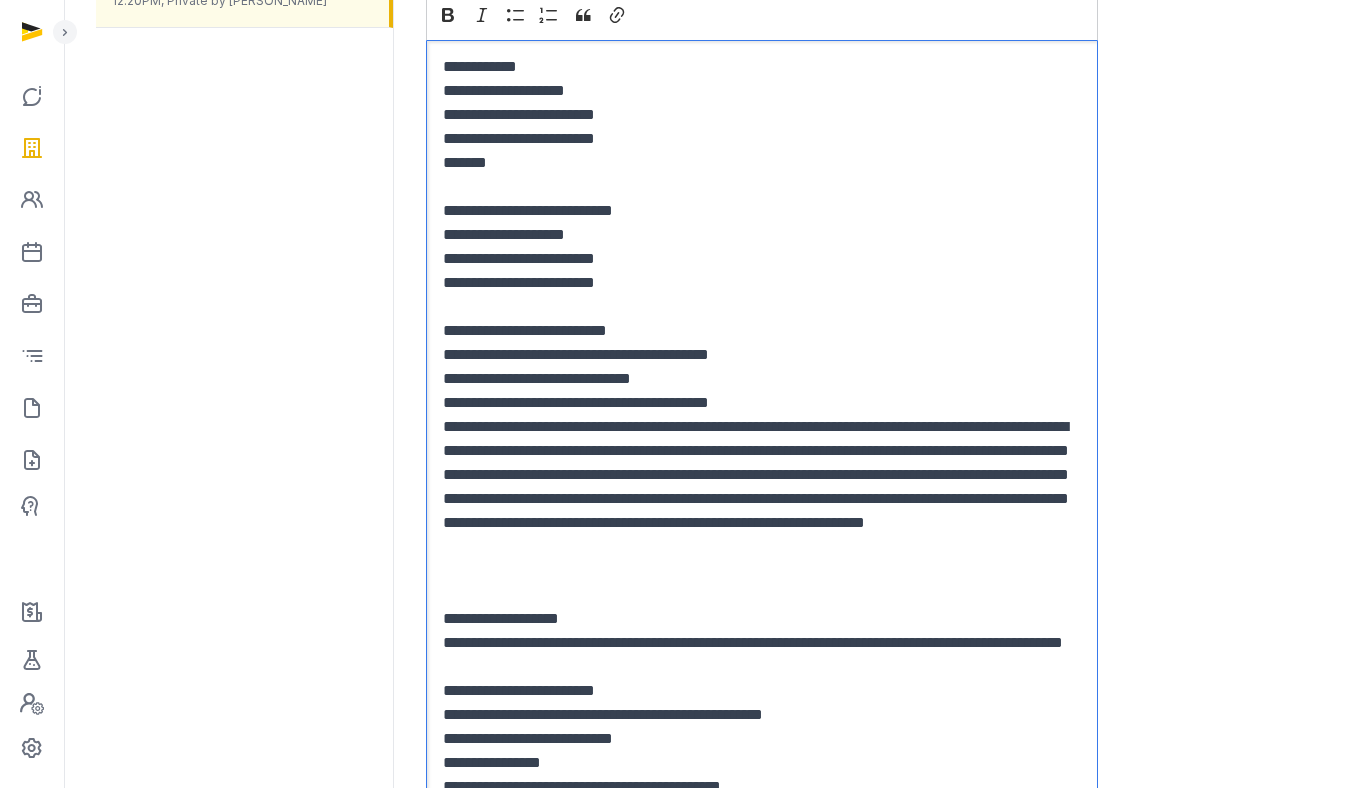 scroll, scrollTop: 433, scrollLeft: 0, axis: vertical 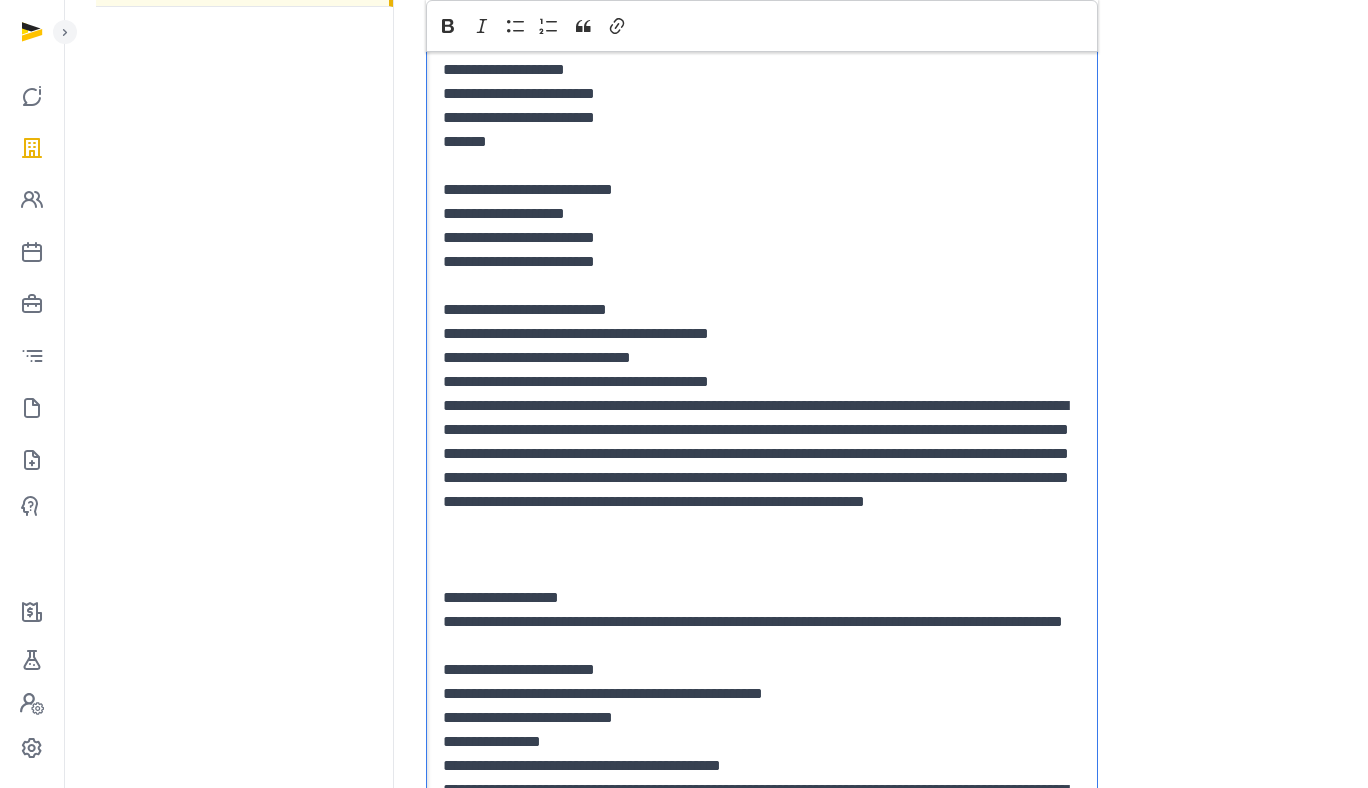 click on "**********" at bounding box center [762, 478] 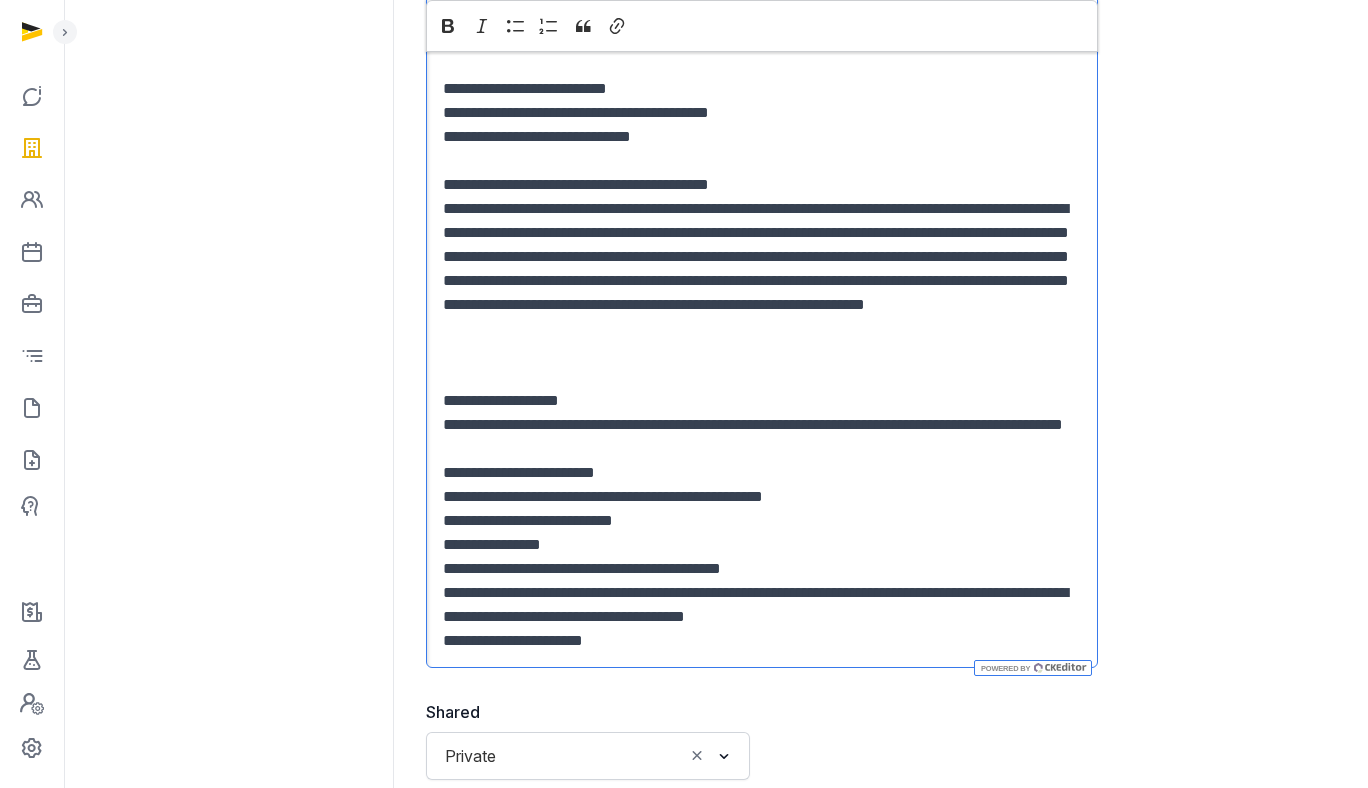 scroll, scrollTop: 657, scrollLeft: 0, axis: vertical 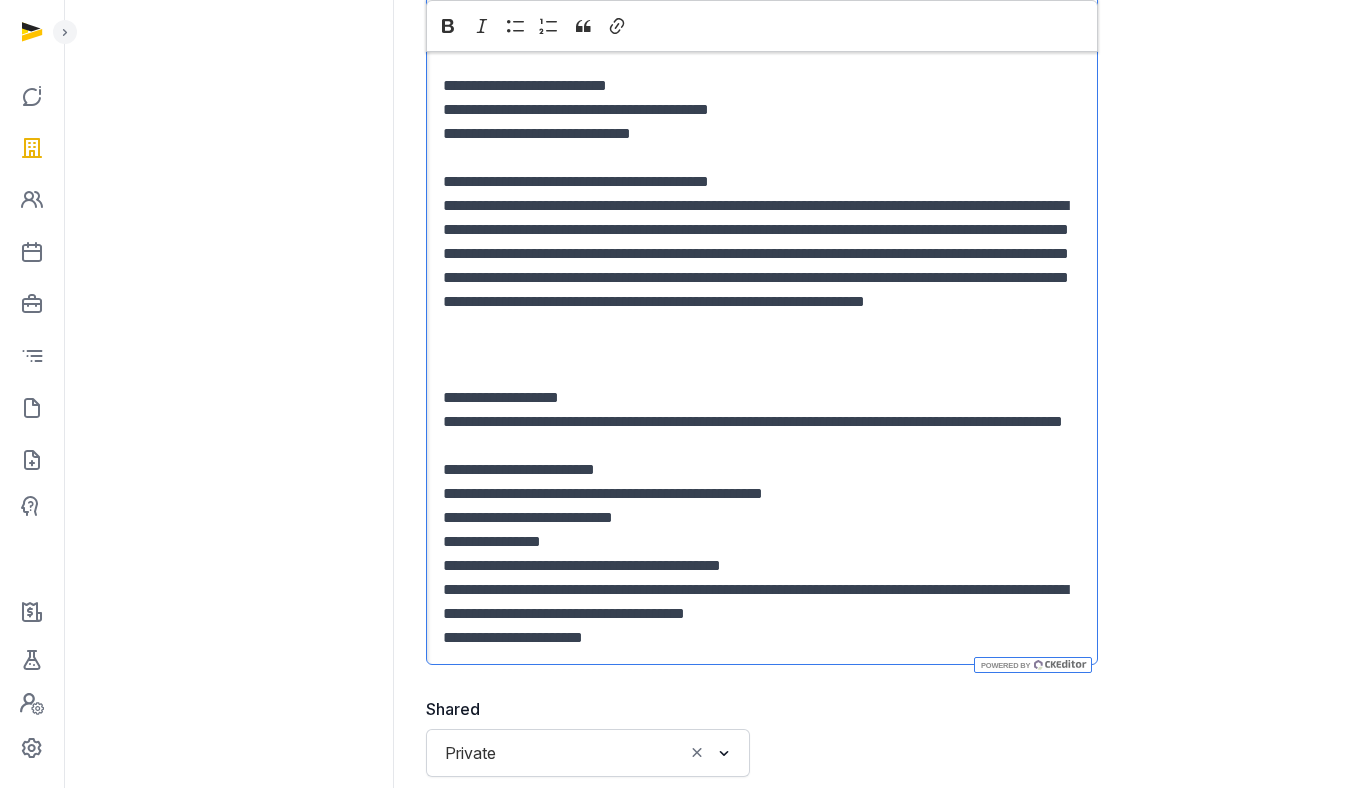 click on "**********" at bounding box center [762, 470] 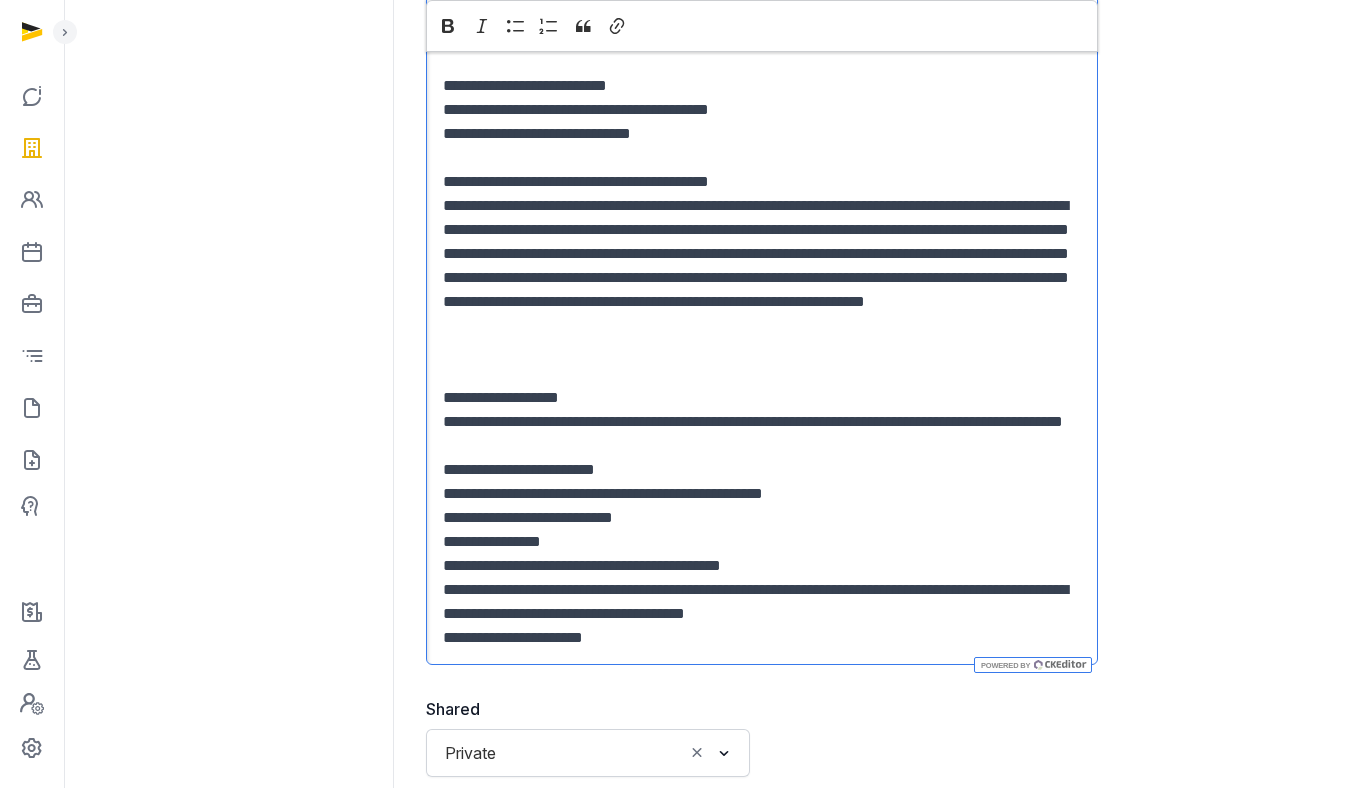 click on "**********" at bounding box center (762, 434) 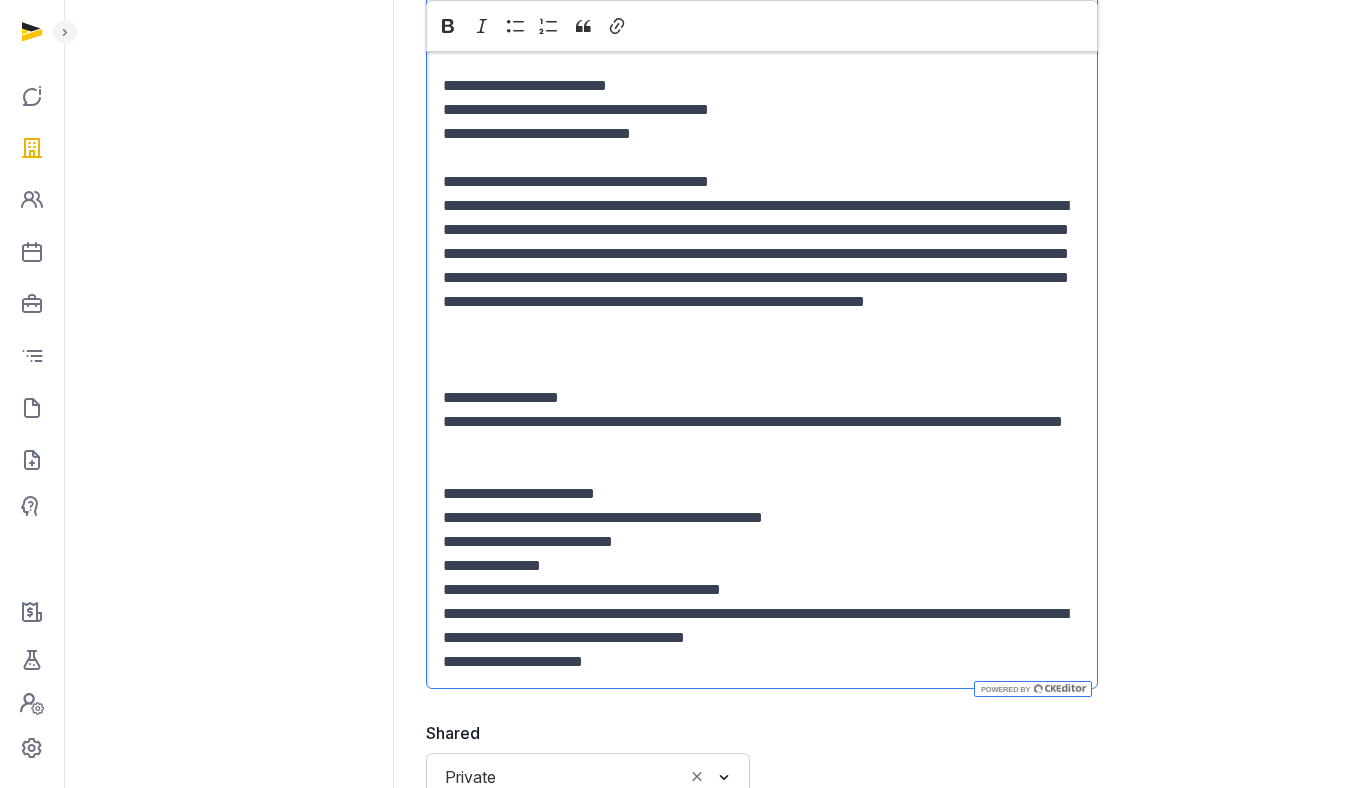 click on "**********" at bounding box center [762, 542] 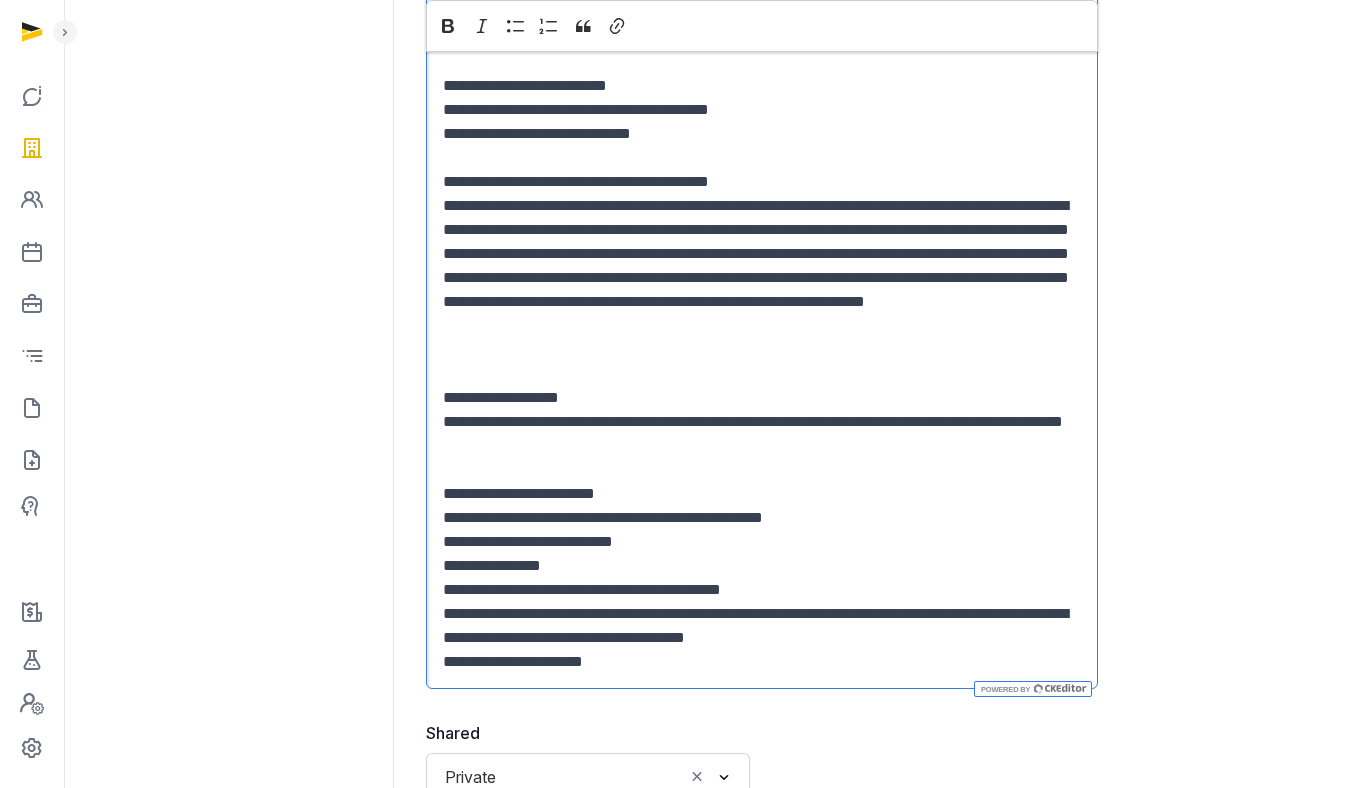 click on "**********" at bounding box center (762, 242) 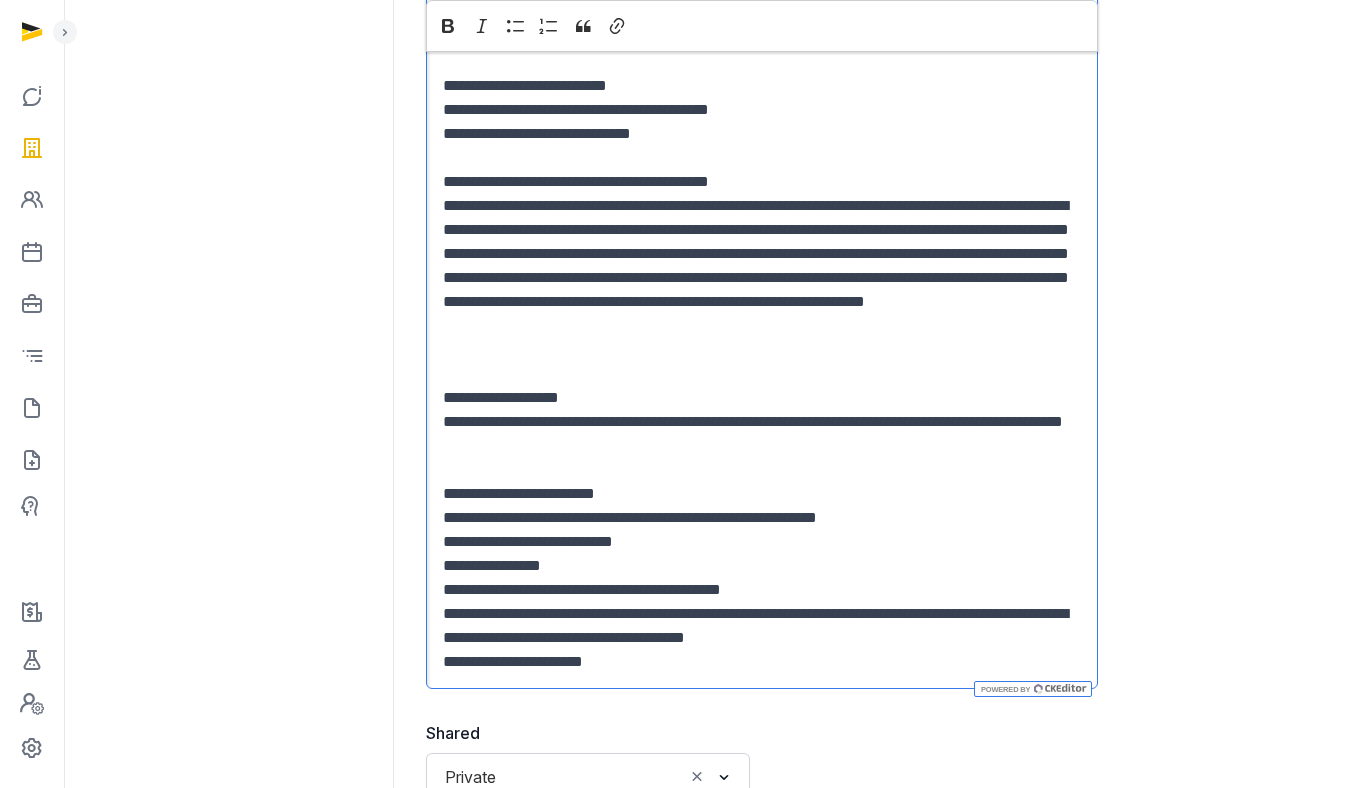 click on "**********" at bounding box center (762, 494) 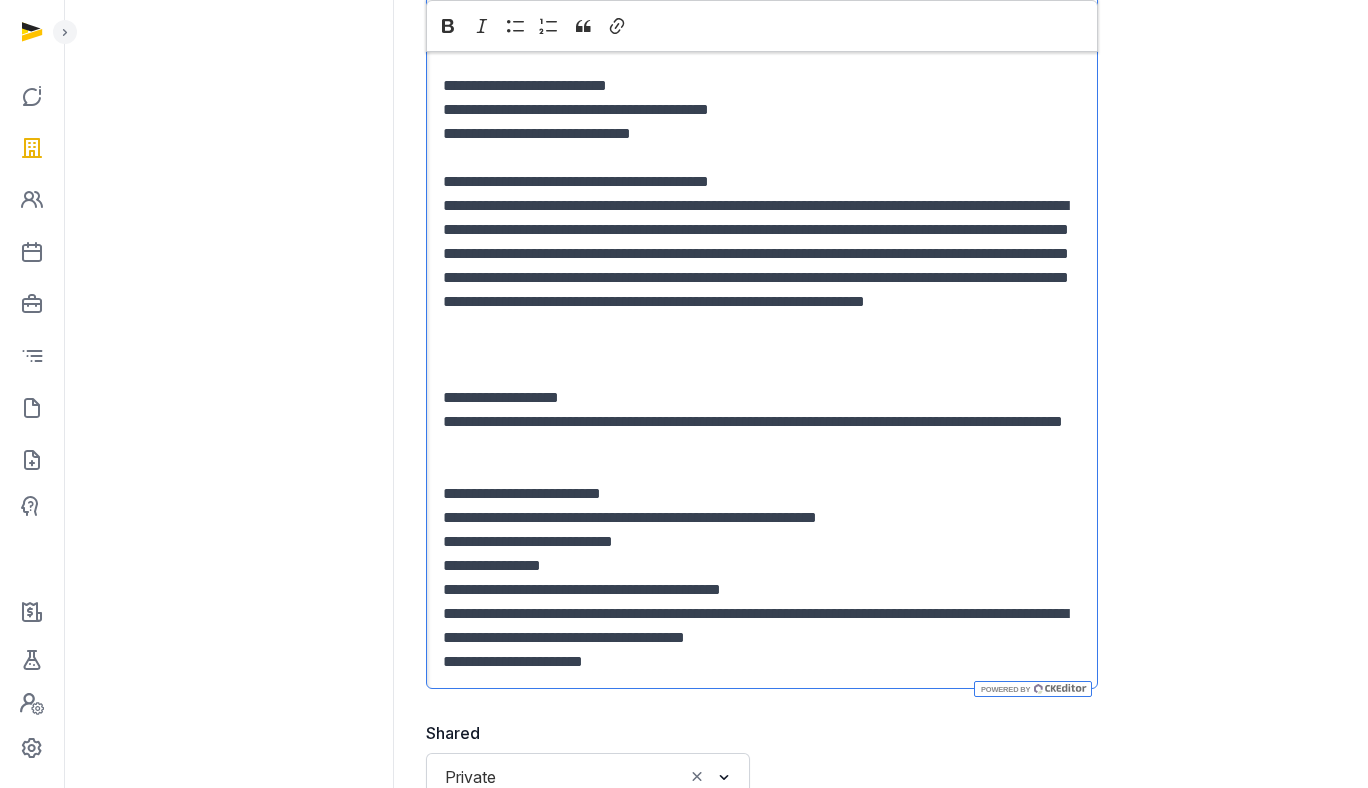 click on "**********" at bounding box center (762, 518) 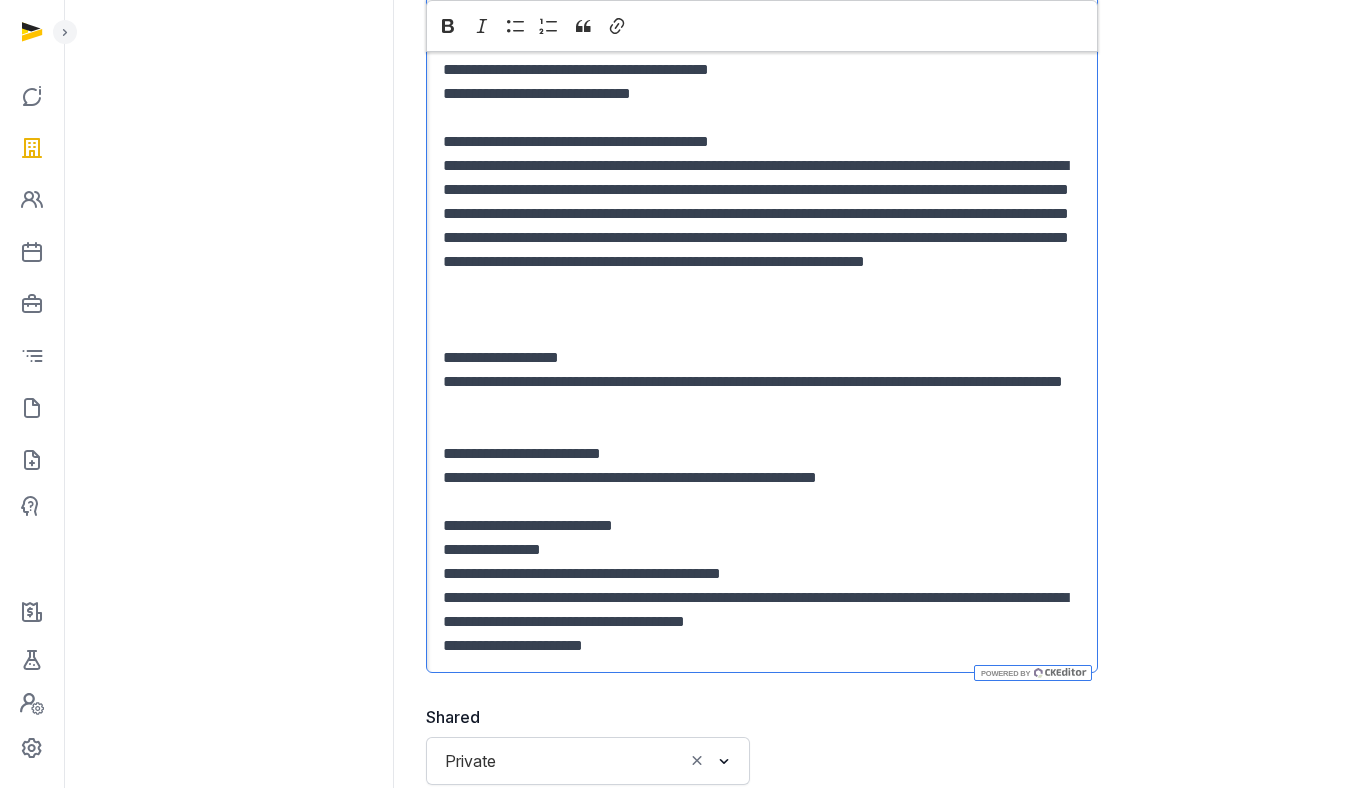 scroll, scrollTop: 701, scrollLeft: 0, axis: vertical 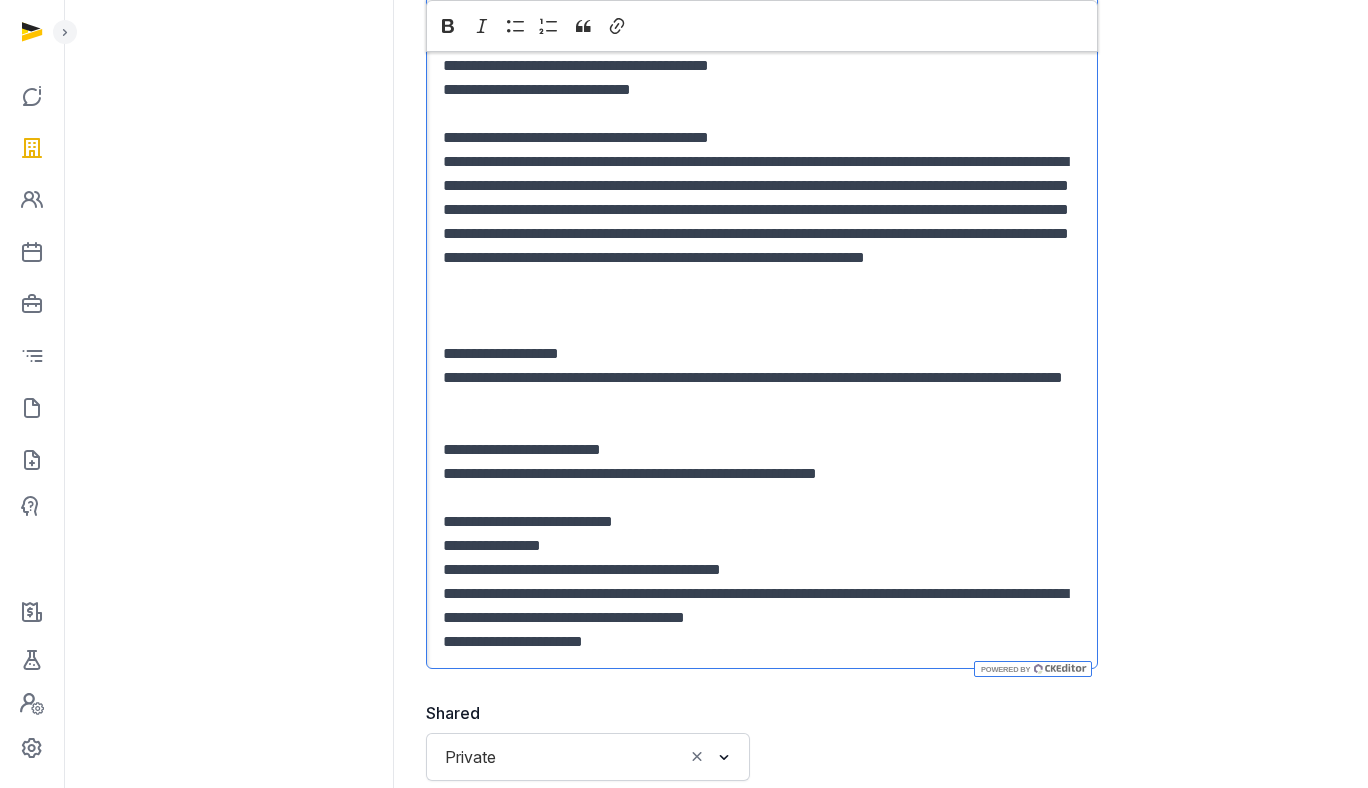 click on "**********" at bounding box center (762, 546) 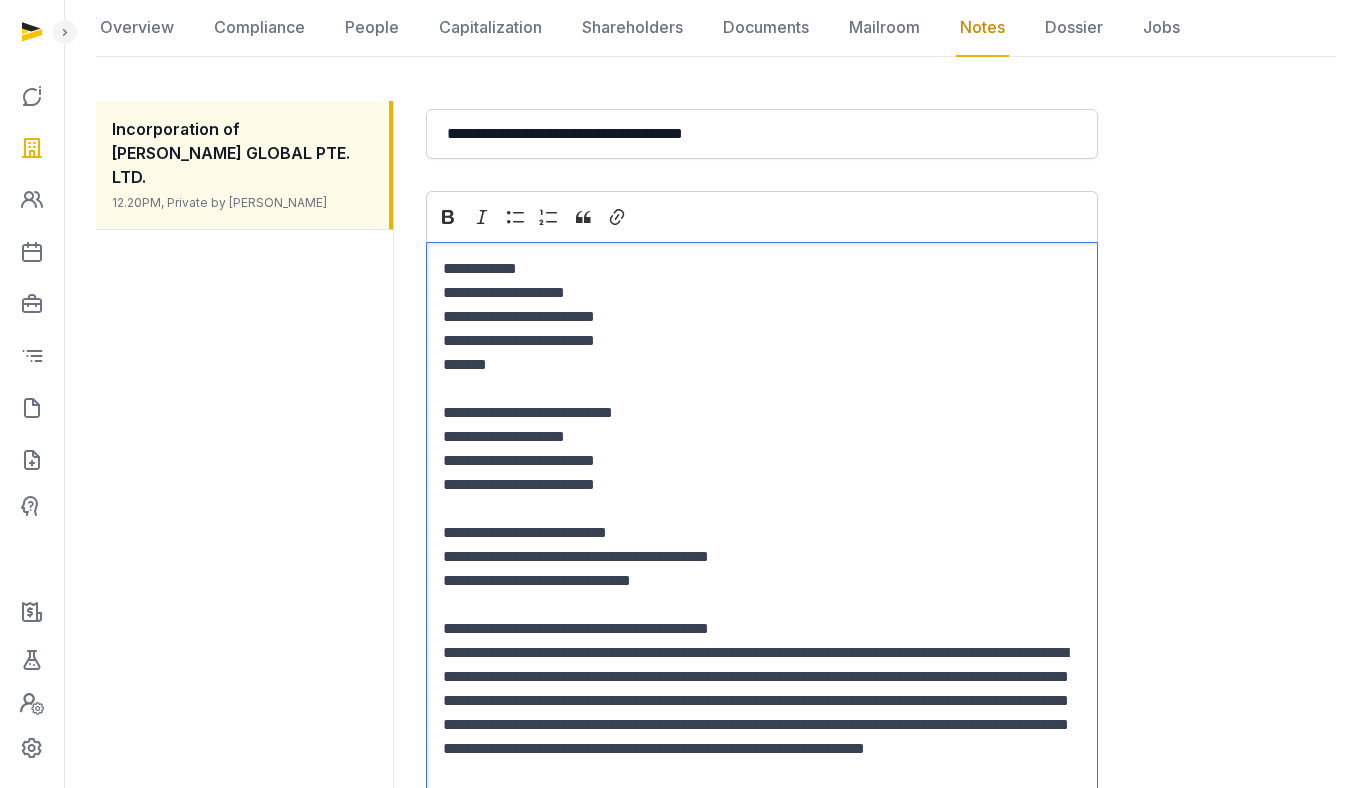 scroll, scrollTop: 0, scrollLeft: 0, axis: both 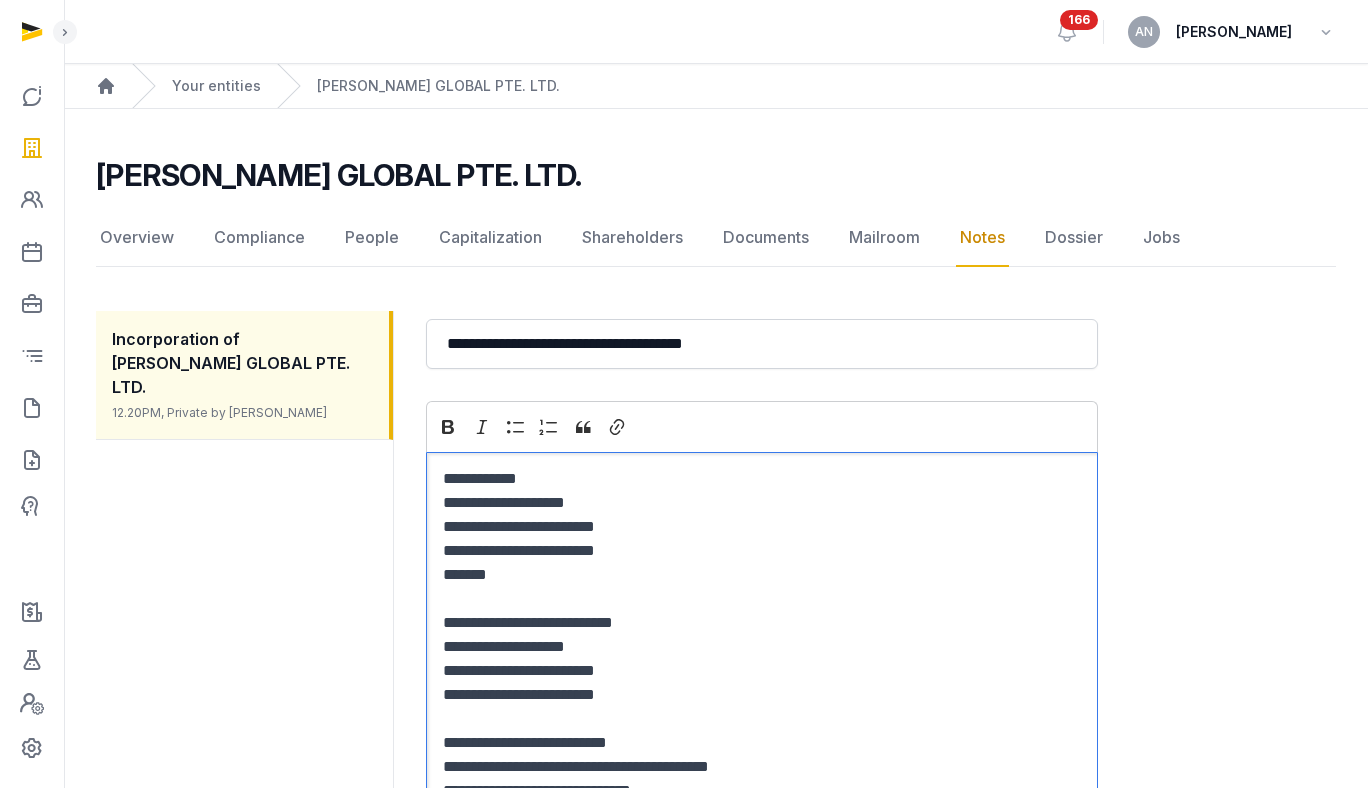 click on "*******" at bounding box center [762, 575] 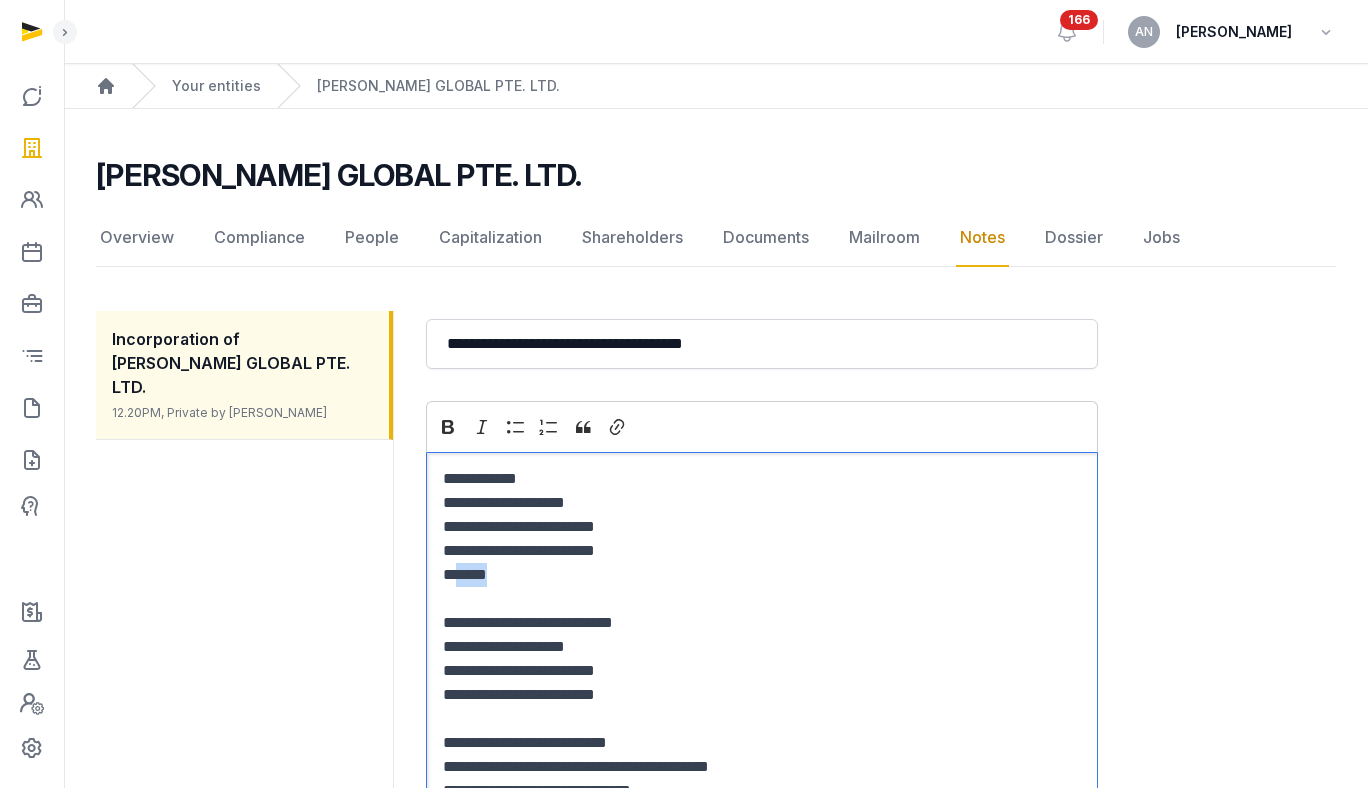 click on "*******" at bounding box center (762, 575) 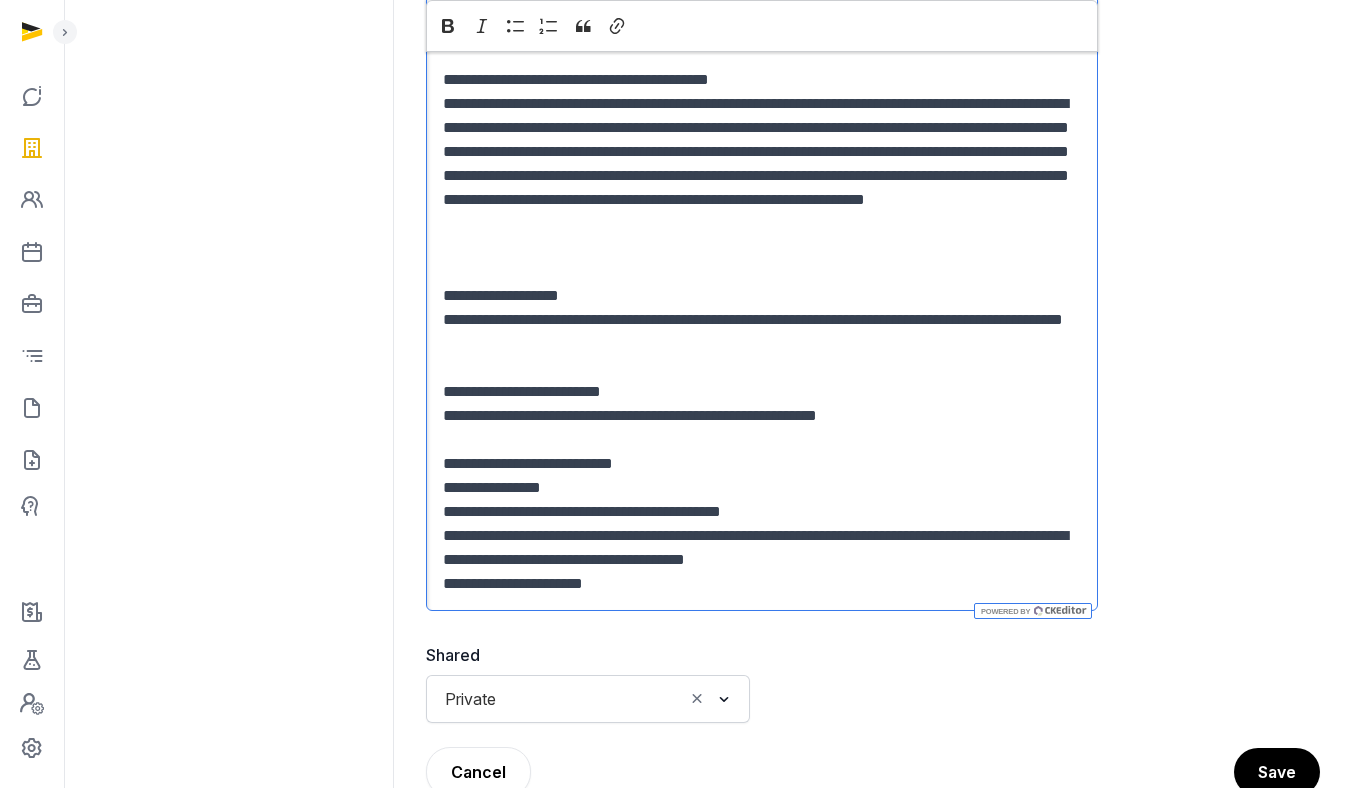 scroll, scrollTop: 763, scrollLeft: 0, axis: vertical 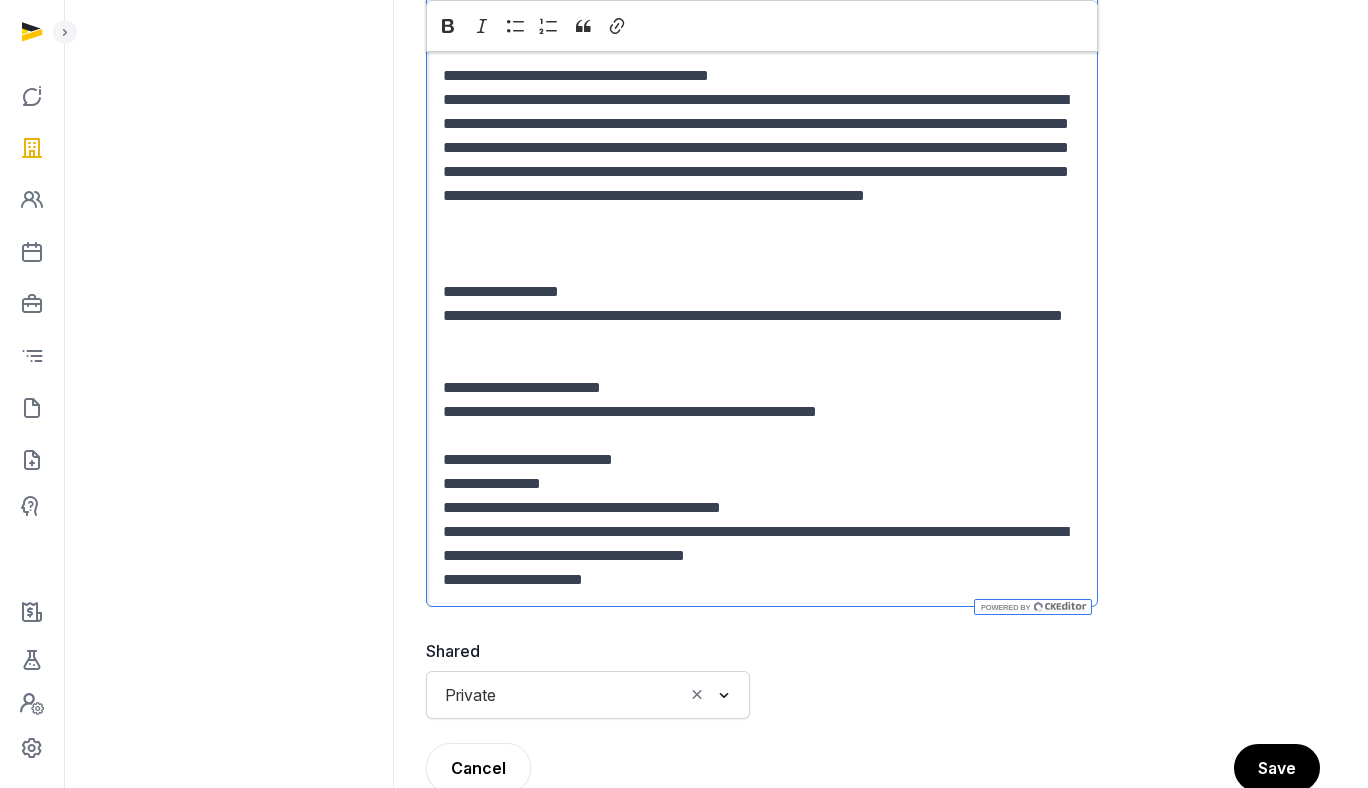 drag, startPoint x: 658, startPoint y: 455, endPoint x: 648, endPoint y: 465, distance: 14.142136 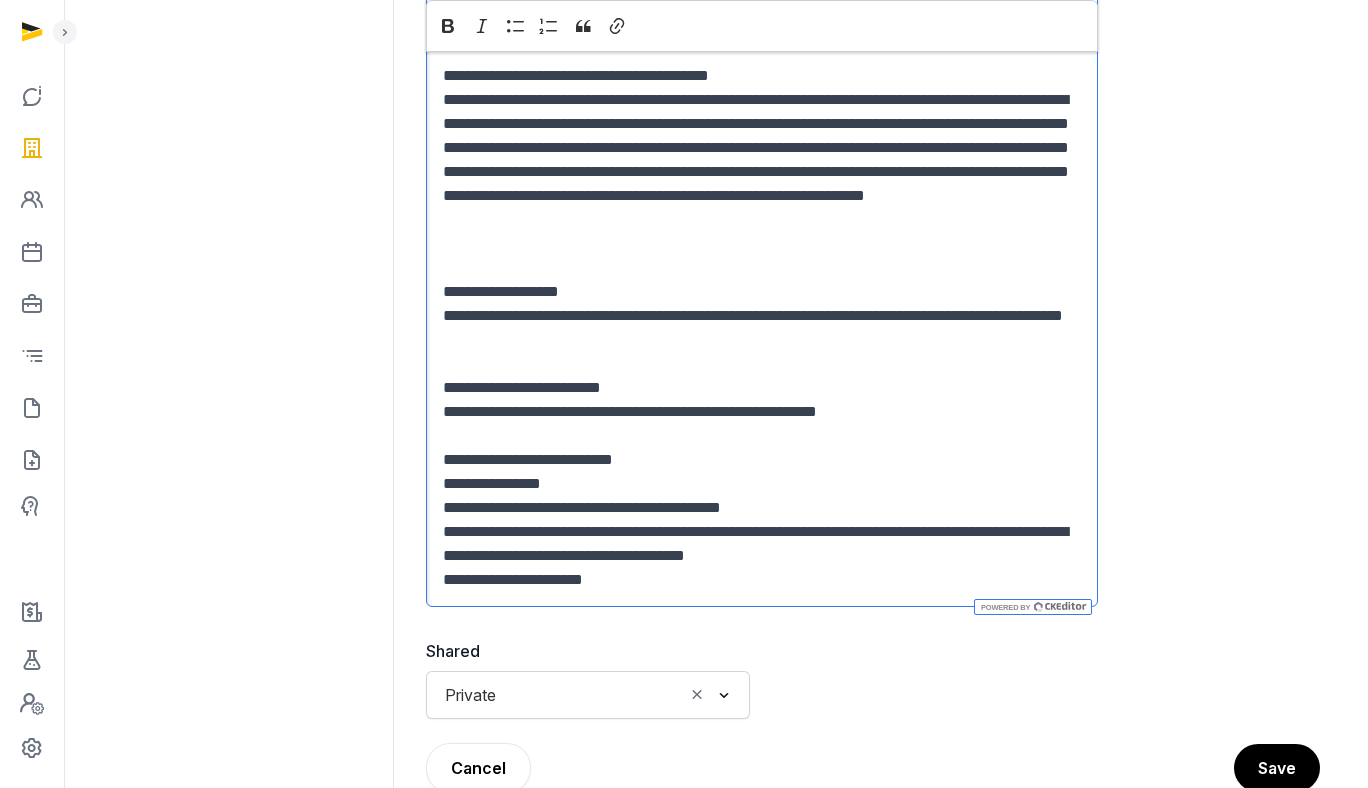 click on "**********" at bounding box center [762, 460] 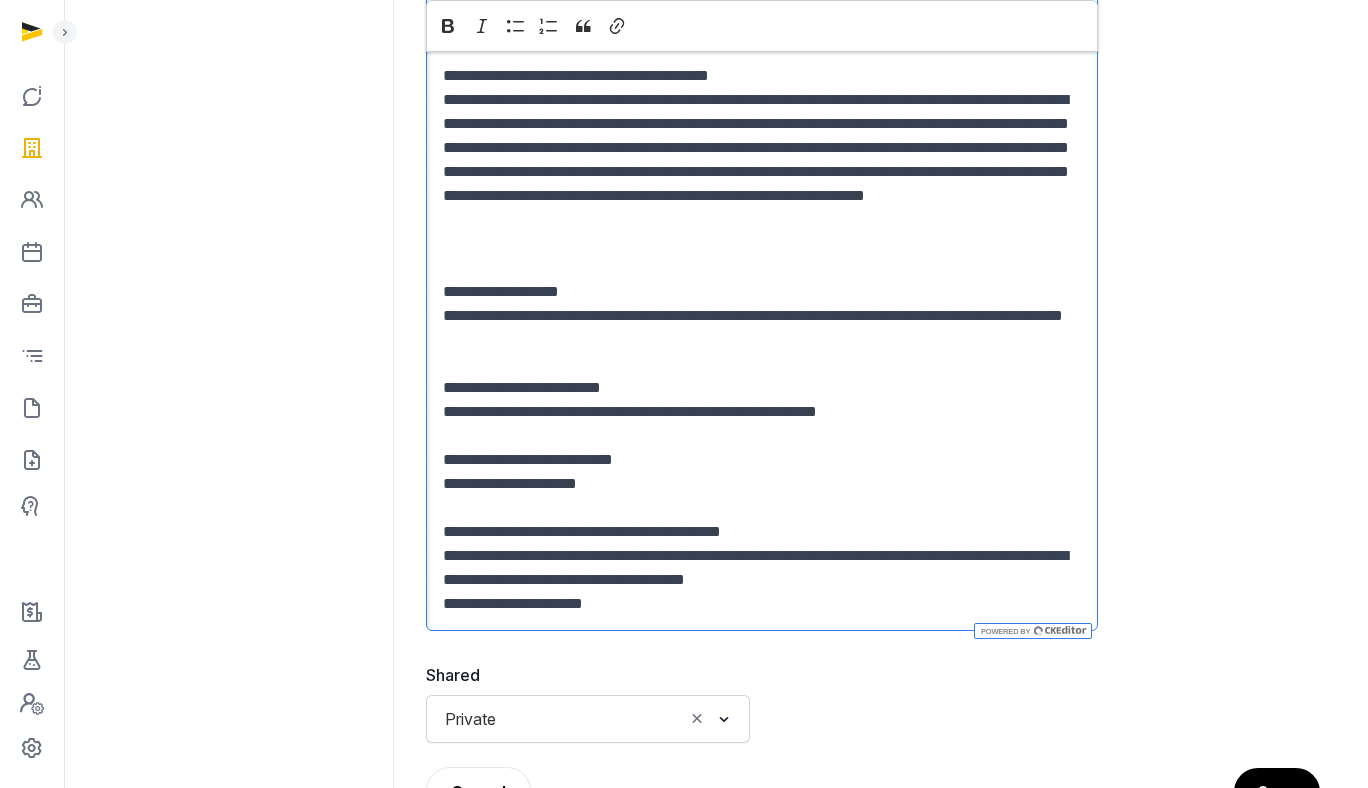 click on "**********" at bounding box center (762, 460) 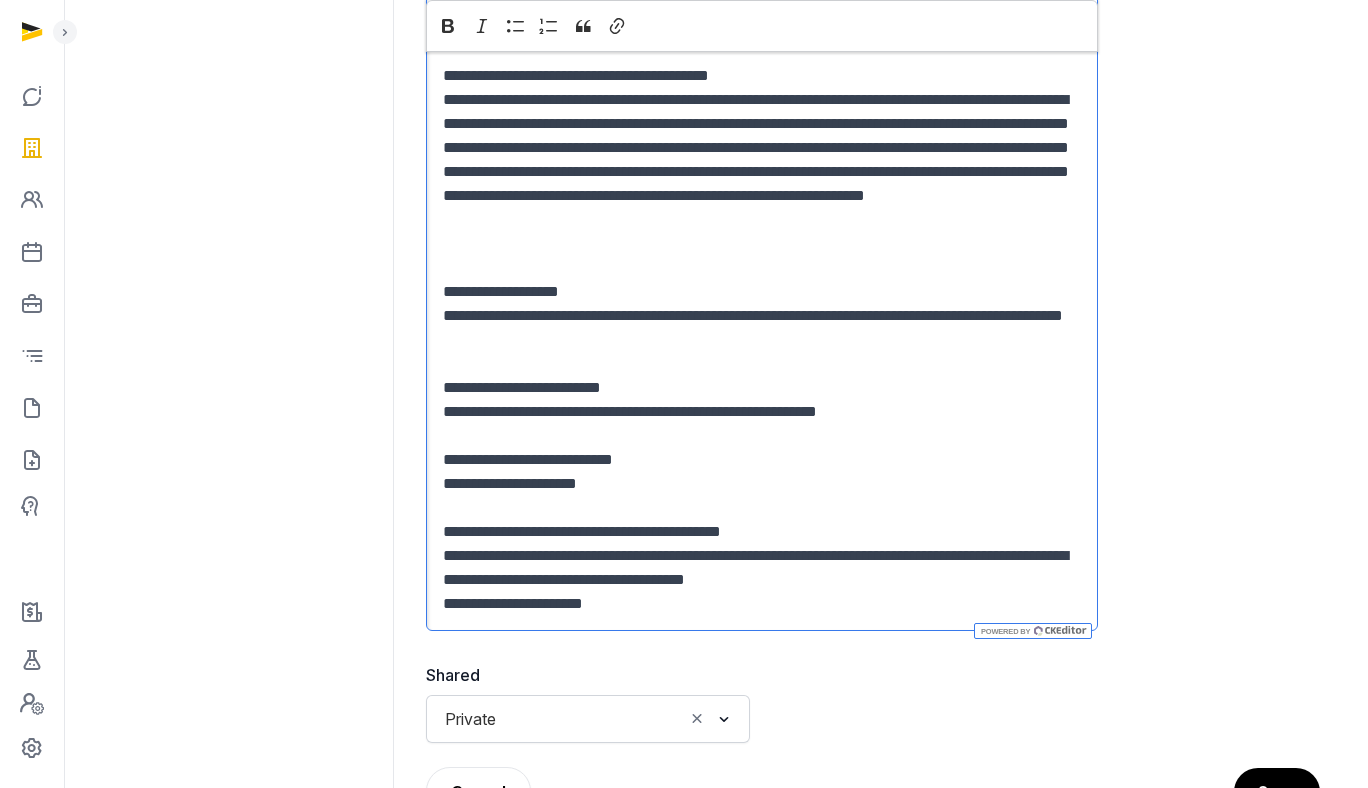 click on "**********" at bounding box center [762, 460] 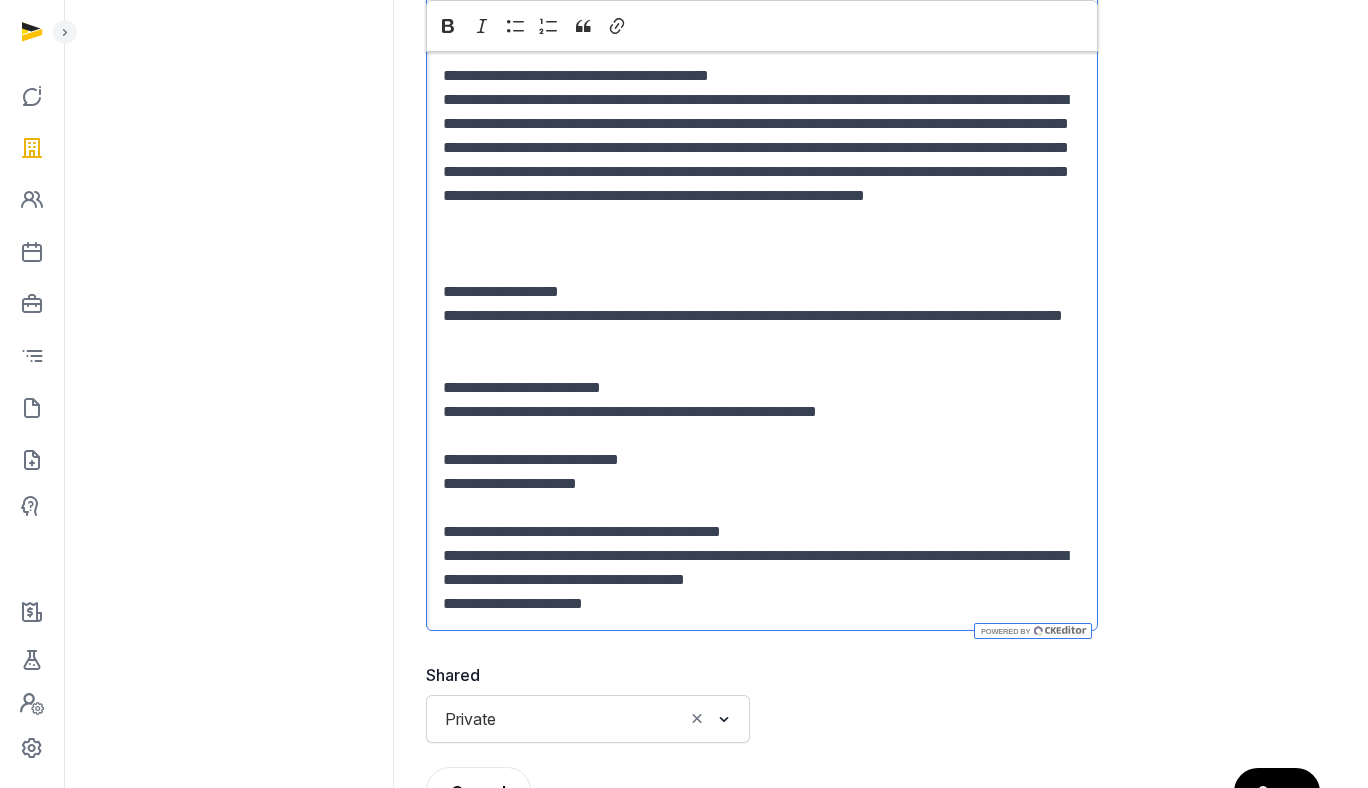 click on "**********" at bounding box center [762, 532] 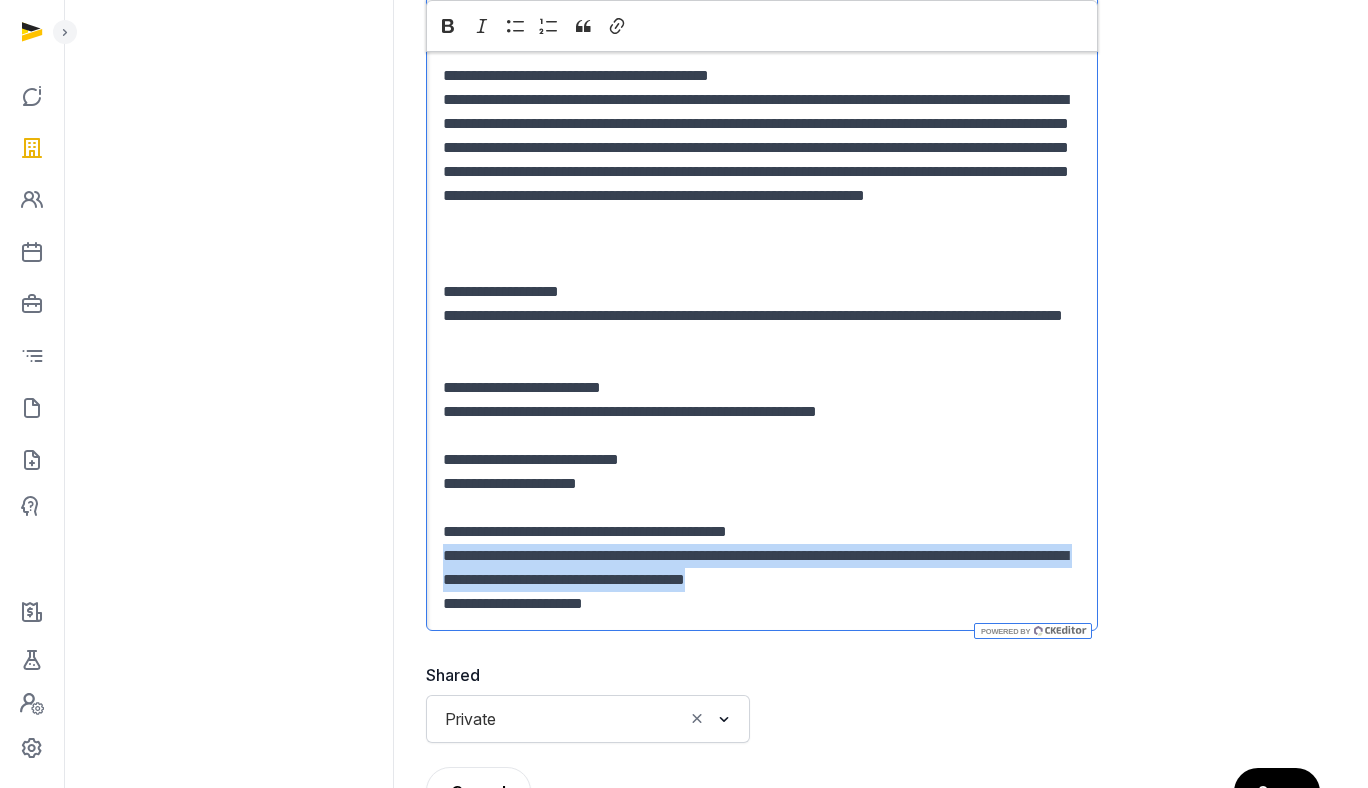 drag, startPoint x: 940, startPoint y: 575, endPoint x: 405, endPoint y: 549, distance: 535.6314 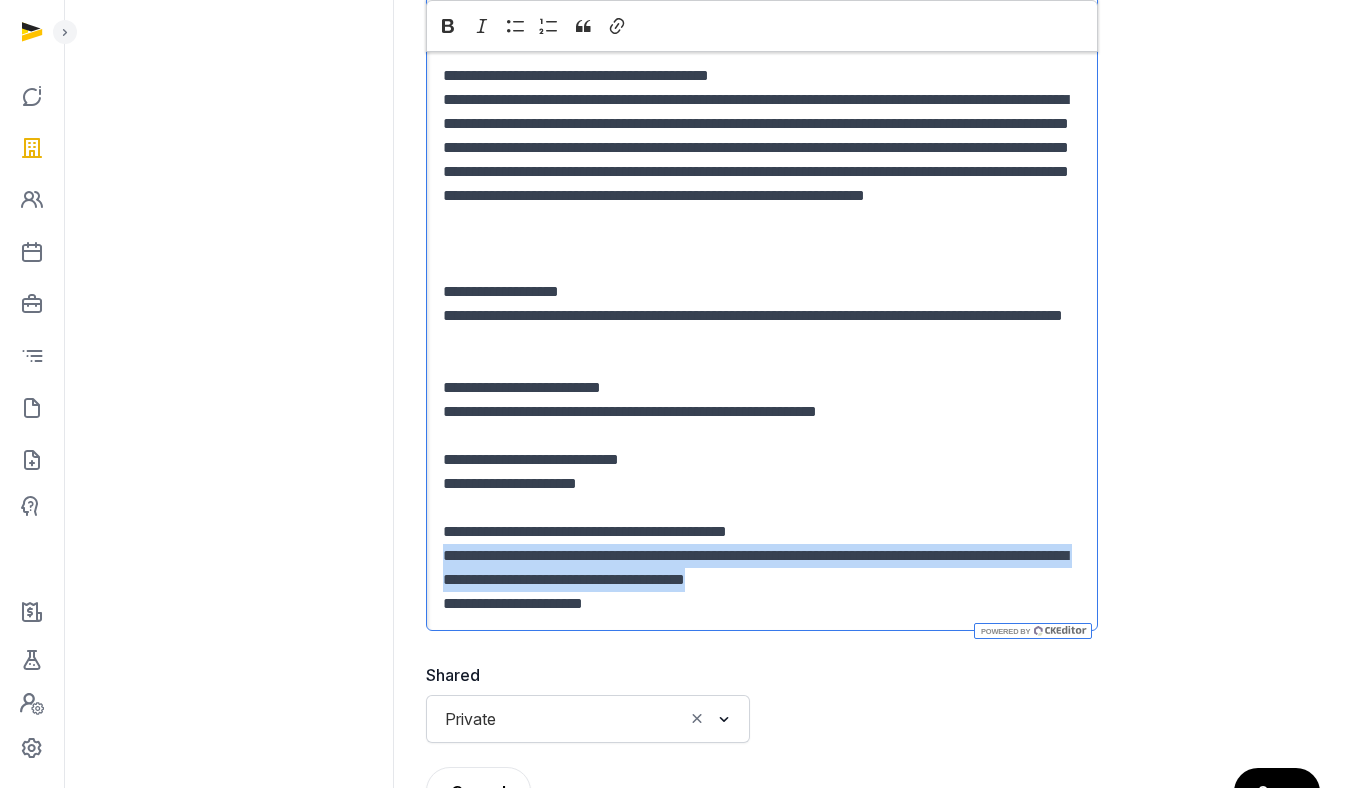 click on "**********" at bounding box center (716, 182) 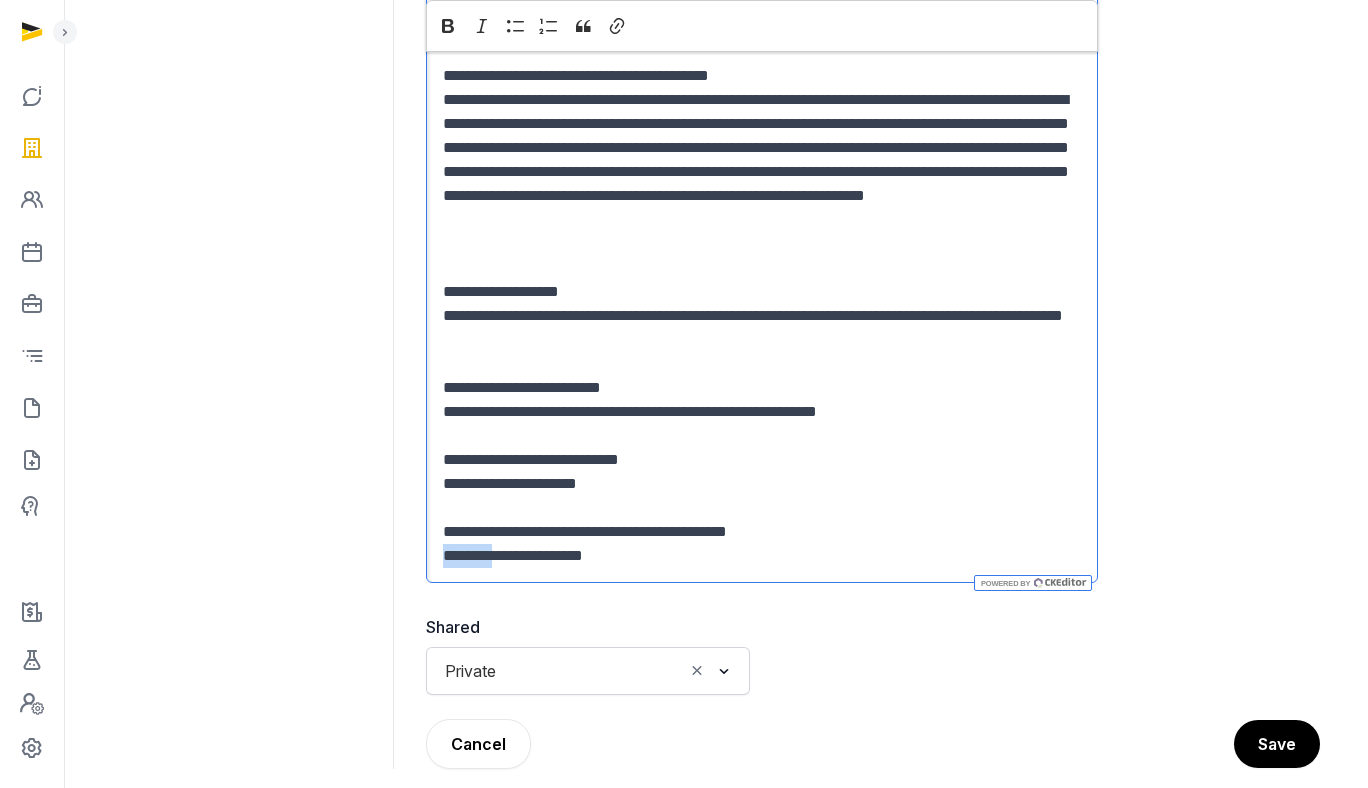 drag, startPoint x: 508, startPoint y: 561, endPoint x: 378, endPoint y: 561, distance: 130 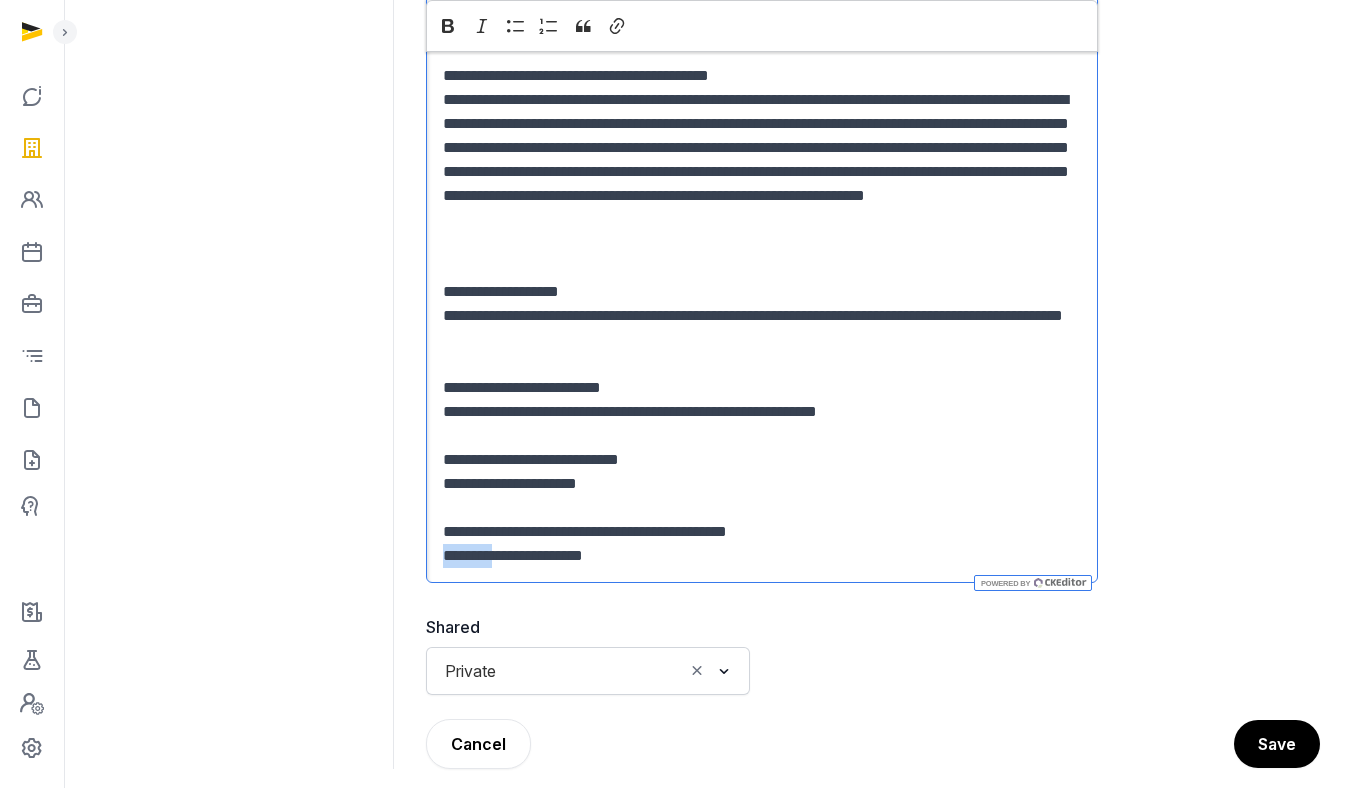 click on "**********" at bounding box center (716, 158) 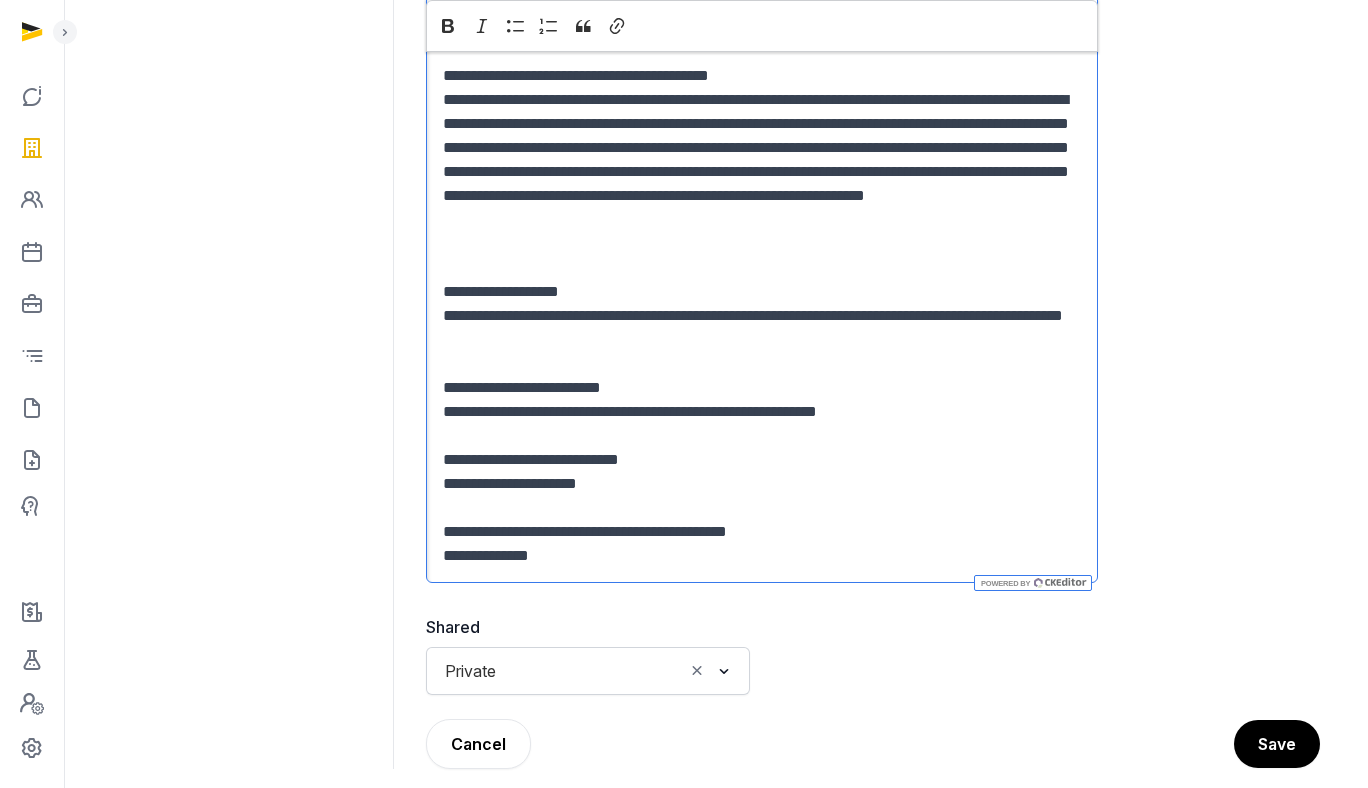 click on "**********" at bounding box center (762, 556) 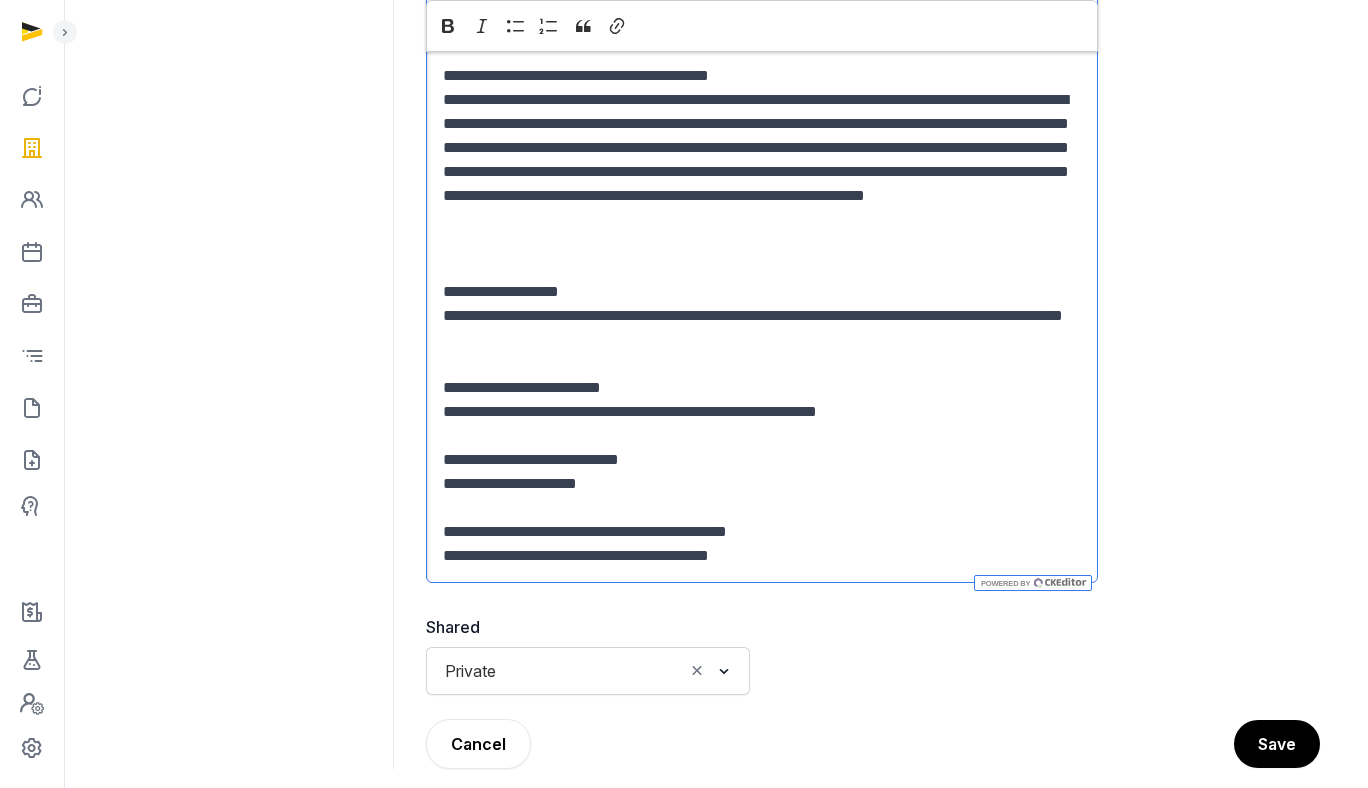 click on "**********" at bounding box center (762, 556) 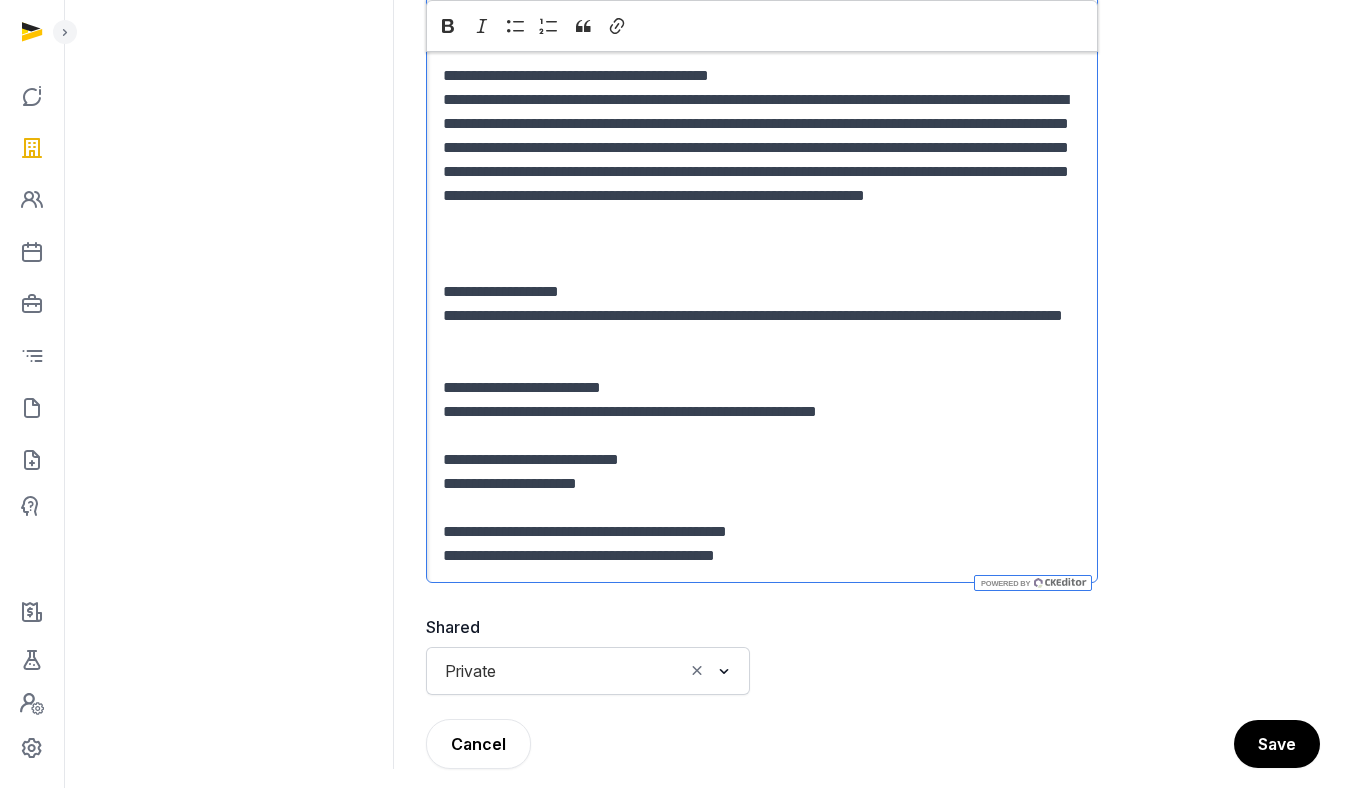 click 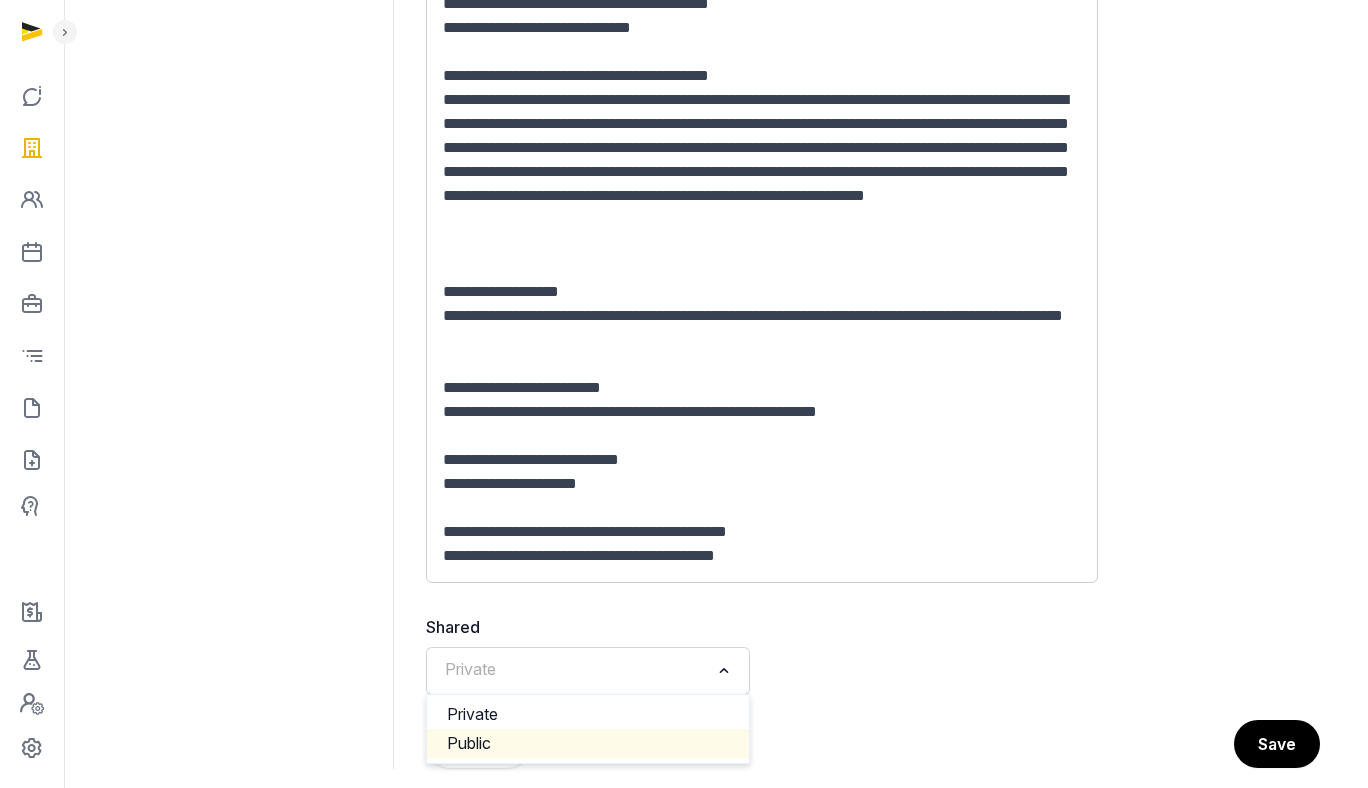 click on "Public" 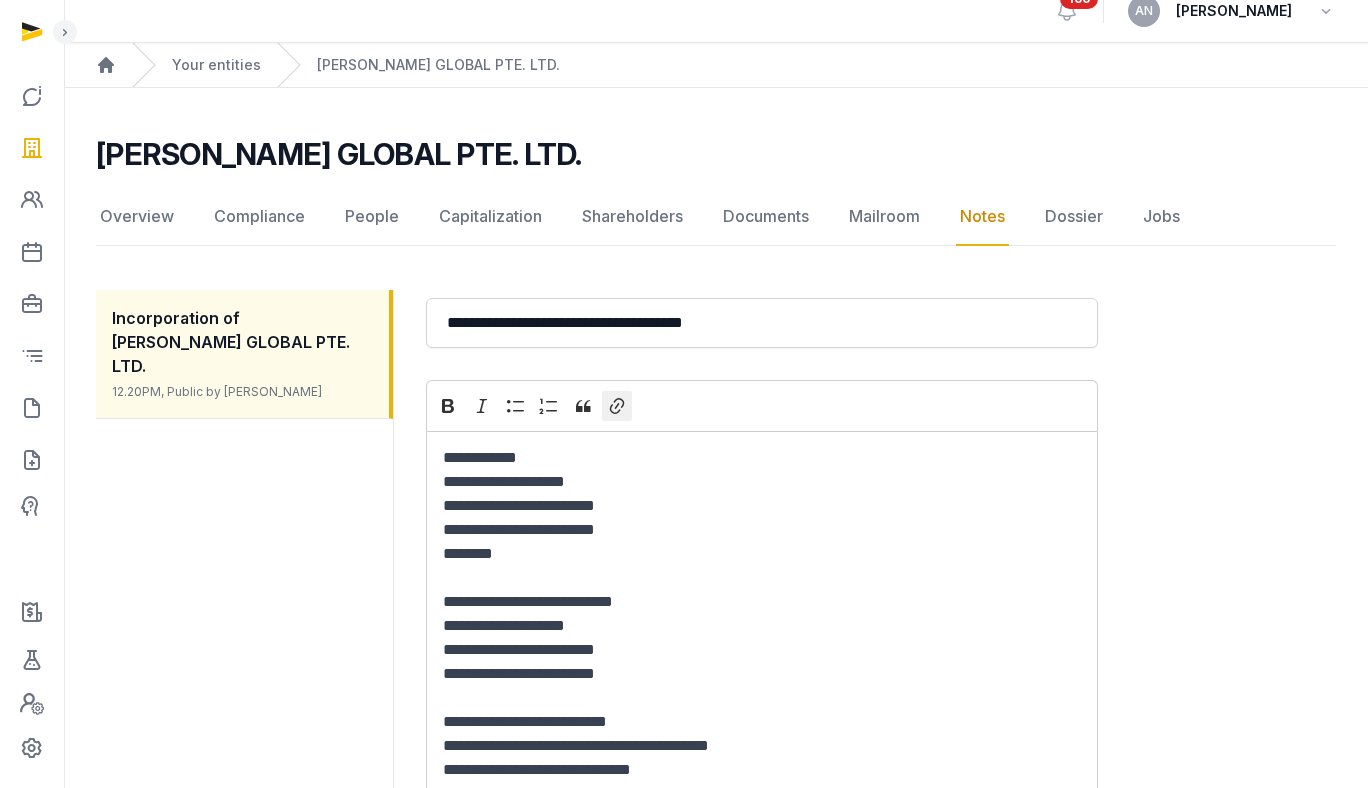 scroll, scrollTop: 22, scrollLeft: 0, axis: vertical 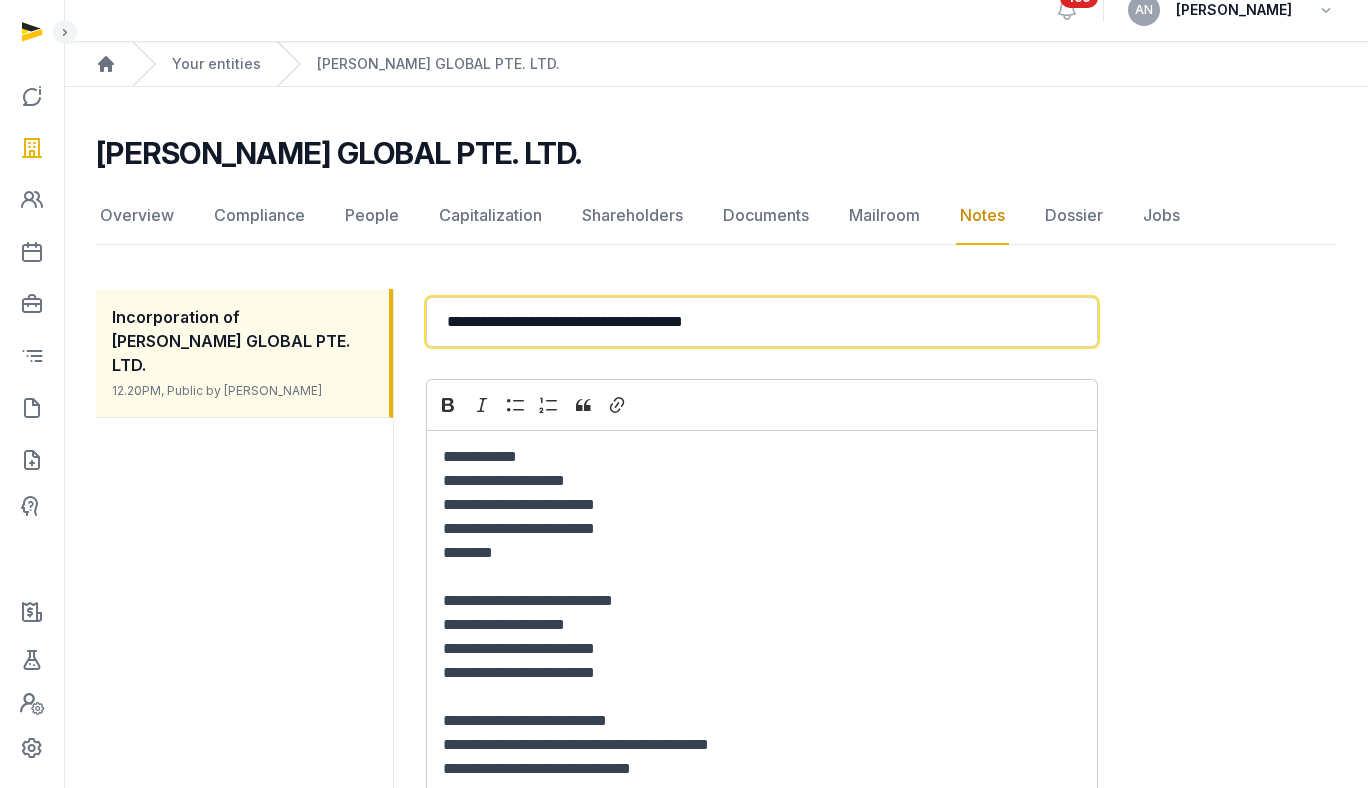 click on "**********" 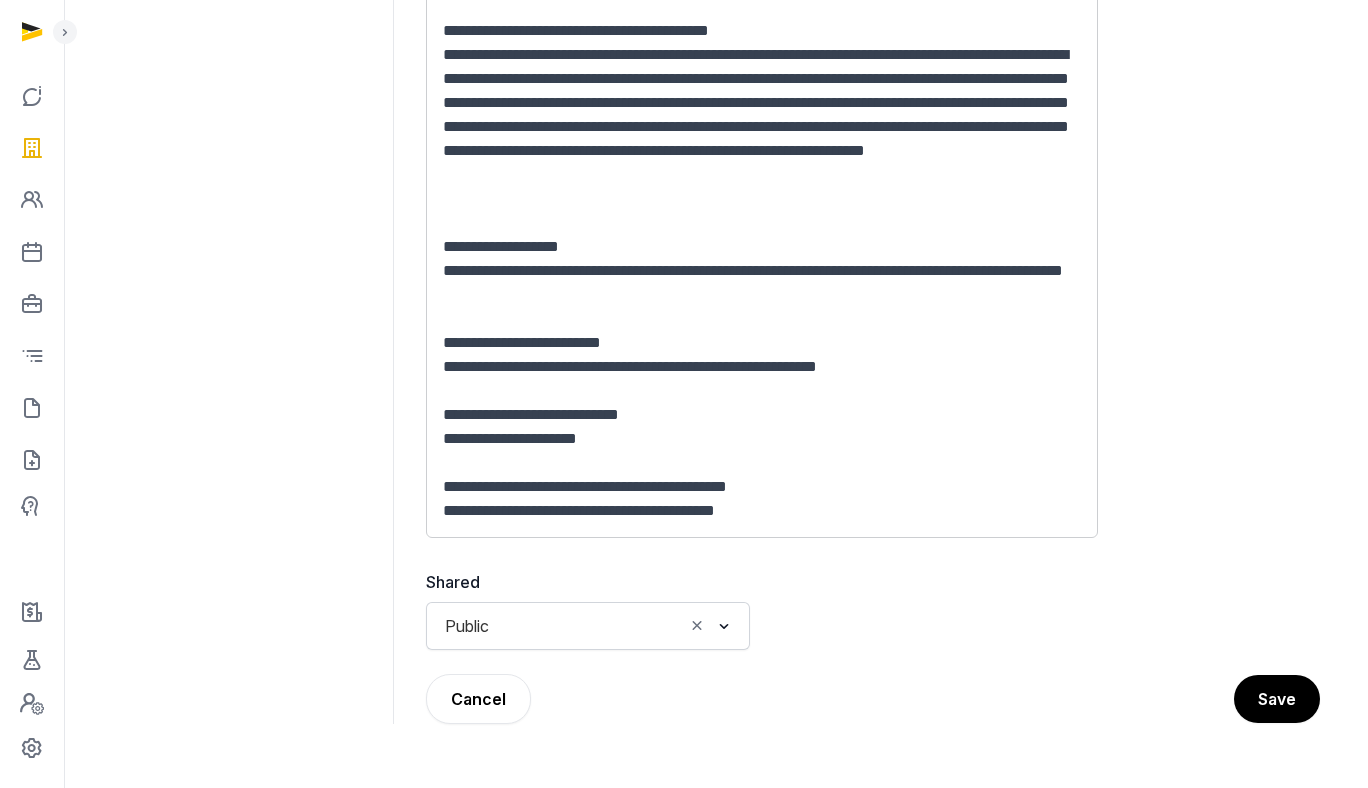 scroll, scrollTop: 0, scrollLeft: 0, axis: both 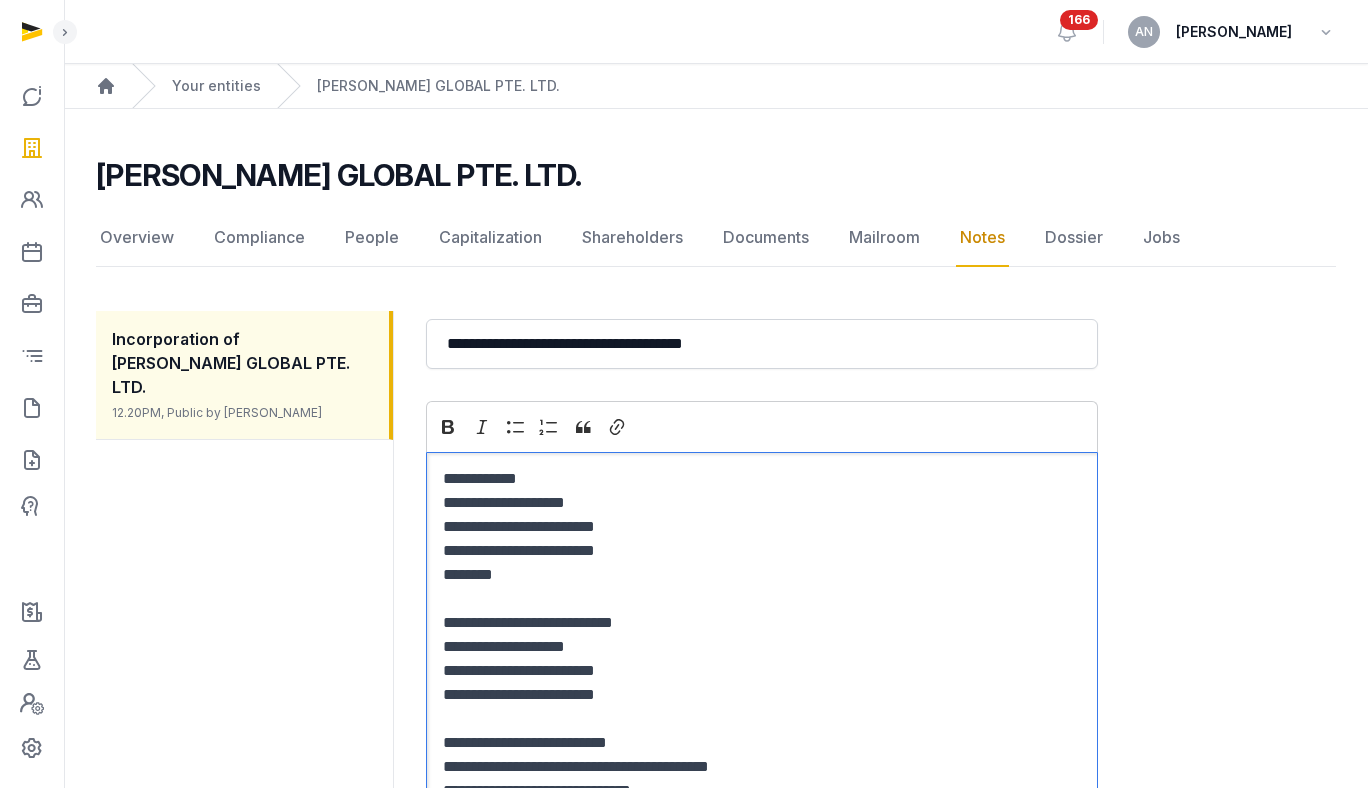 click on "**********" at bounding box center [762, 479] 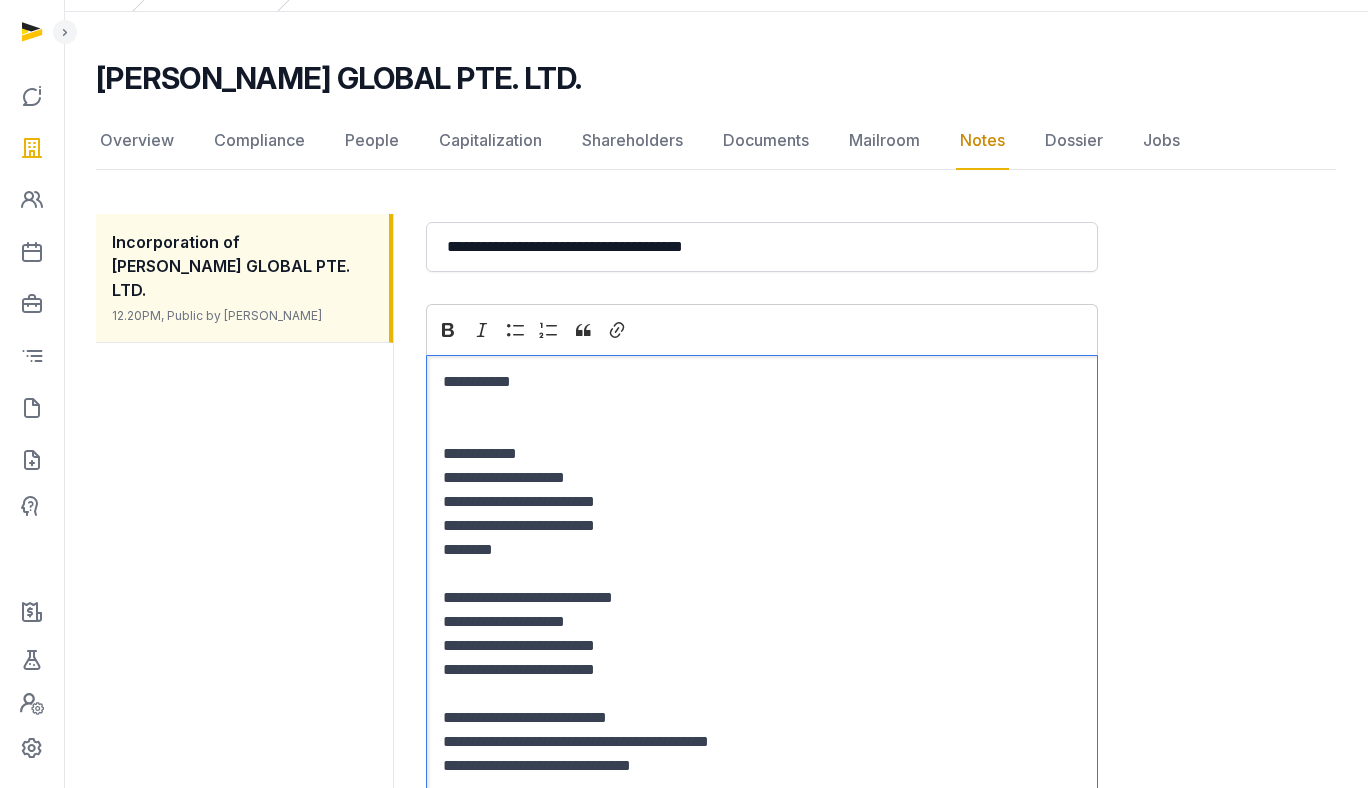 scroll, scrollTop: 288, scrollLeft: 0, axis: vertical 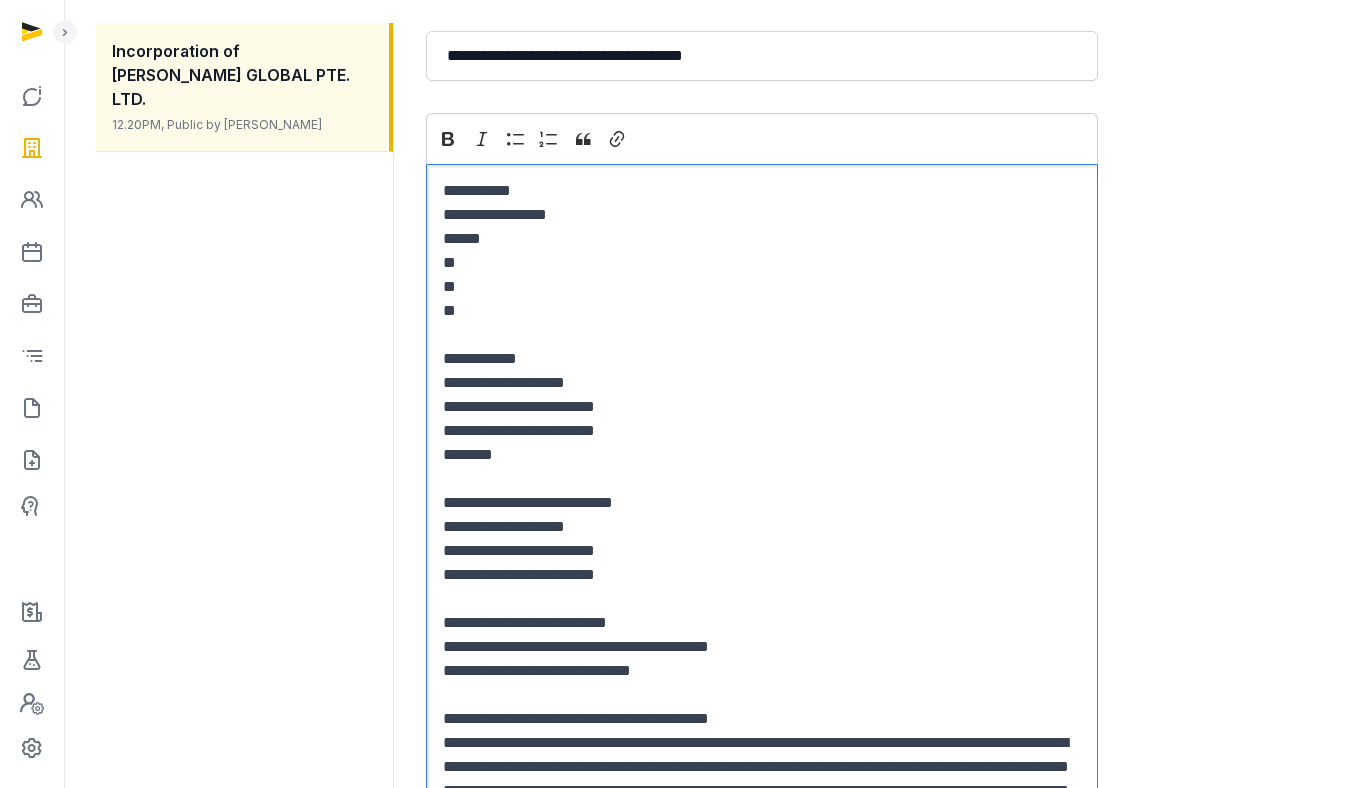 click on "**********" at bounding box center (762, 695) 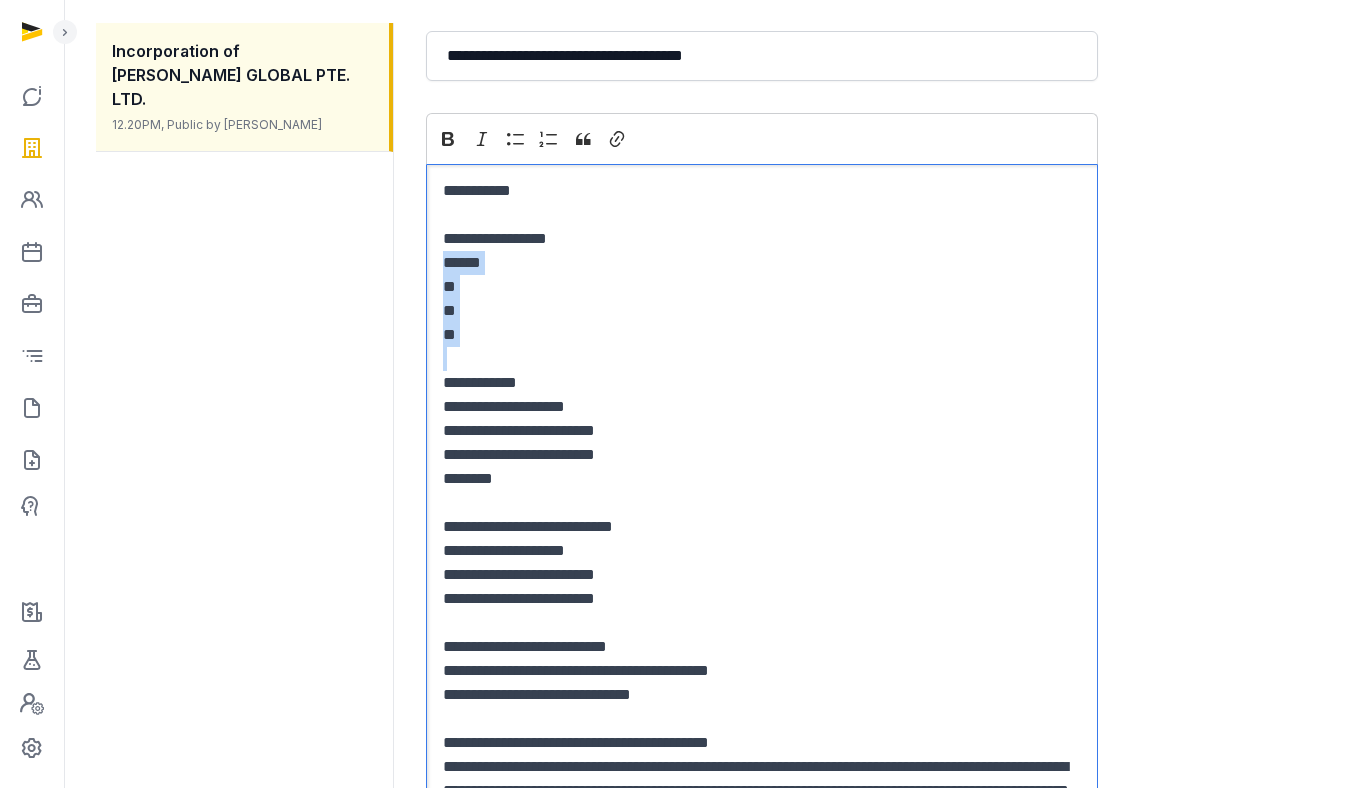 drag, startPoint x: 482, startPoint y: 347, endPoint x: 435, endPoint y: 272, distance: 88.50989 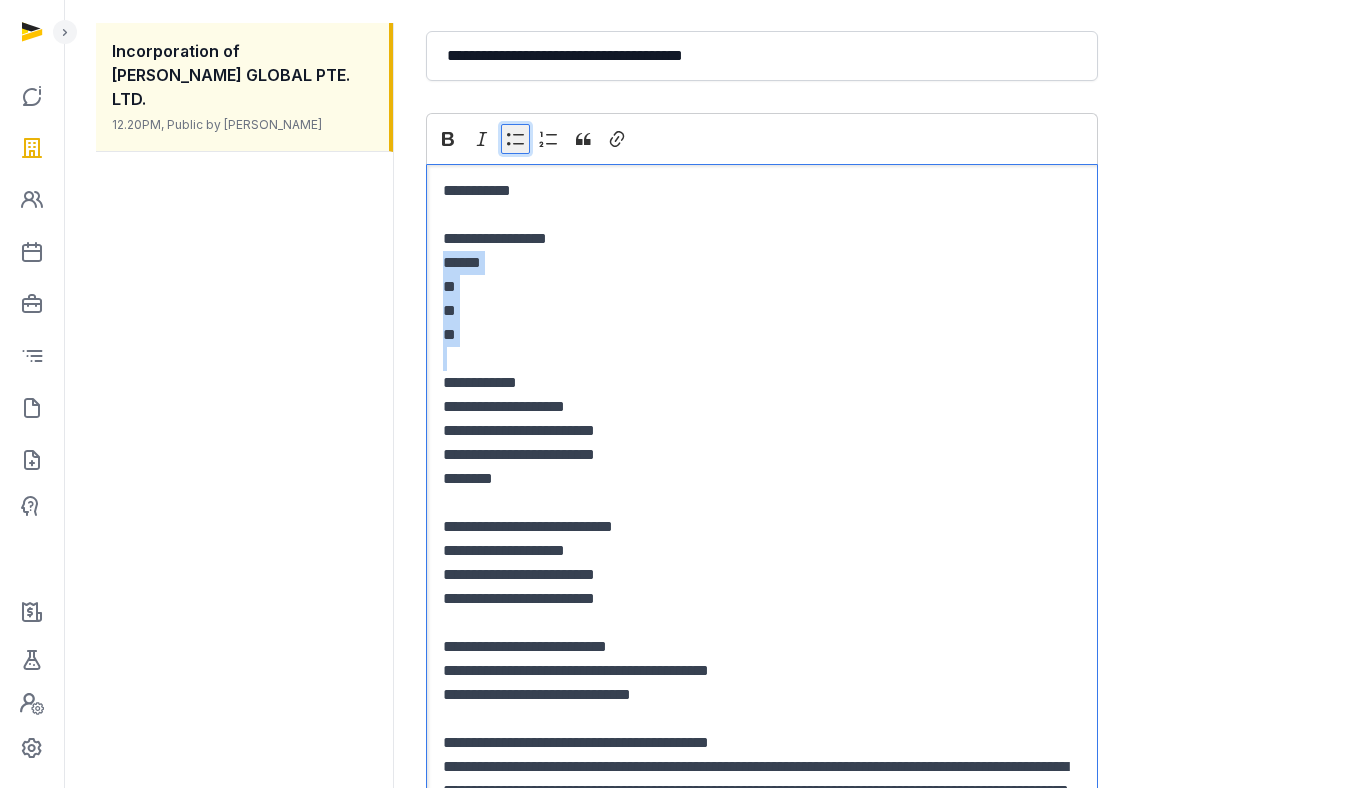 click 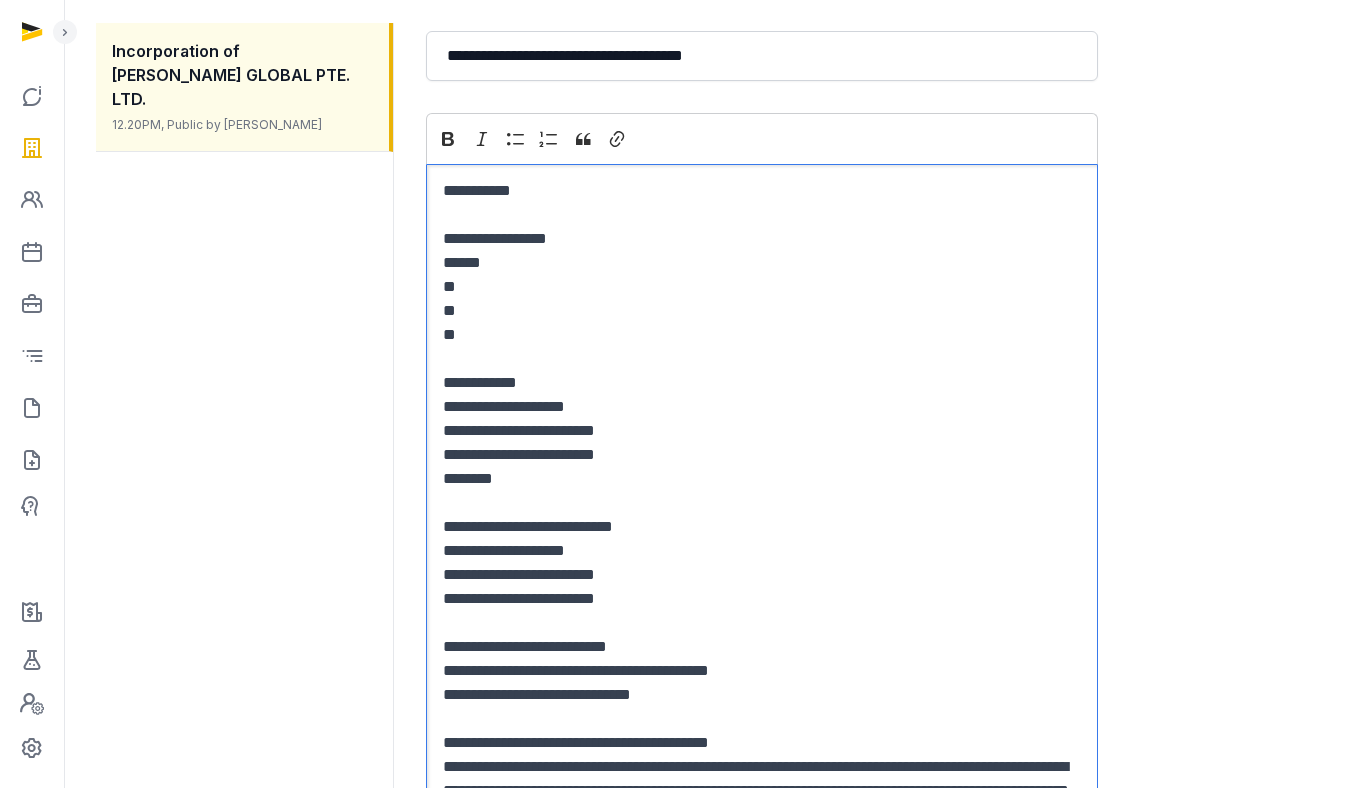 click on "**********" at bounding box center [762, 287] 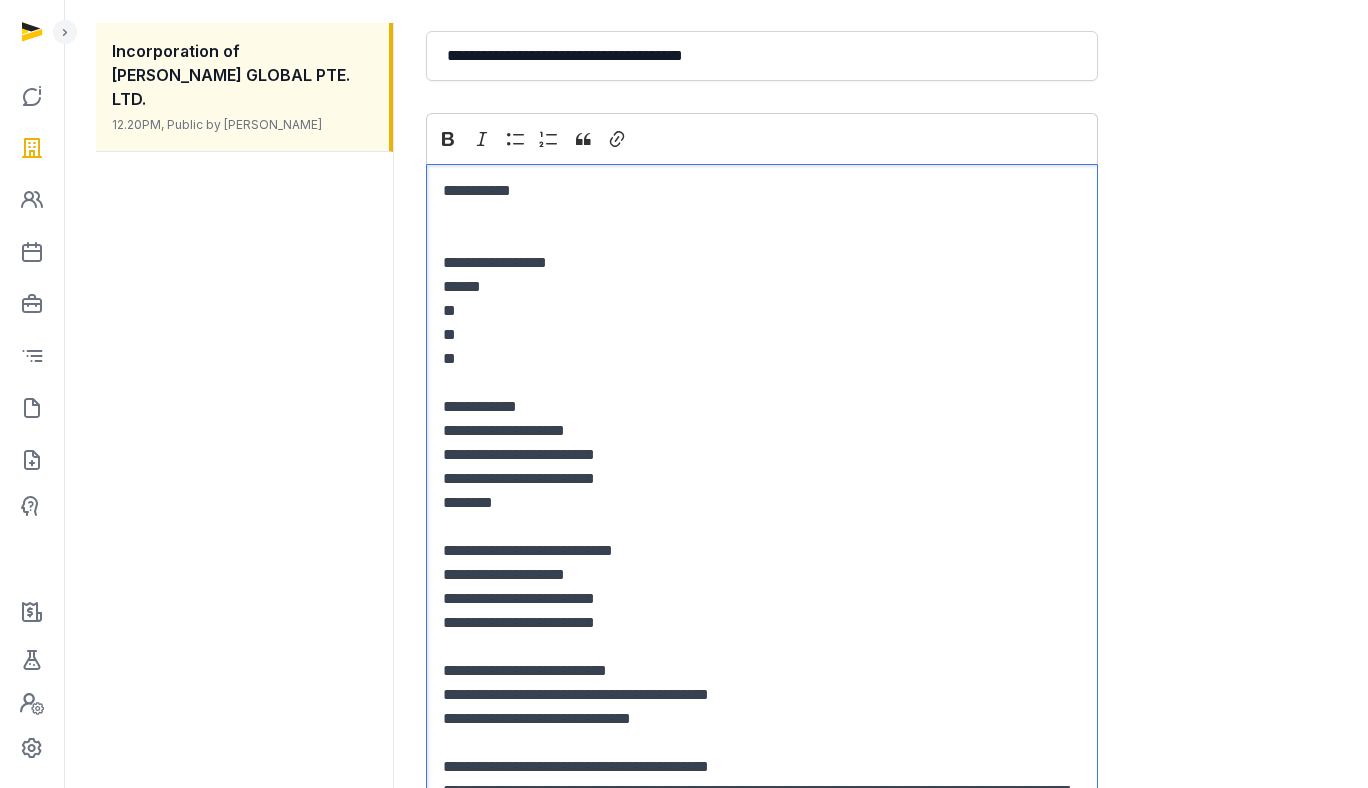 click at bounding box center [762, 215] 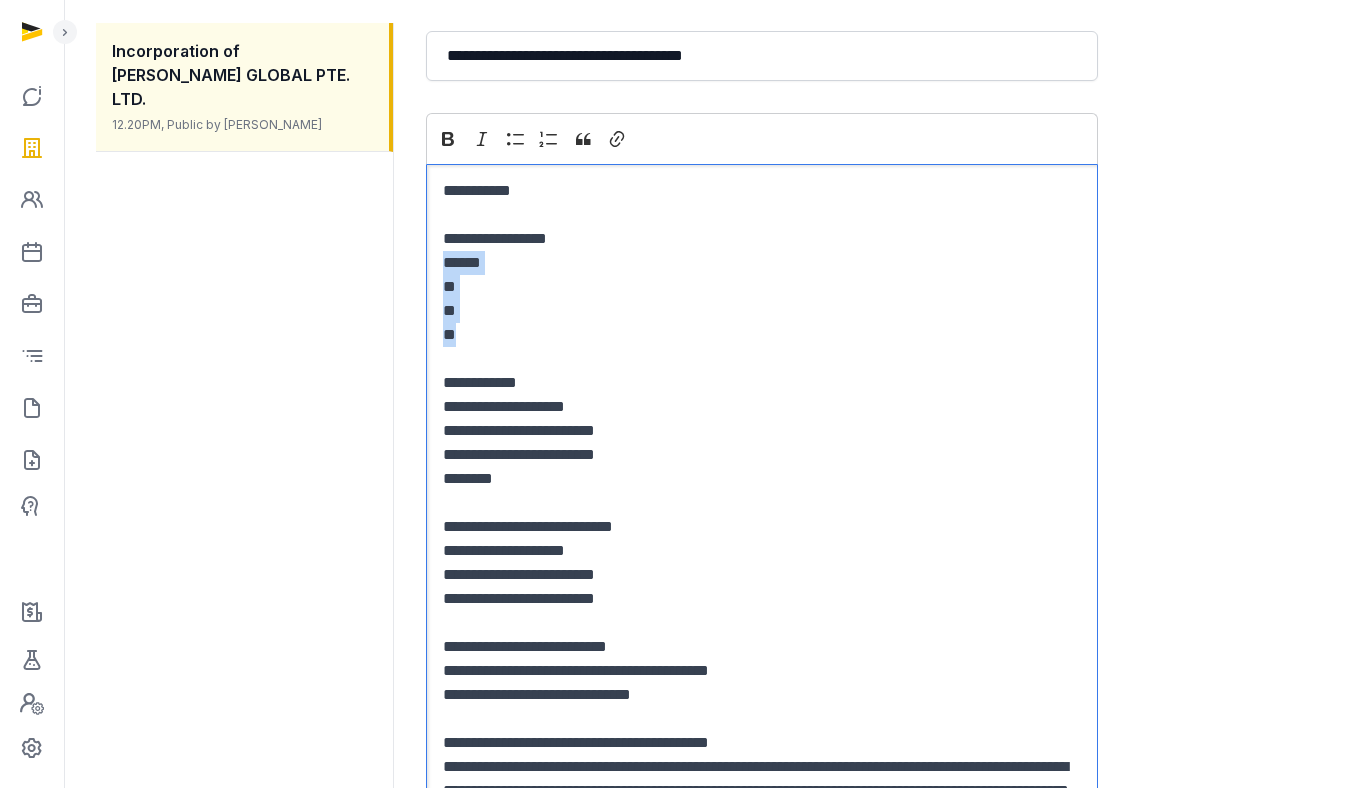 drag, startPoint x: 490, startPoint y: 335, endPoint x: 436, endPoint y: 252, distance: 99.0202 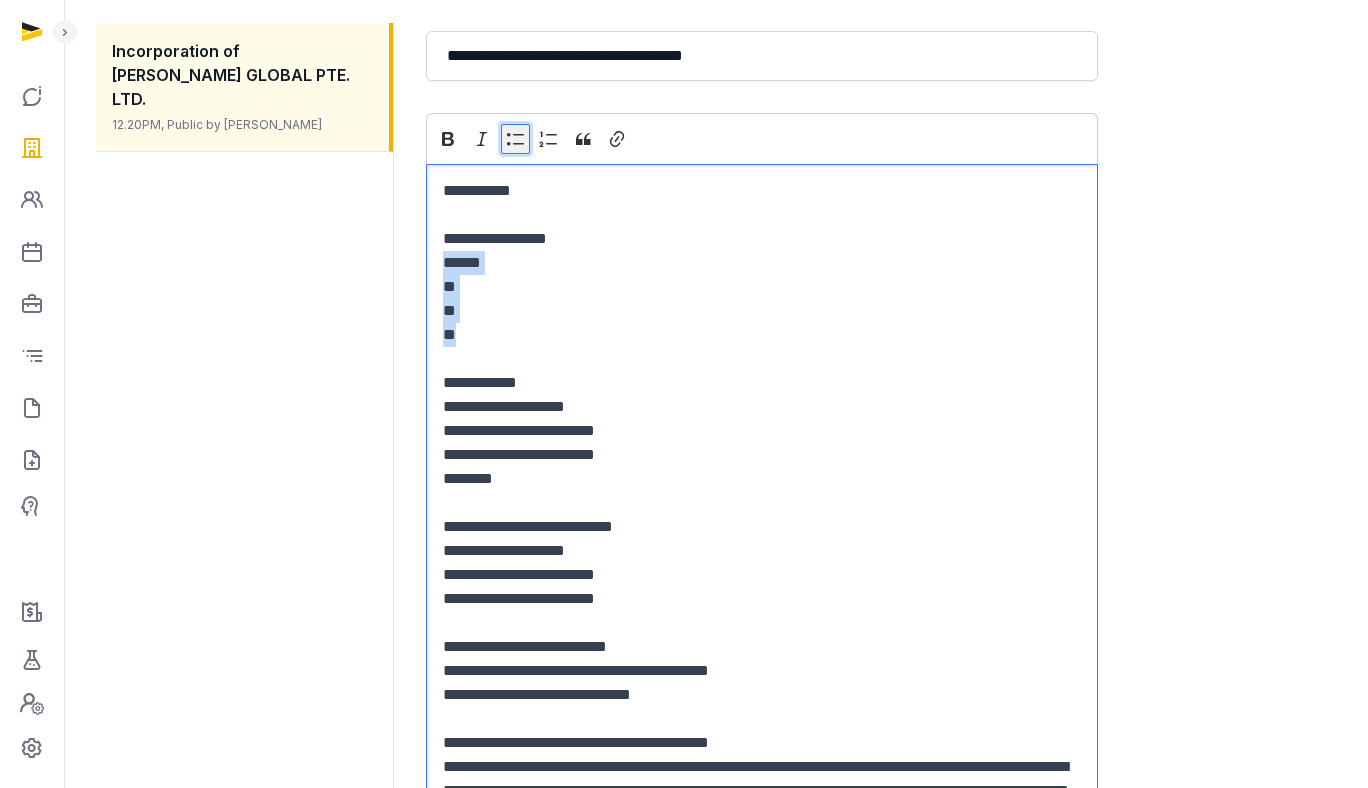 click 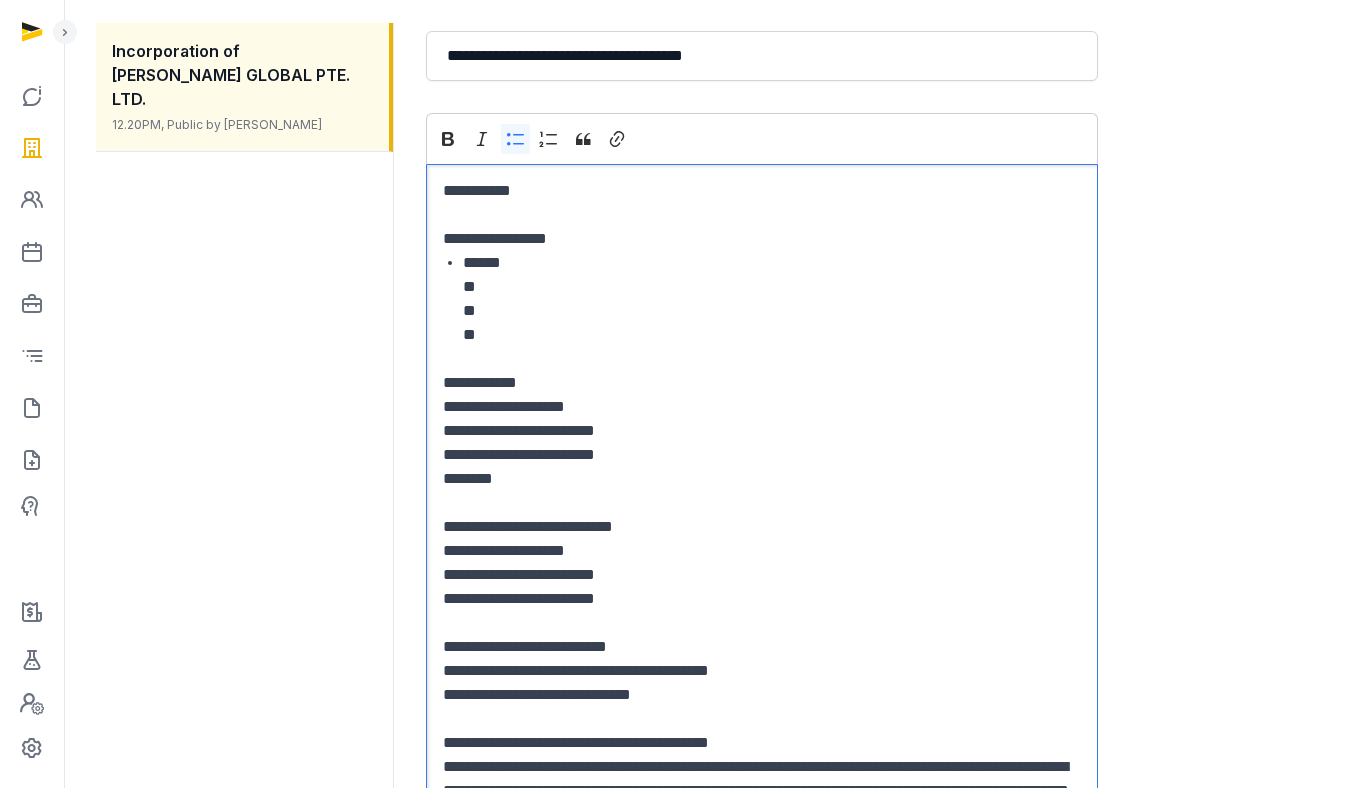 click on "****** ** ** **" at bounding box center (772, 299) 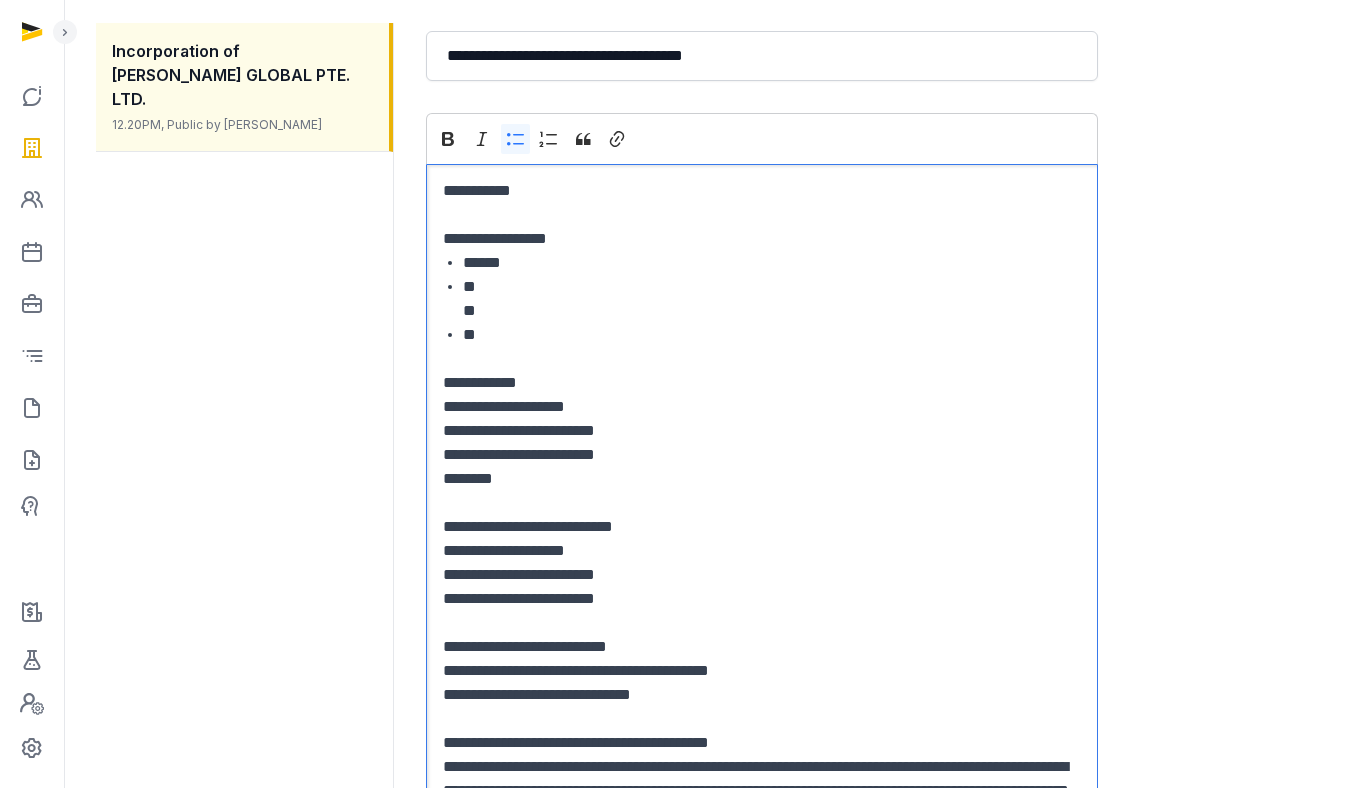 click on "** **" at bounding box center (772, 299) 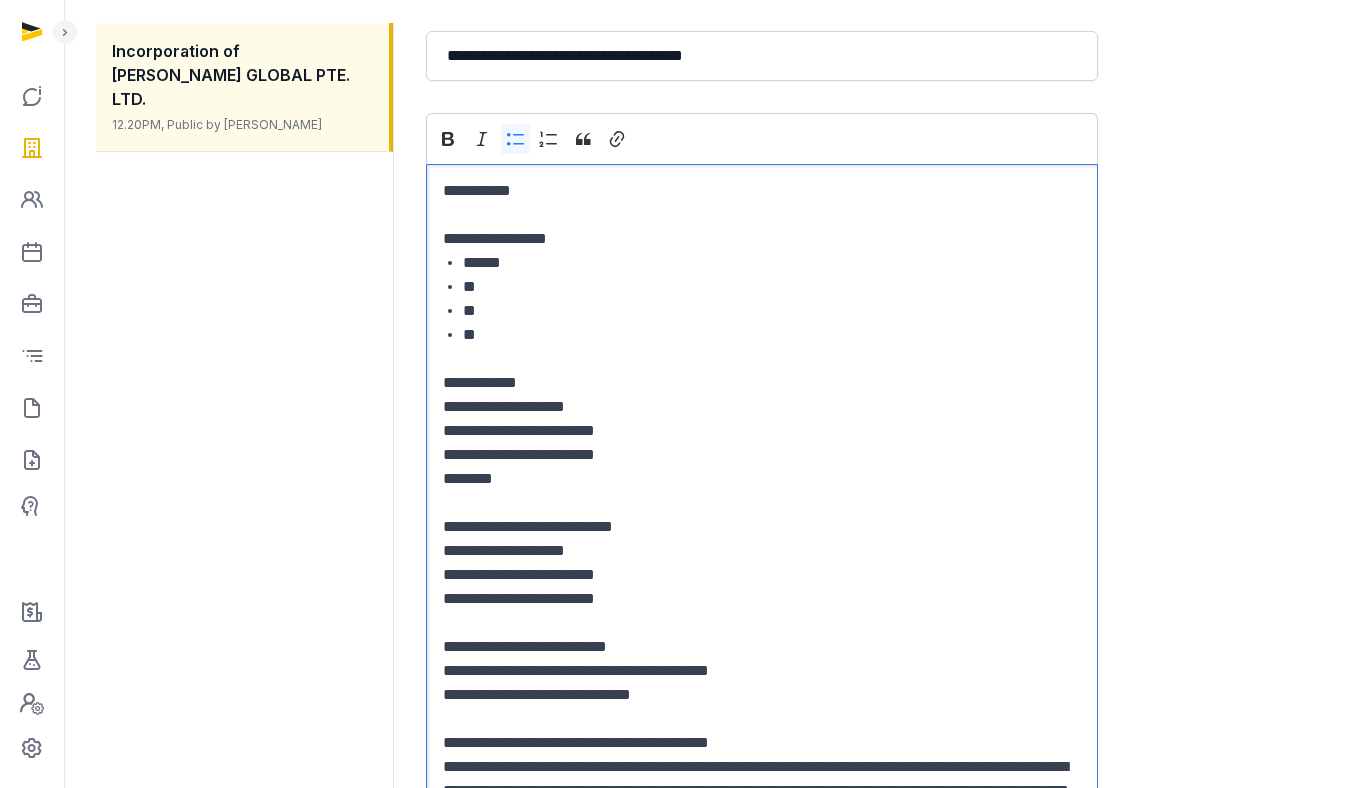 click on "**" at bounding box center [772, 311] 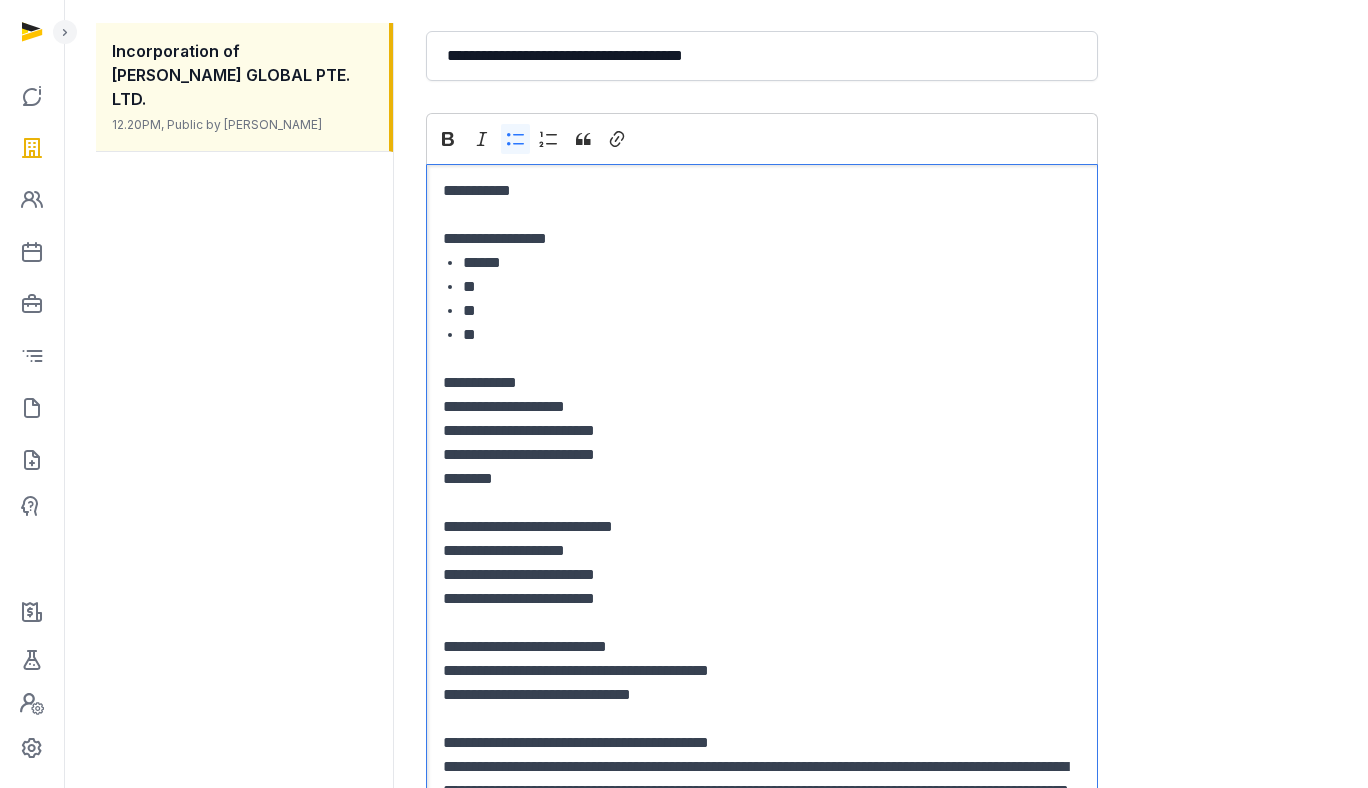 click at bounding box center (762, 359) 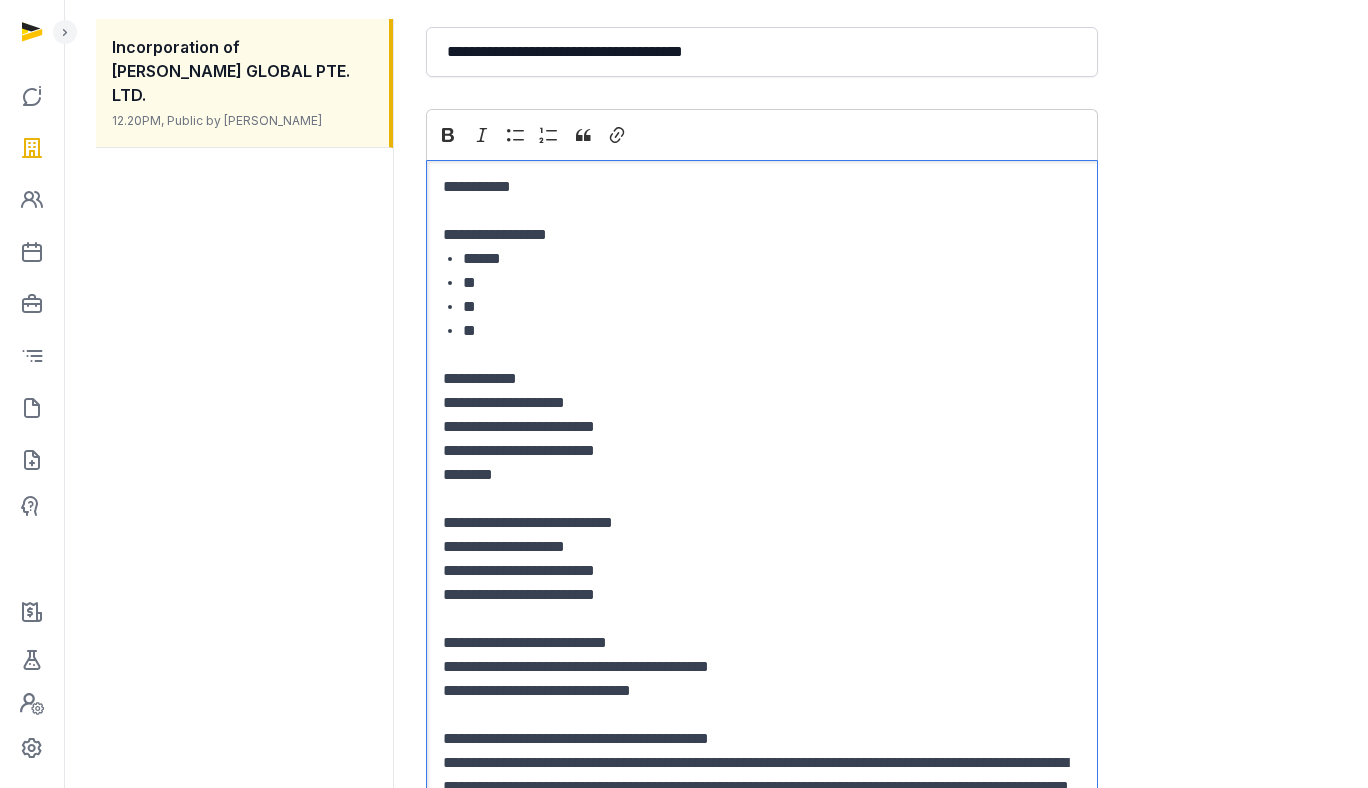 click on "**" at bounding box center (772, 283) 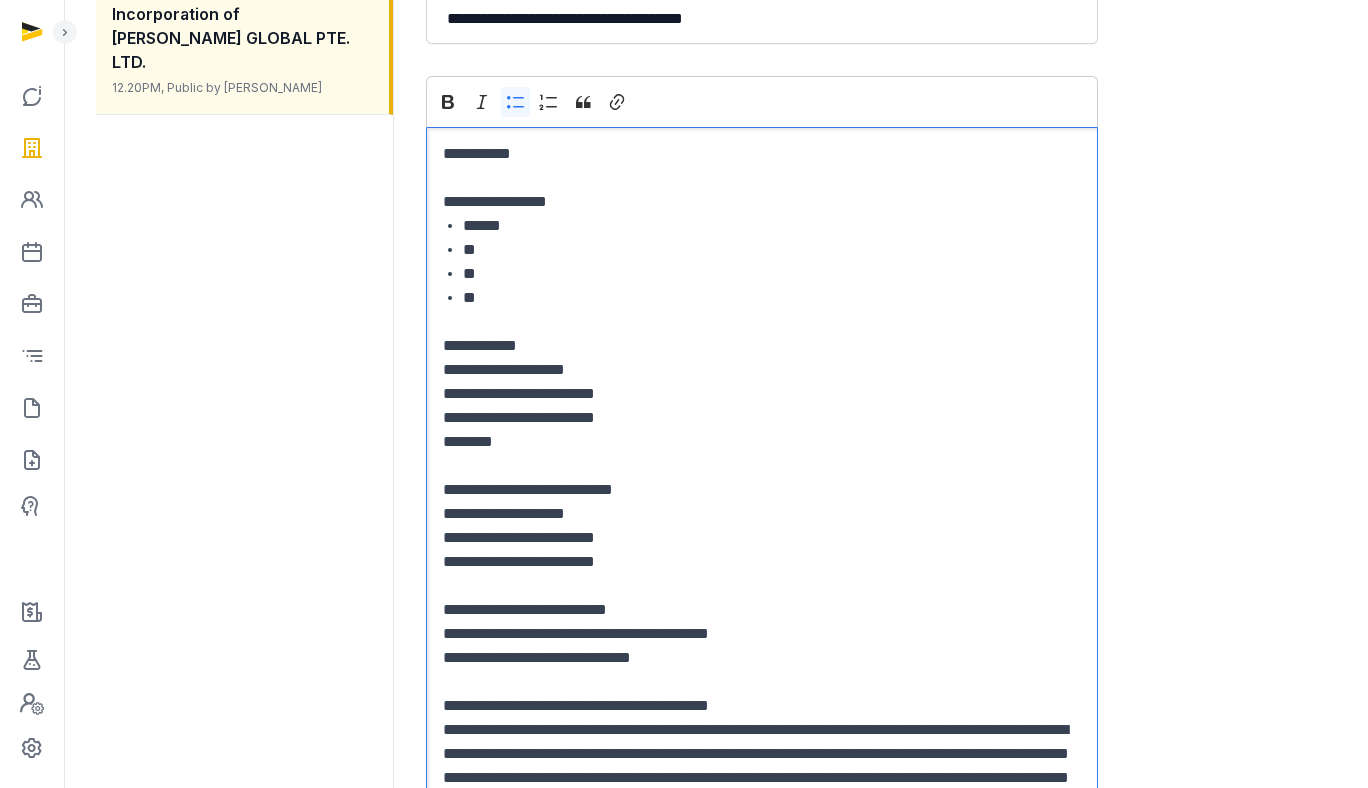 click on "**" at bounding box center (772, 298) 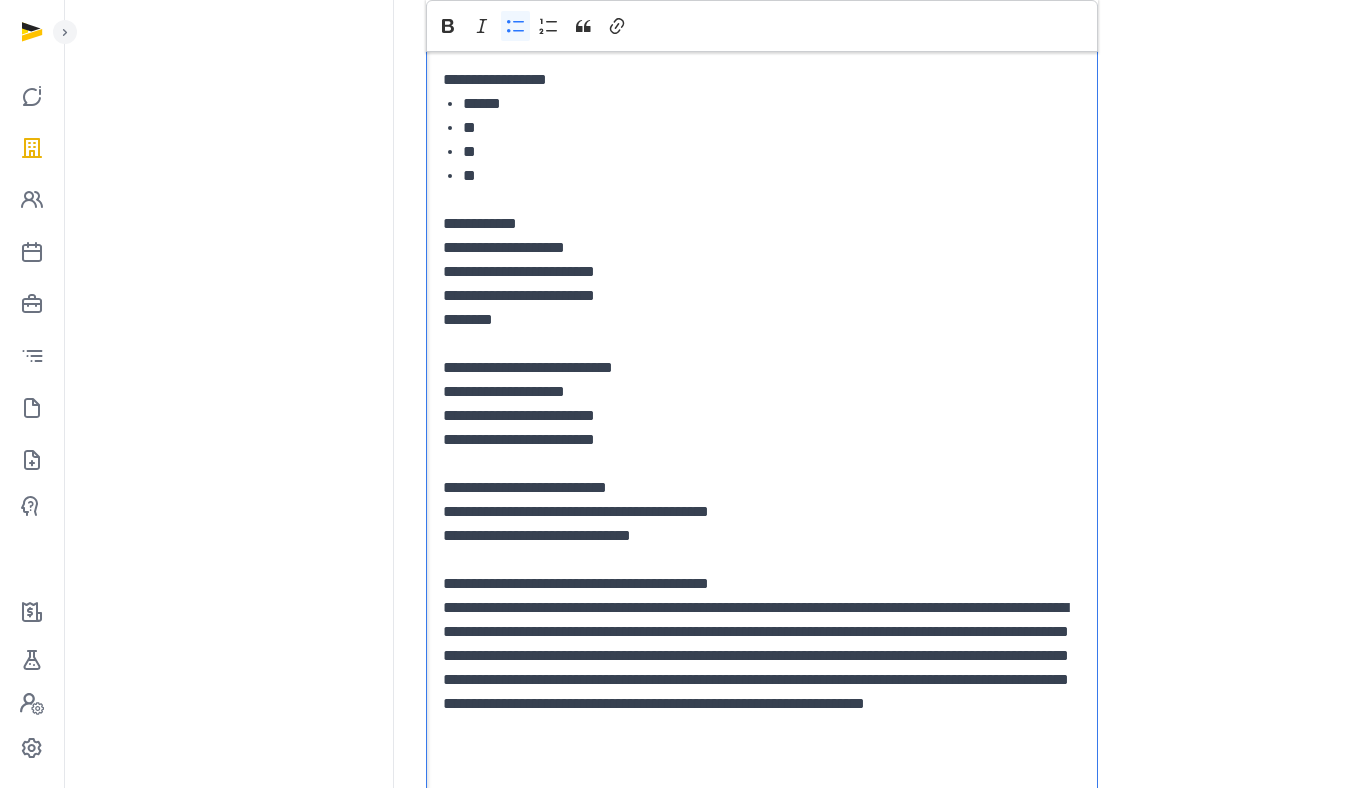 scroll, scrollTop: 539, scrollLeft: 0, axis: vertical 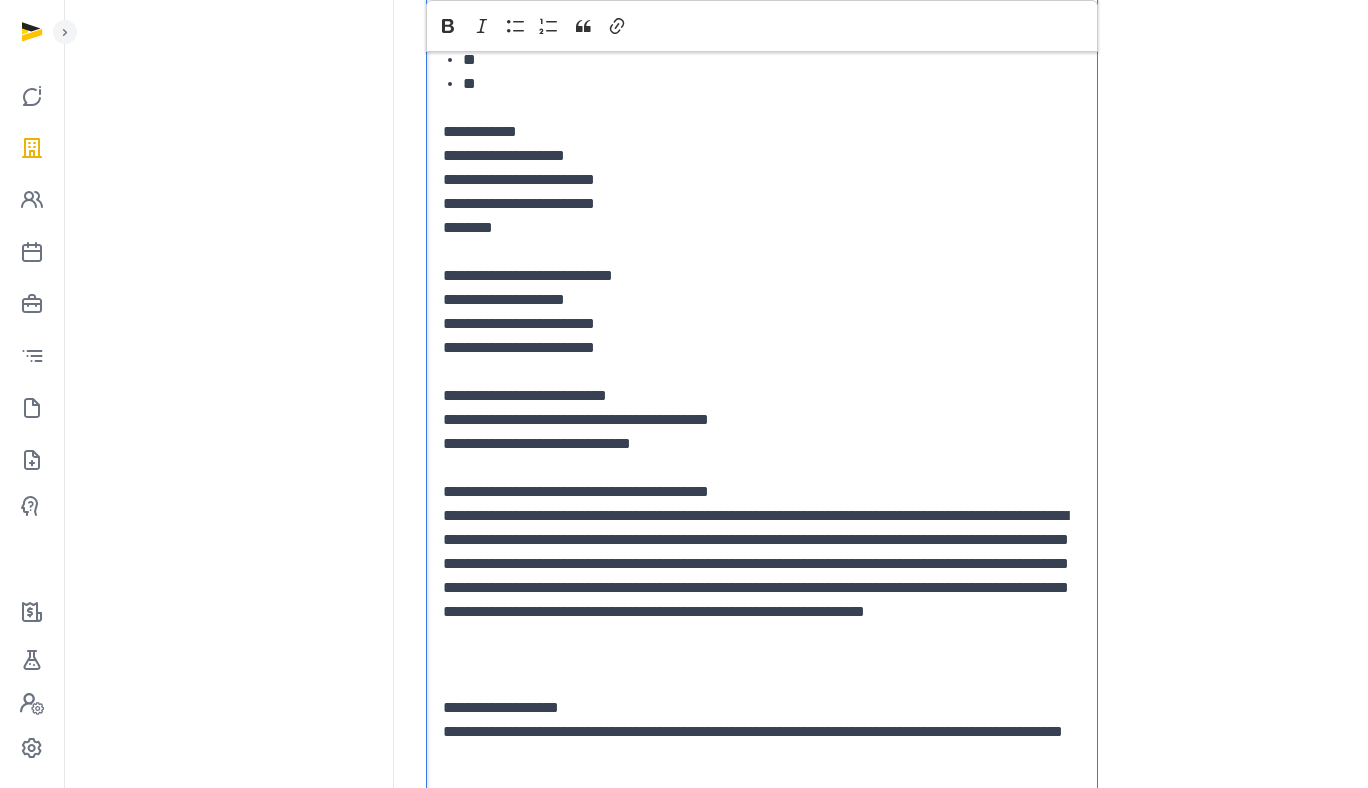 click on "********" at bounding box center [762, 228] 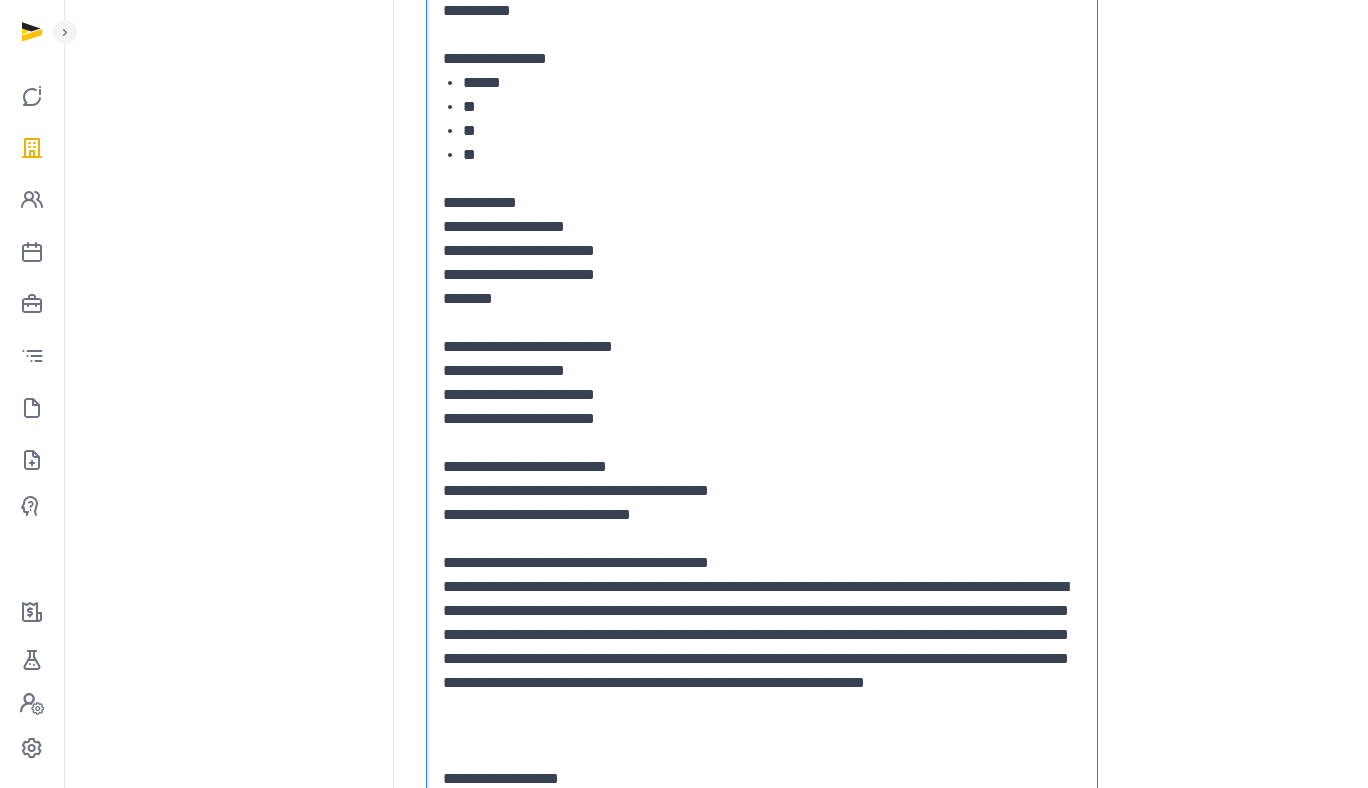scroll, scrollTop: 347, scrollLeft: 0, axis: vertical 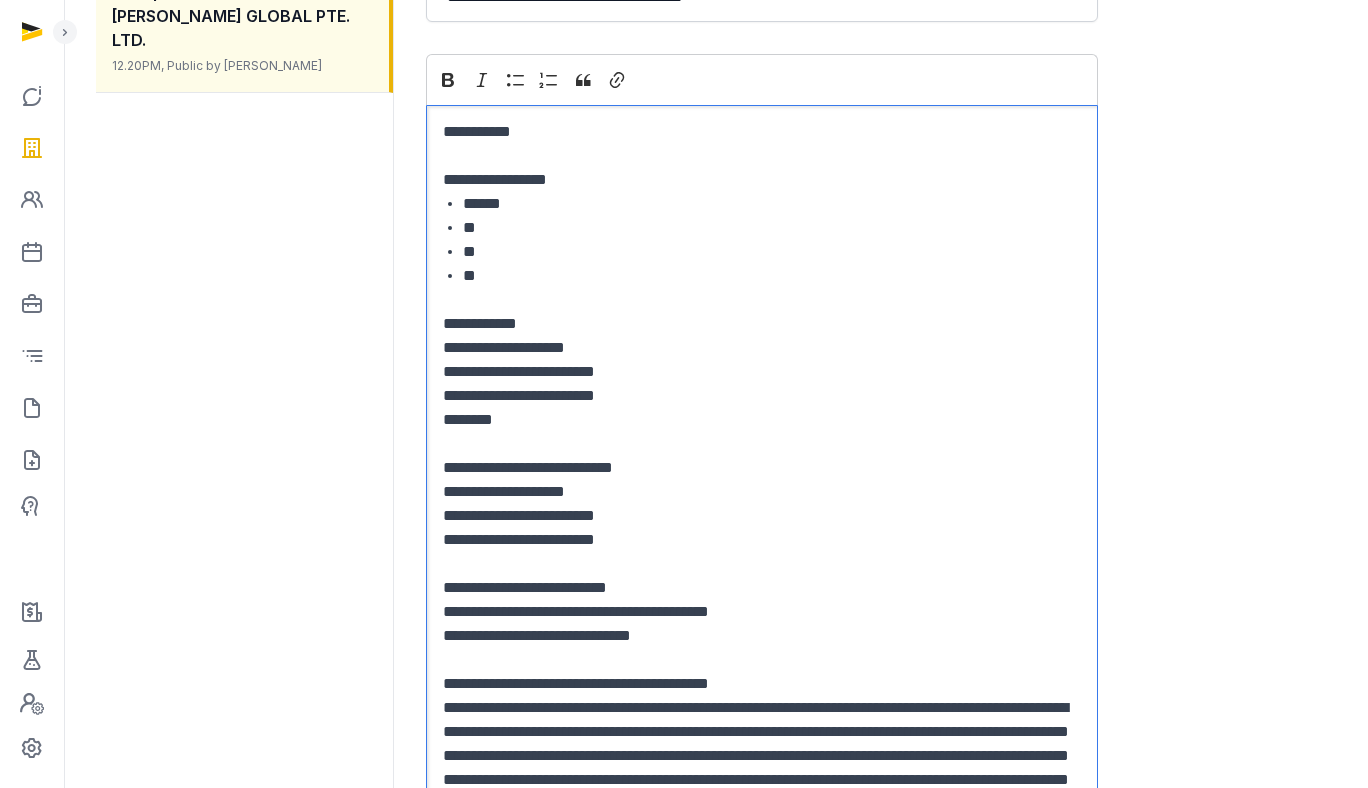 click on "**" at bounding box center (772, 252) 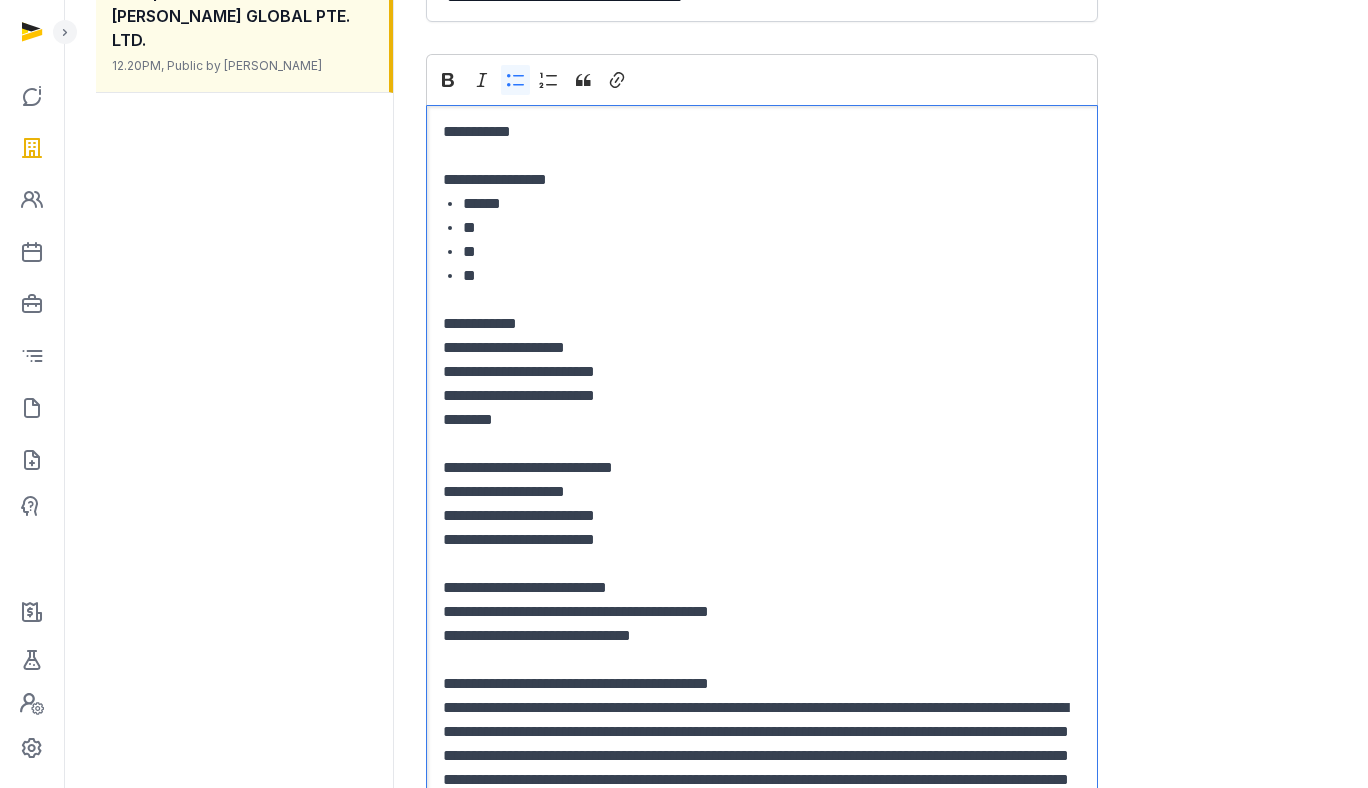 click on "**" at bounding box center (772, 276) 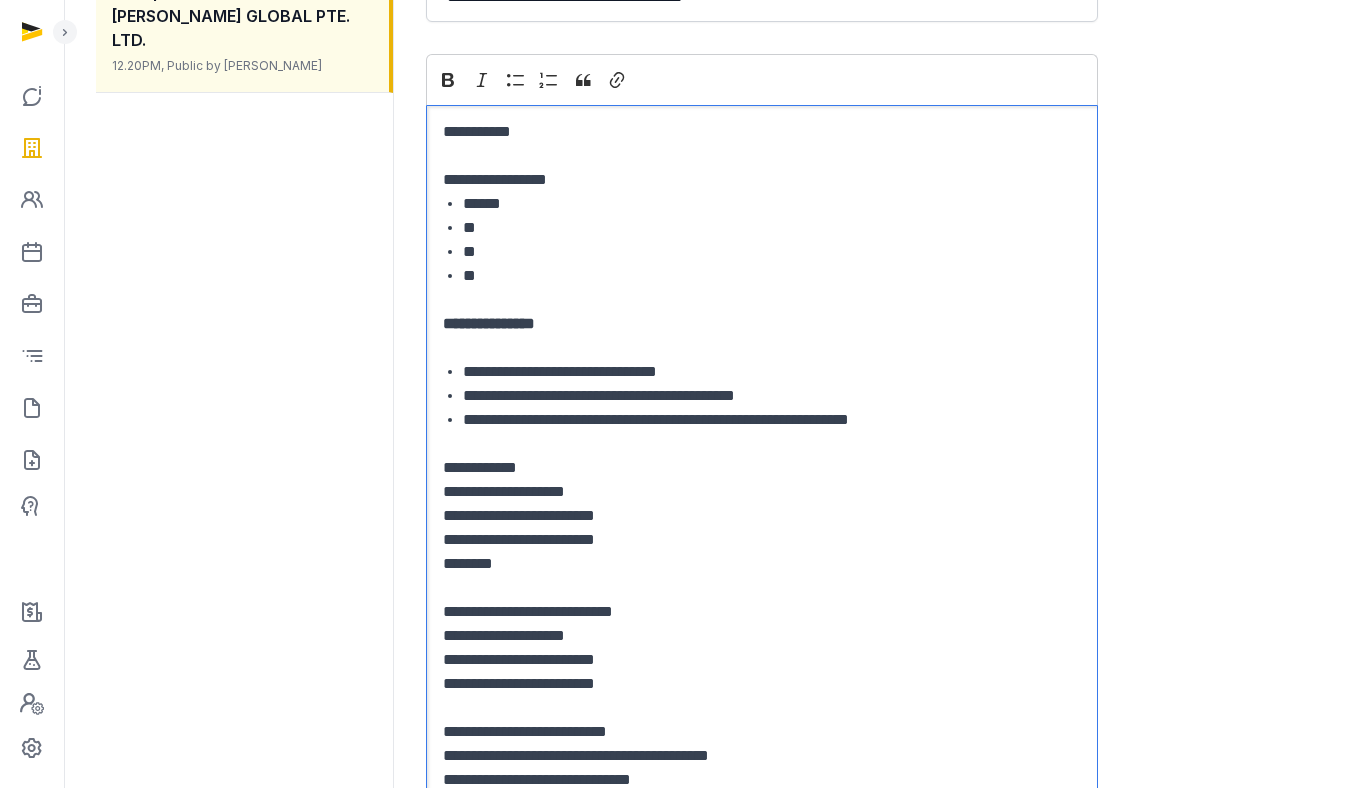 click on "**********" at bounding box center (762, 336) 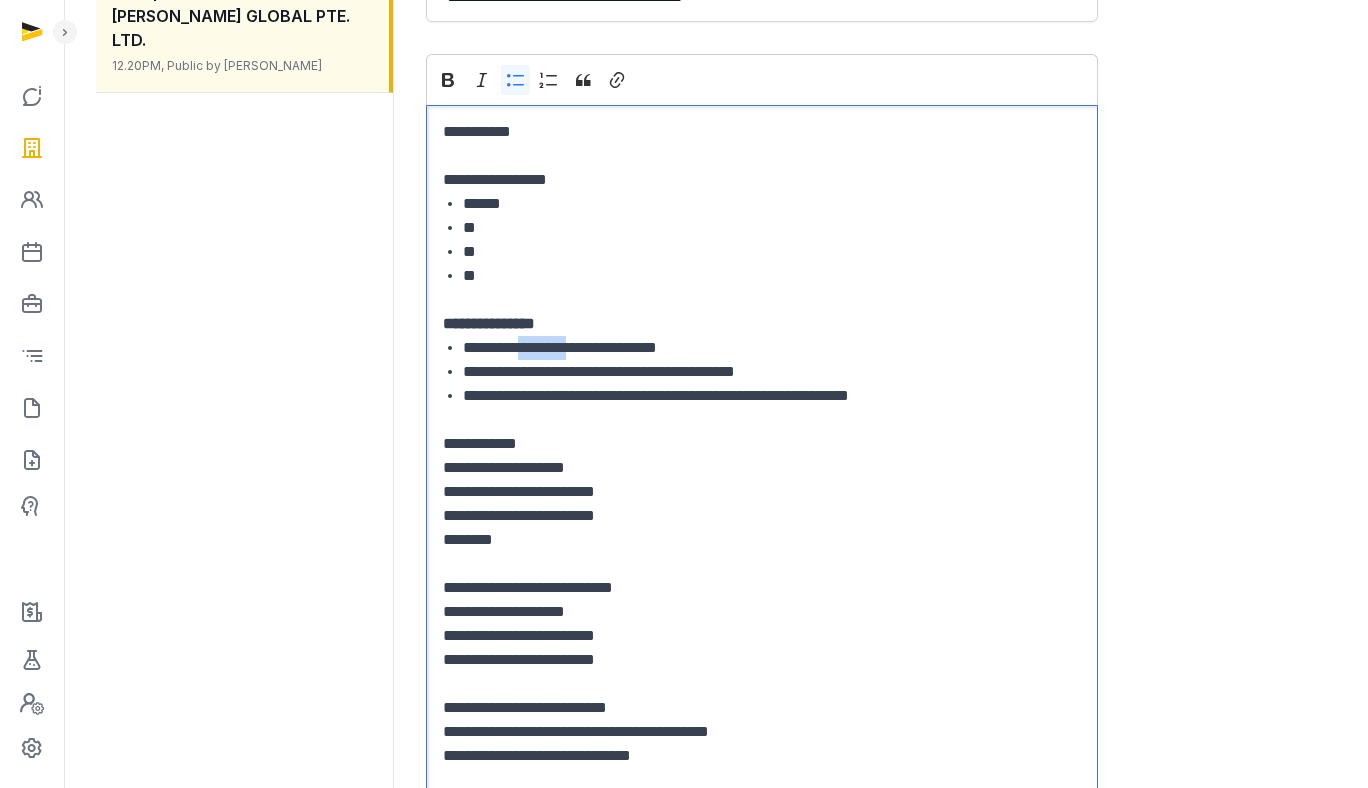 drag, startPoint x: 593, startPoint y: 350, endPoint x: 537, endPoint y: 350, distance: 56 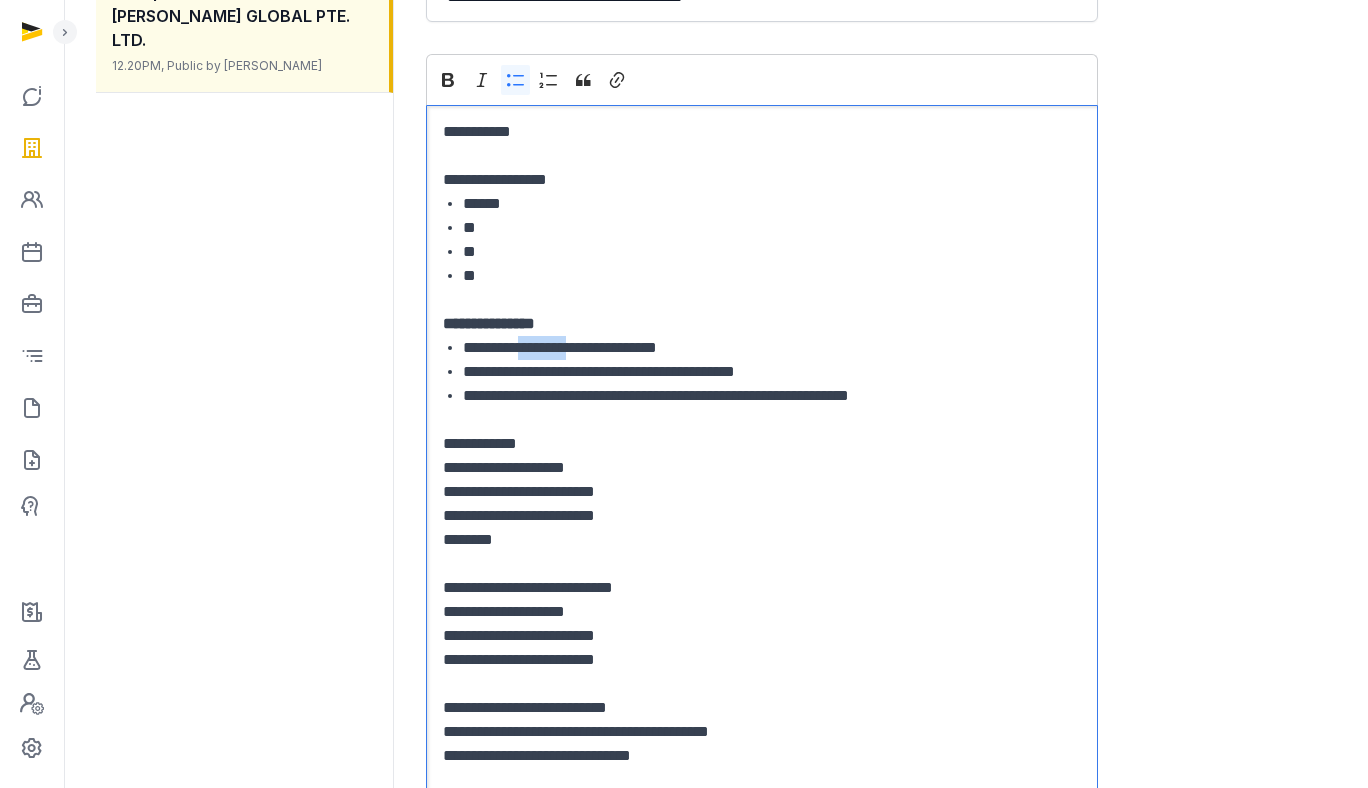 click on "**********" at bounding box center [772, 348] 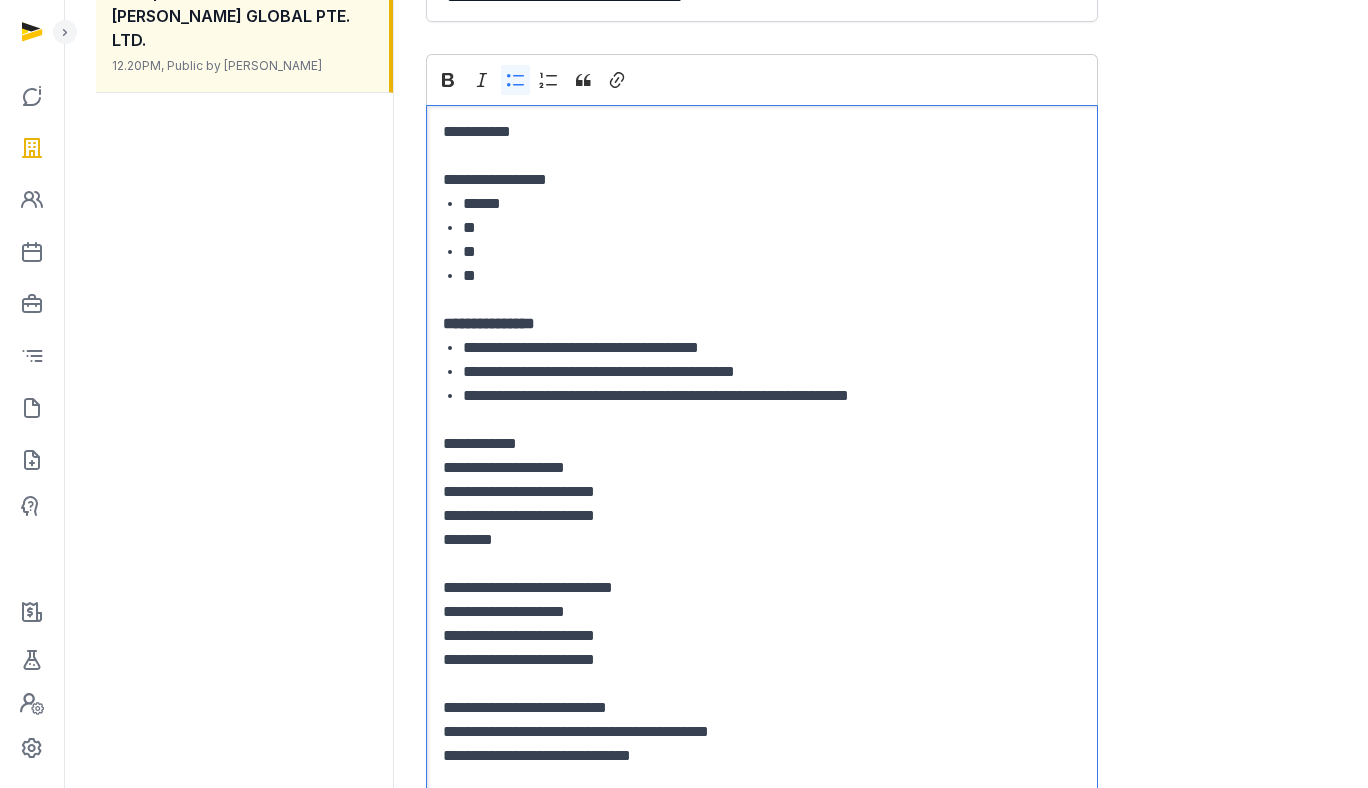 click on "**********" at bounding box center (772, 372) 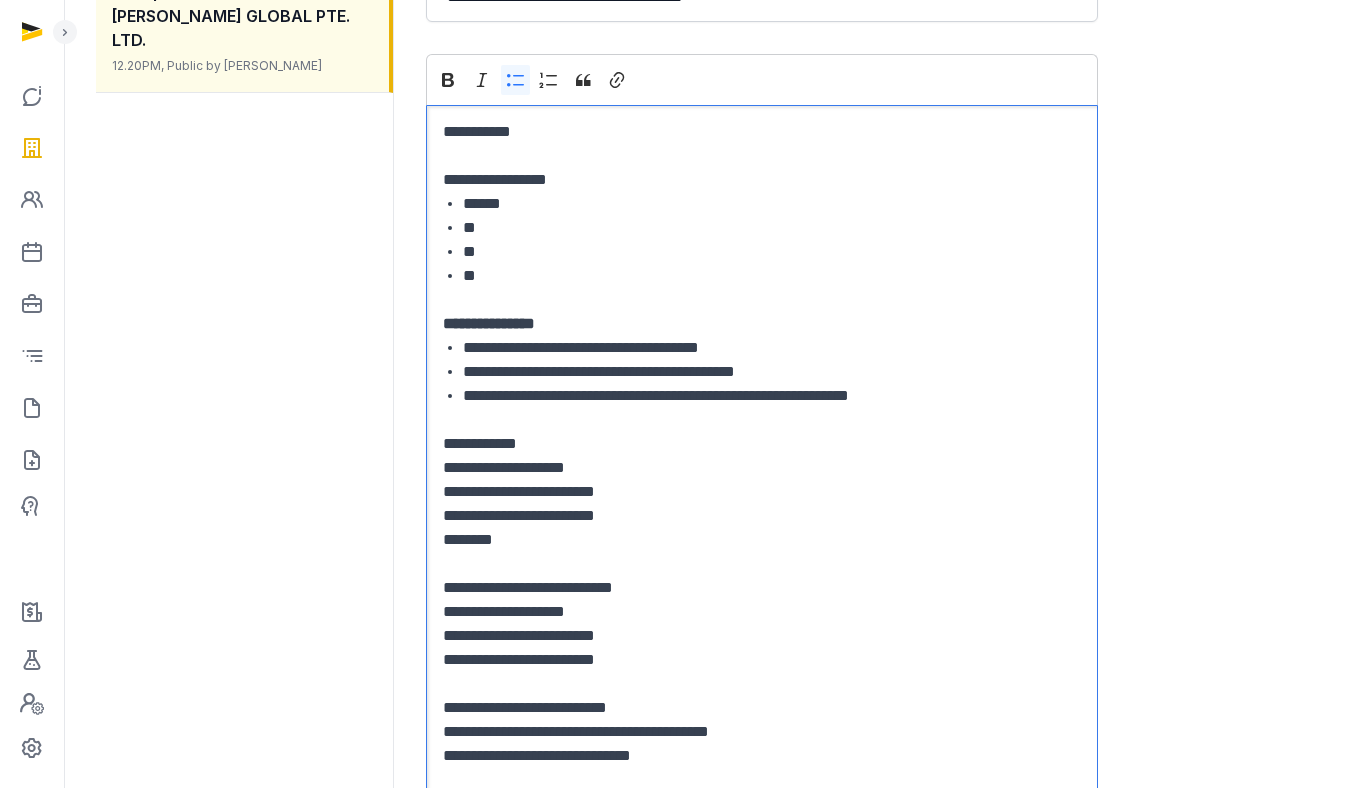 click on "**********" at bounding box center (772, 372) 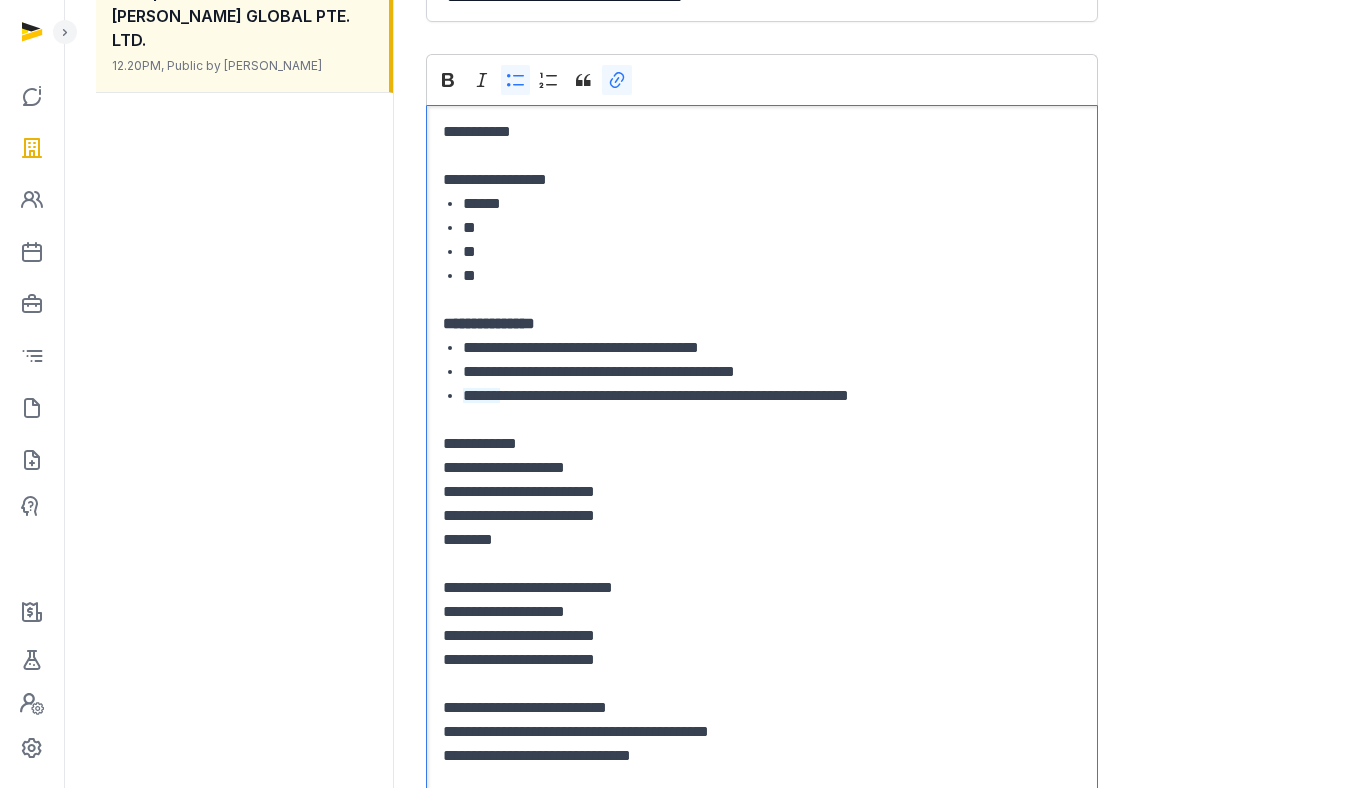 click on "******" at bounding box center (481, 395) 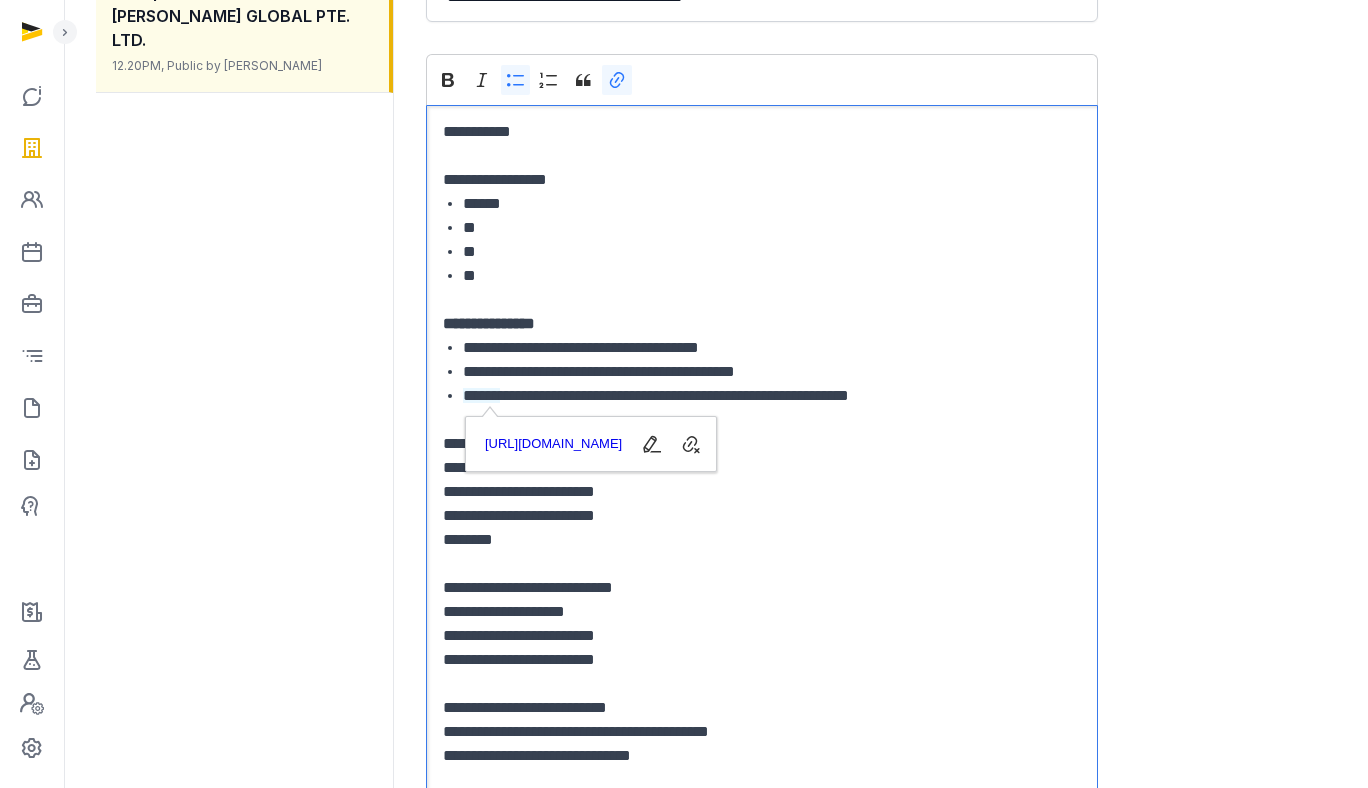 click on "**********" at bounding box center (772, 372) 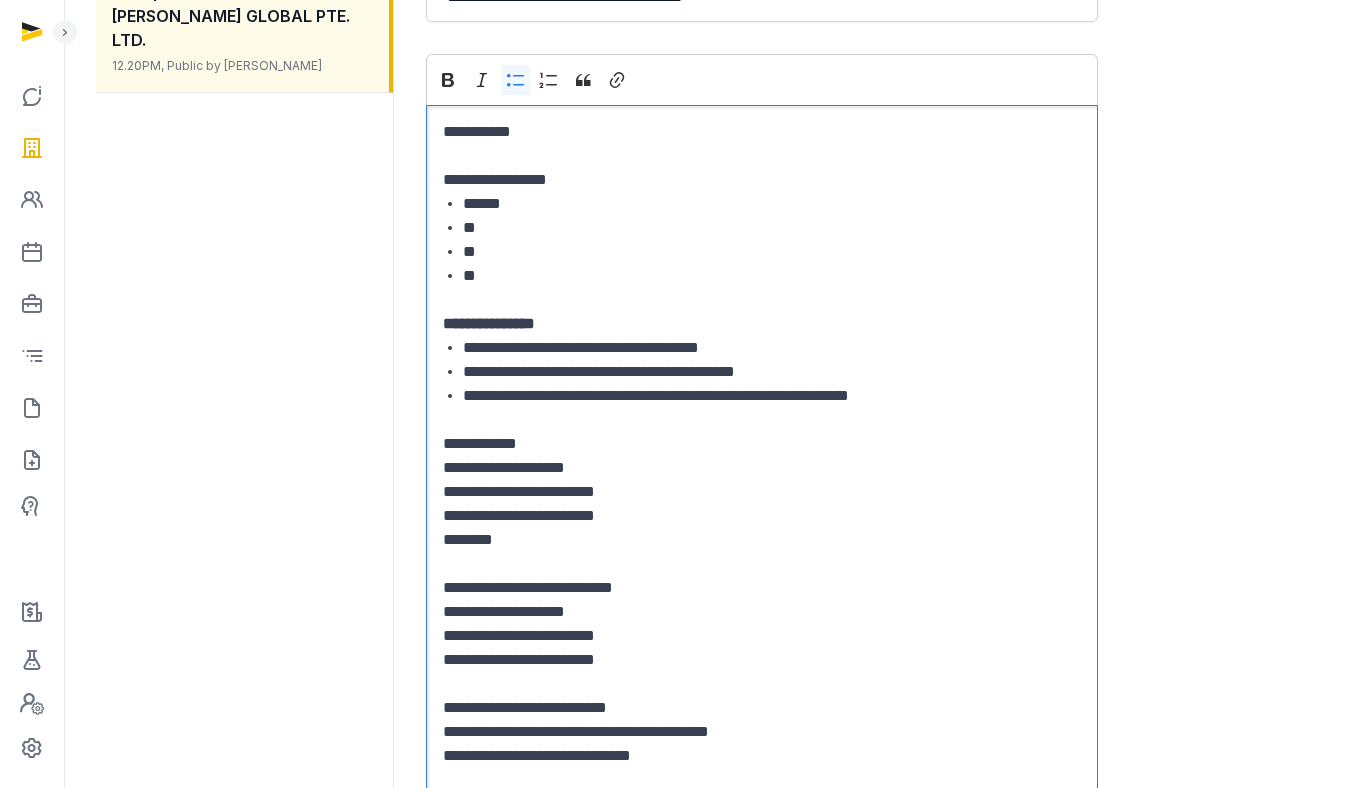 click on "**********" at bounding box center [772, 372] 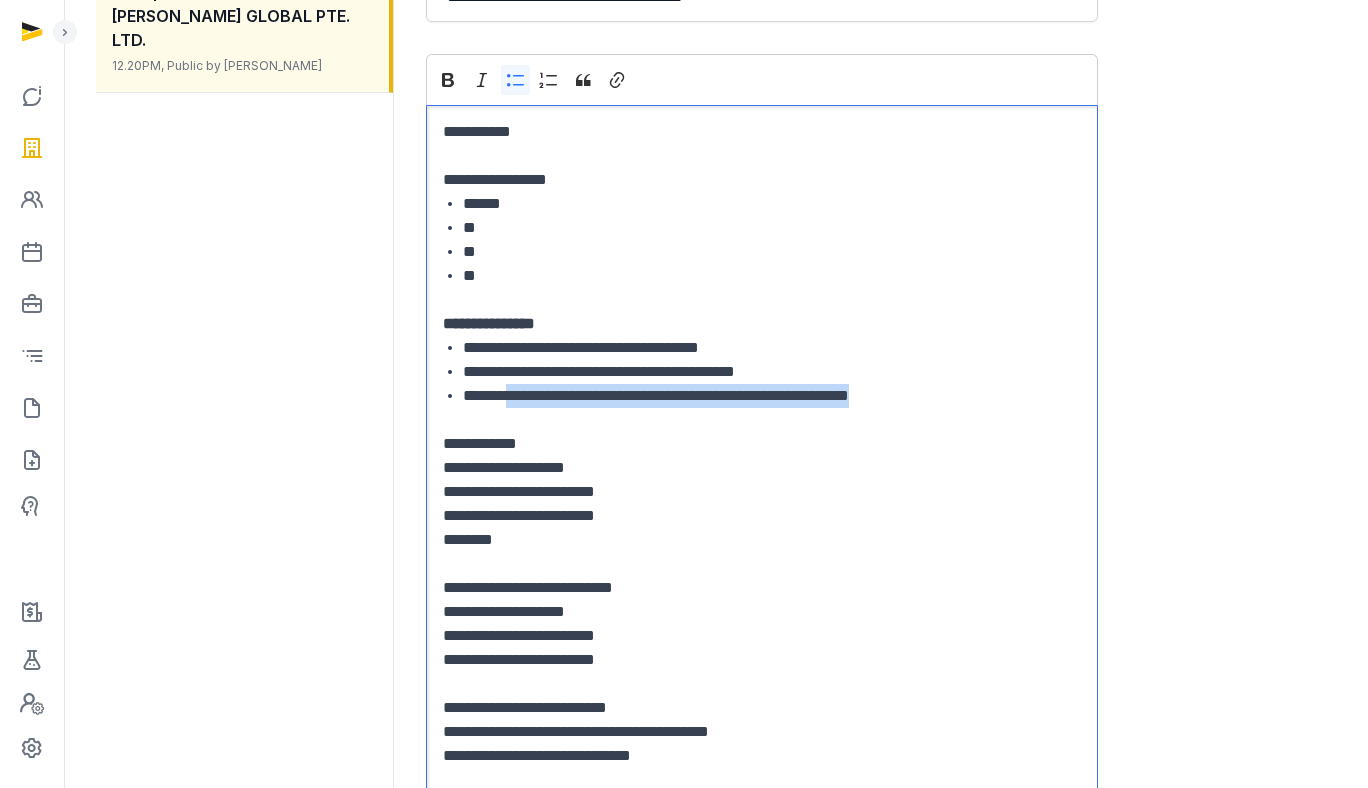 drag, startPoint x: 1035, startPoint y: 394, endPoint x: 524, endPoint y: 403, distance: 511.07925 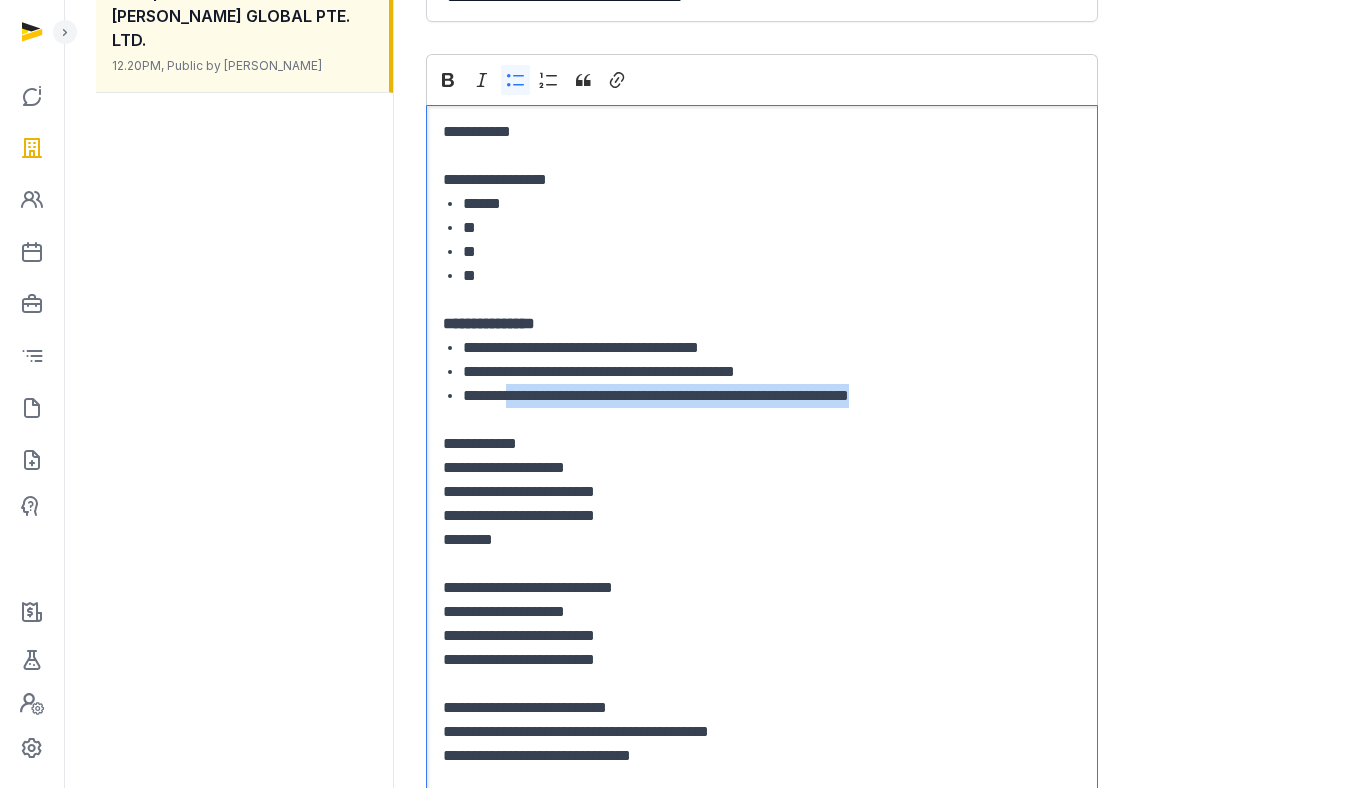 click on "**********" at bounding box center (772, 396) 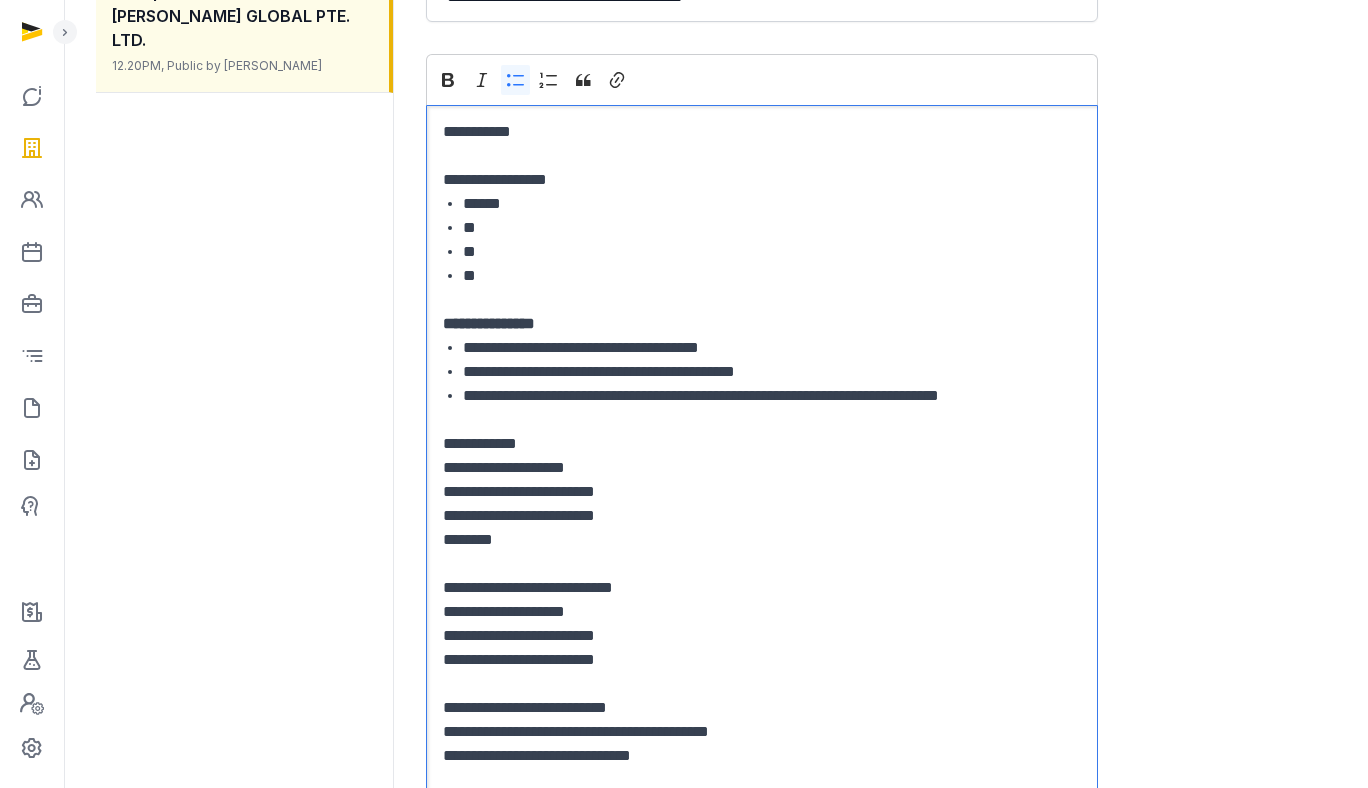 click on "**********" at bounding box center (762, 372) 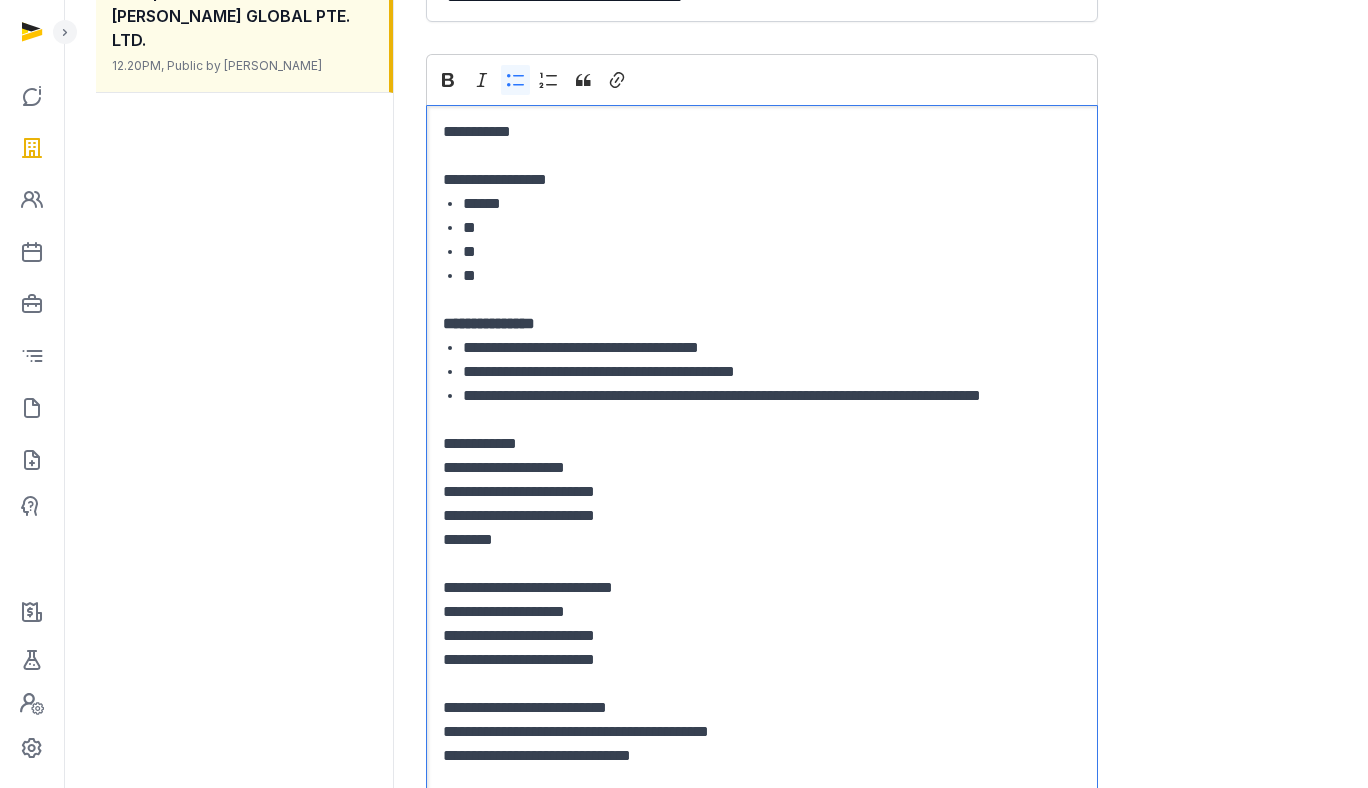 click on "**********" at bounding box center (772, 348) 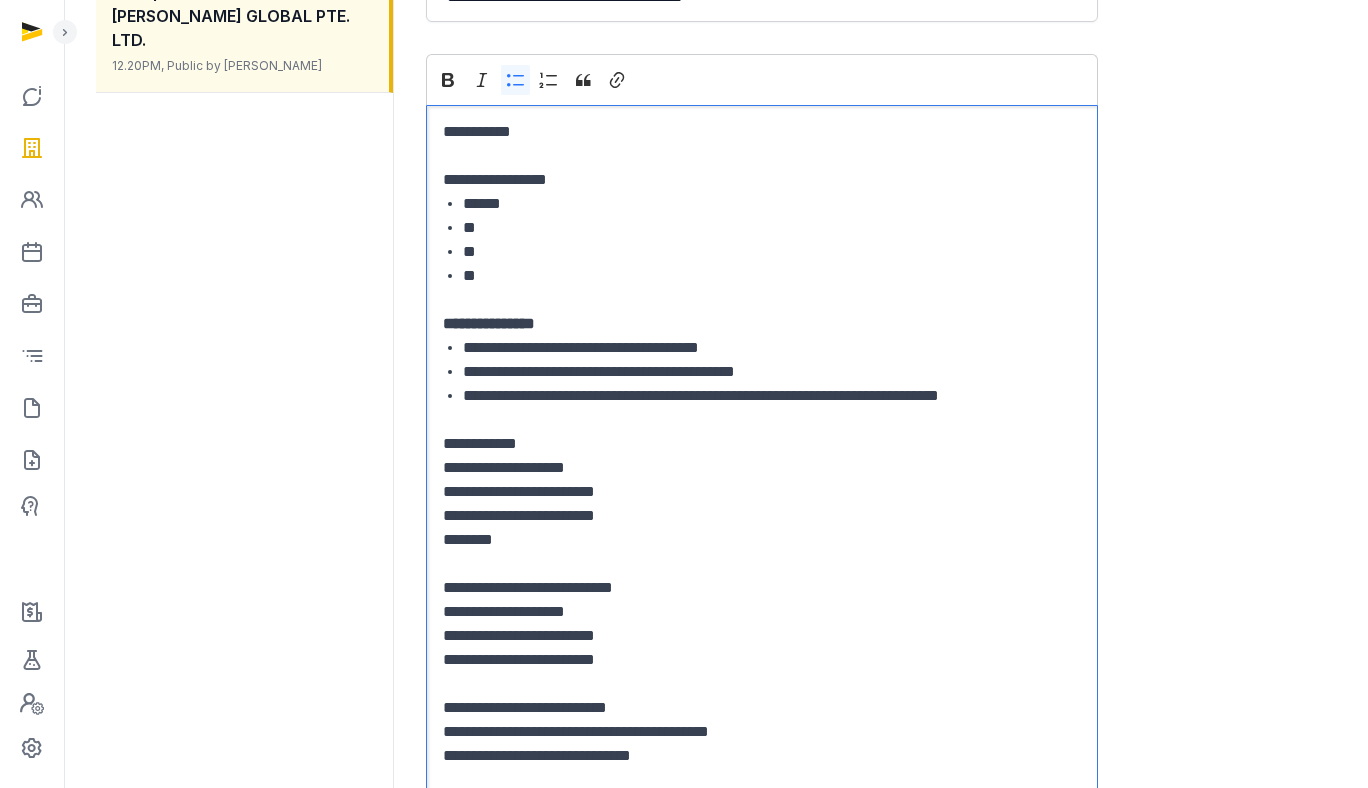 click on "**********" at bounding box center (772, 372) 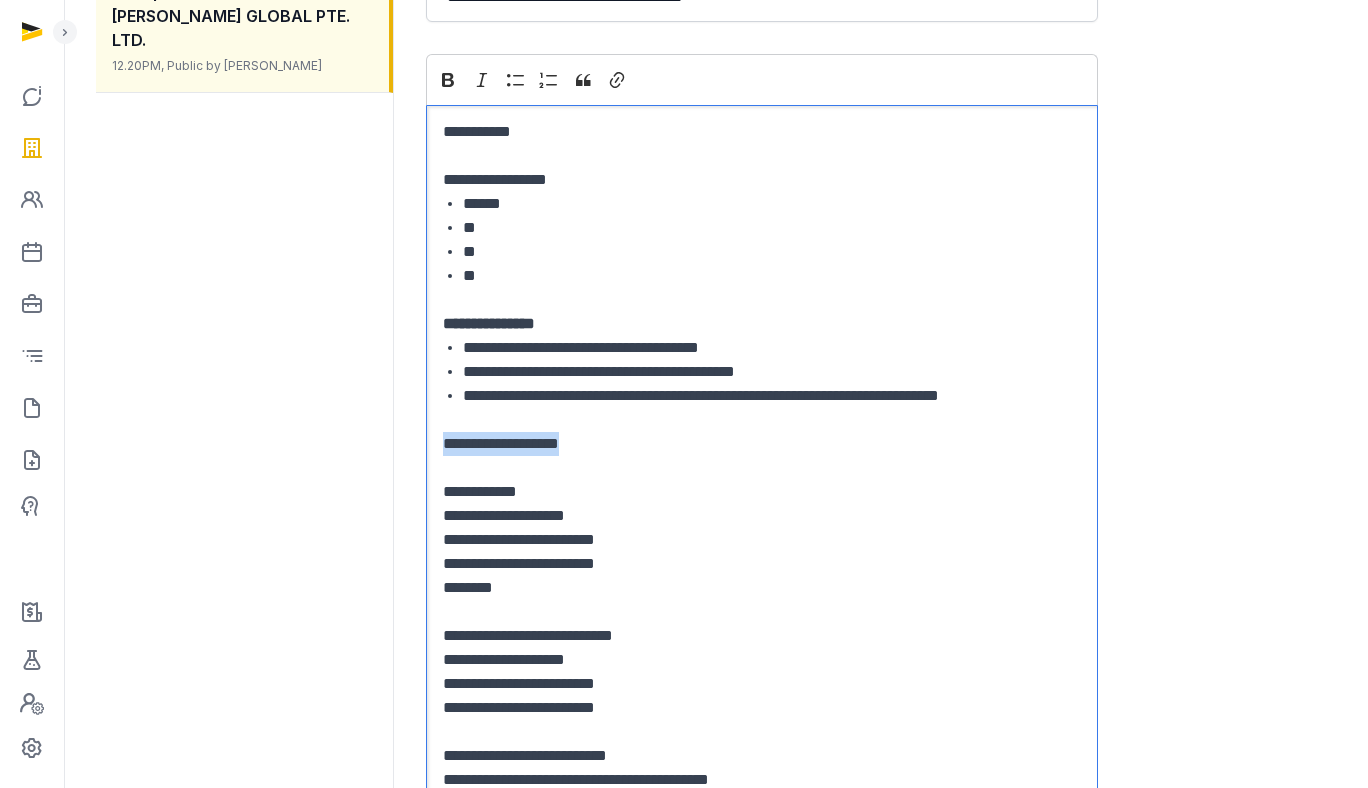 drag, startPoint x: 539, startPoint y: 449, endPoint x: 349, endPoint y: 447, distance: 190.01053 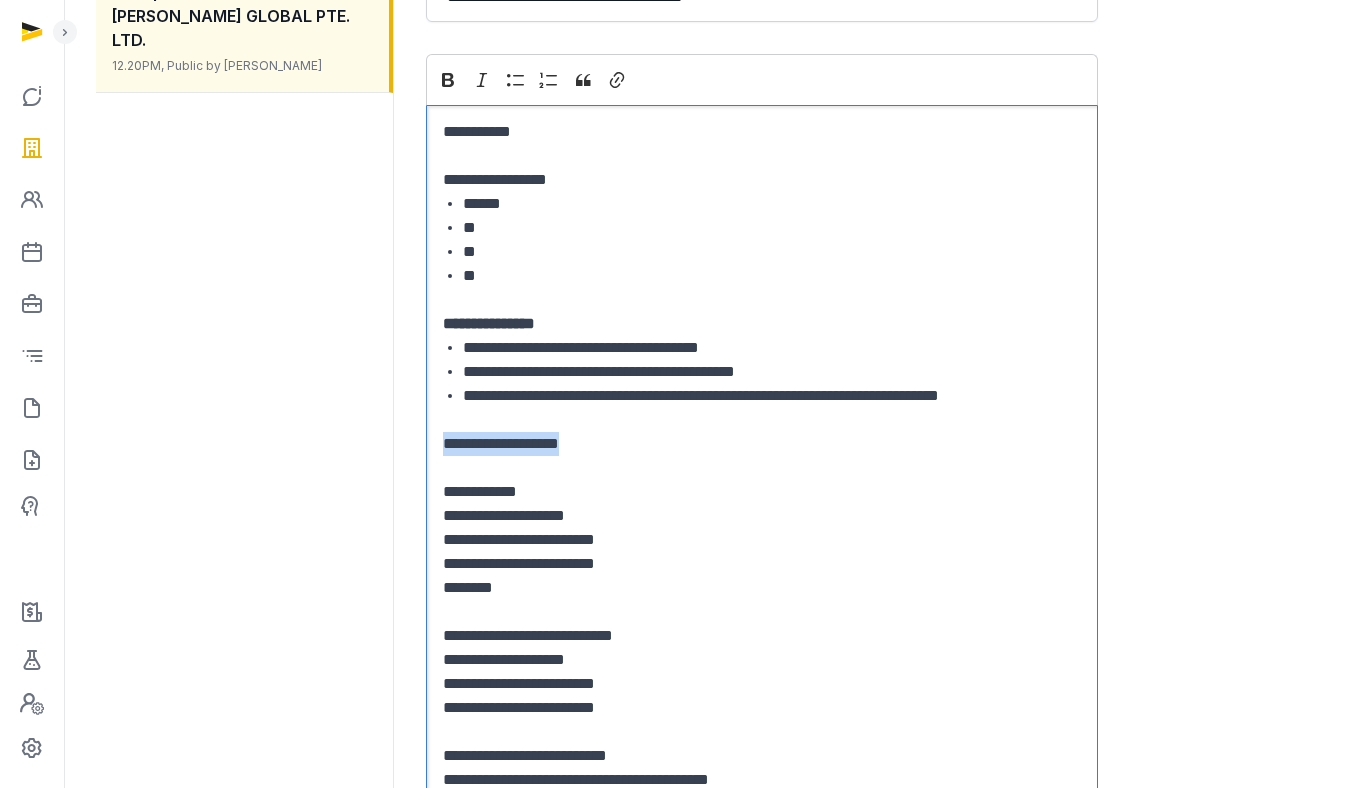 click on "**********" at bounding box center (716, 754) 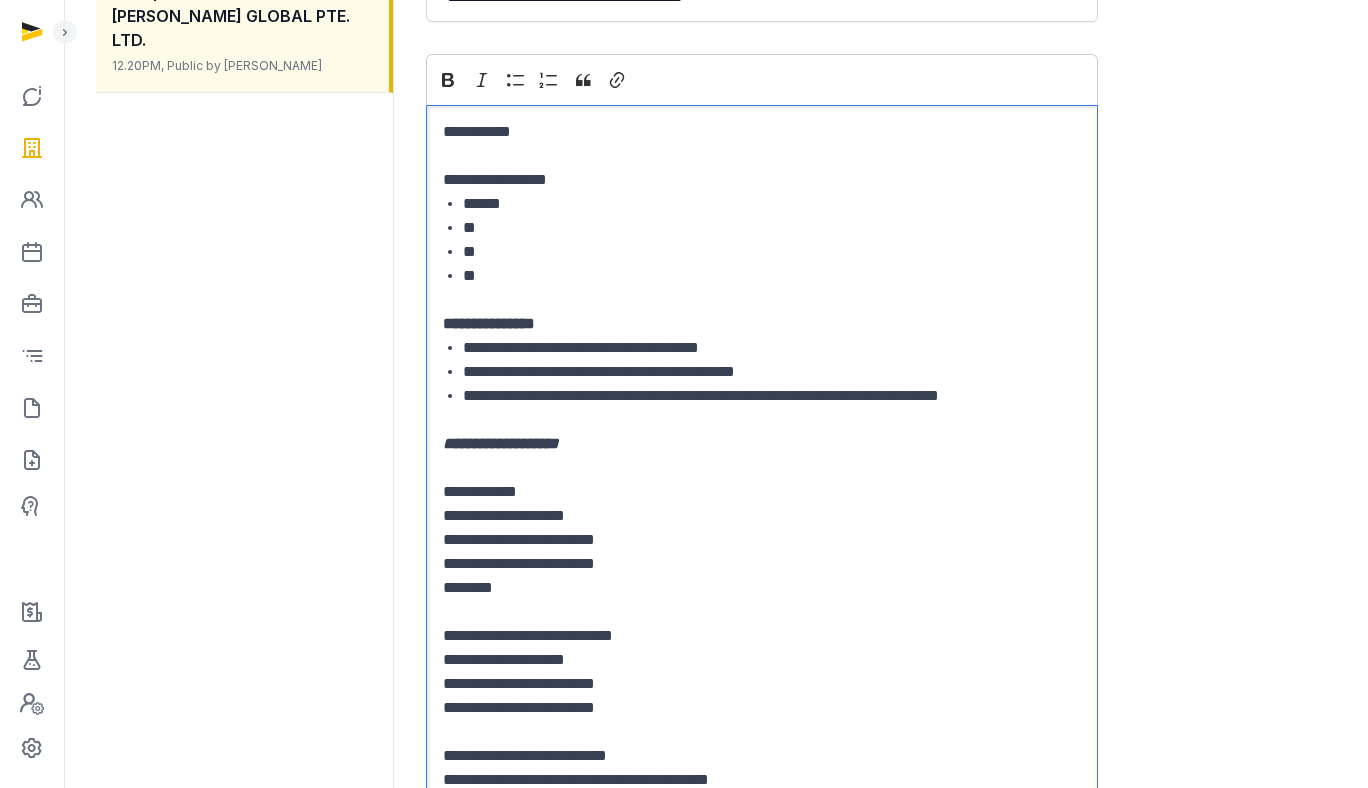 click at bounding box center (762, 468) 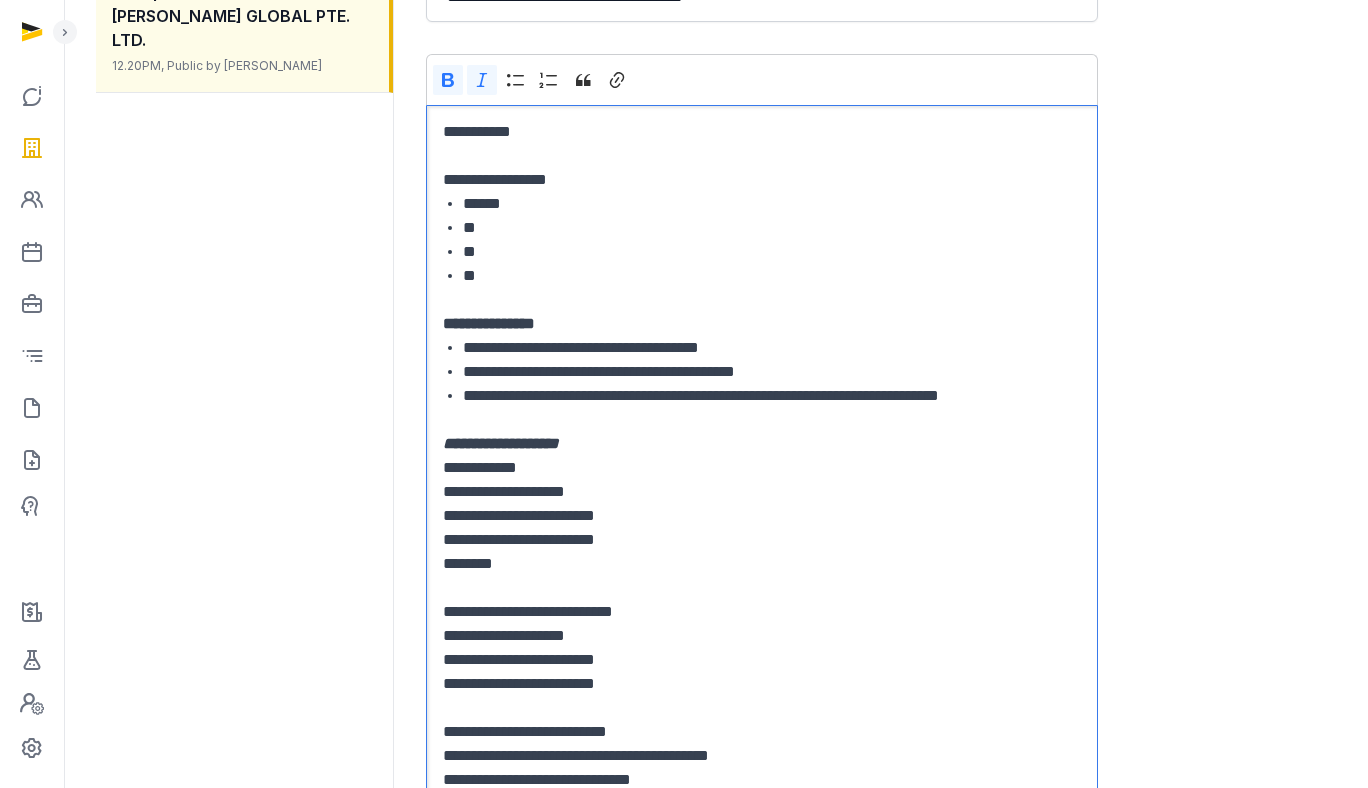 click on "**********" at bounding box center [501, 443] 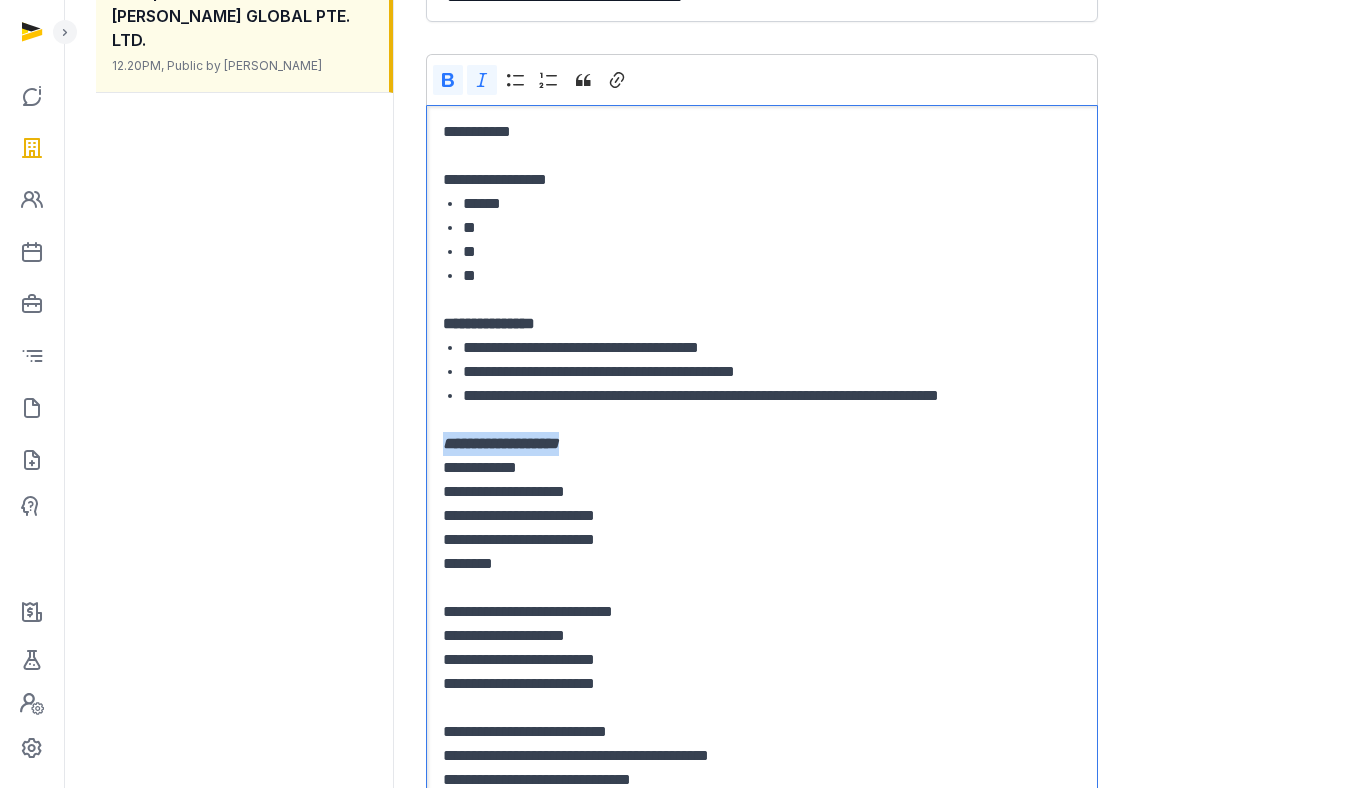drag, startPoint x: 607, startPoint y: 444, endPoint x: 324, endPoint y: 448, distance: 283.02826 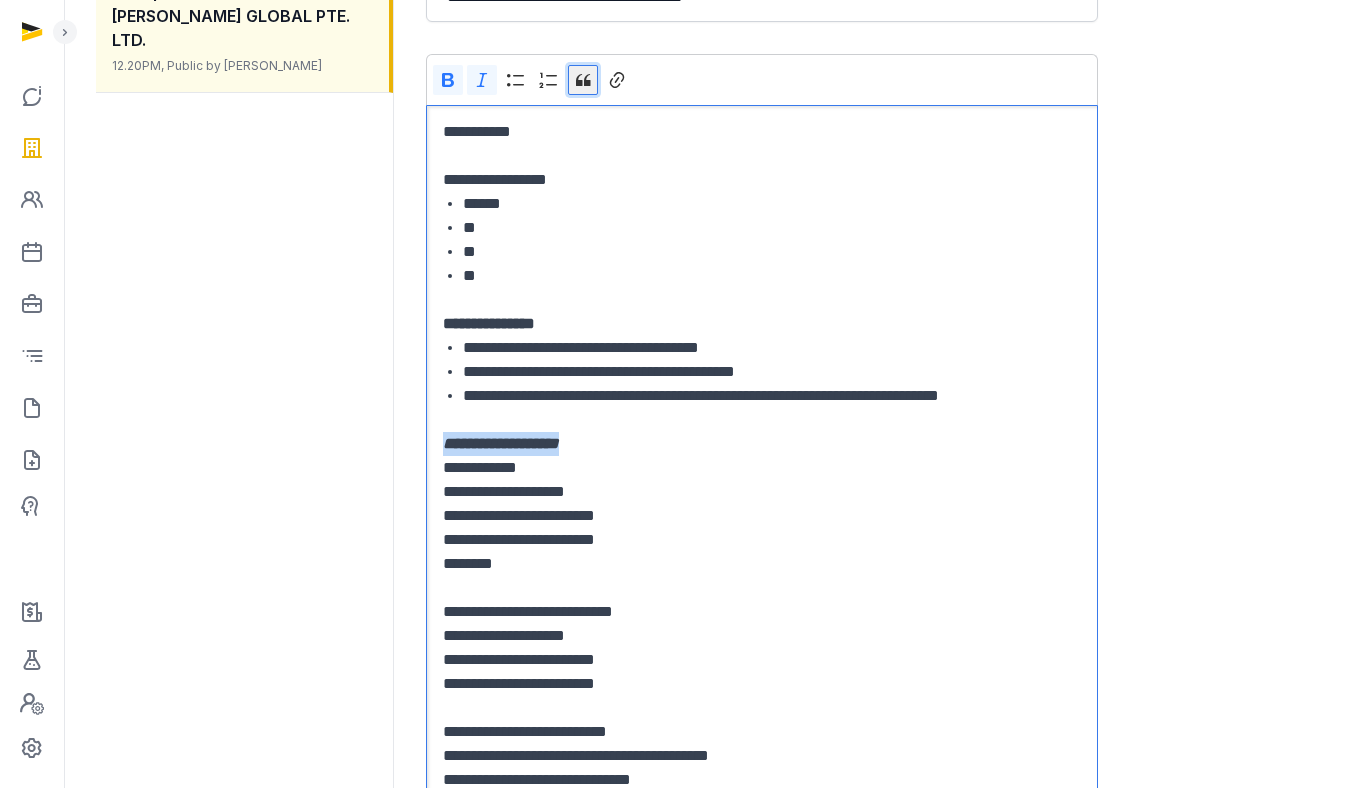 click 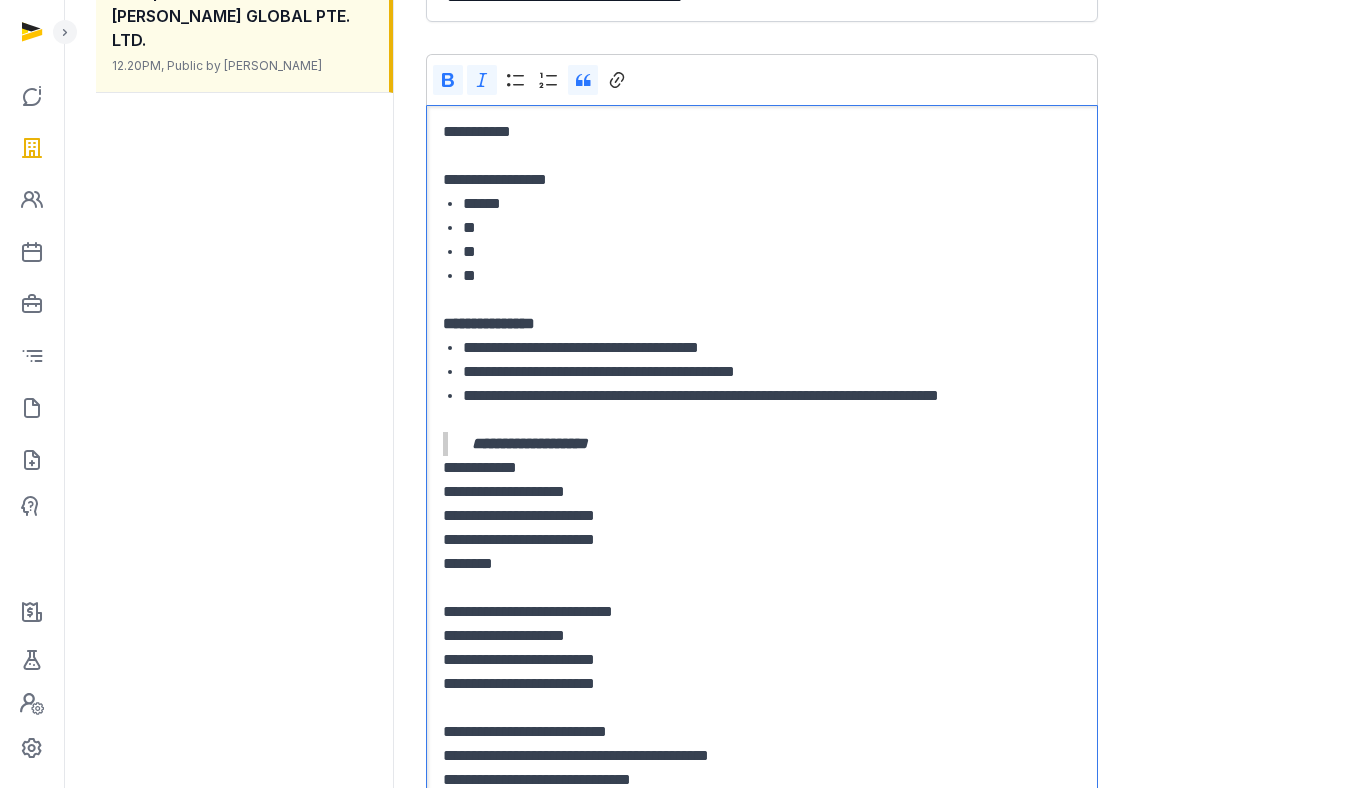 click on "**********" at bounding box center [764, 444] 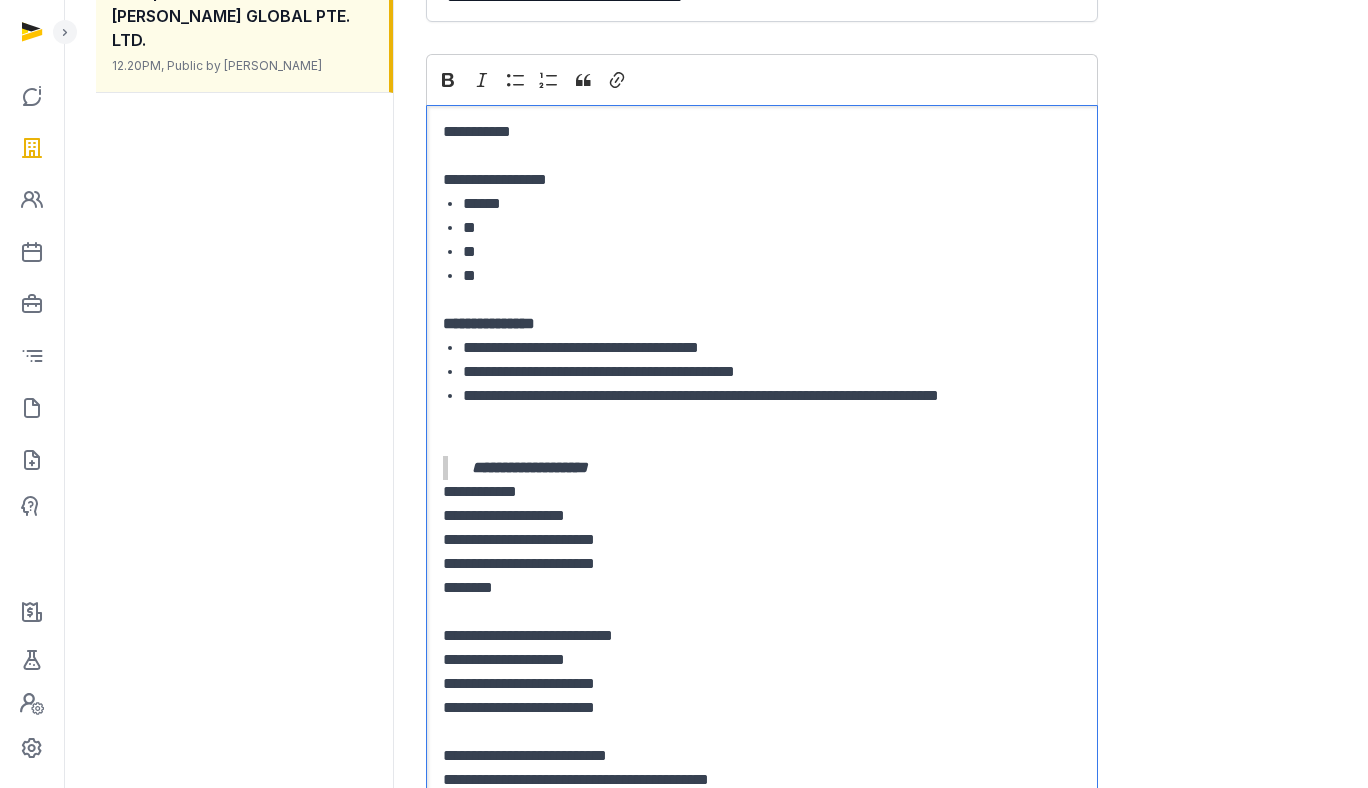 click on "**********" at bounding box center [764, 468] 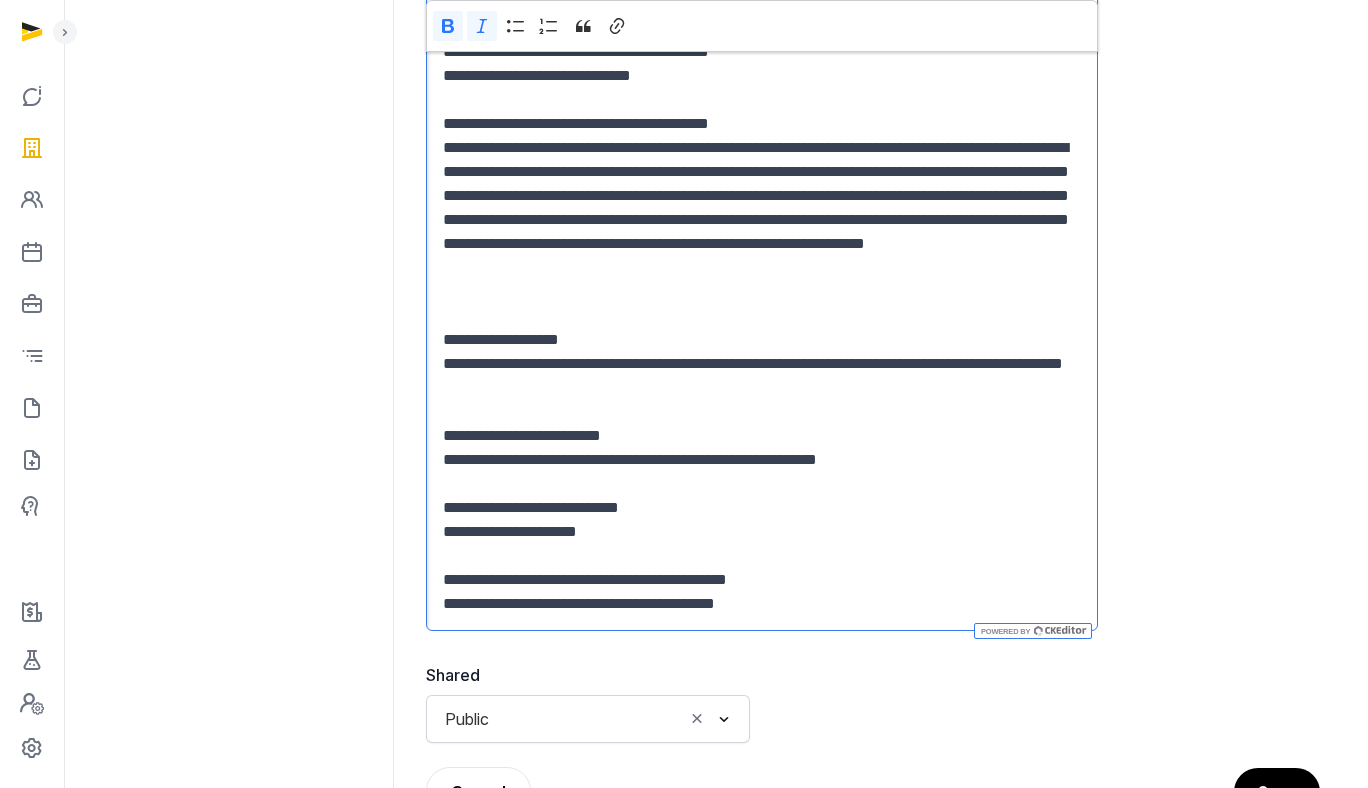 scroll, scrollTop: 1192, scrollLeft: 0, axis: vertical 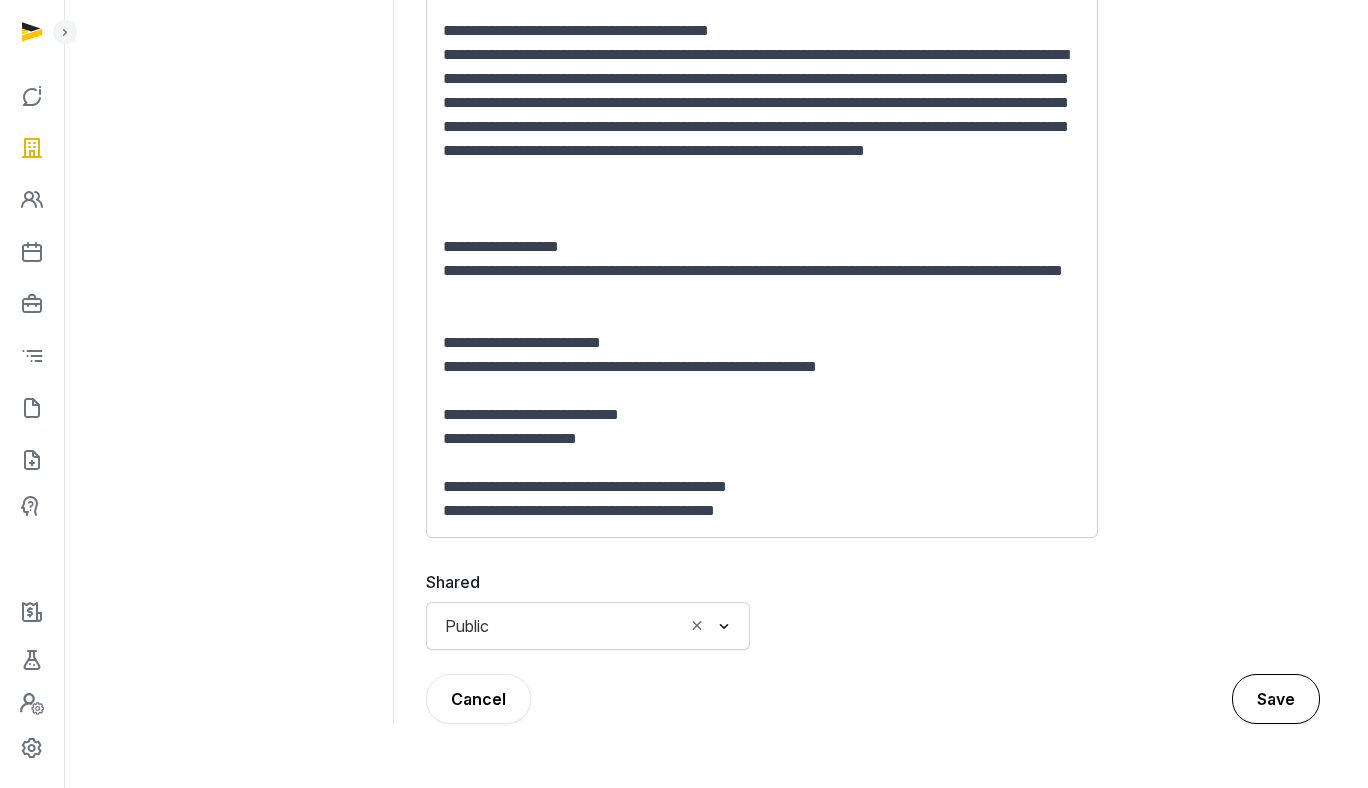 click on "Save" at bounding box center (1276, 699) 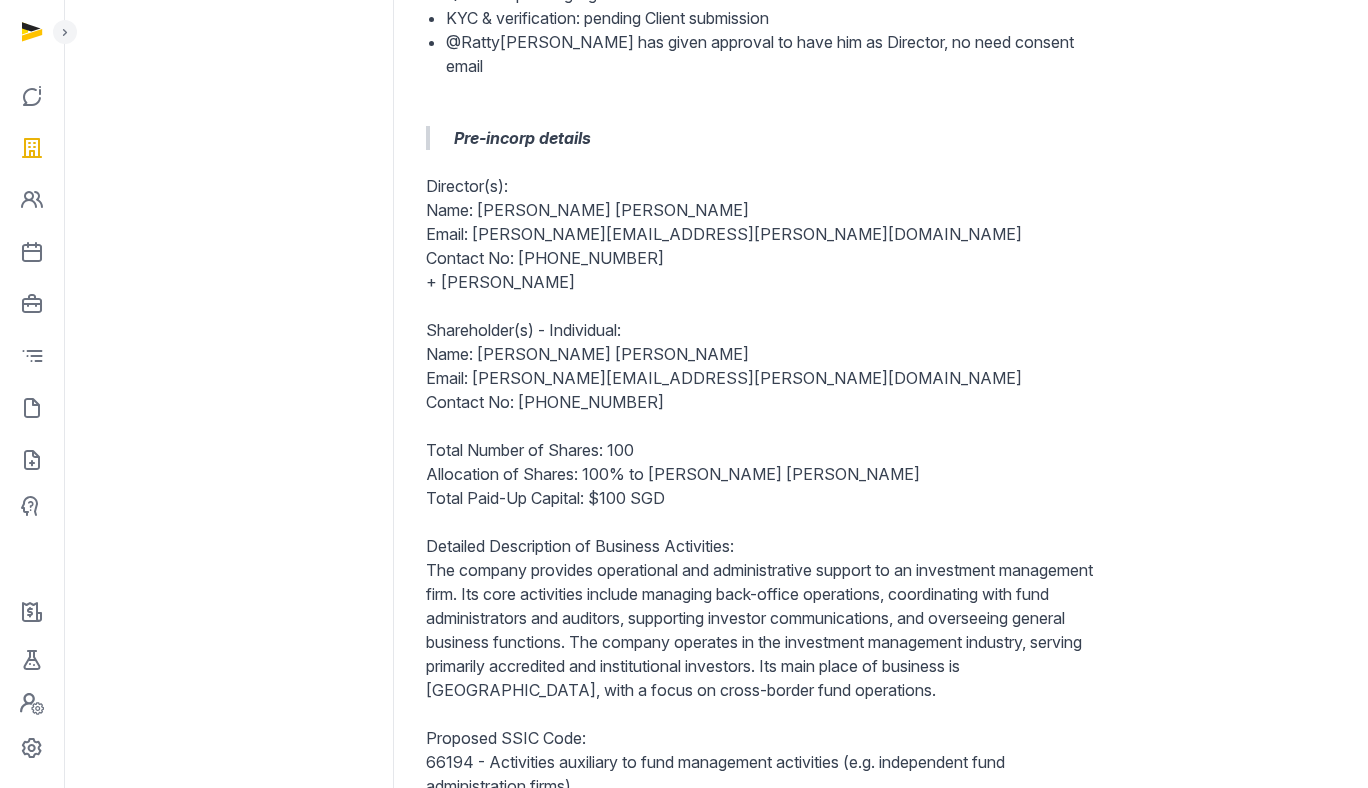 scroll, scrollTop: 957, scrollLeft: 0, axis: vertical 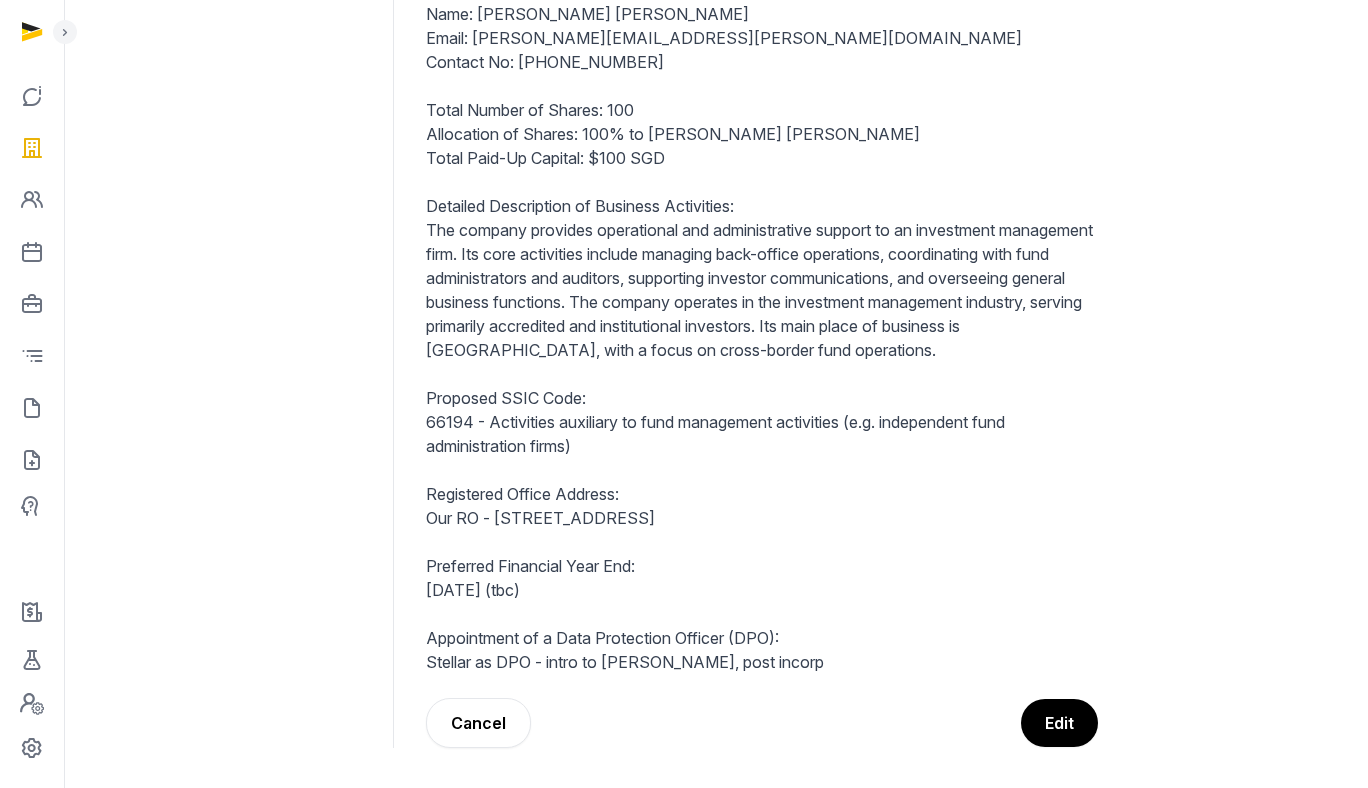 click on "Detailed Description of Business Activities: The company provides operational and administrative support to an investment management firm. Its core activities include managing back-office operations, coordinating with fund administrators and auditors, supporting investor communications, and overseeing general business functions. The company operates in the investment management industry, serving primarily accredited and institutional investors. Its main place of business is [GEOGRAPHIC_DATA], with a focus on cross-border fund operations." at bounding box center [762, 290] 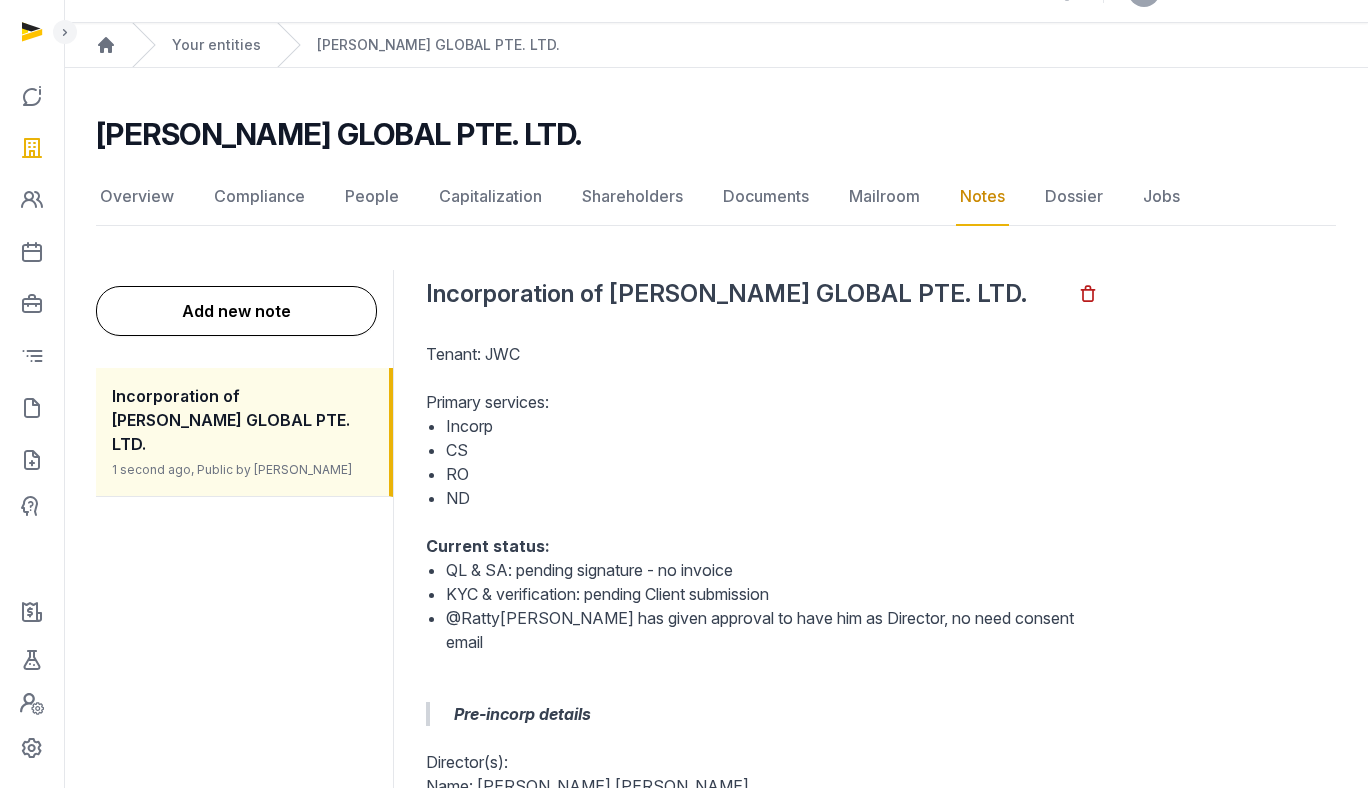 scroll, scrollTop: 42, scrollLeft: 0, axis: vertical 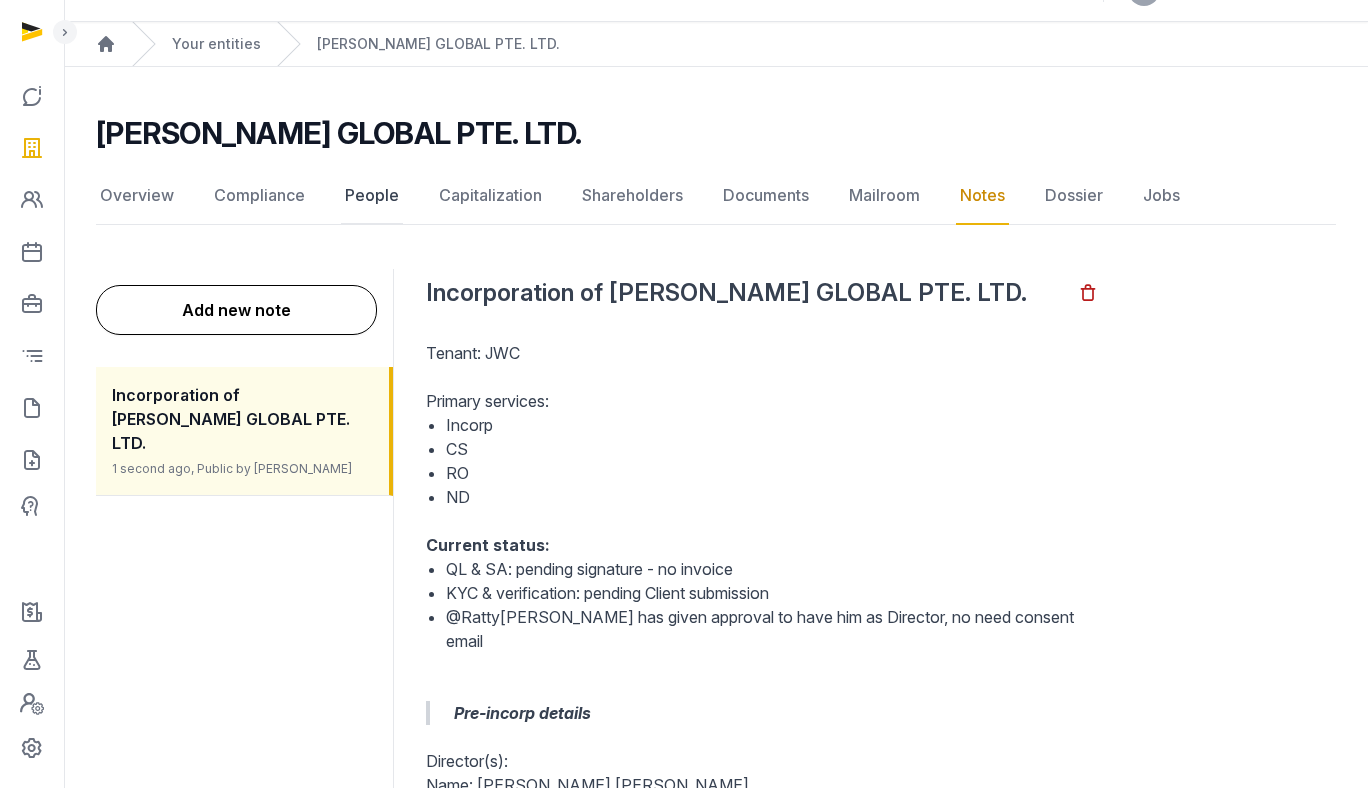 click on "People" 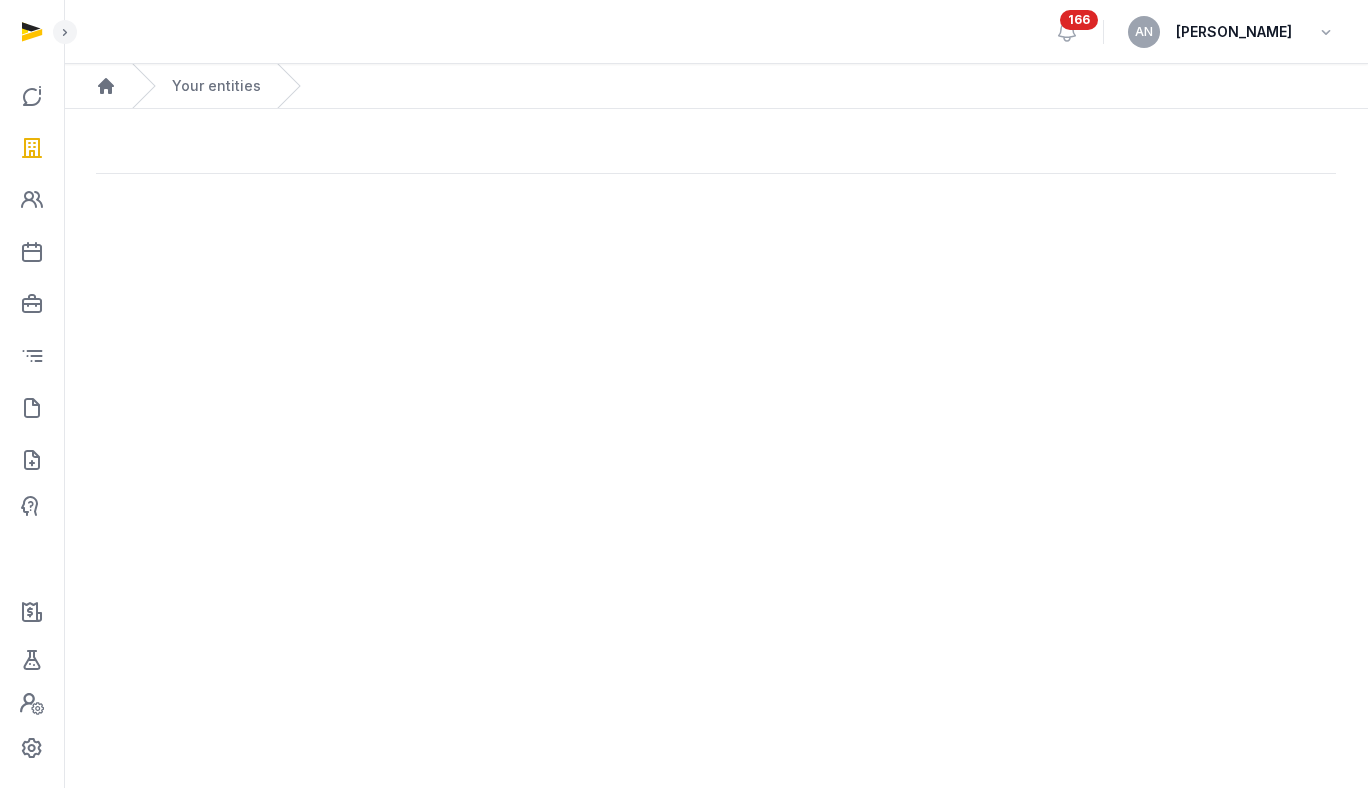 scroll, scrollTop: 0, scrollLeft: 0, axis: both 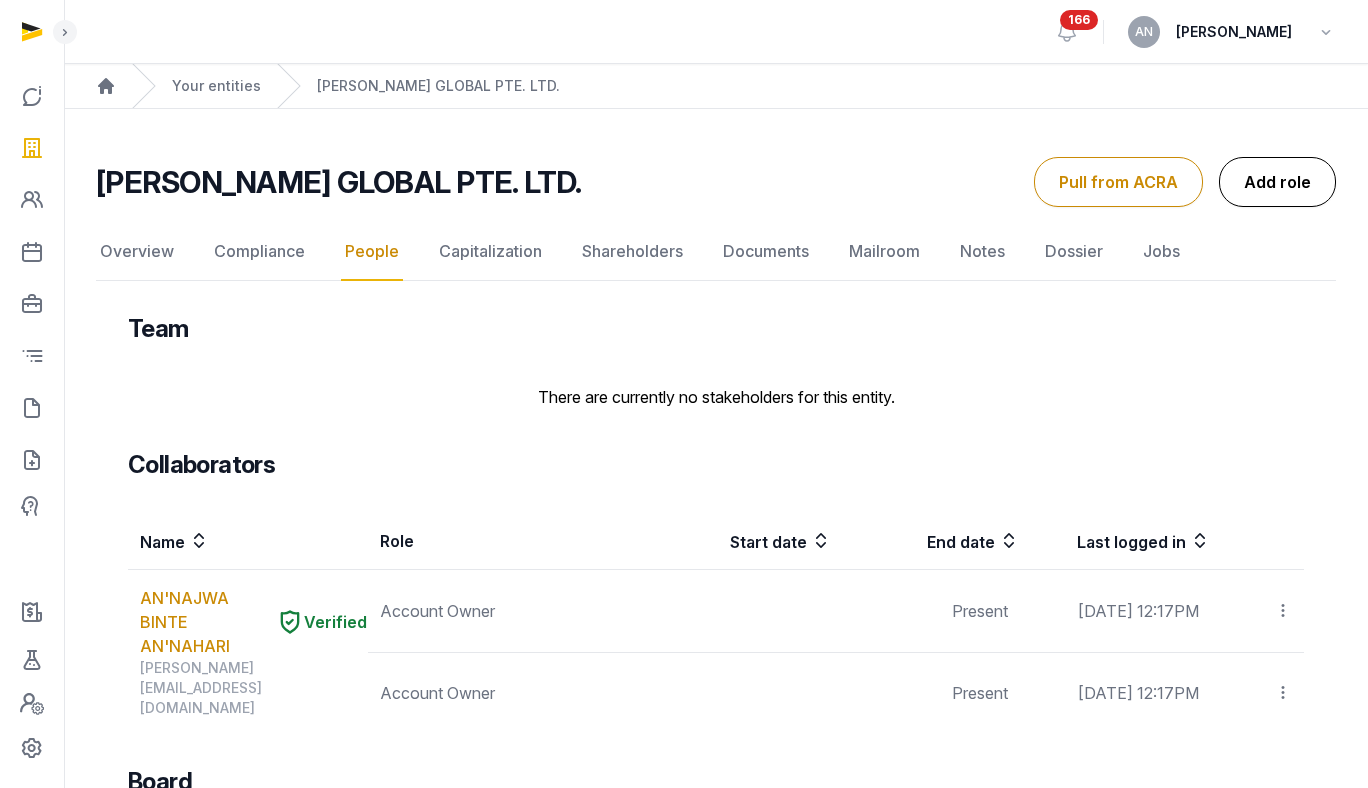 click on "Add role" at bounding box center [1277, 182] 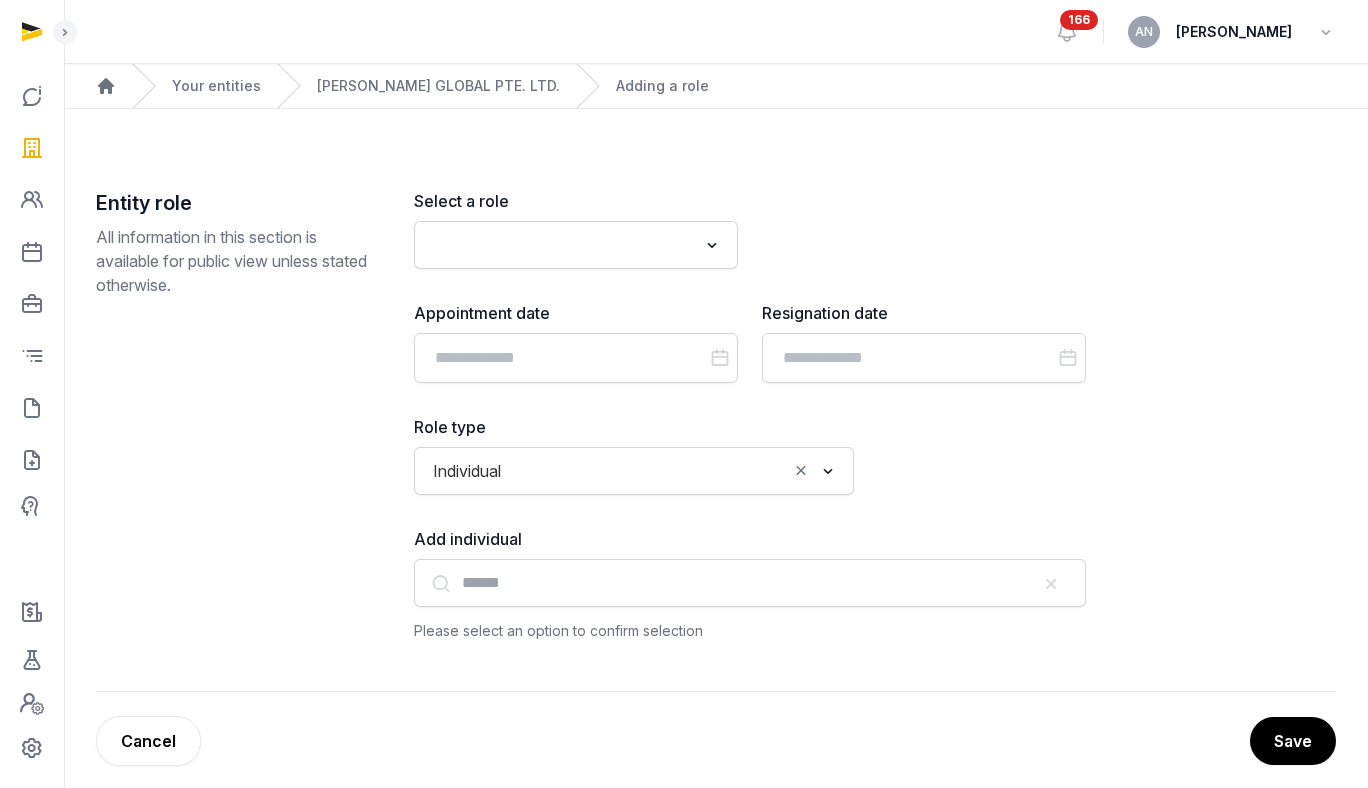 click 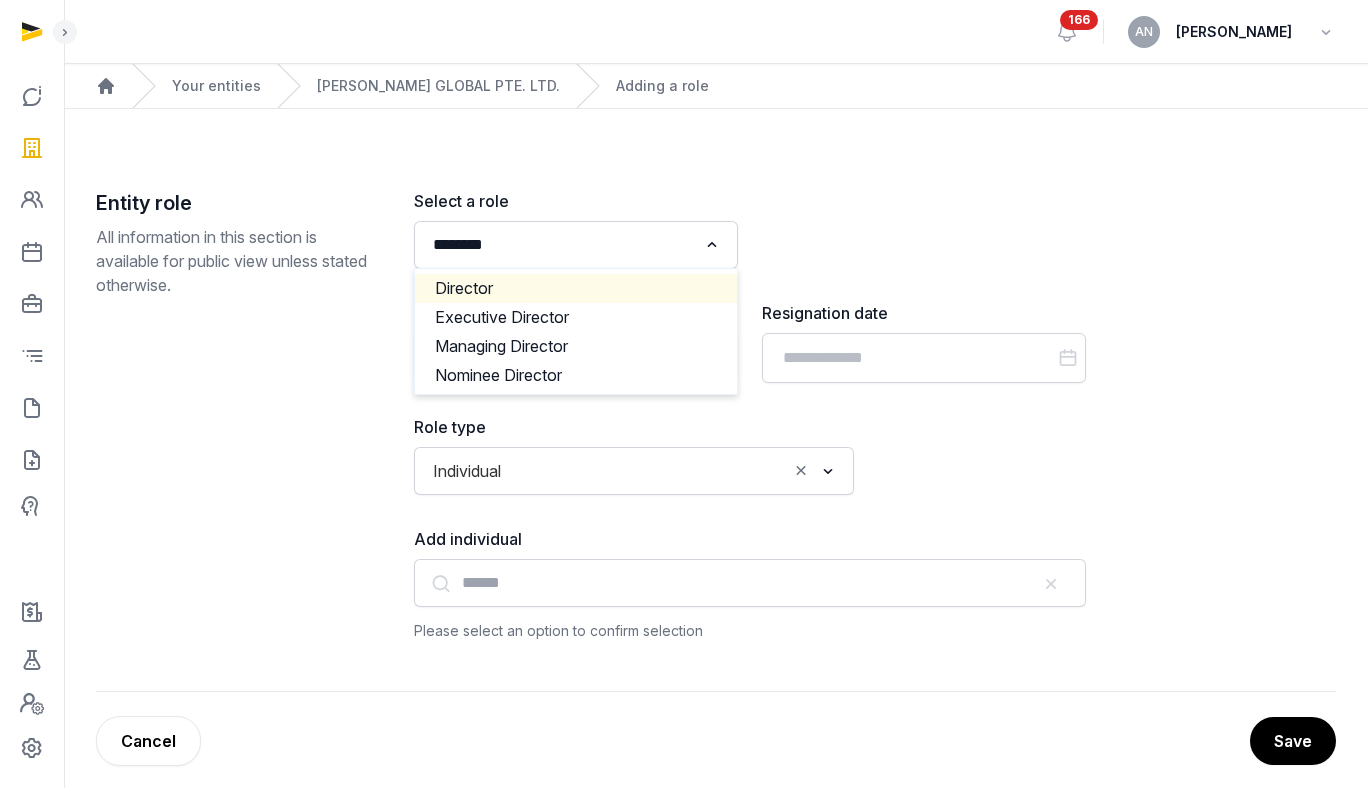 click on "Director" 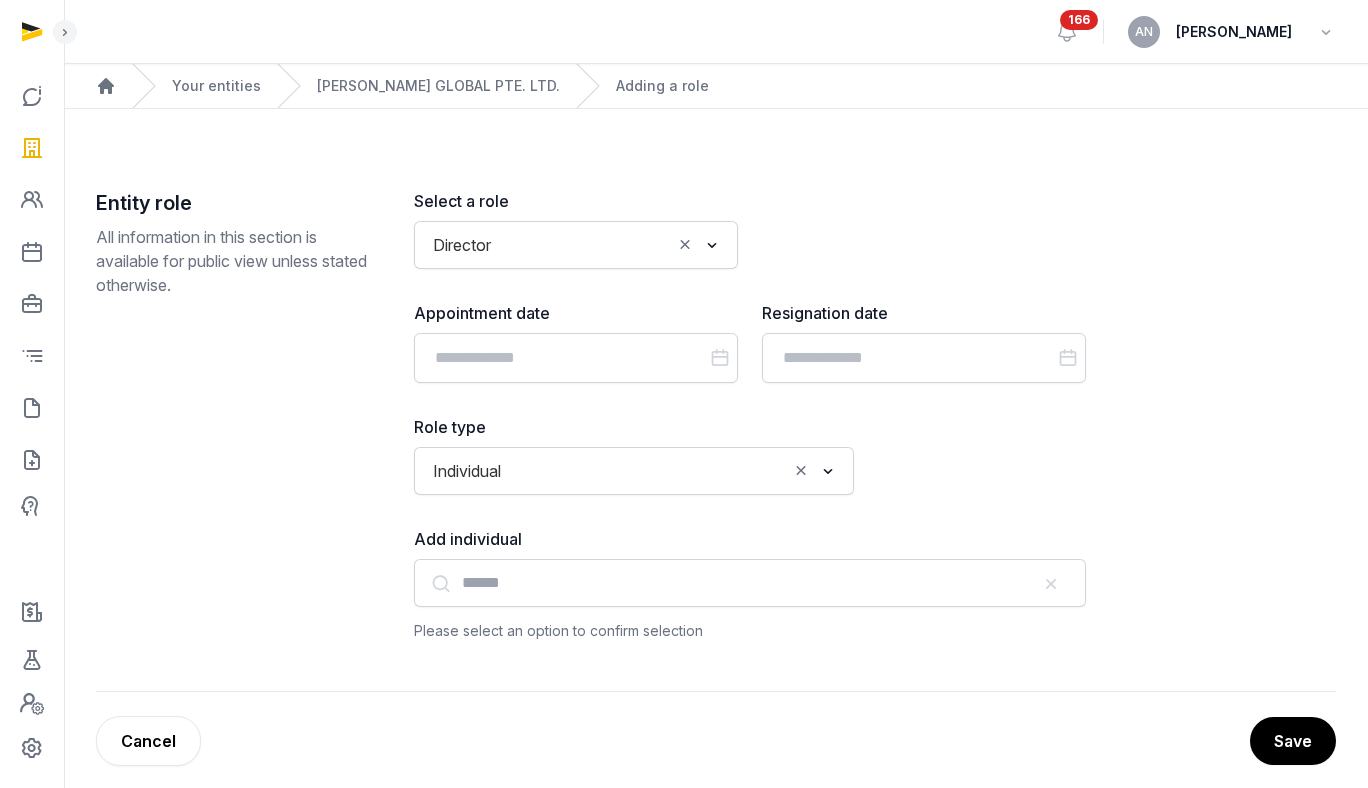 click 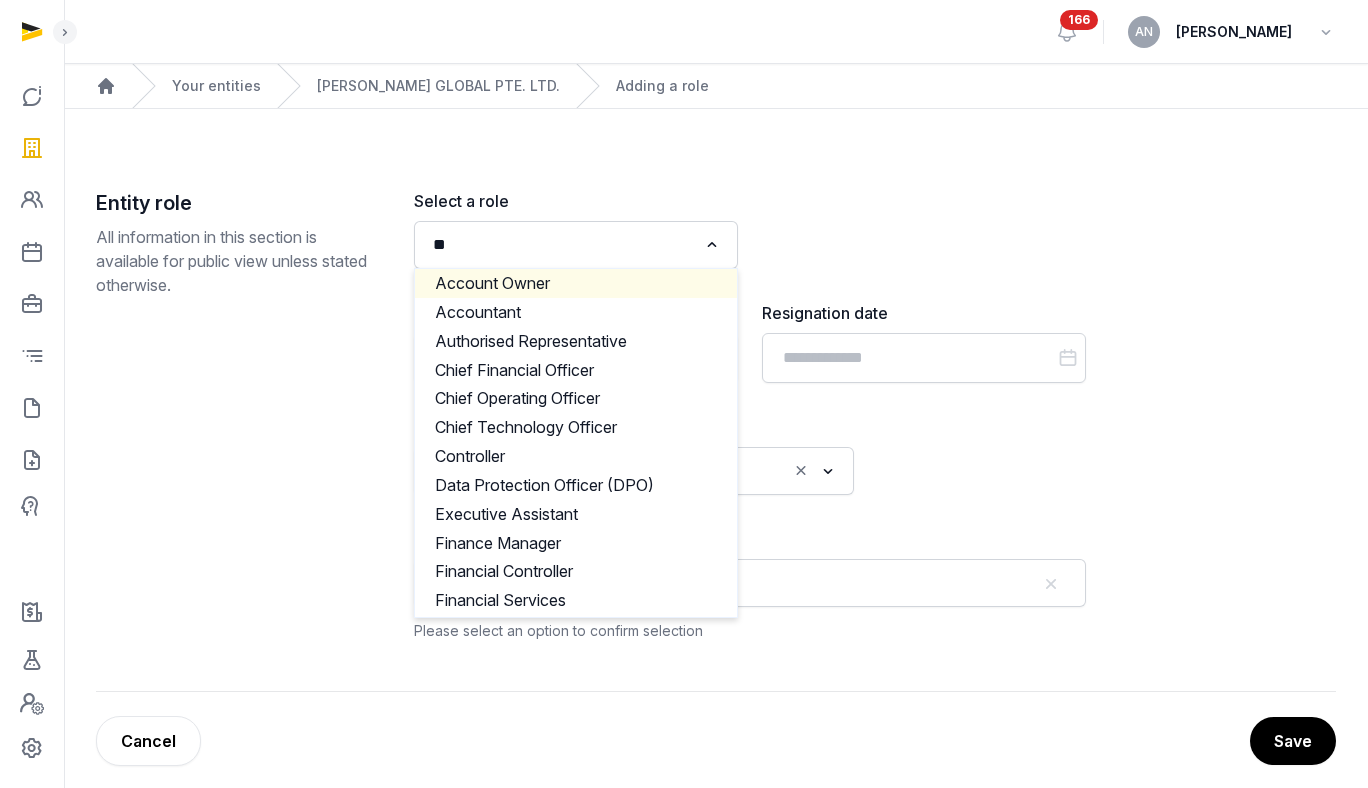 scroll, scrollTop: 0, scrollLeft: 0, axis: both 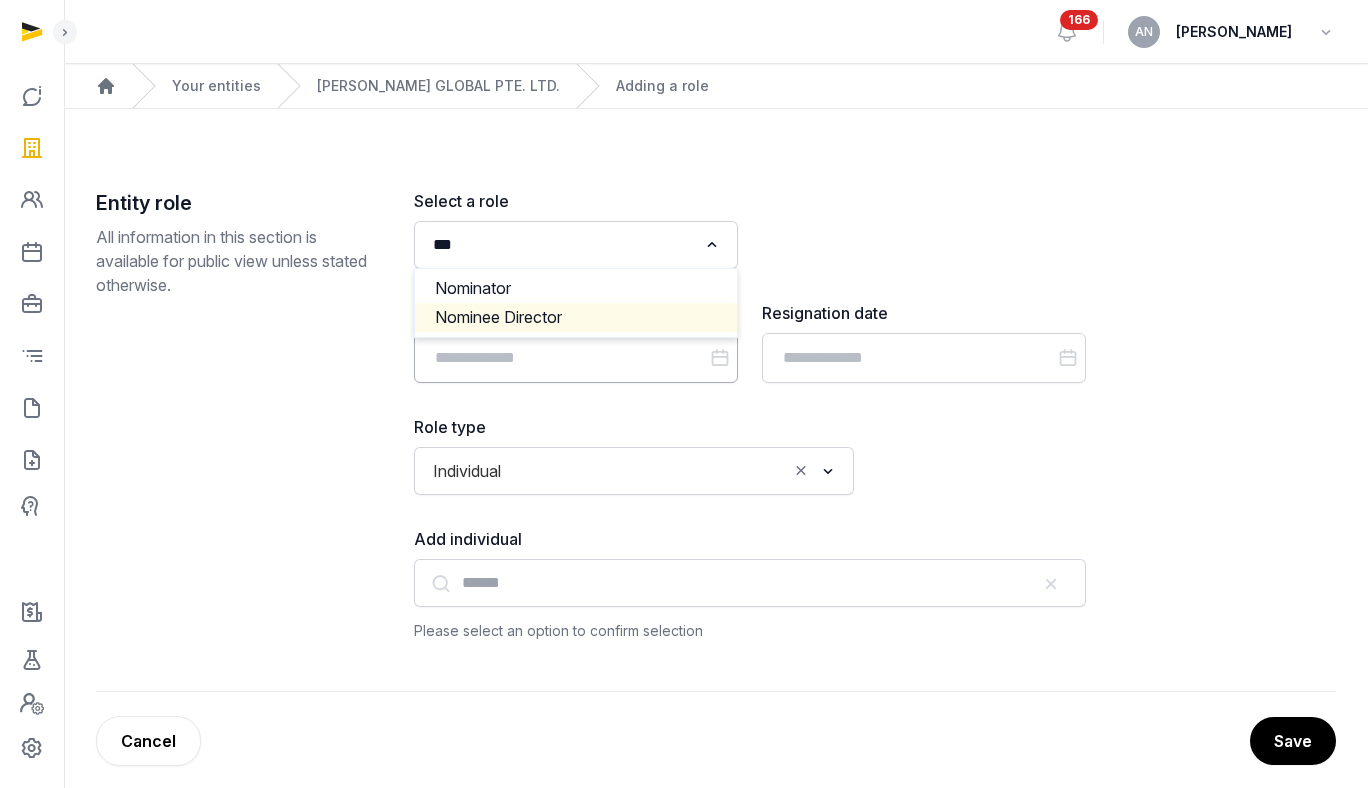drag, startPoint x: 551, startPoint y: 314, endPoint x: 552, endPoint y: 353, distance: 39.012817 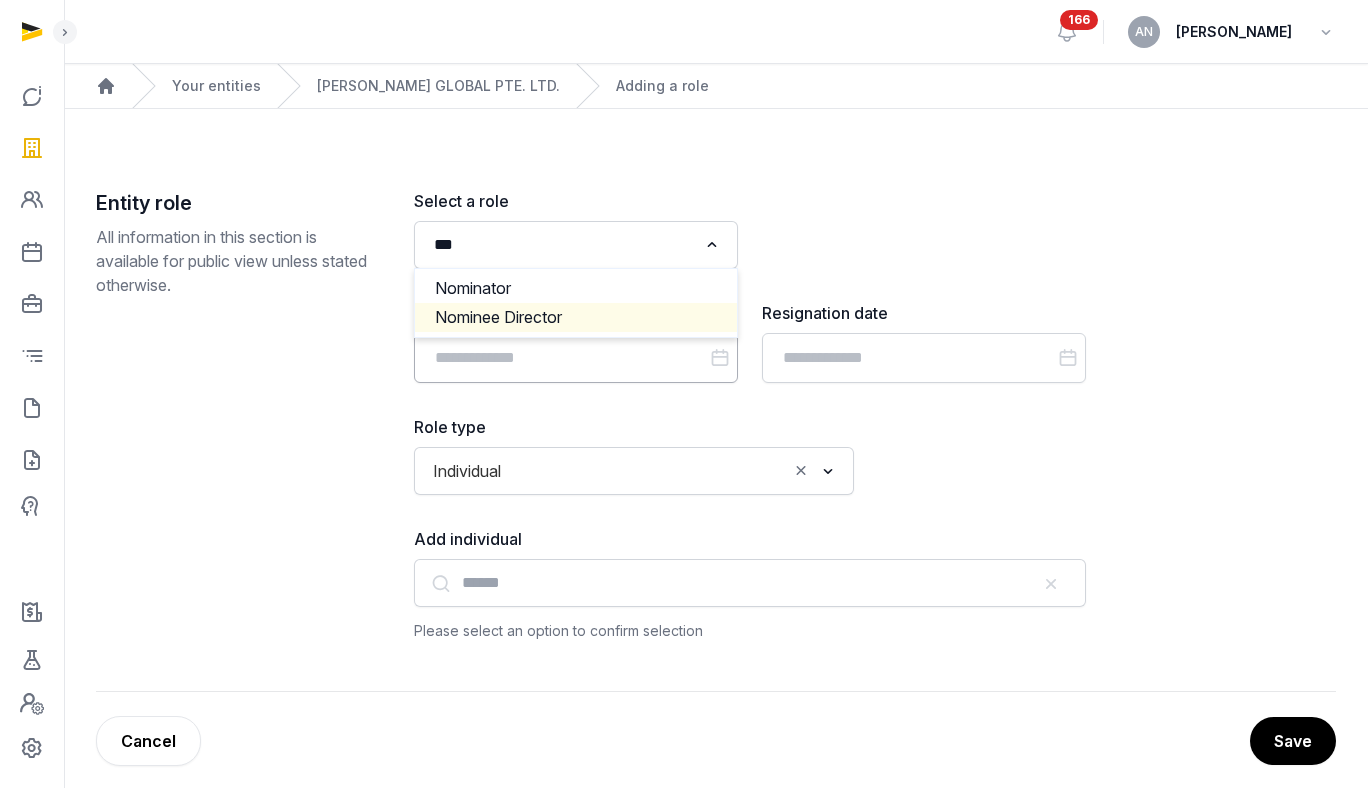 type 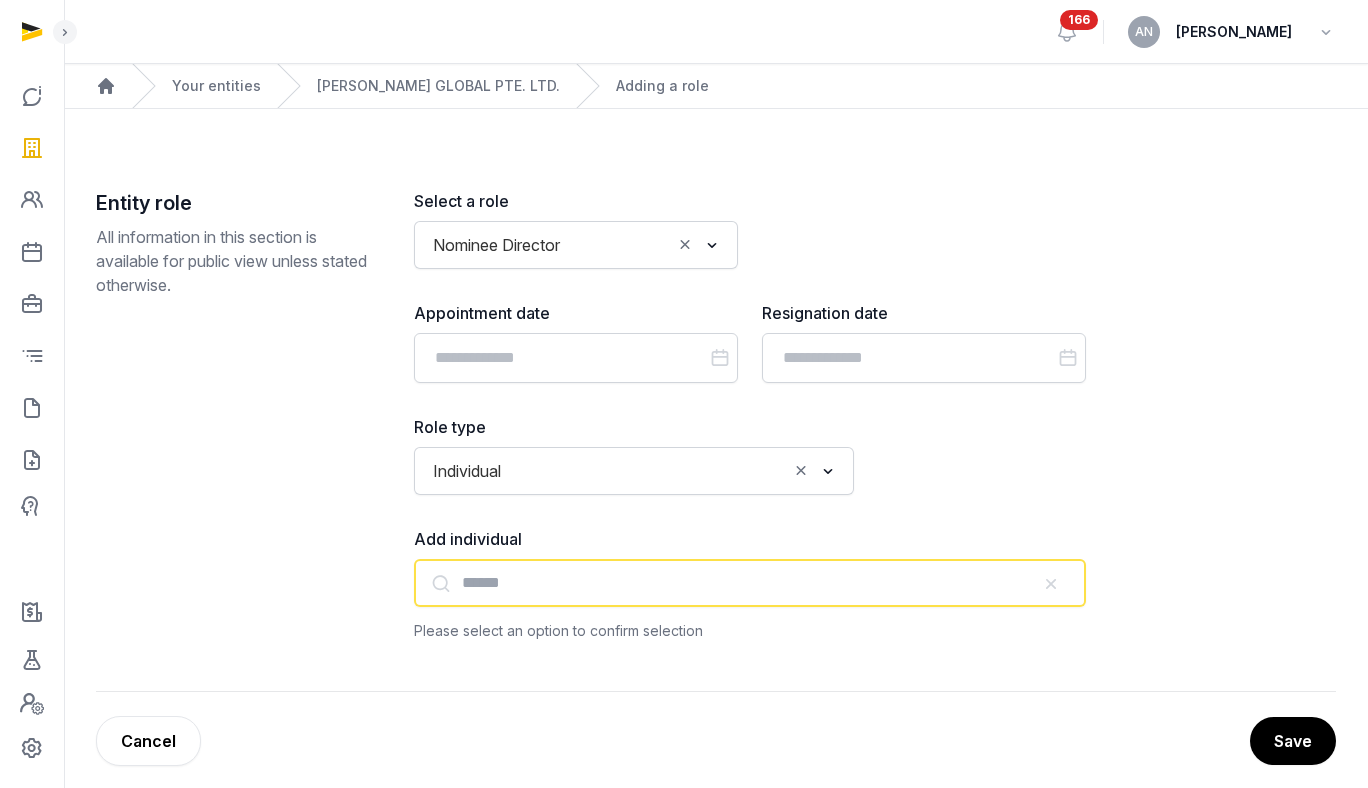 click at bounding box center (750, 583) 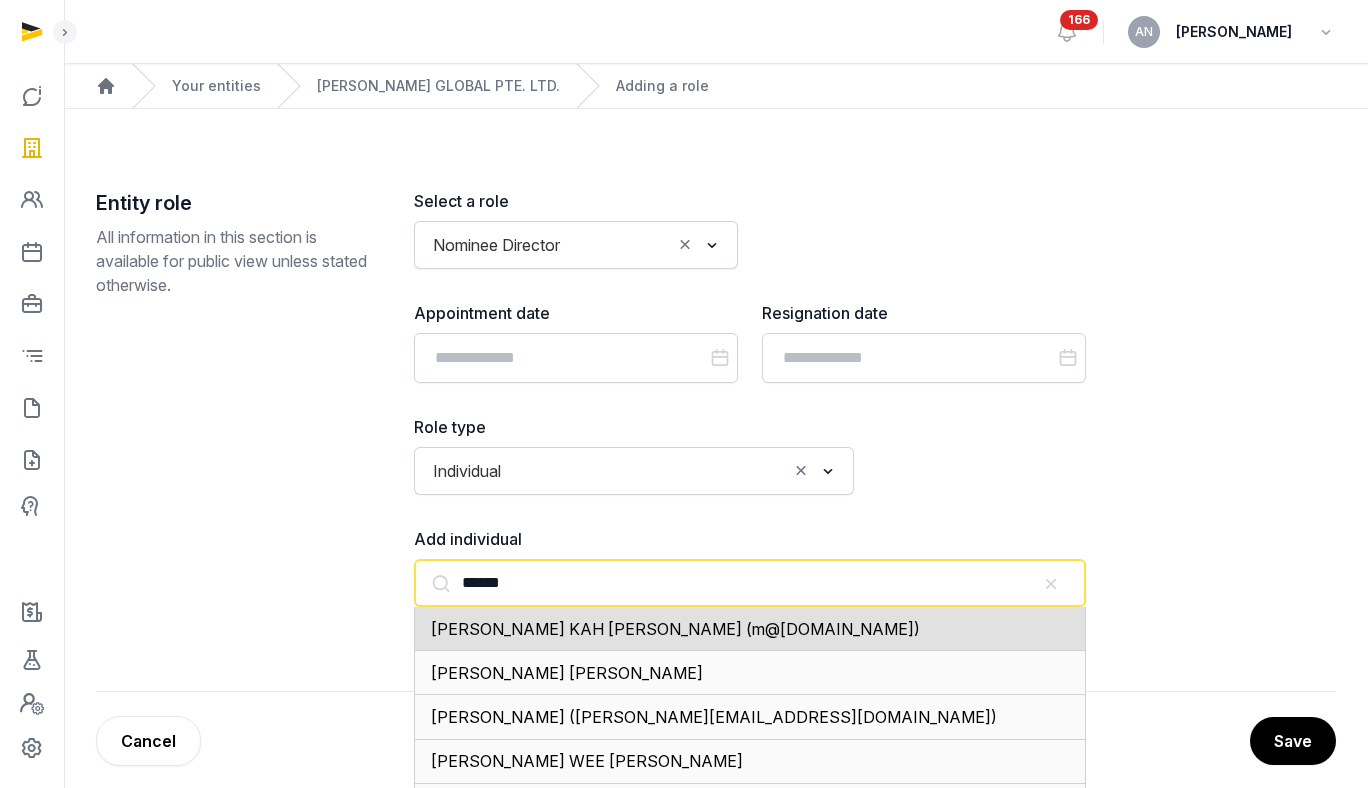 click on "[PERSON_NAME] KAH [PERSON_NAME] (m@[DOMAIN_NAME])" 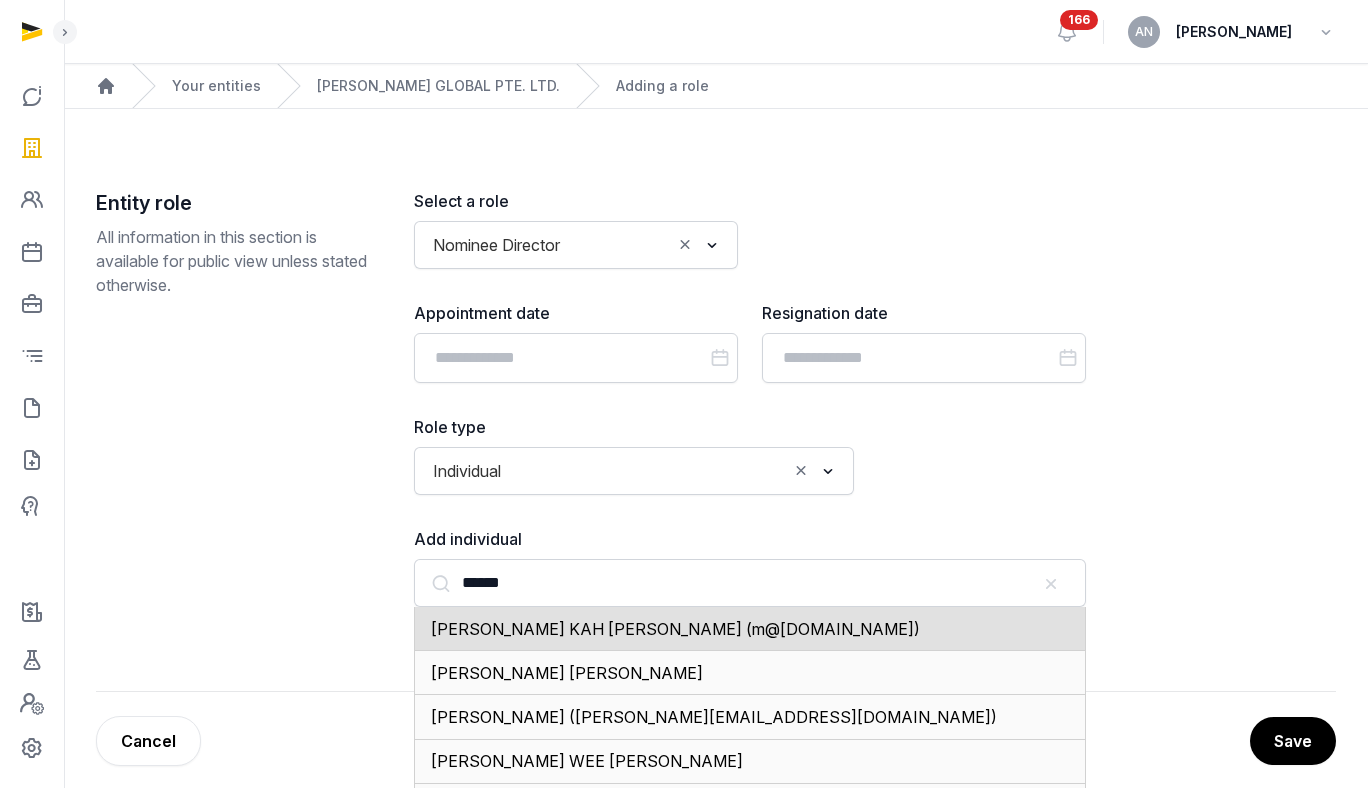 type on "**********" 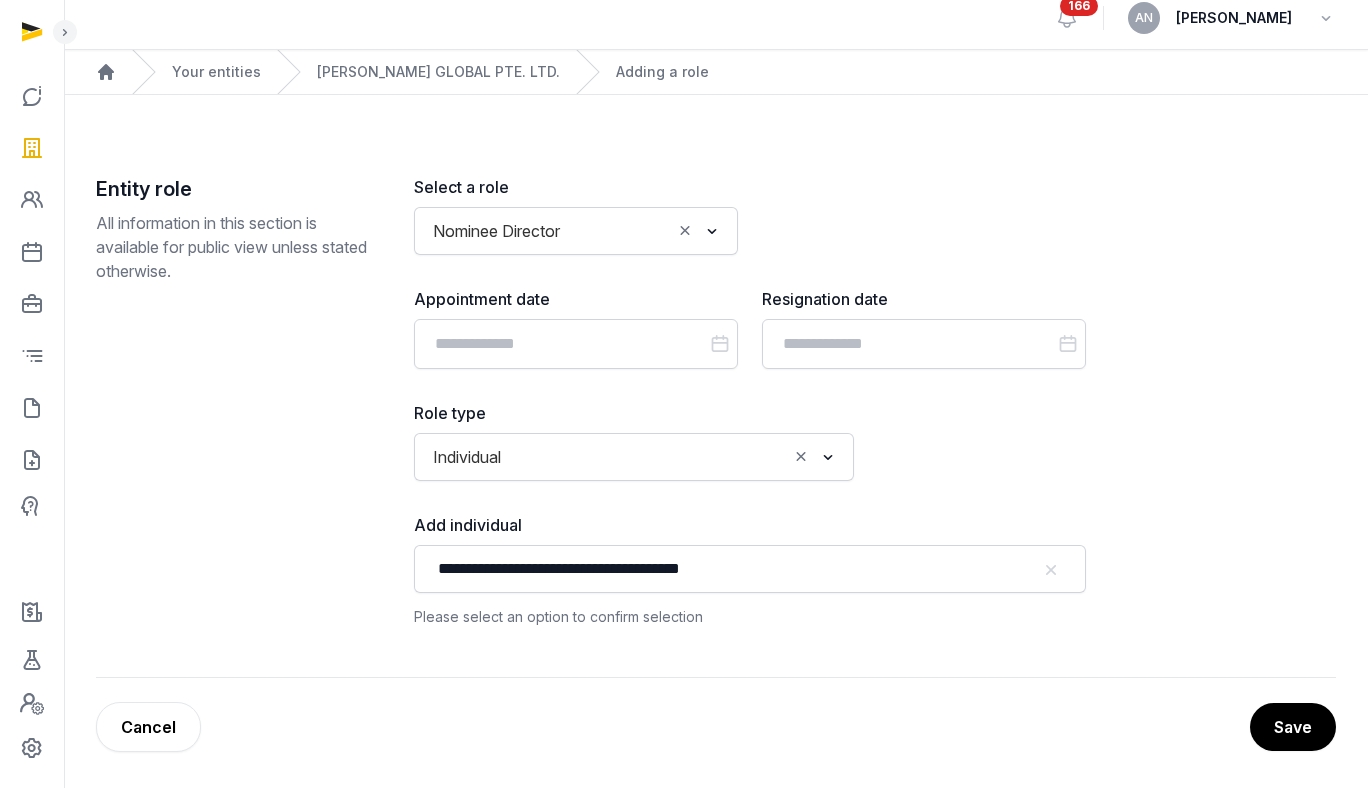 scroll, scrollTop: 18, scrollLeft: 0, axis: vertical 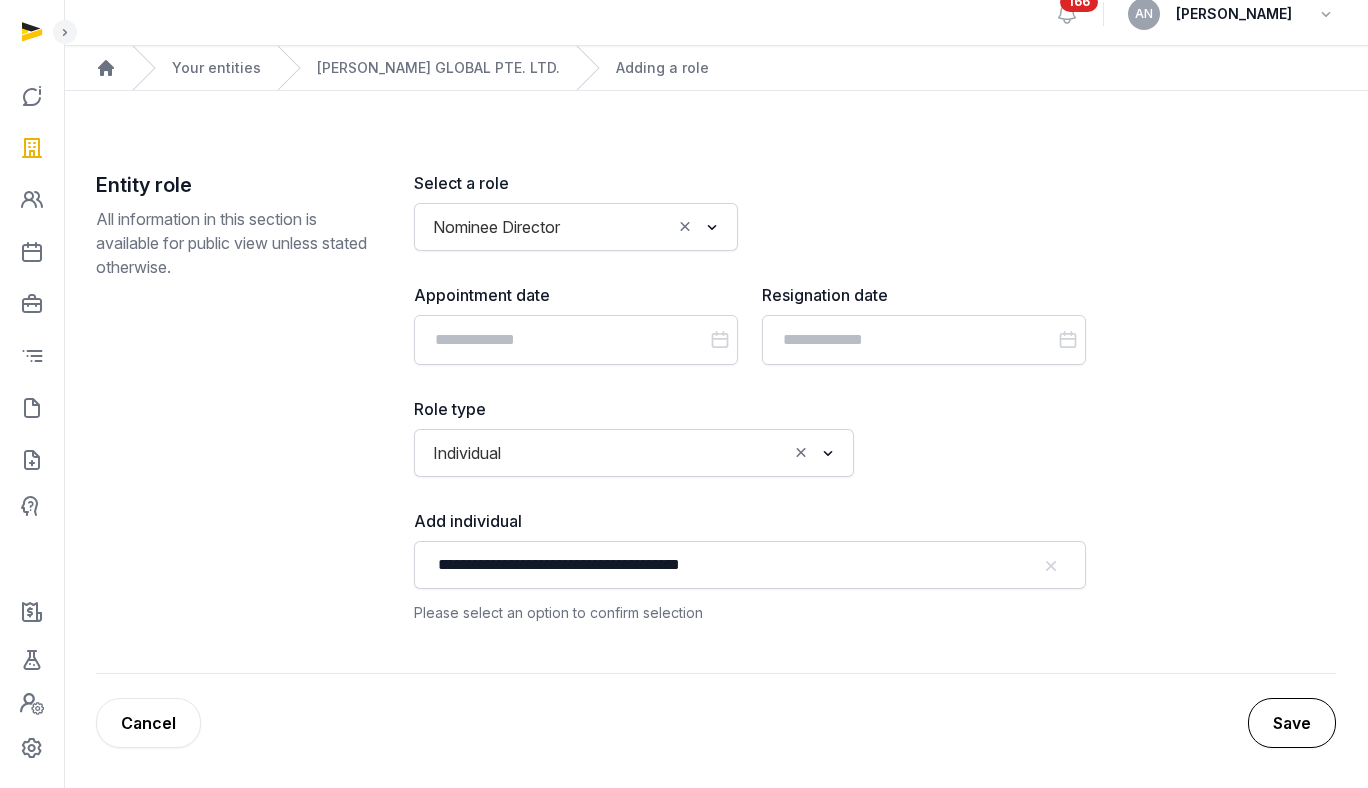 click on "Save" at bounding box center (1292, 723) 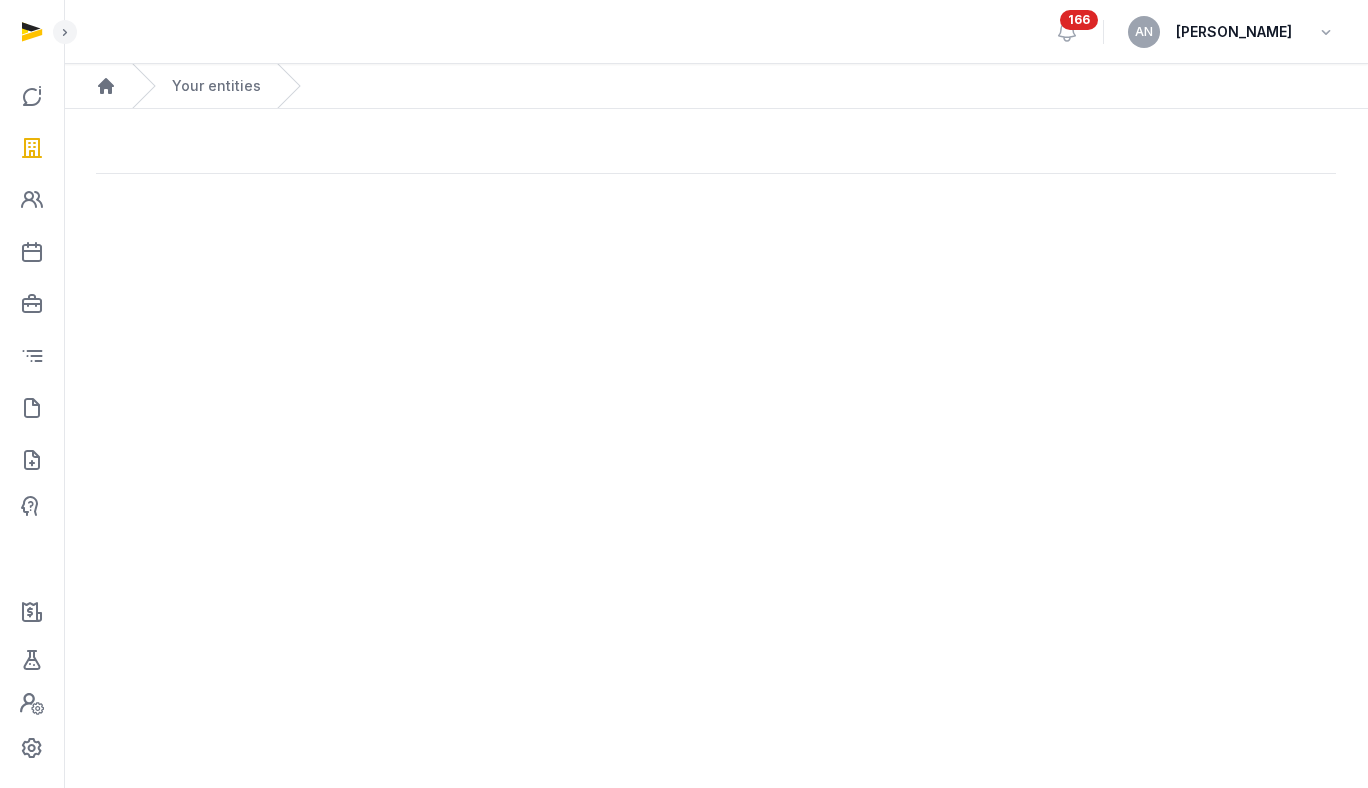 scroll, scrollTop: 0, scrollLeft: 0, axis: both 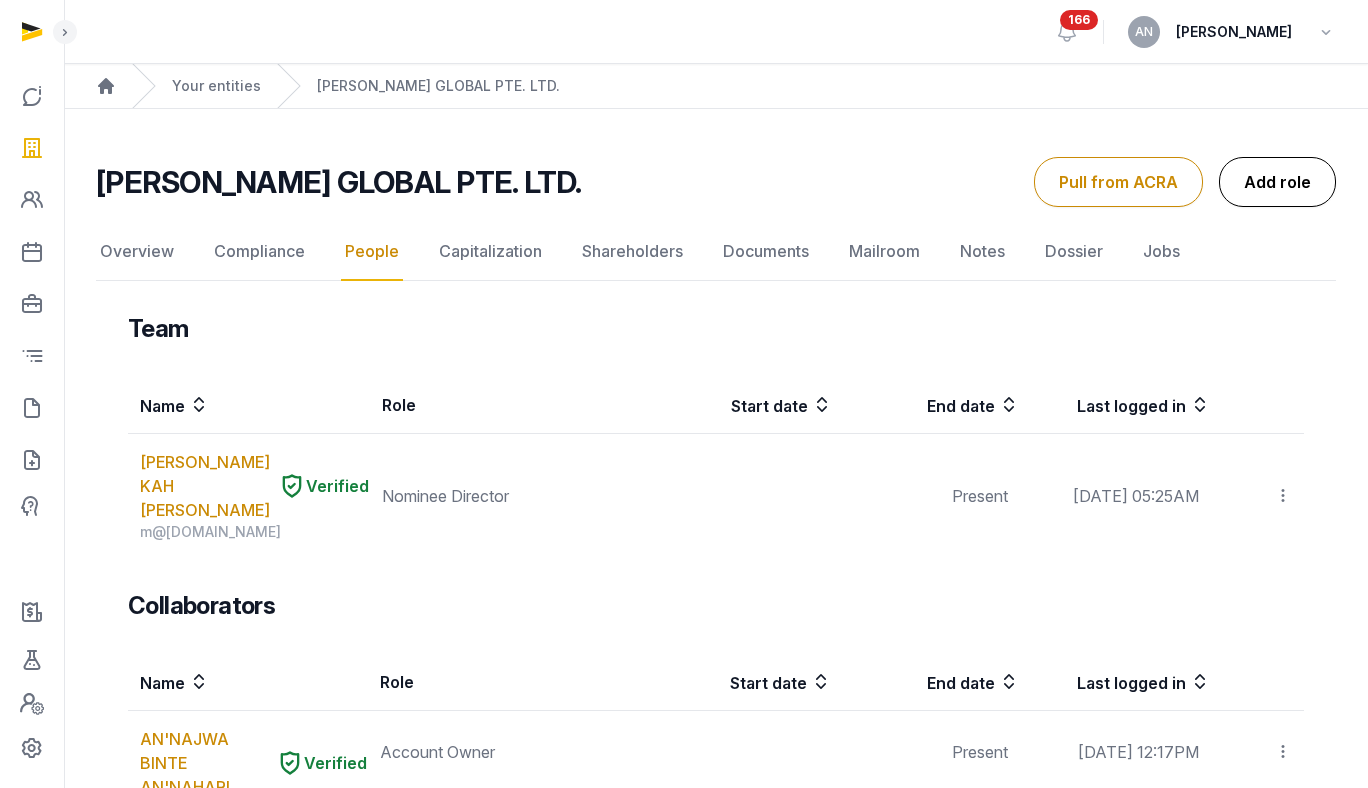 click on "Add role" at bounding box center [1277, 182] 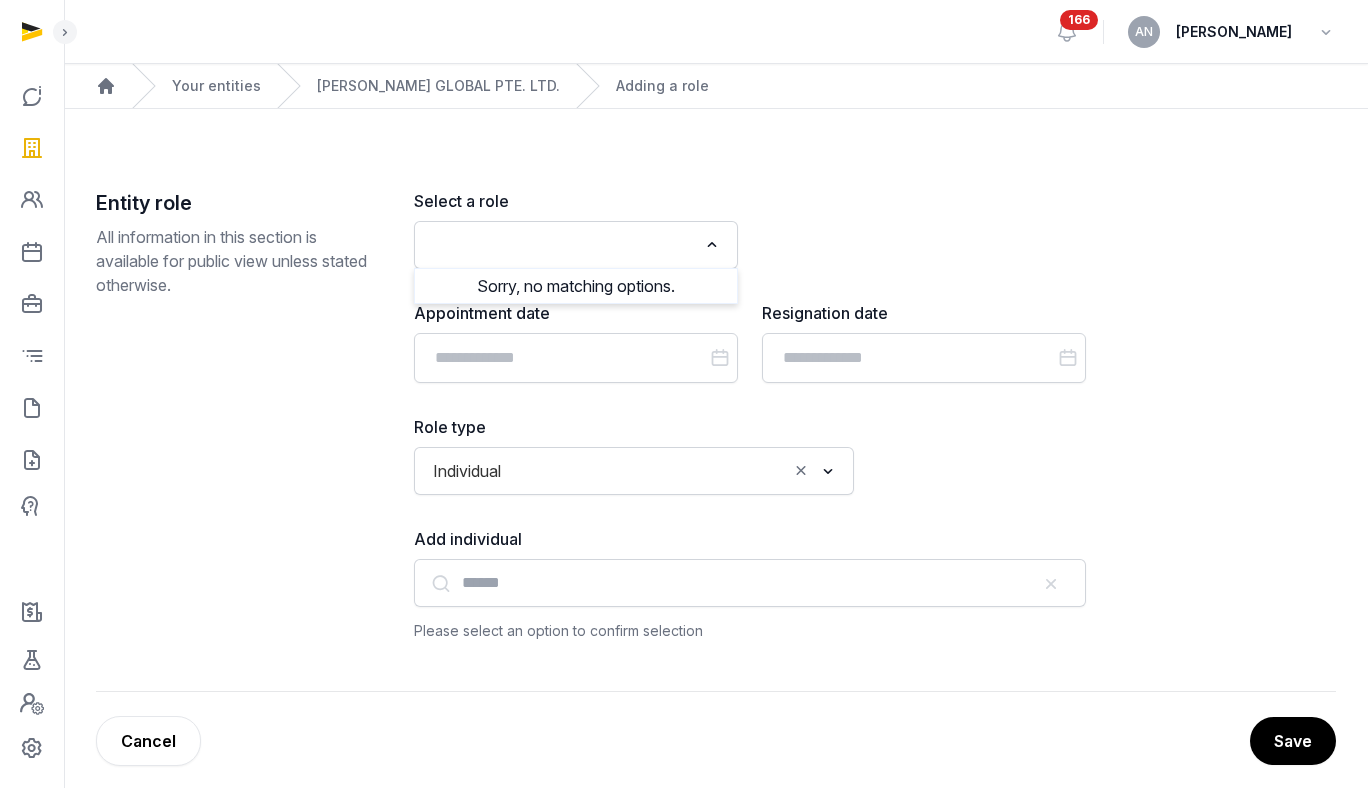 click 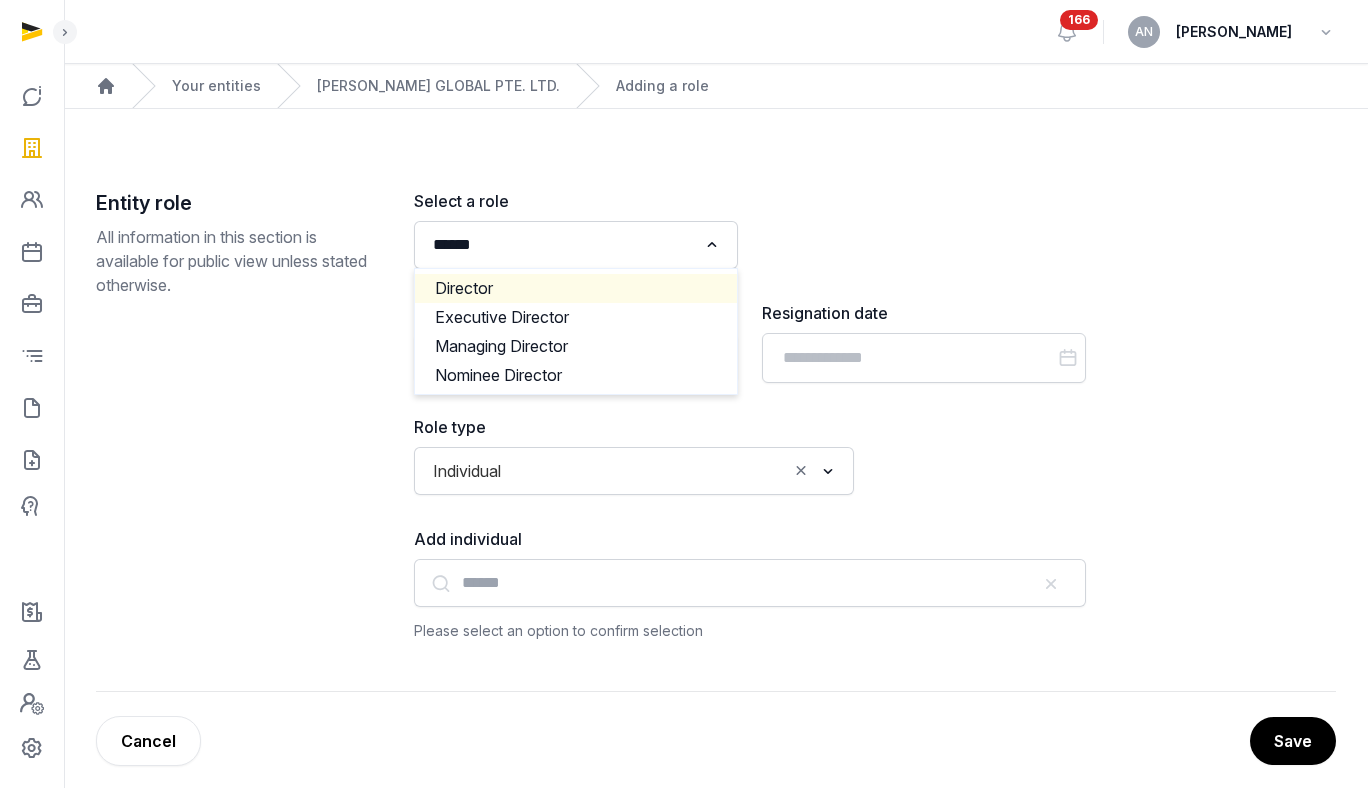 click on "Director" 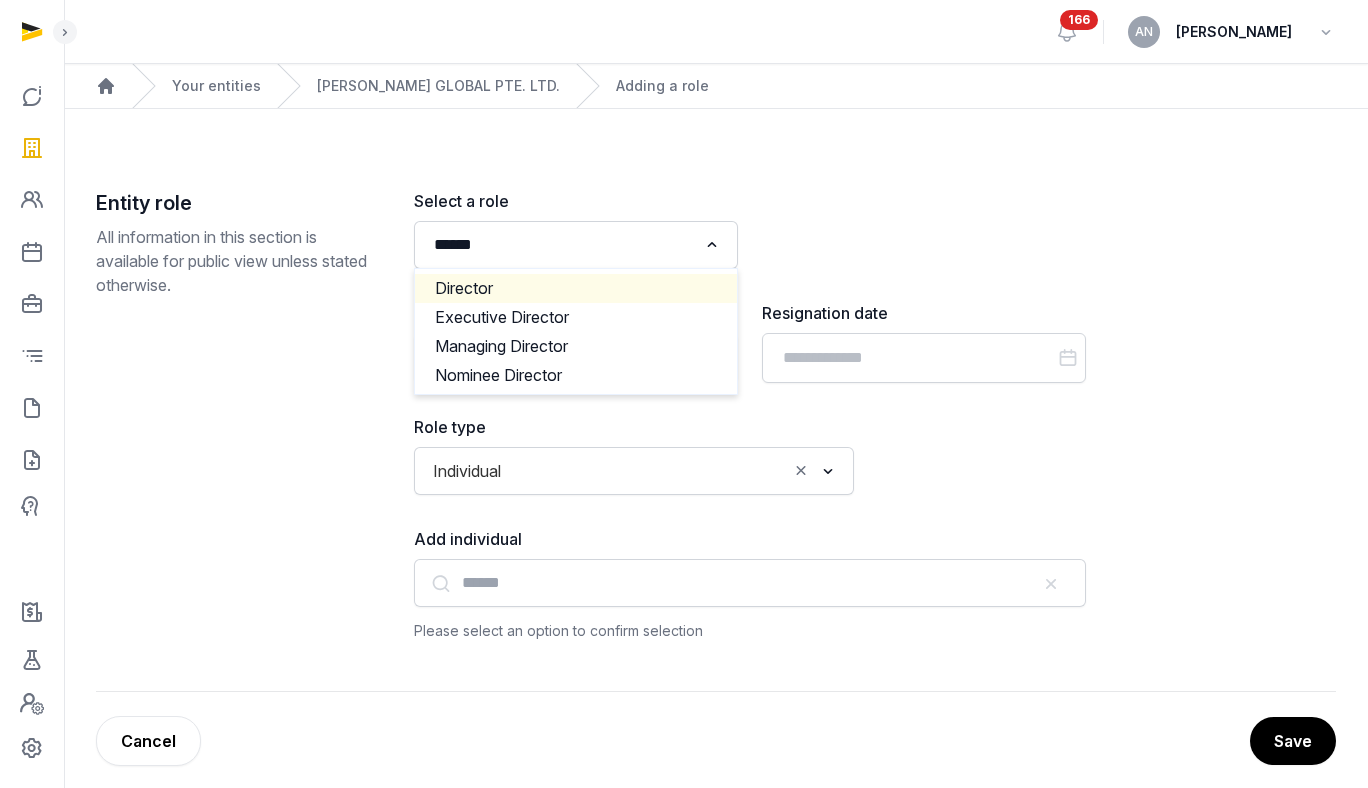 type 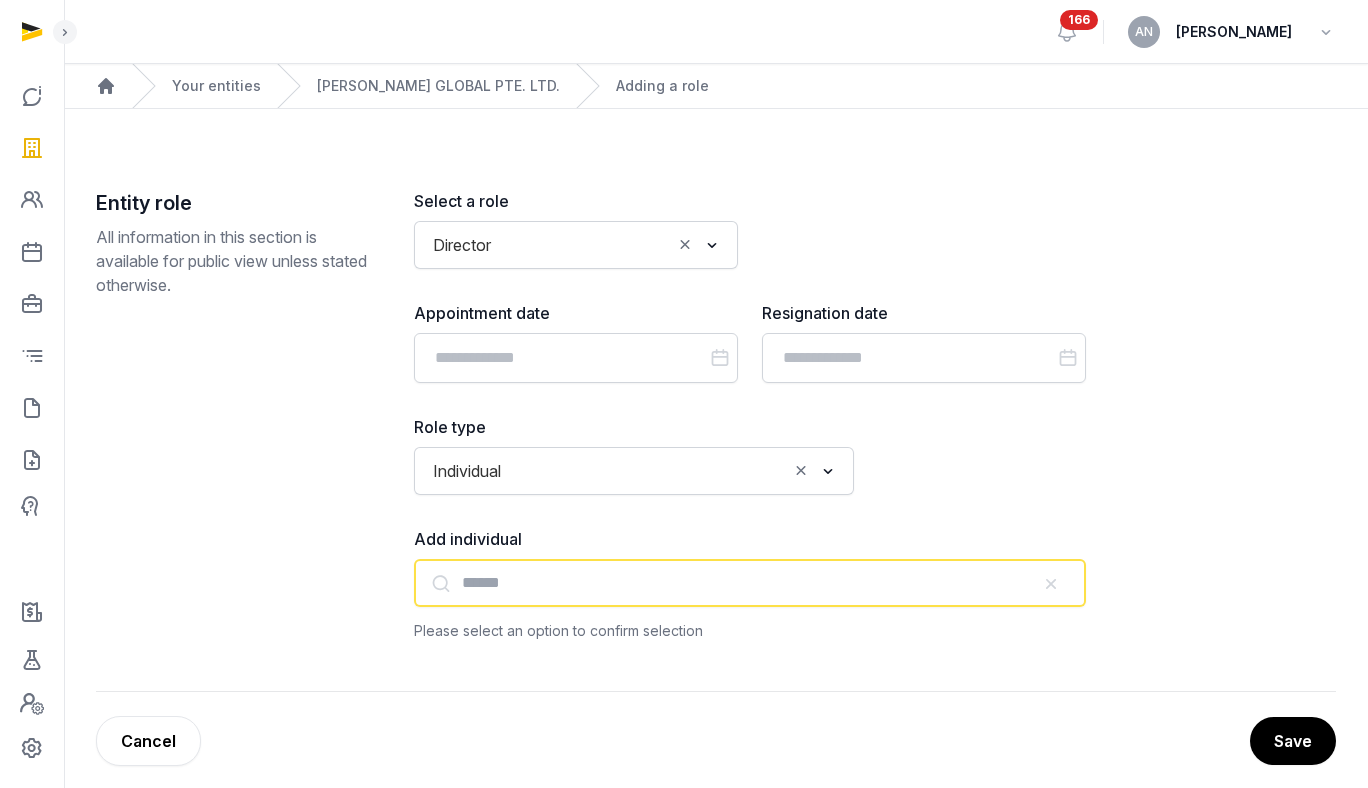 click at bounding box center [750, 583] 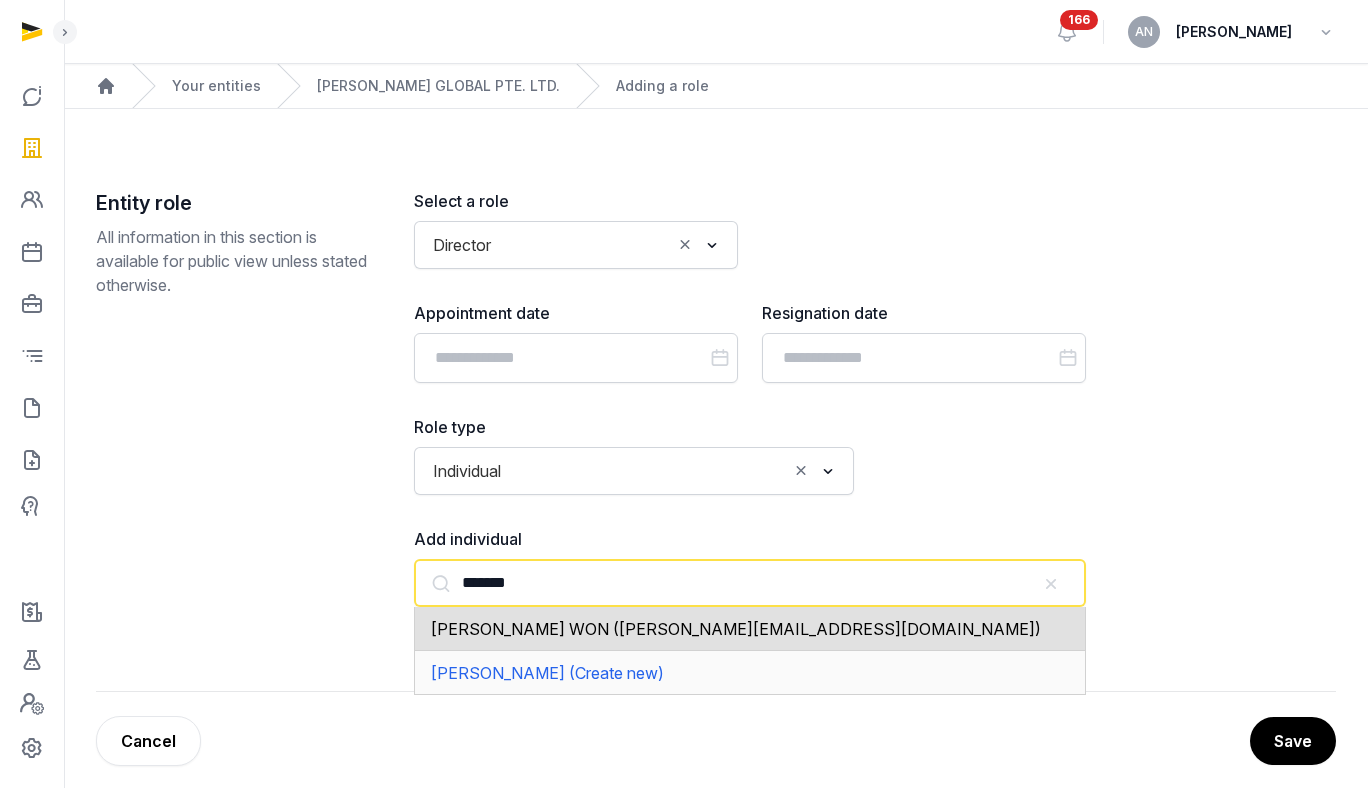 paste on "*******" 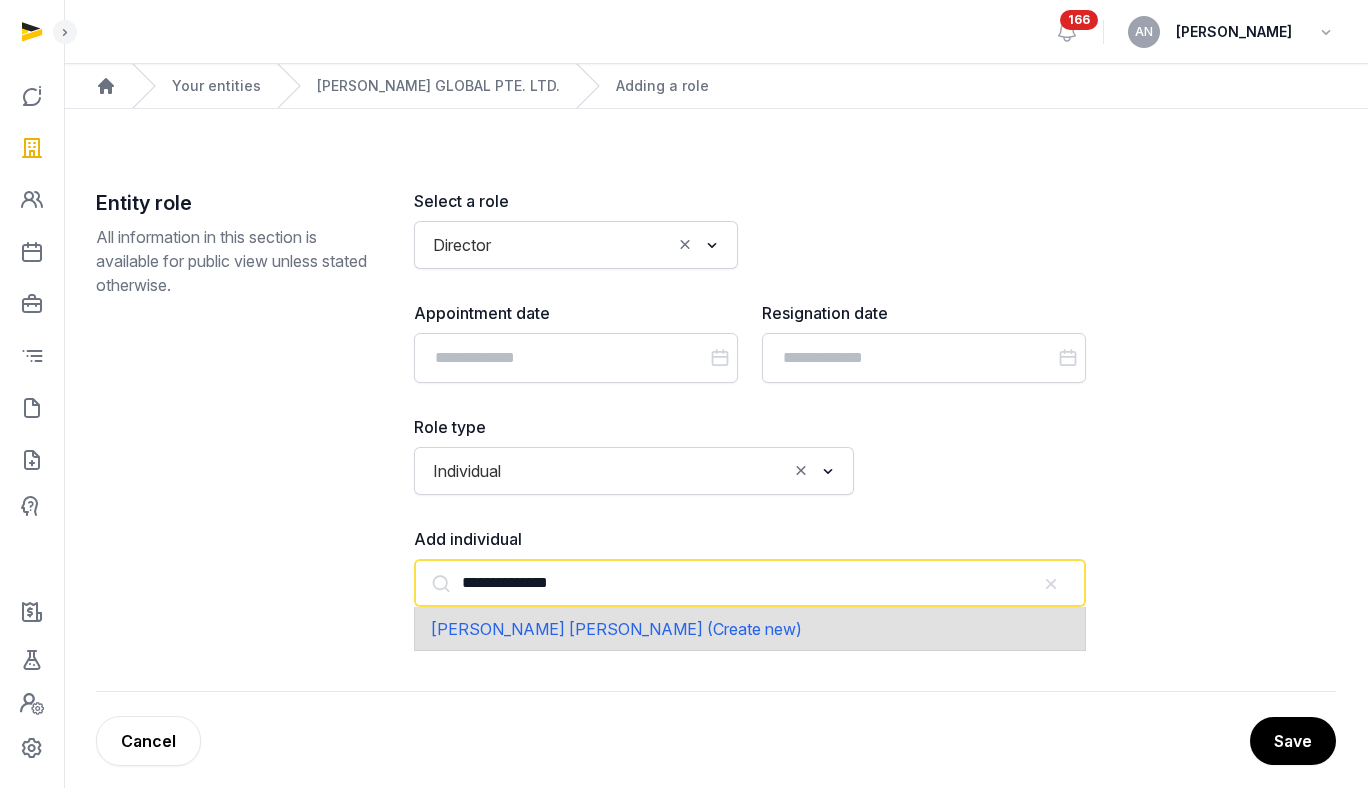 click on "[PERSON_NAME] [PERSON_NAME] (Create new)" 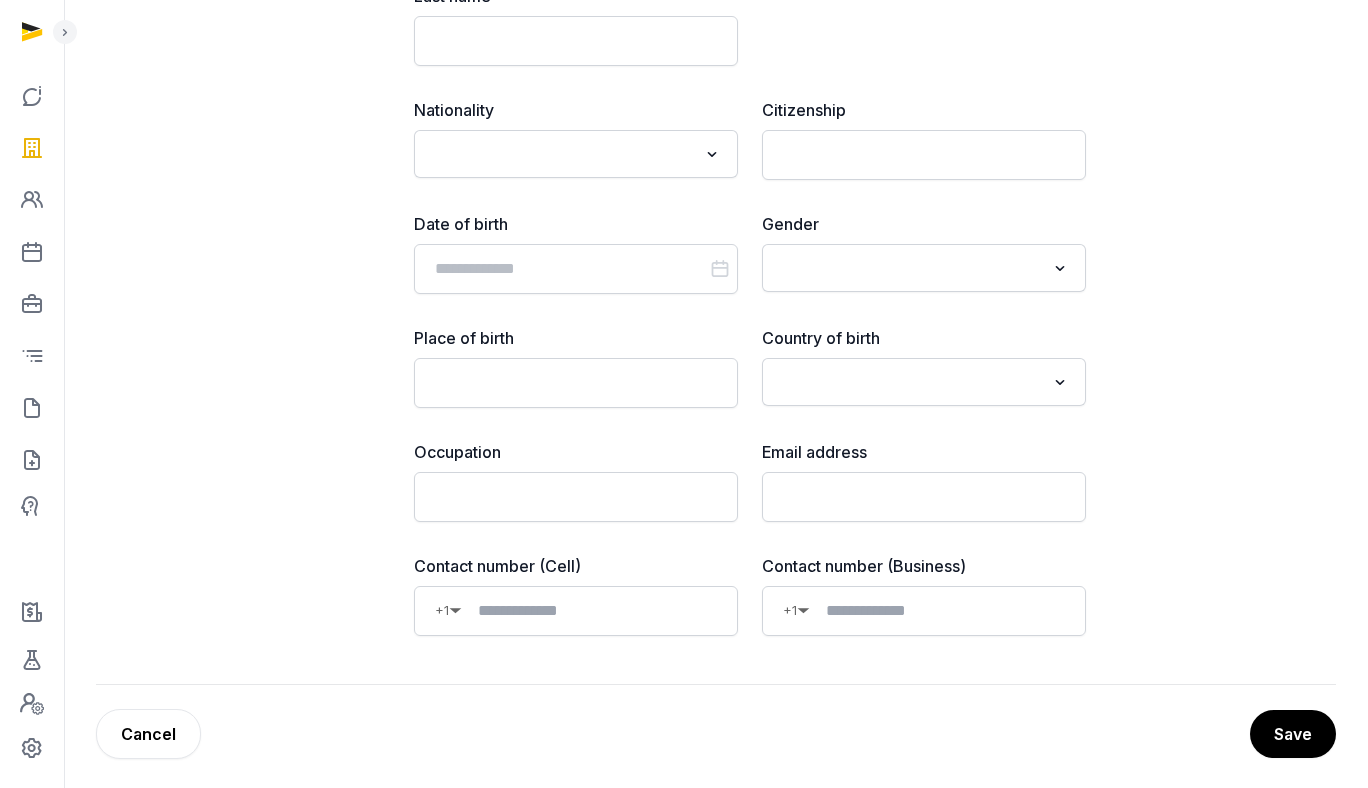 scroll, scrollTop: 1096, scrollLeft: 0, axis: vertical 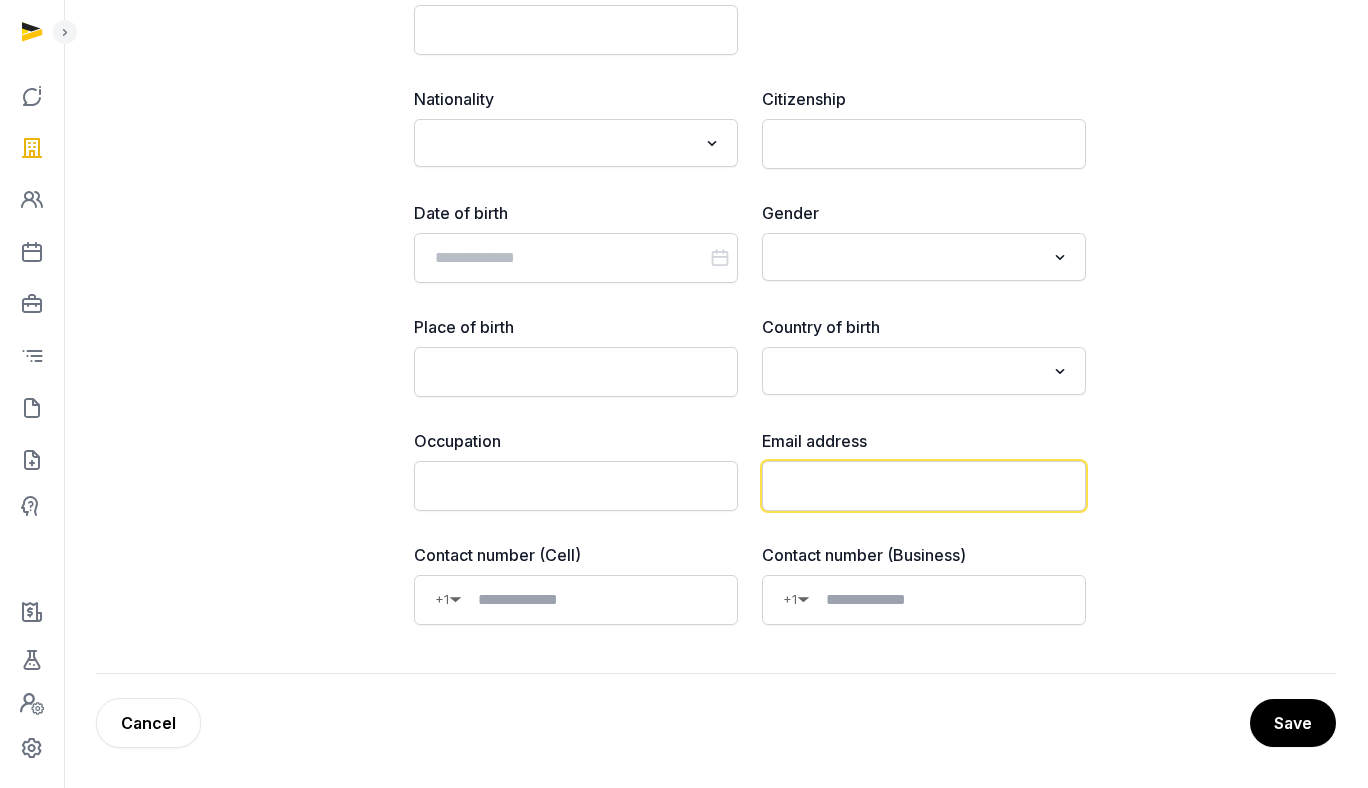 click 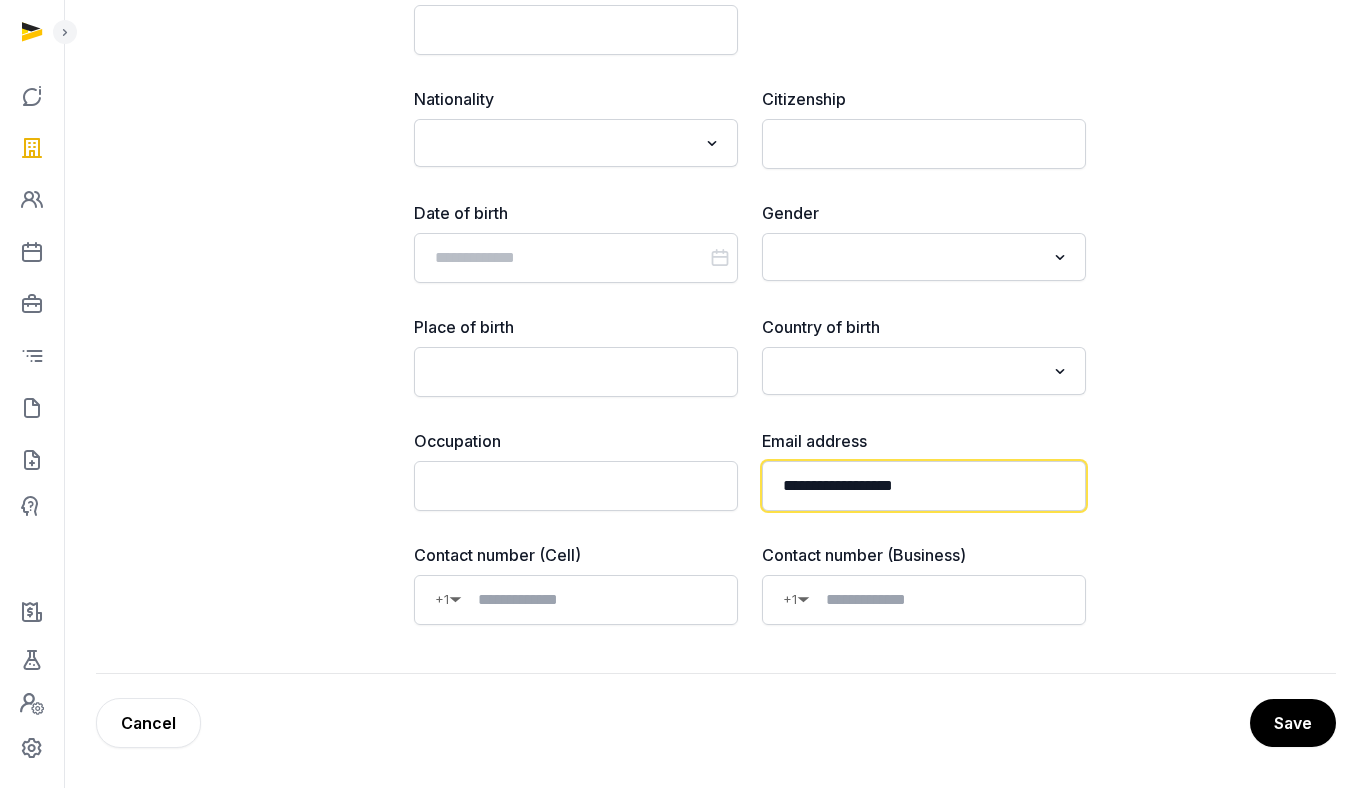 type on "**********" 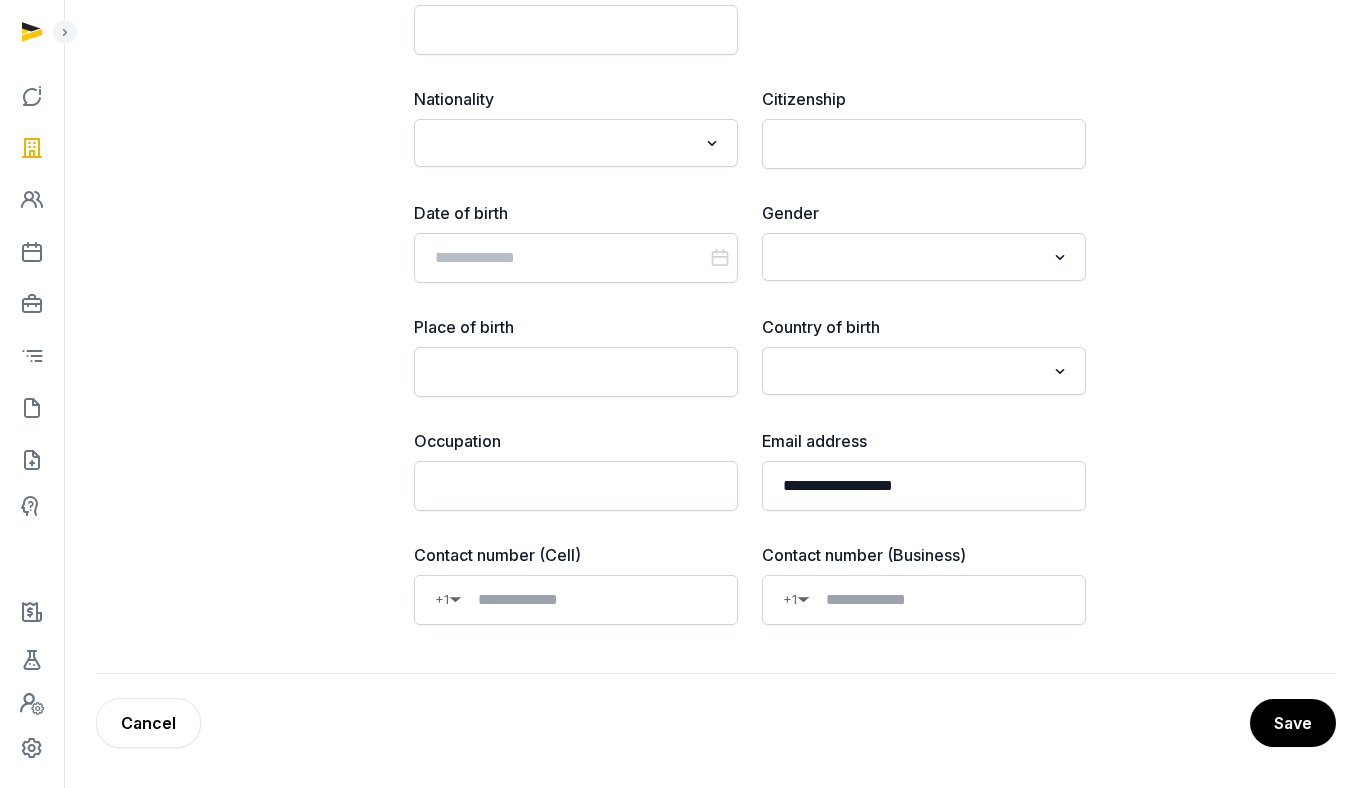click on "+1 ▼" 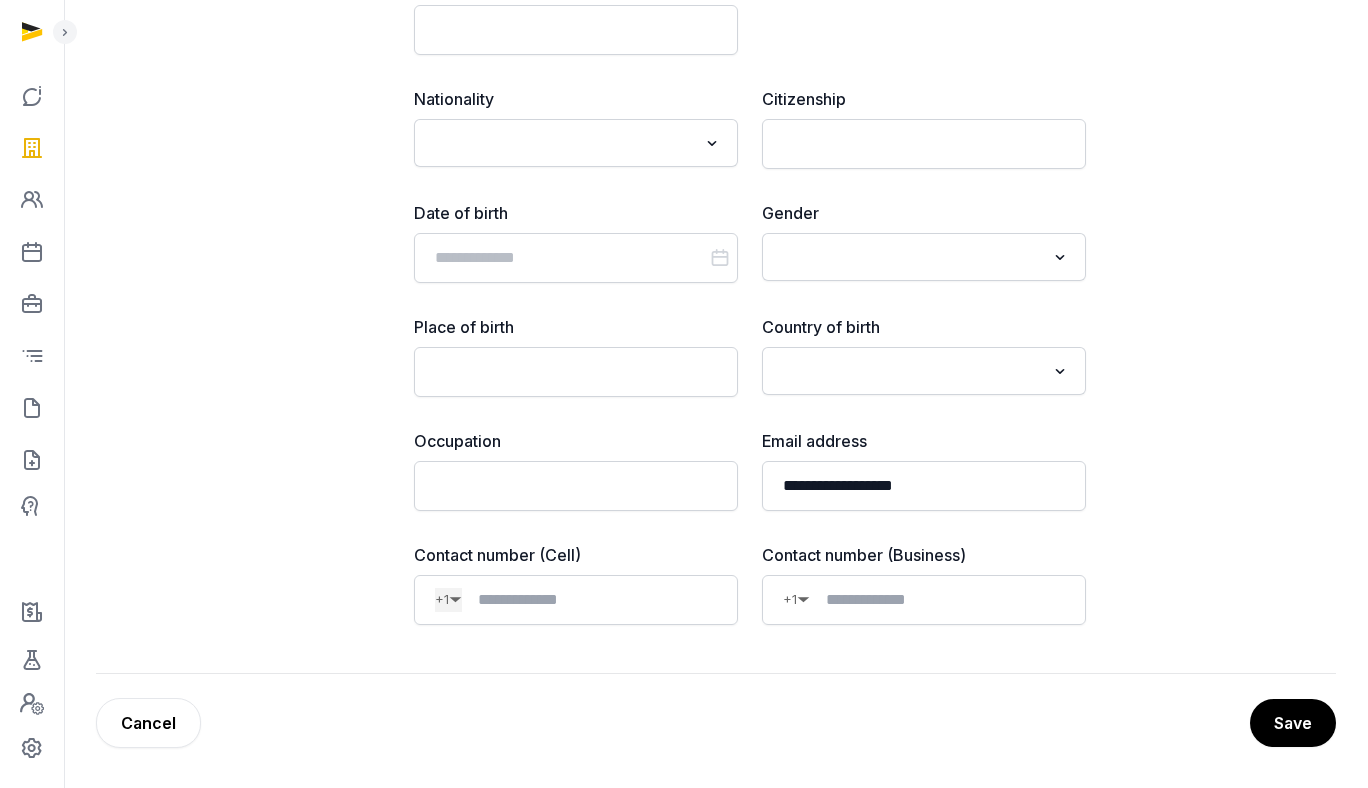 click on "+1" at bounding box center [442, 600] 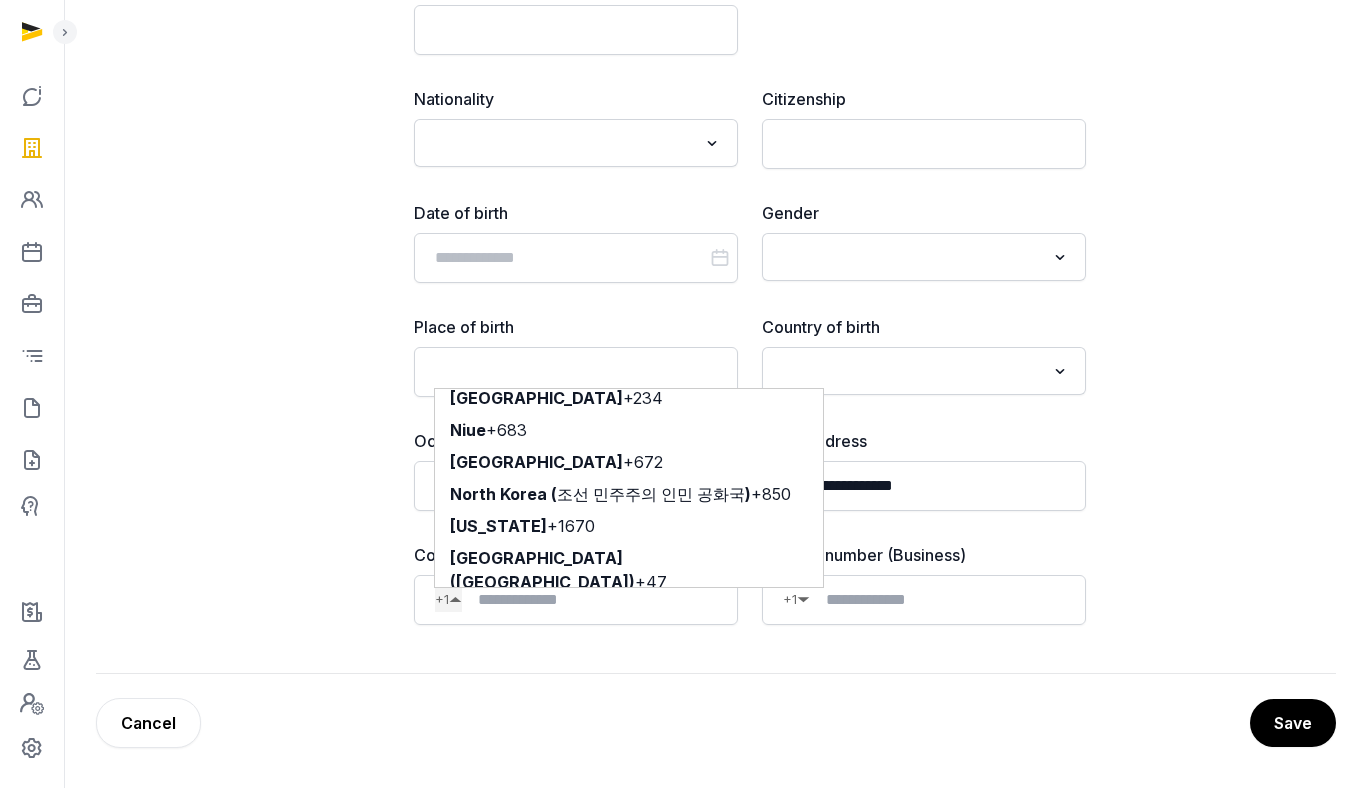 scroll, scrollTop: 6243, scrollLeft: 0, axis: vertical 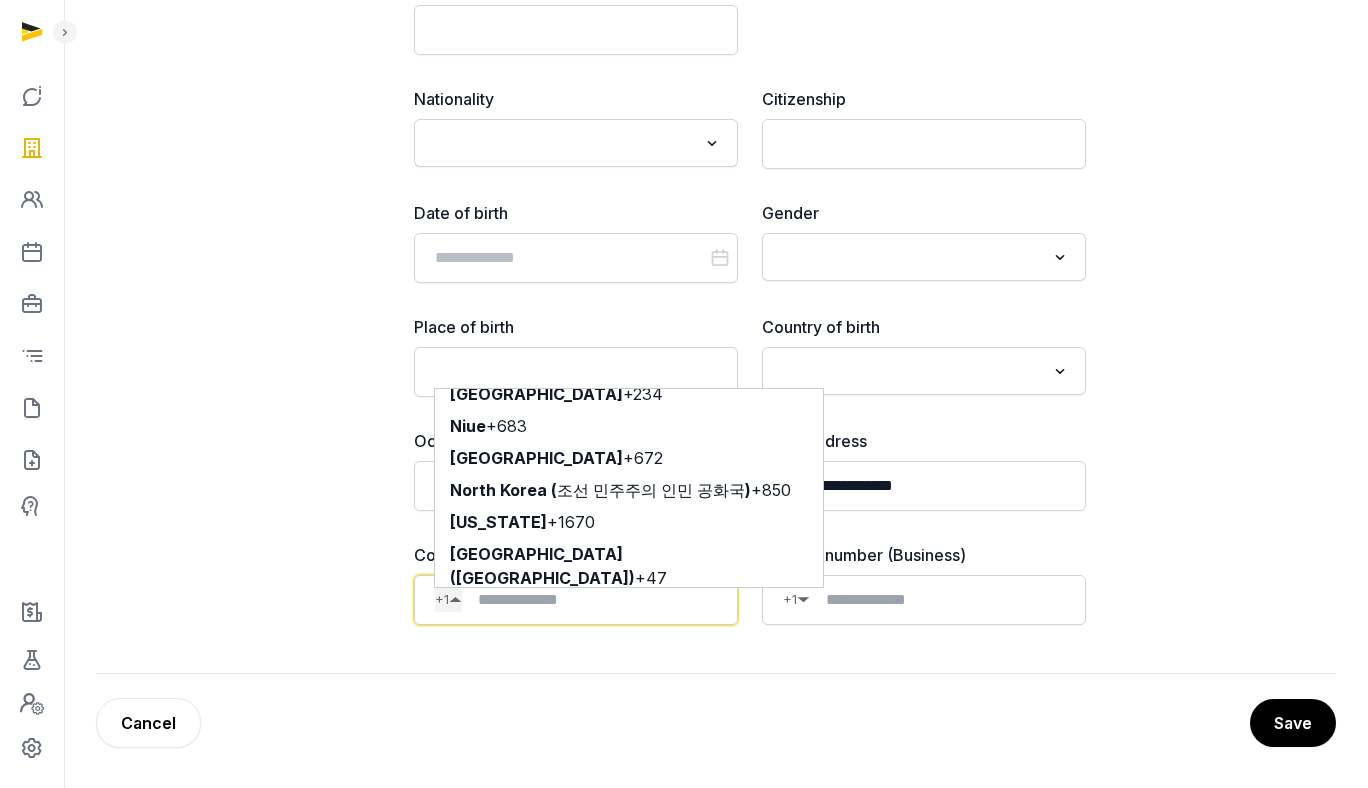 click on "[GEOGRAPHIC_DATA]" at bounding box center [536, 1994] 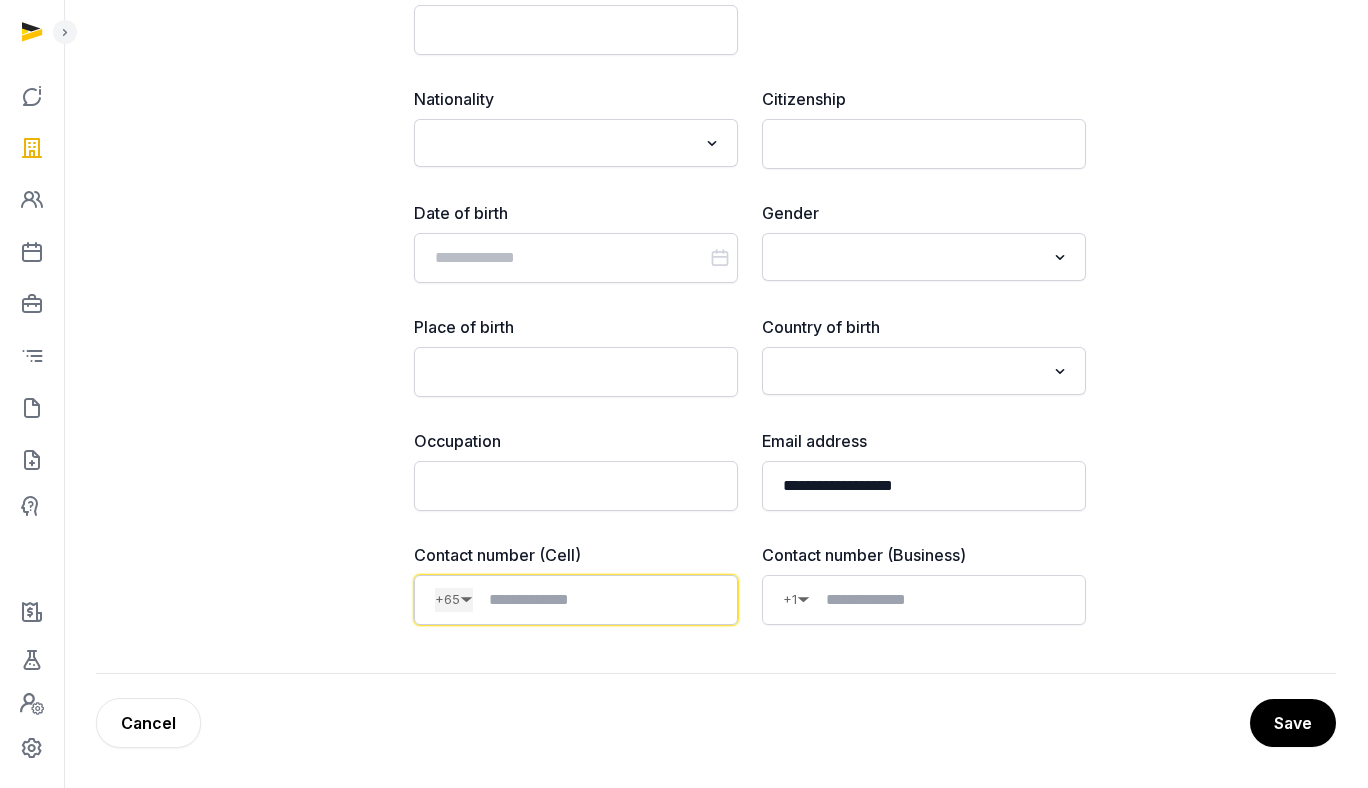 click at bounding box center (595, 600) 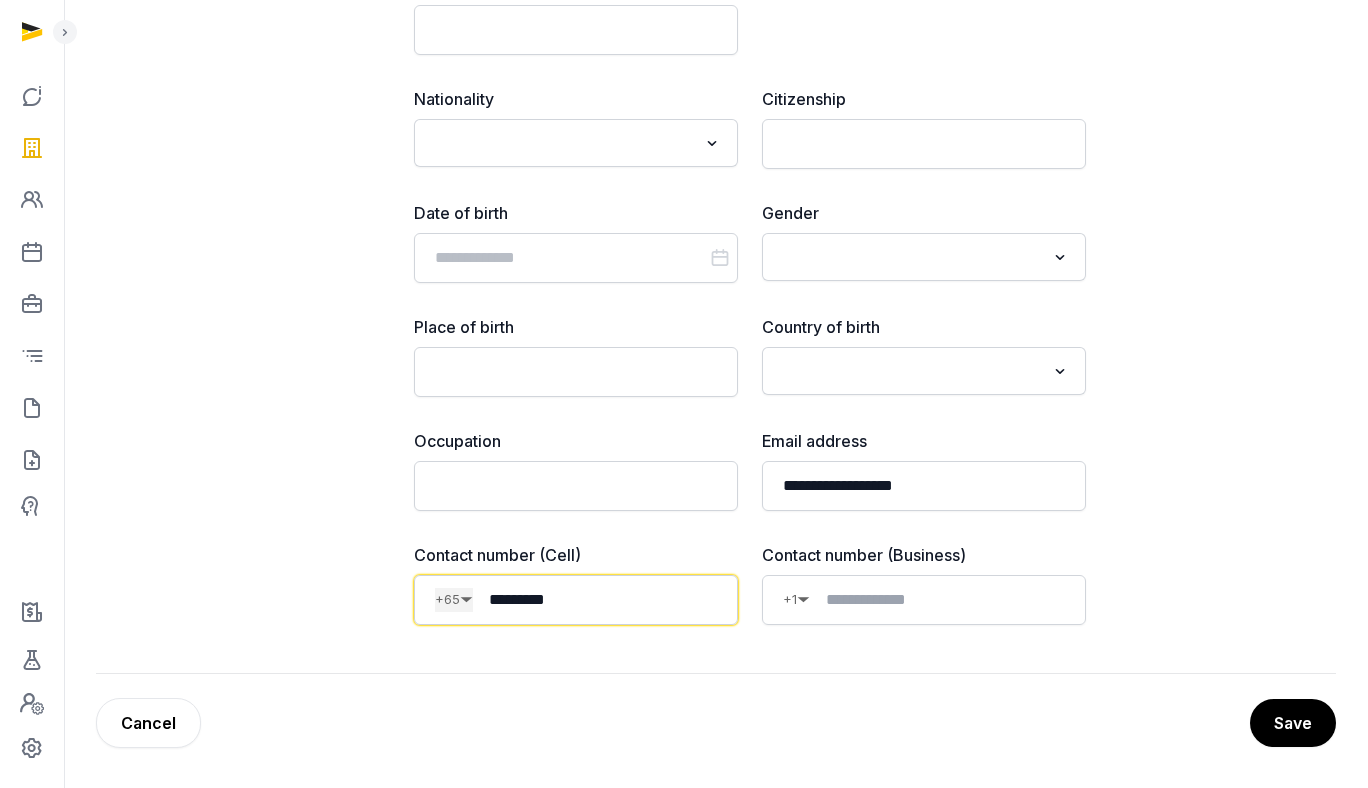 type on "*********" 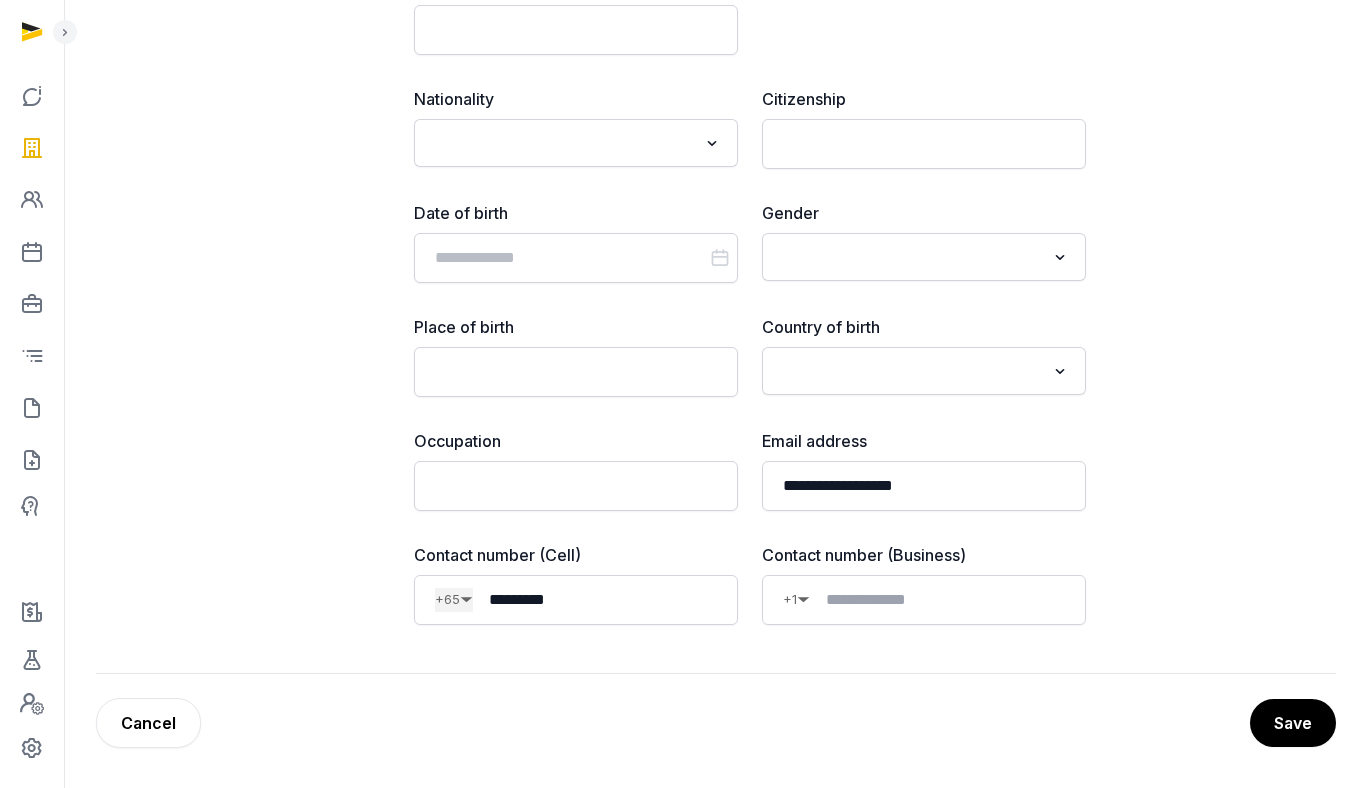 click on "**********" at bounding box center (716, -117) 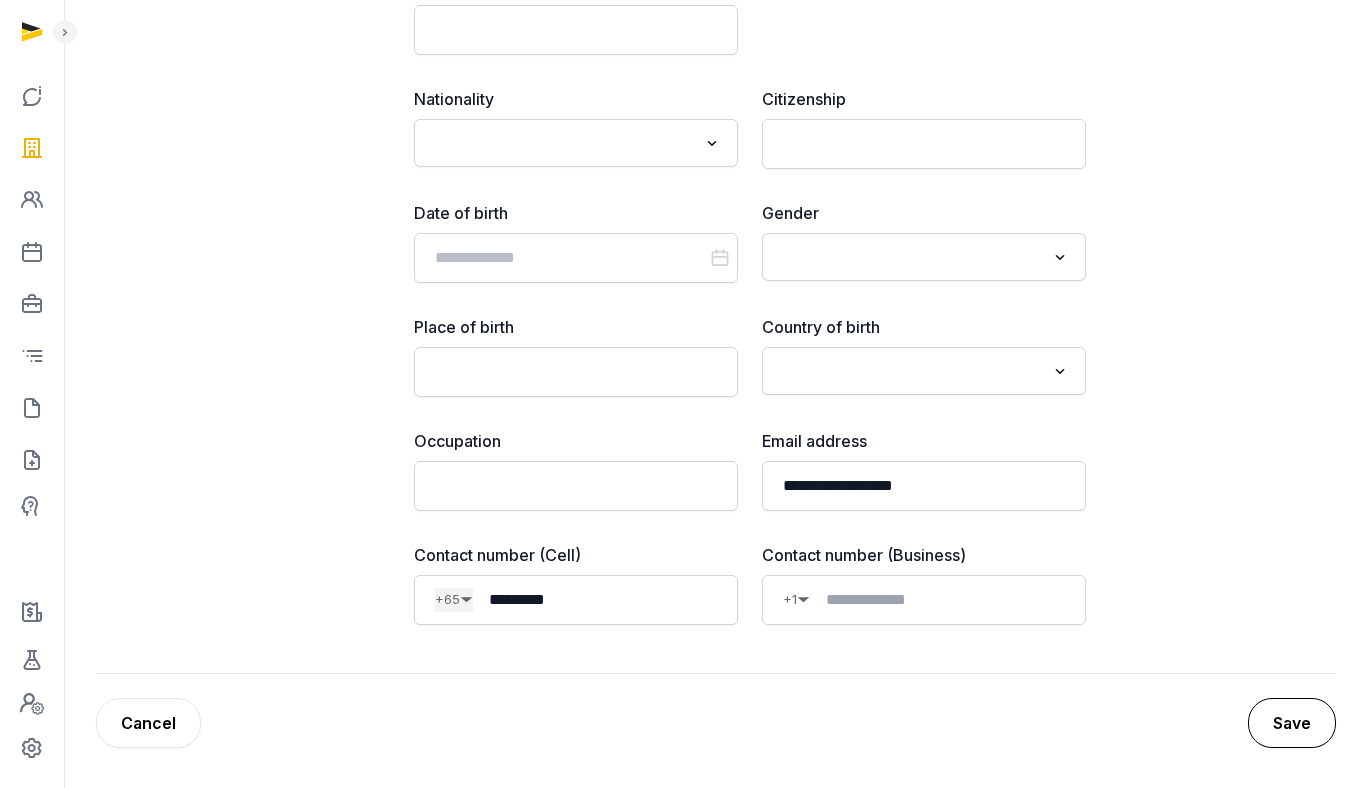 click on "Save" at bounding box center (1292, 723) 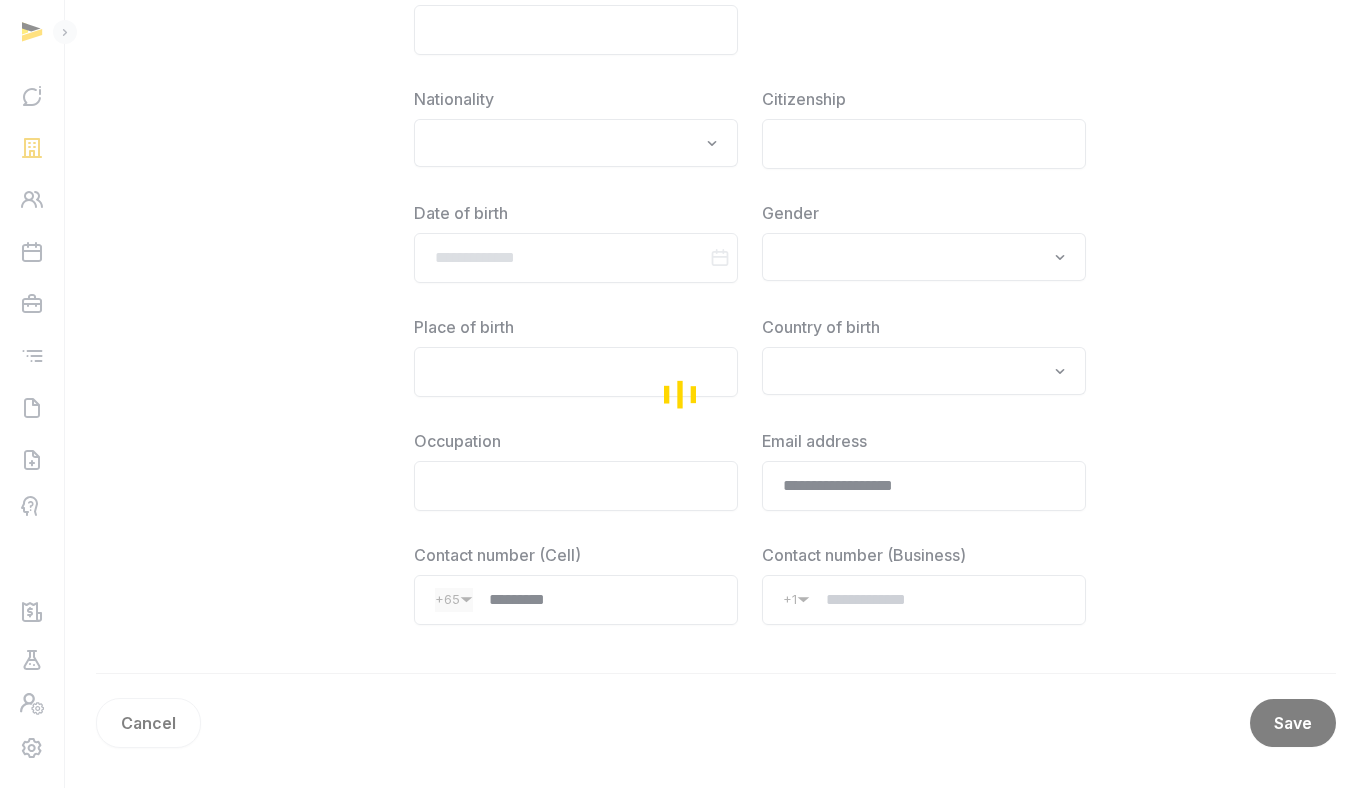 scroll, scrollTop: 0, scrollLeft: 0, axis: both 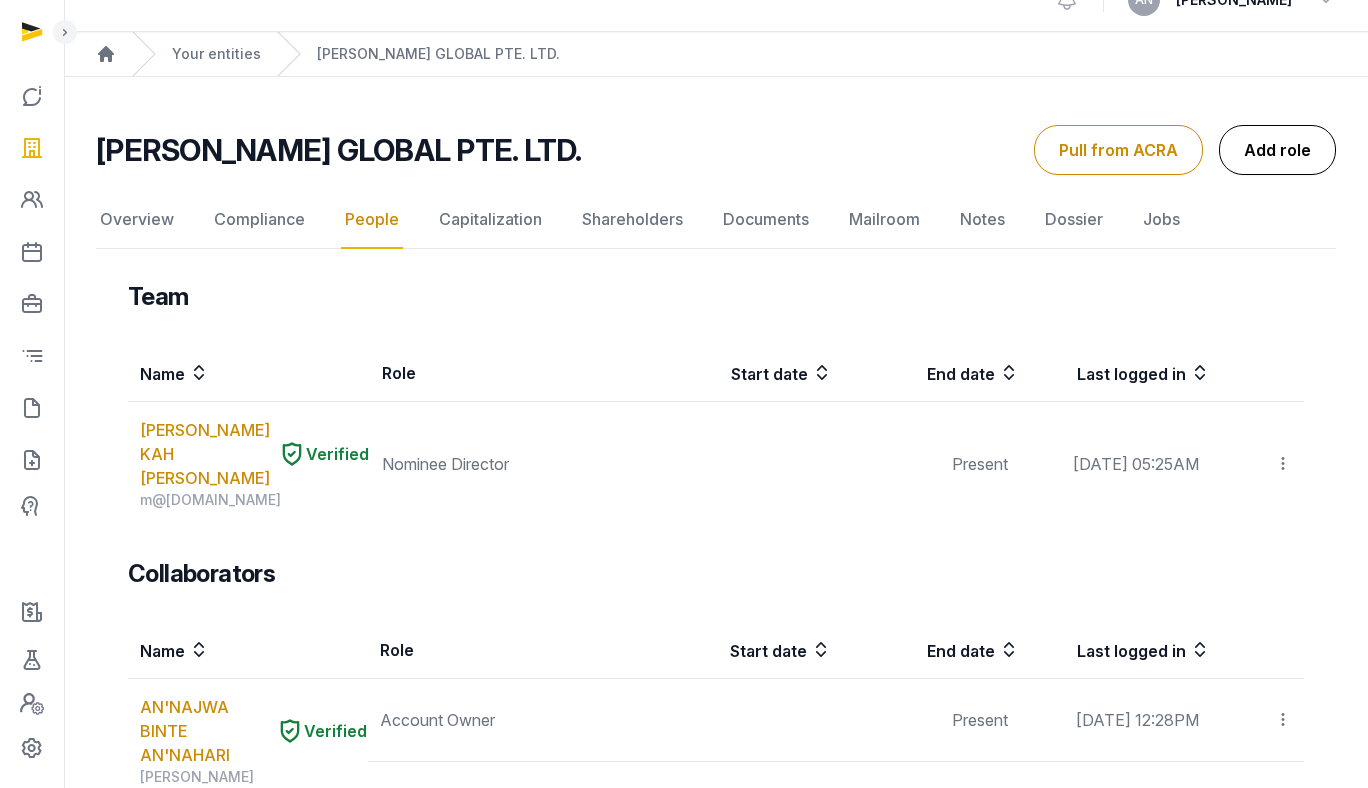 click on "Add role" at bounding box center [1277, 150] 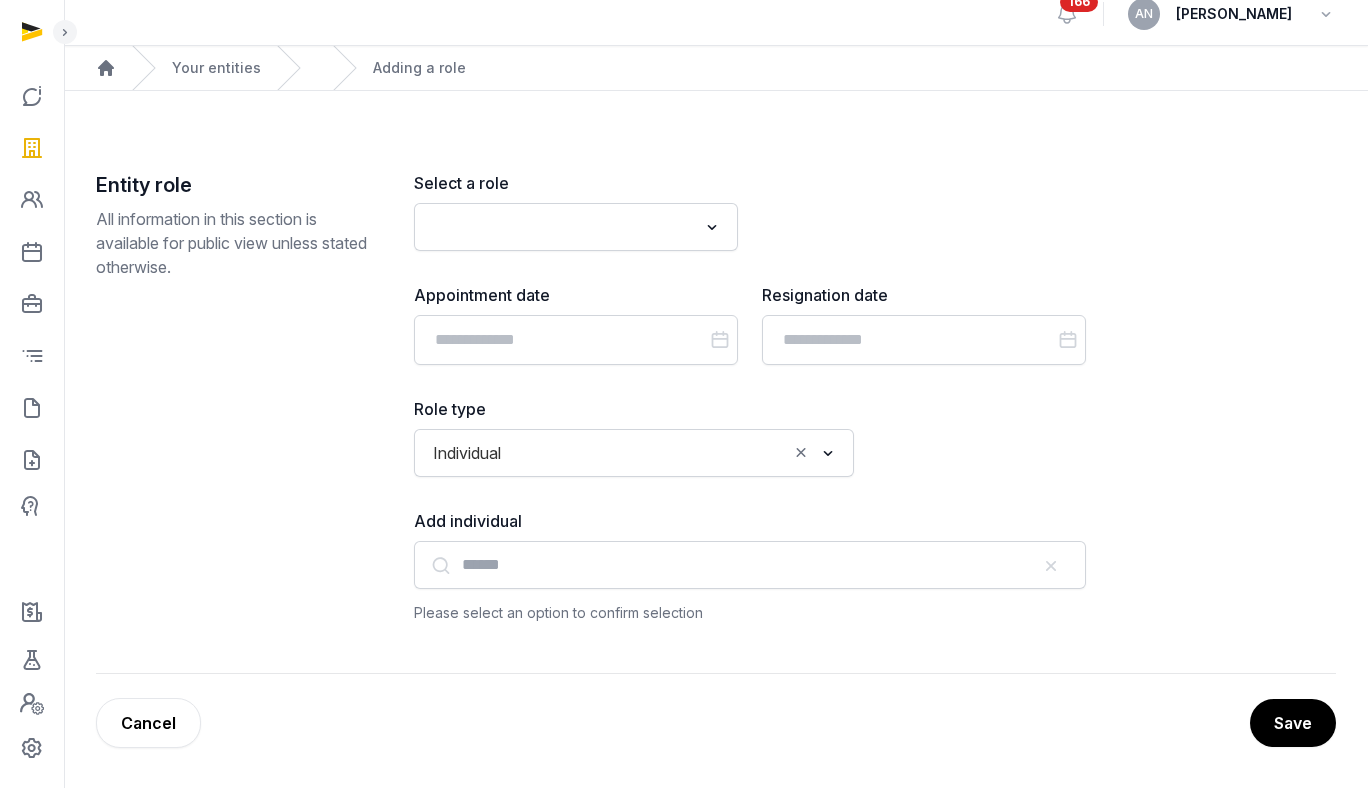 click 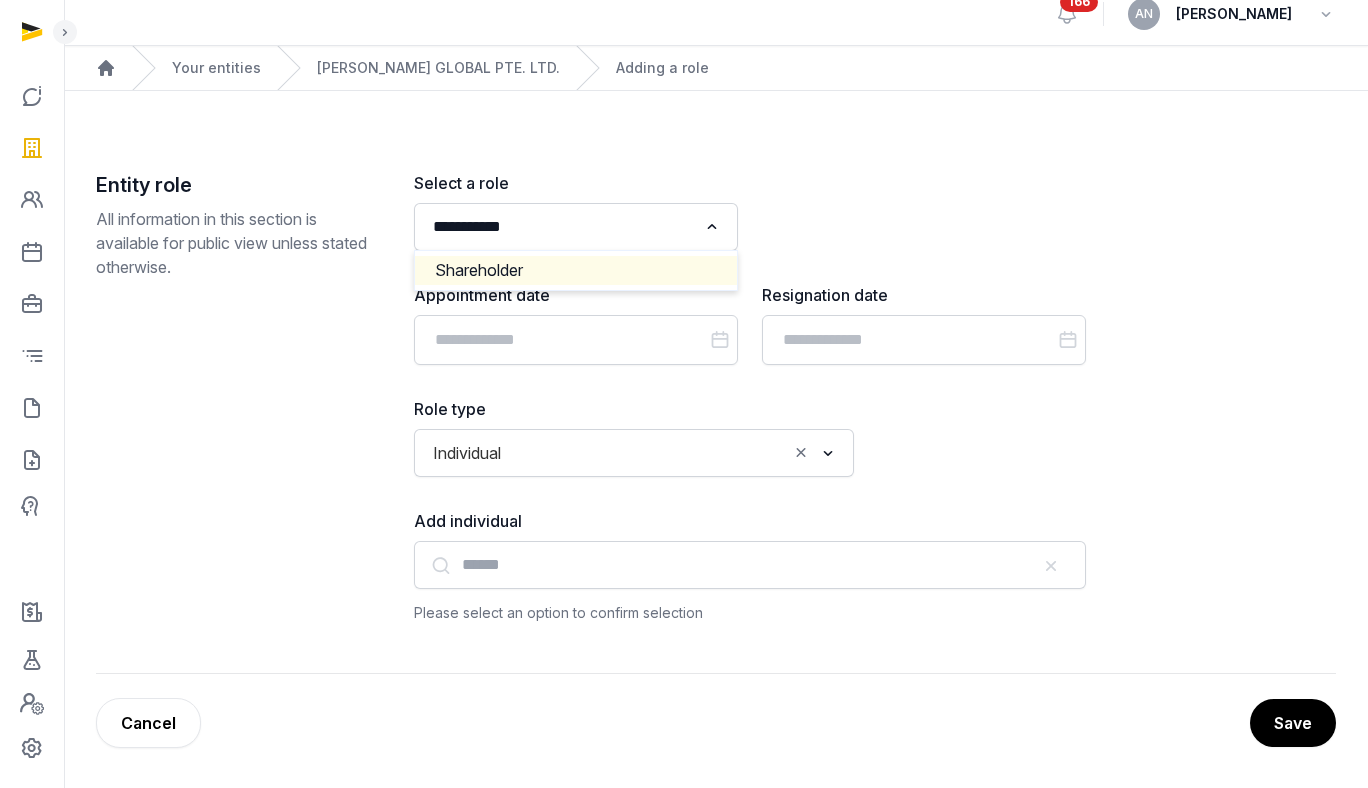 click on "Shareholder" 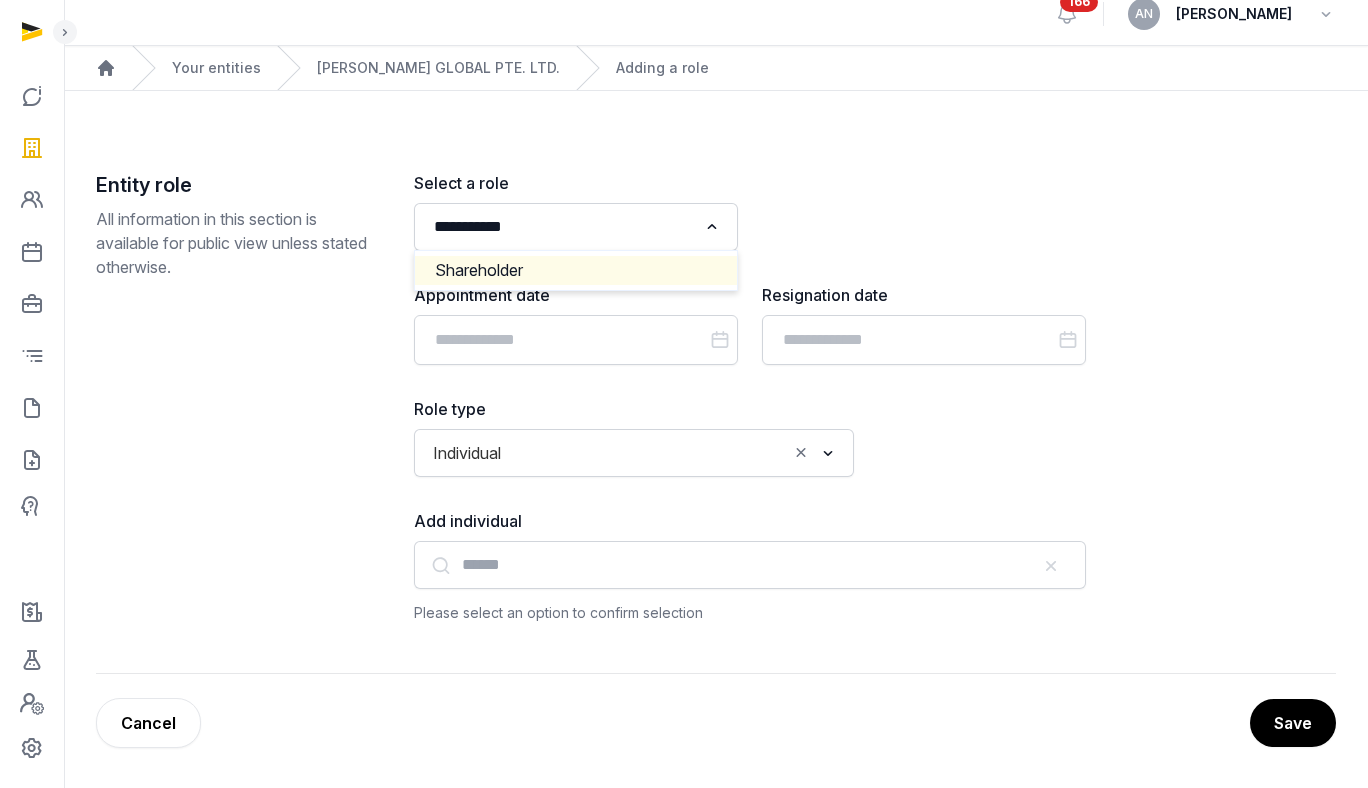 type 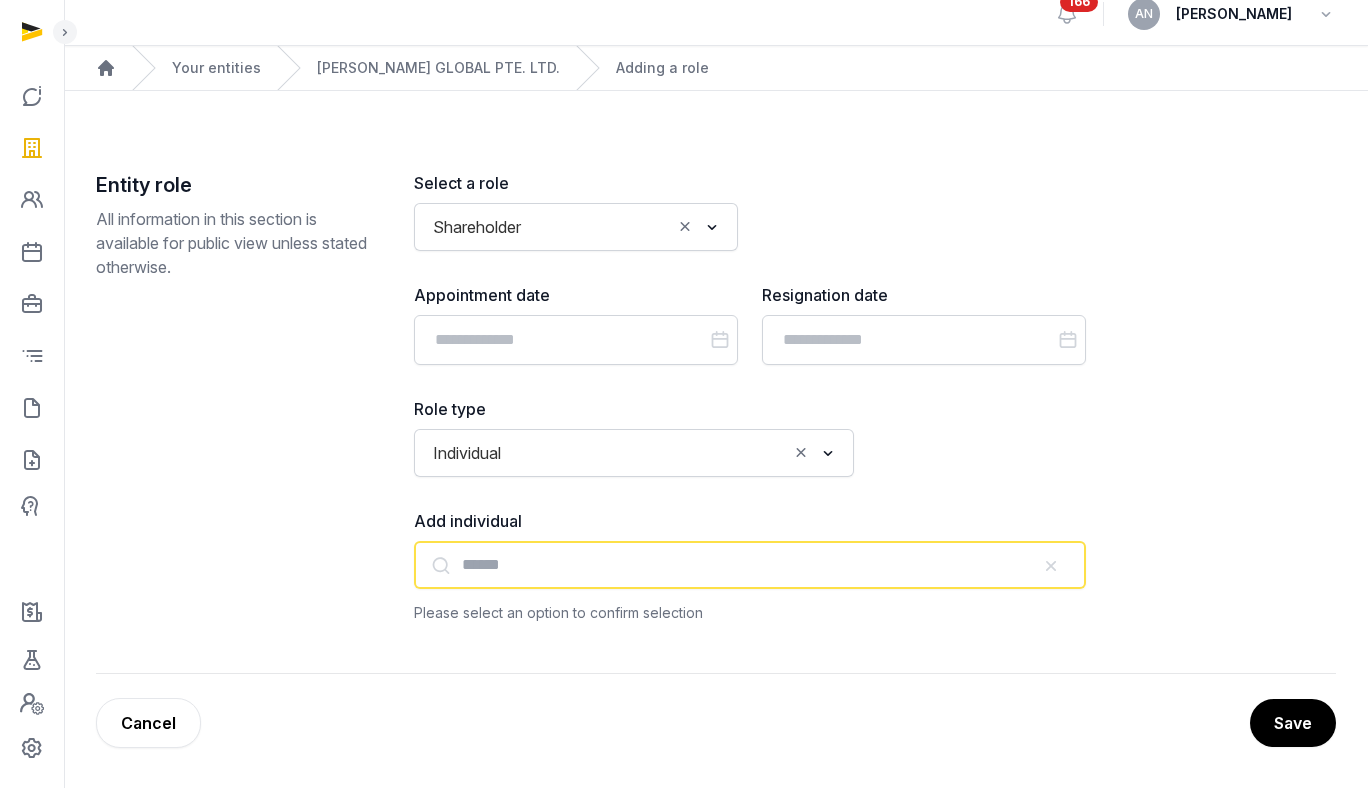 click at bounding box center [750, 565] 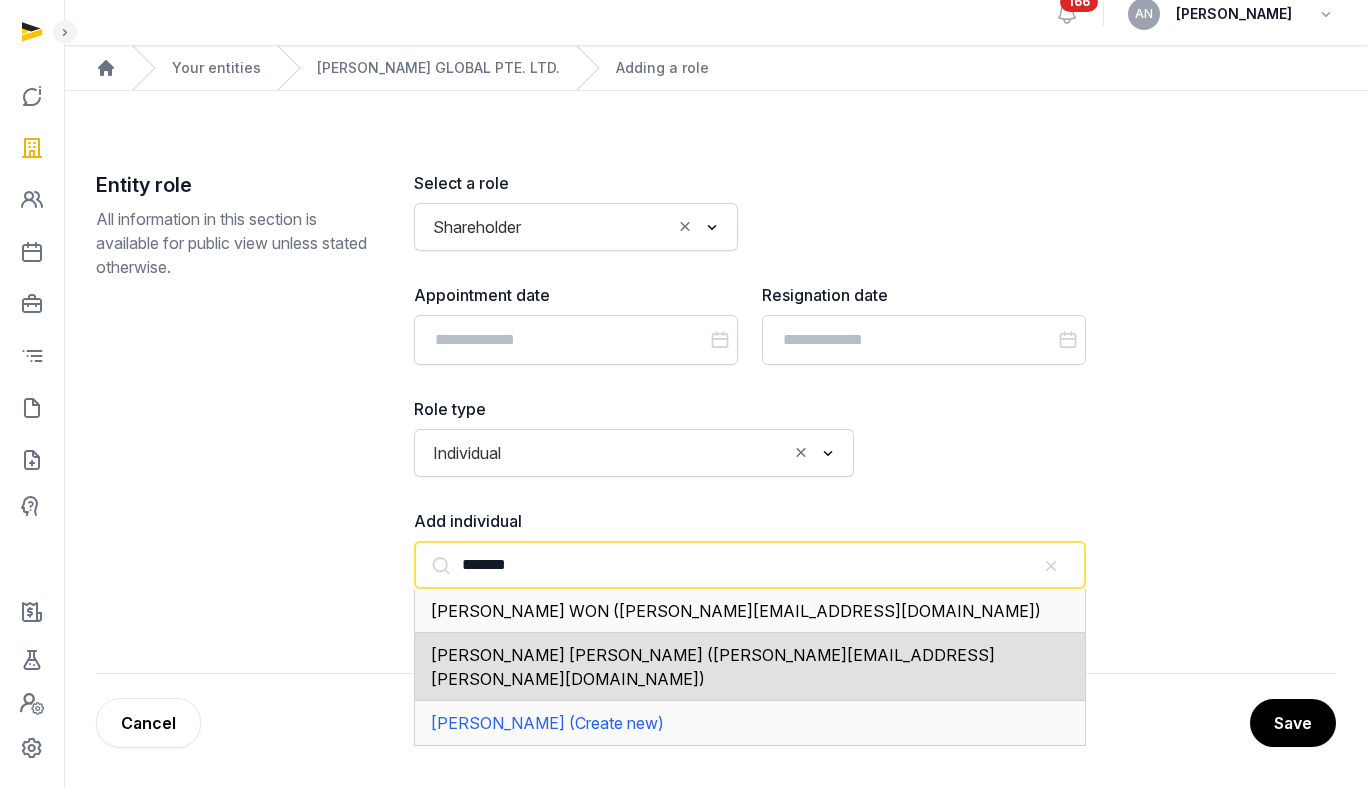 click on "[PERSON_NAME] [PERSON_NAME] ([PERSON_NAME][EMAIL_ADDRESS][PERSON_NAME][DOMAIN_NAME])" 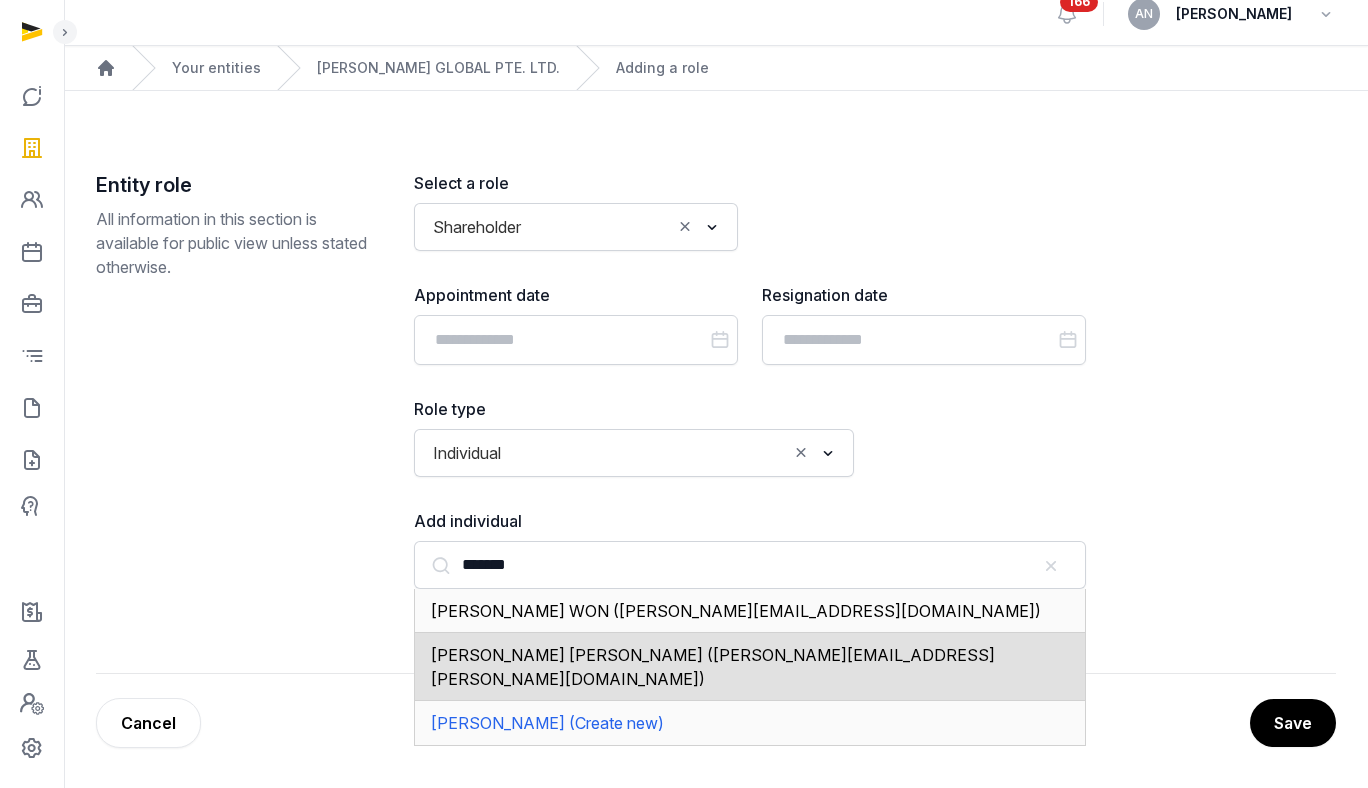 type on "**********" 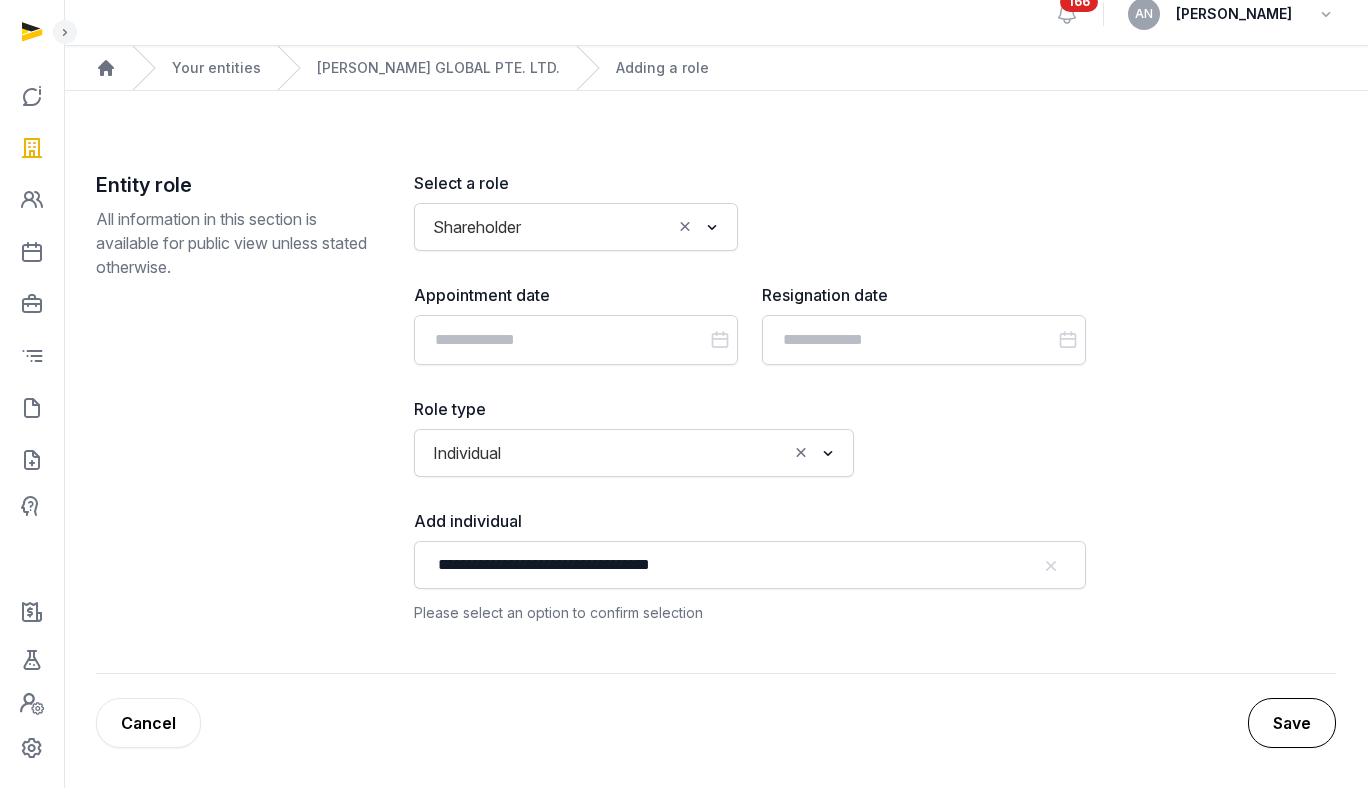 click on "Save" at bounding box center (1292, 723) 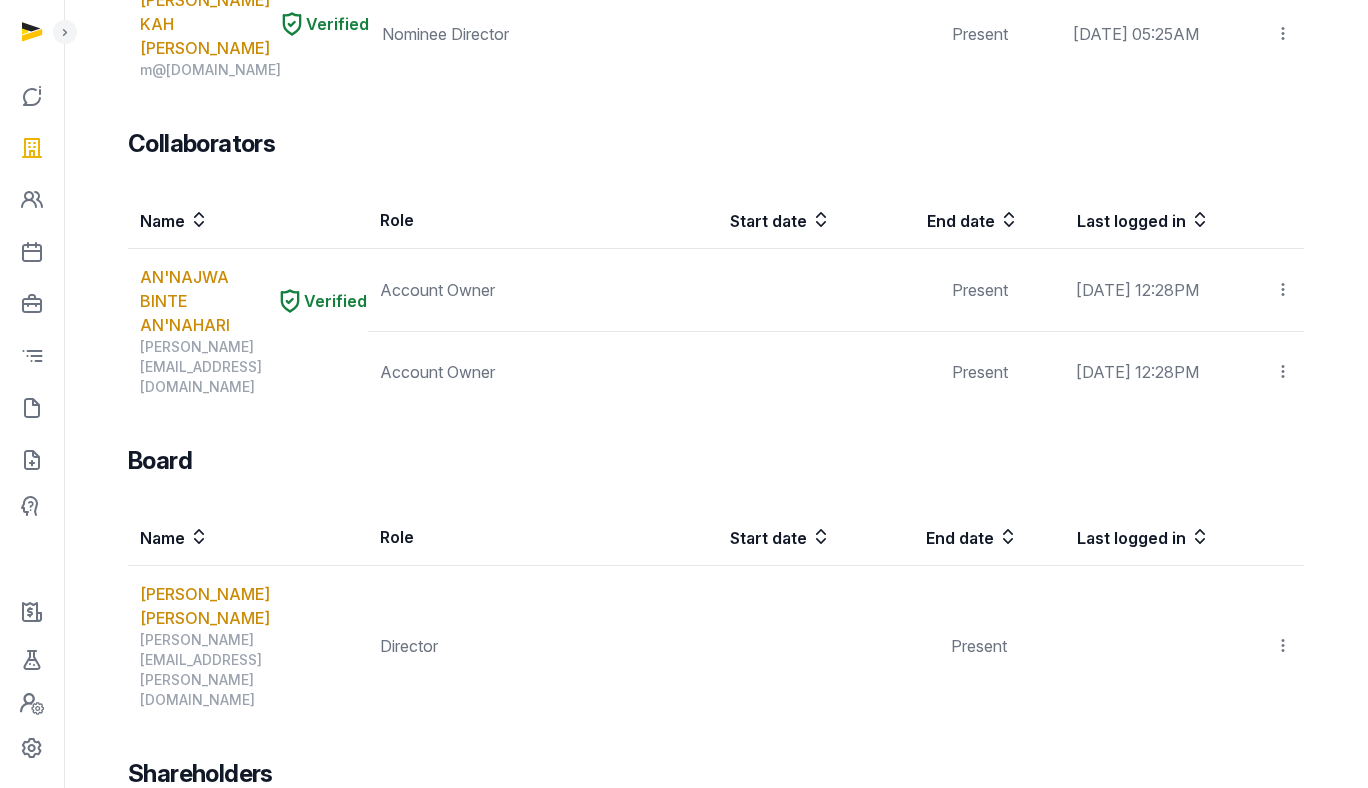 scroll, scrollTop: 521, scrollLeft: 0, axis: vertical 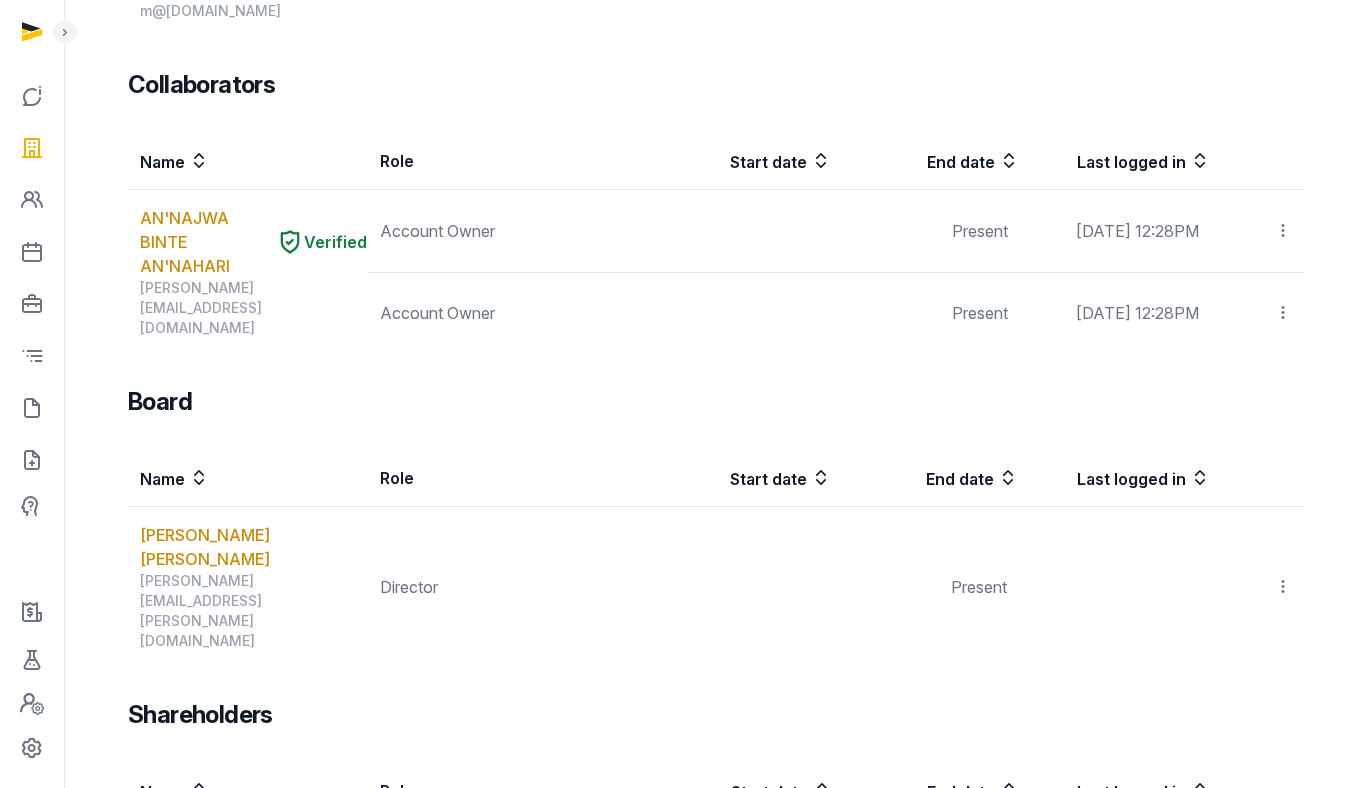 click on "Invite user Edit role Delete" at bounding box center (1257, 900) 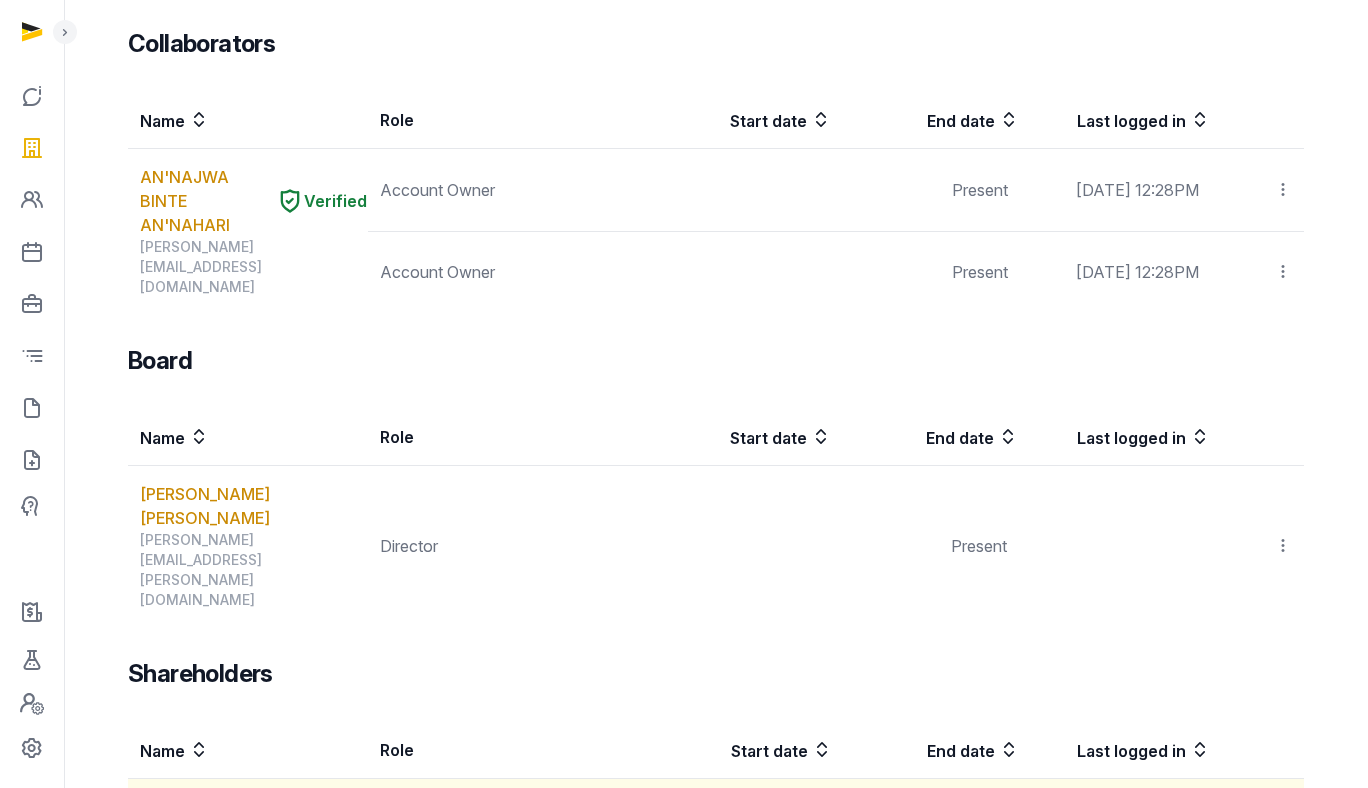 scroll, scrollTop: 597, scrollLeft: 0, axis: vertical 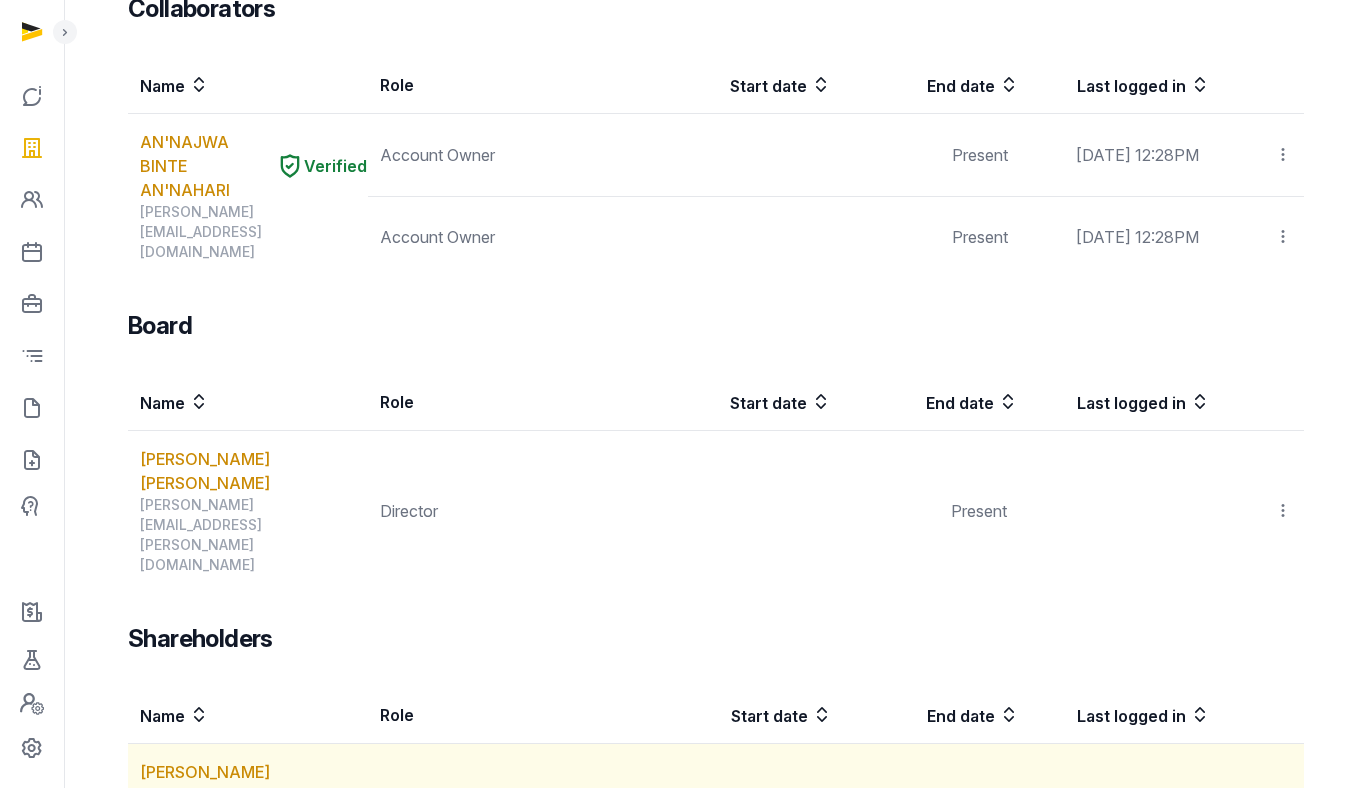 click on "Invite user" at bounding box center (1234, 878) 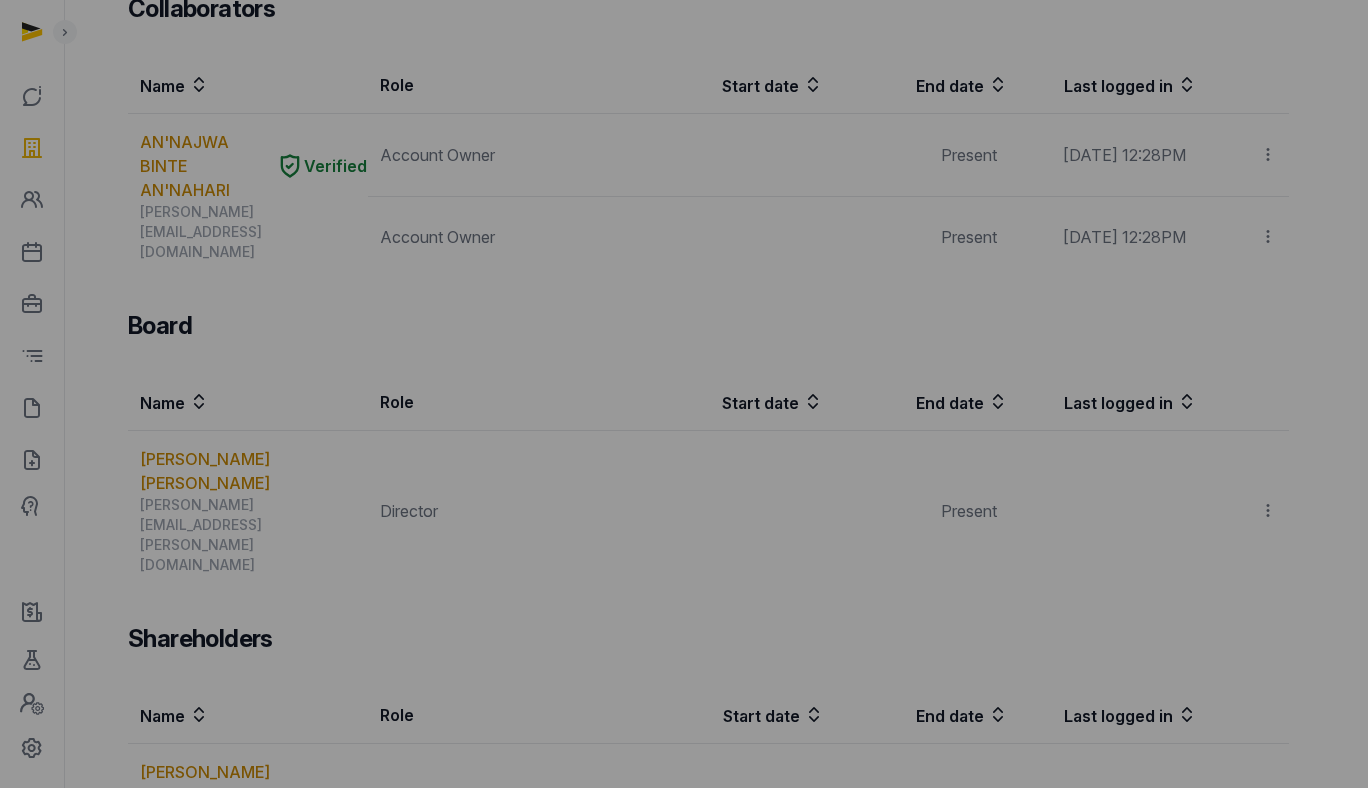 scroll, scrollTop: 521, scrollLeft: 0, axis: vertical 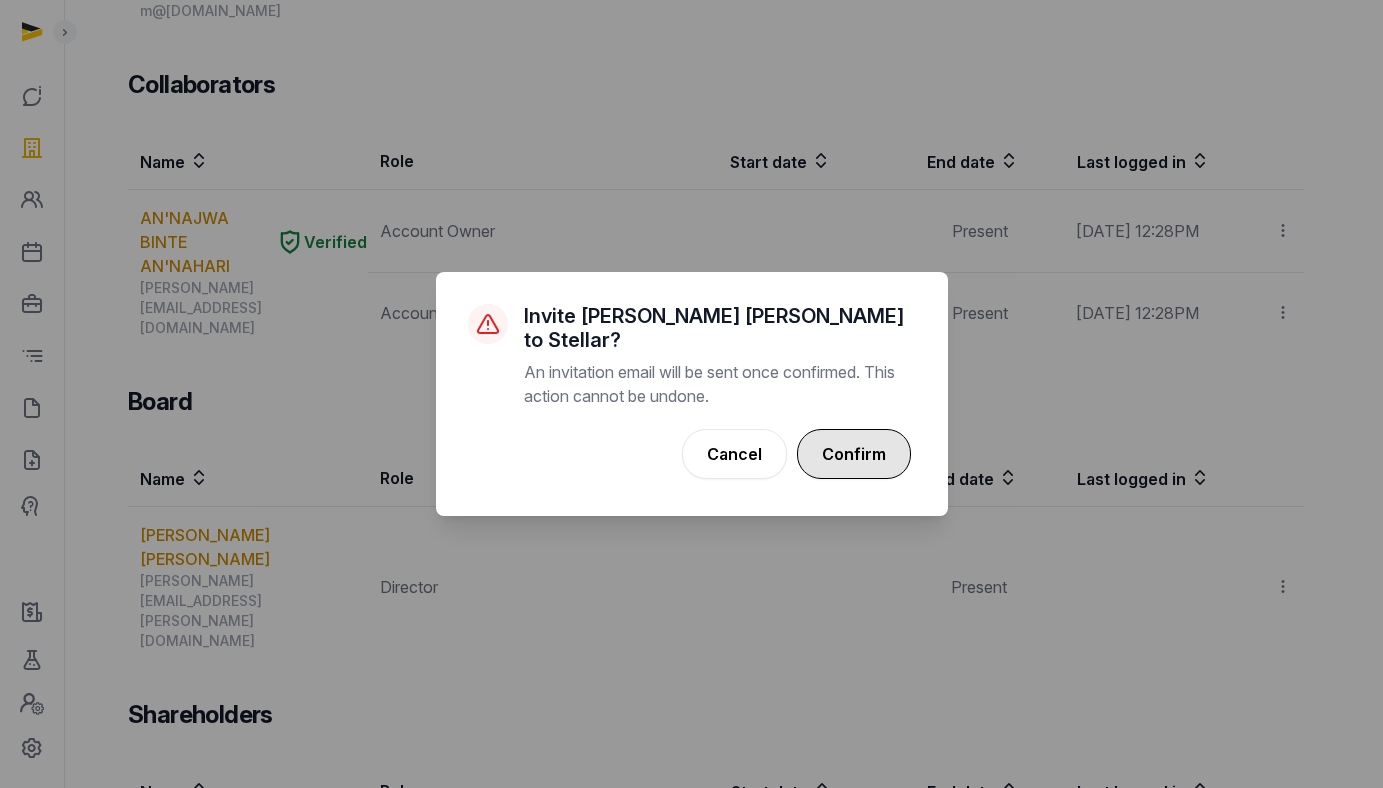 click on "Confirm" at bounding box center (854, 454) 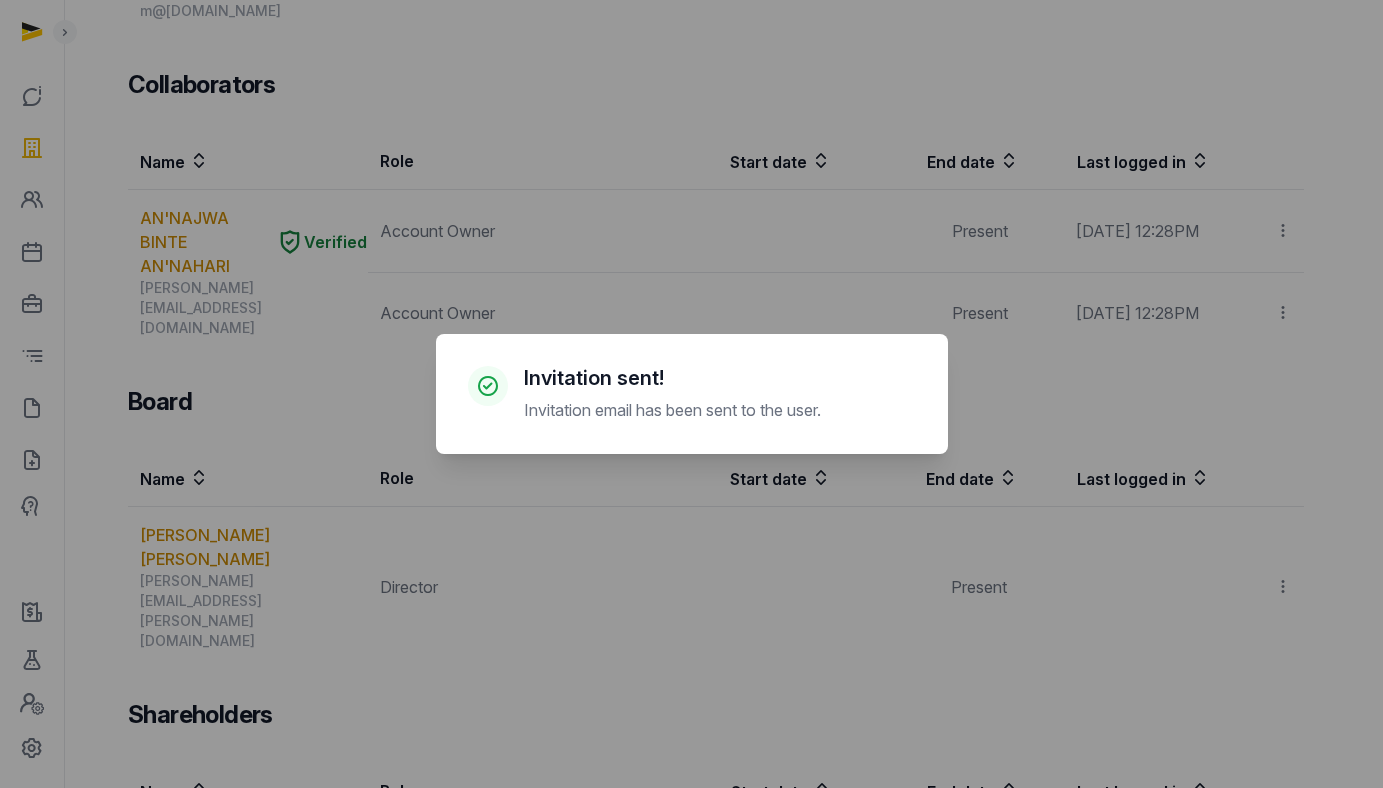 drag, startPoint x: 750, startPoint y: 519, endPoint x: 667, endPoint y: 599, distance: 115.27792 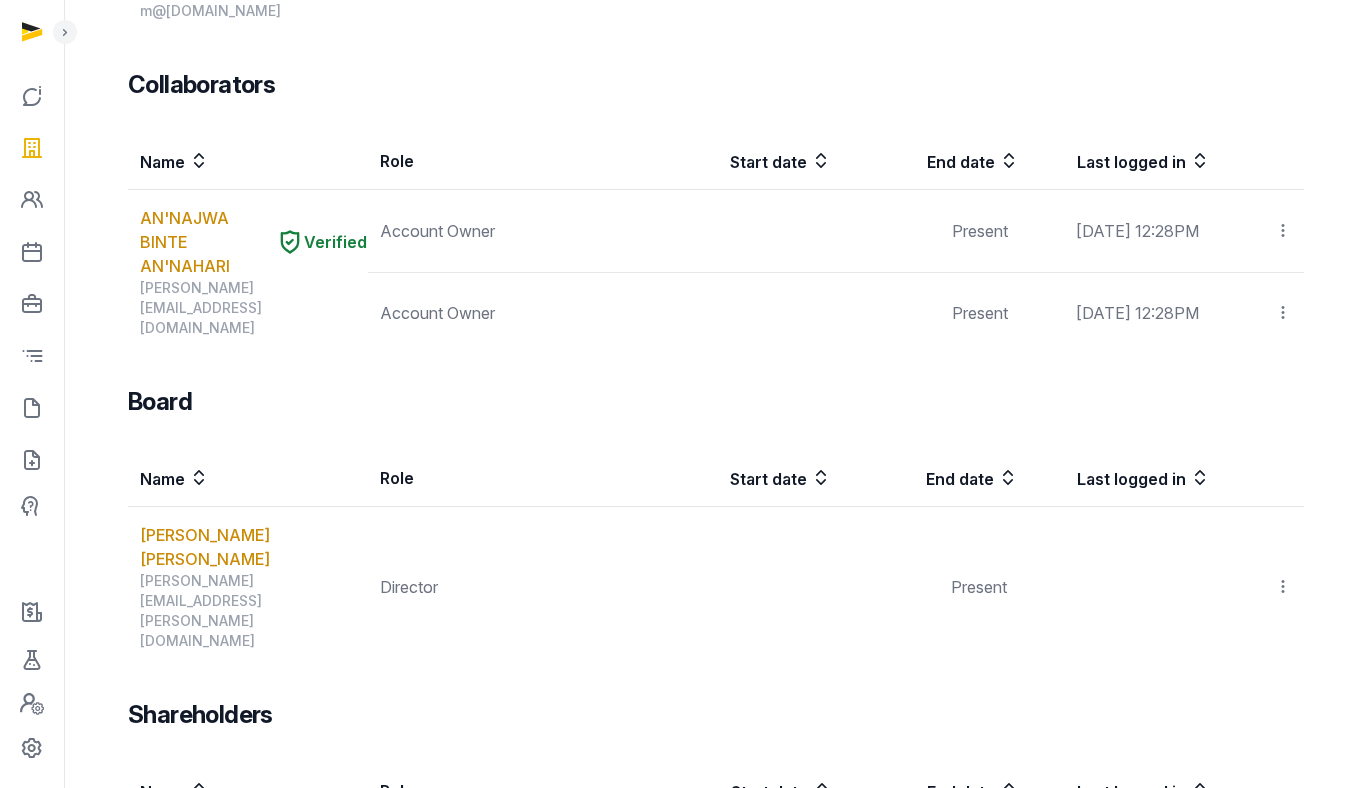 click on "[PERSON_NAME] [PERSON_NAME]" at bounding box center (253, 860) 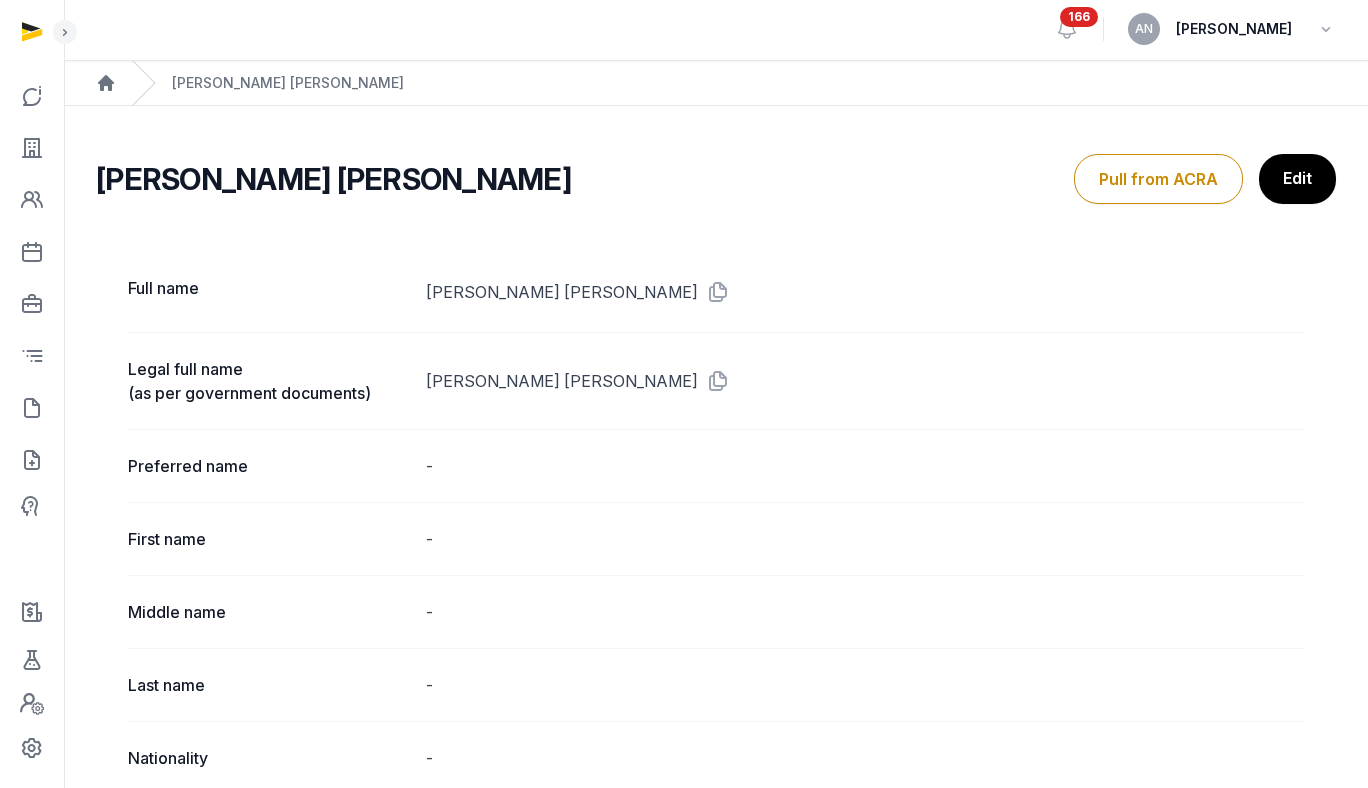 scroll, scrollTop: 0, scrollLeft: 0, axis: both 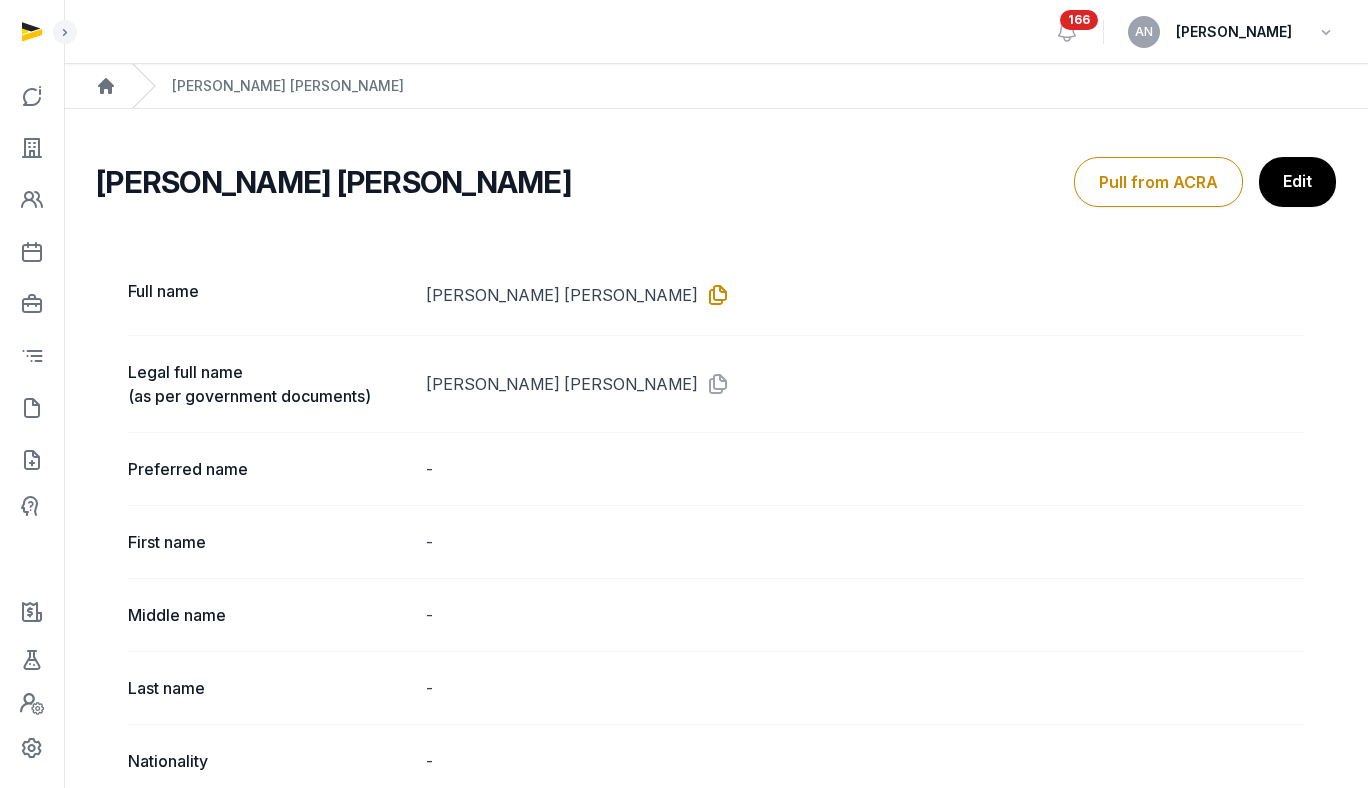 click at bounding box center (714, 295) 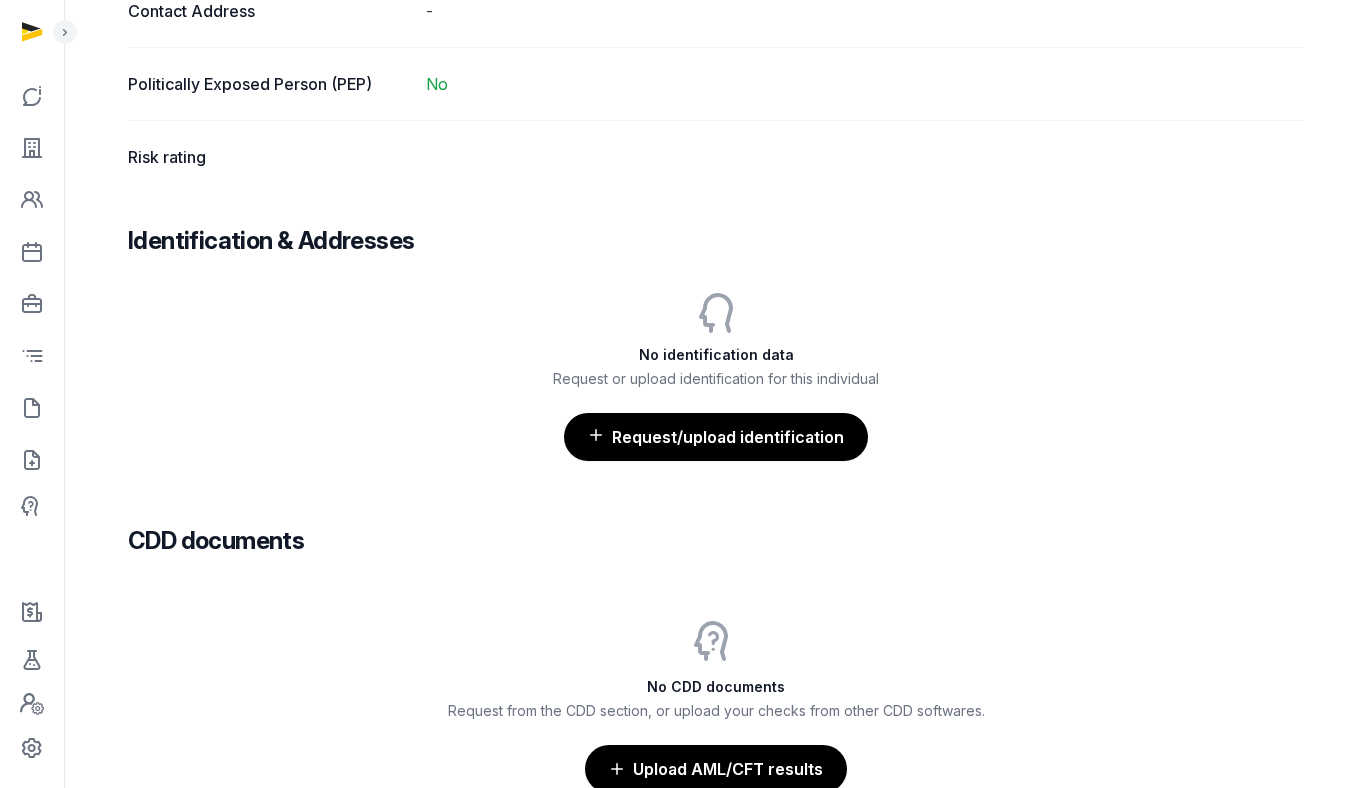 scroll, scrollTop: 1850, scrollLeft: 0, axis: vertical 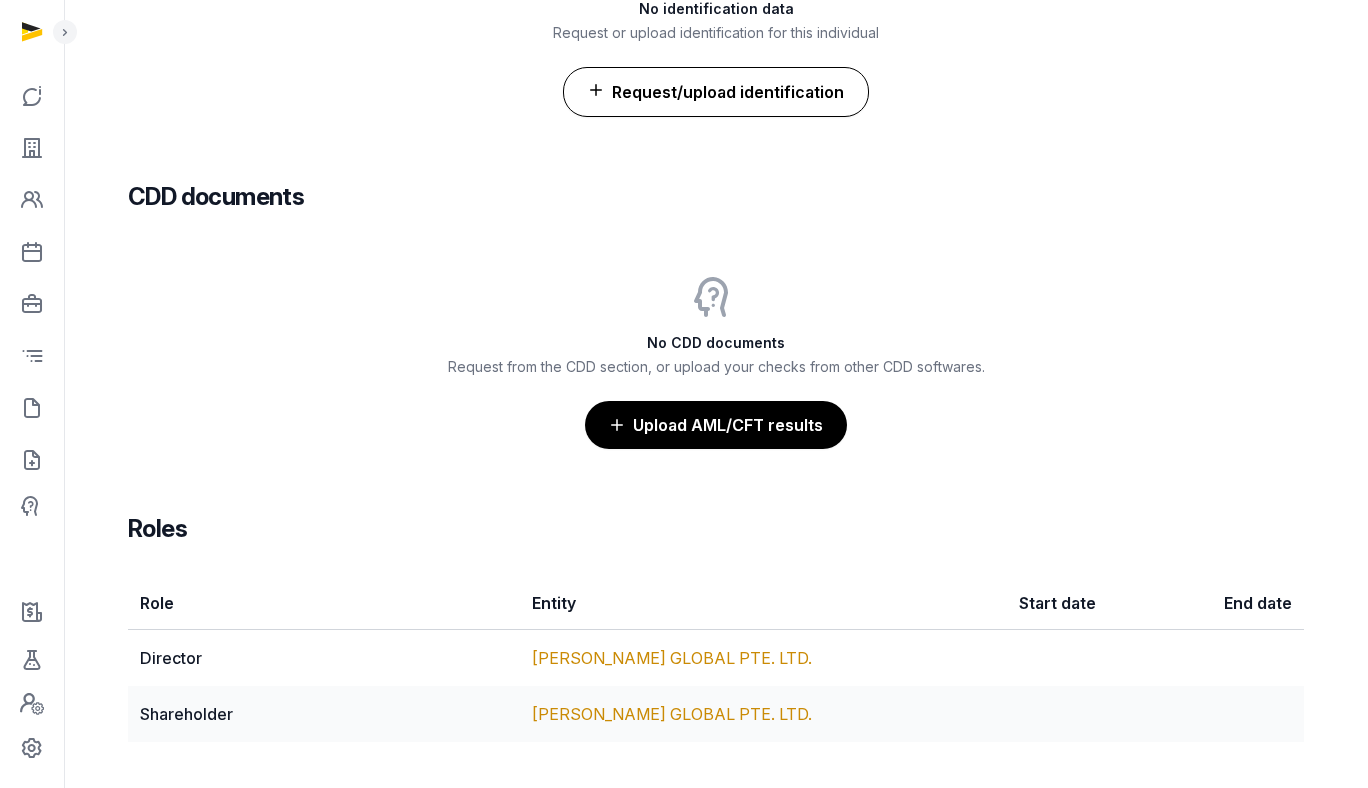 click on "Request/upload identification" at bounding box center (716, 92) 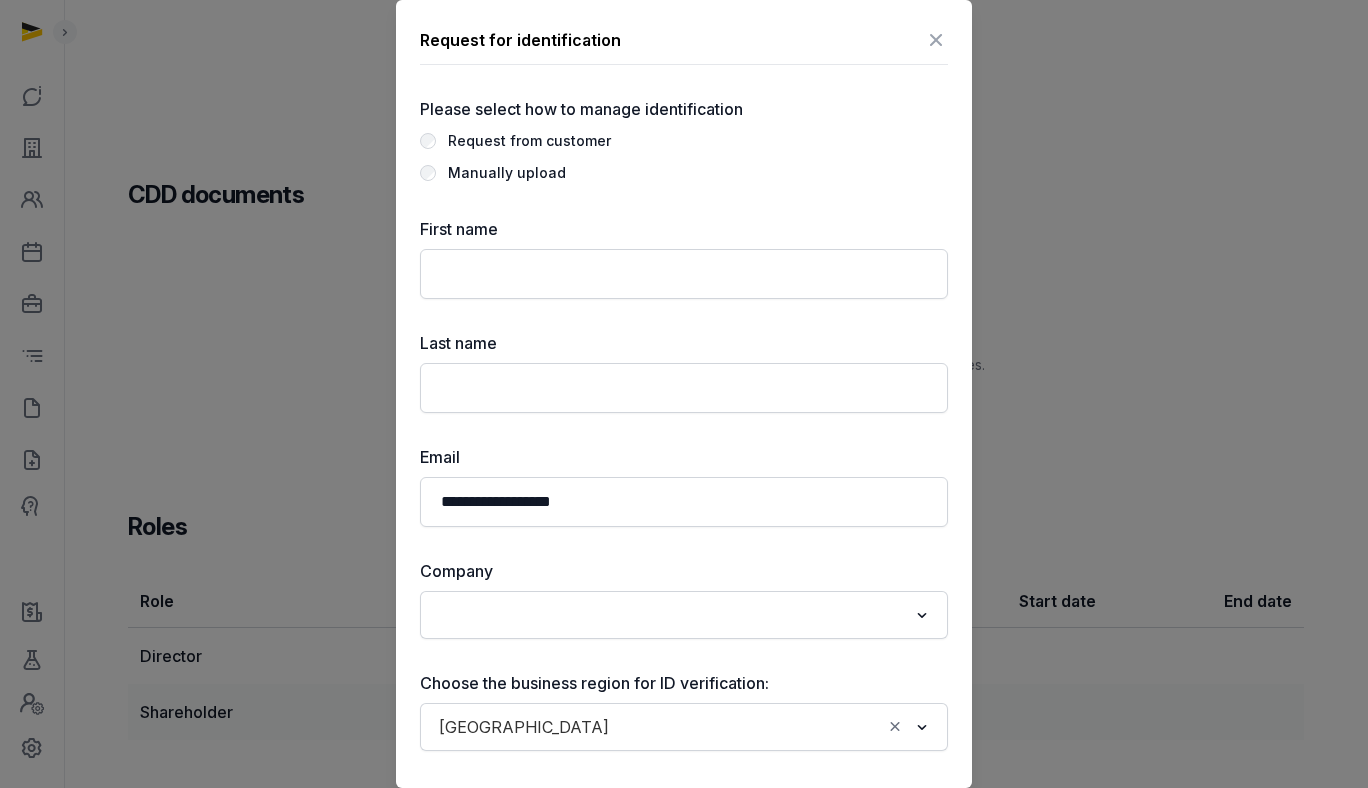 click on "Manually upload" at bounding box center (507, 173) 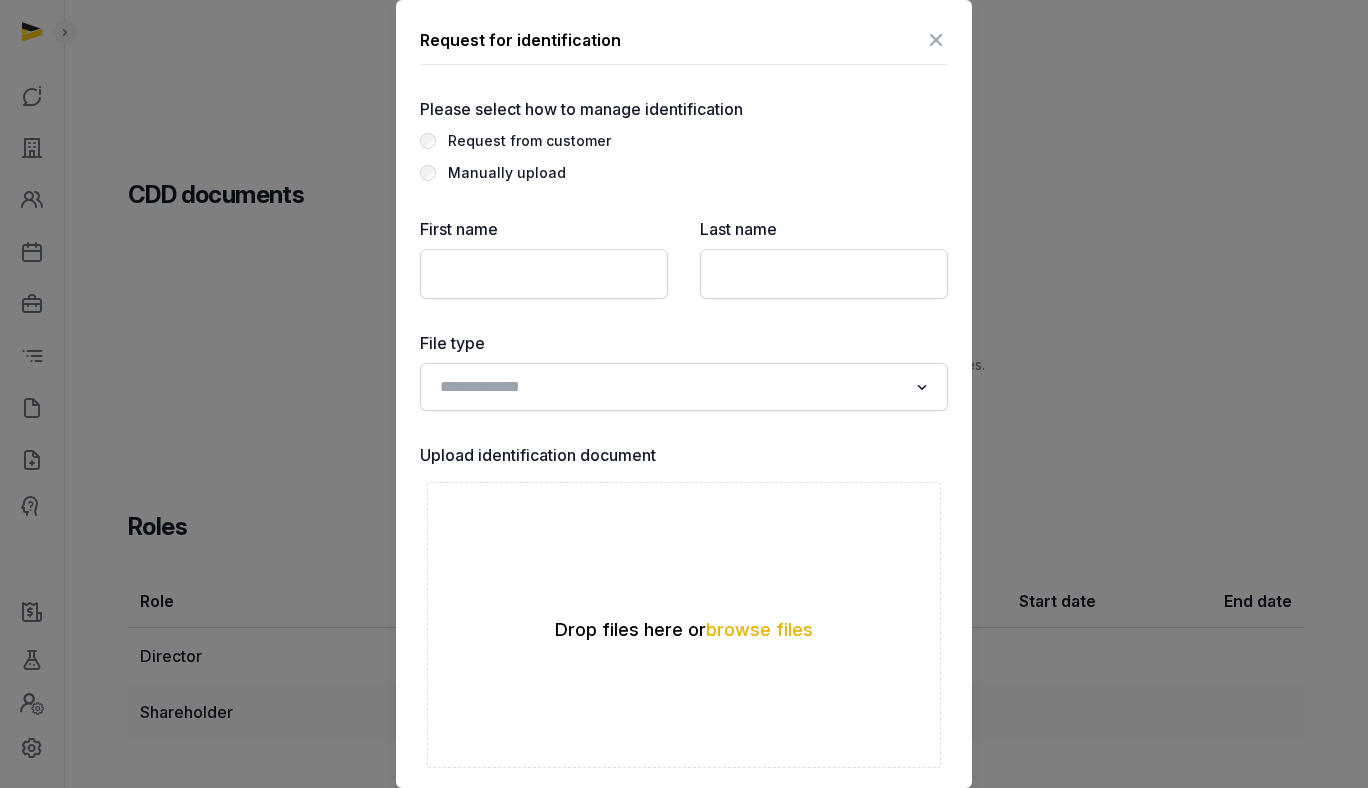 click on "Request from customer" at bounding box center (529, 141) 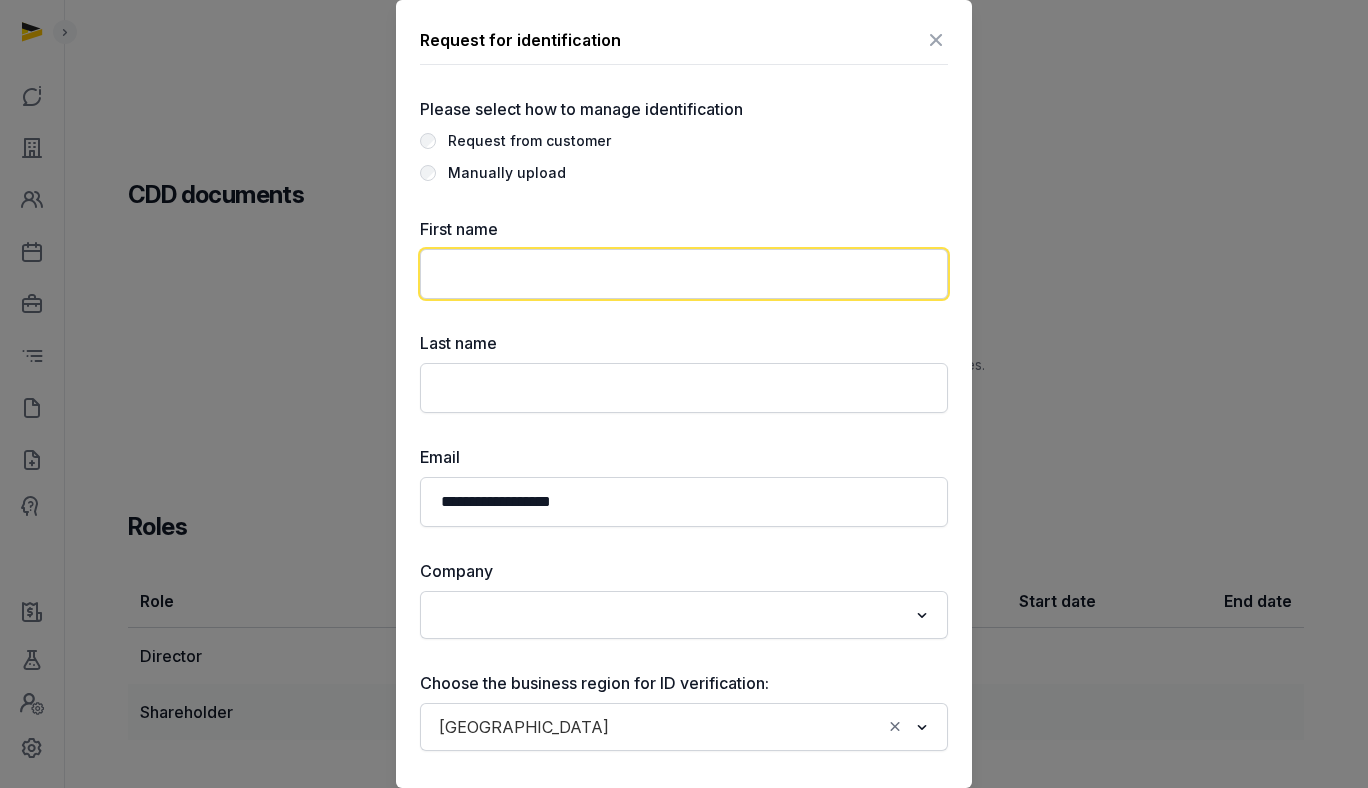 click 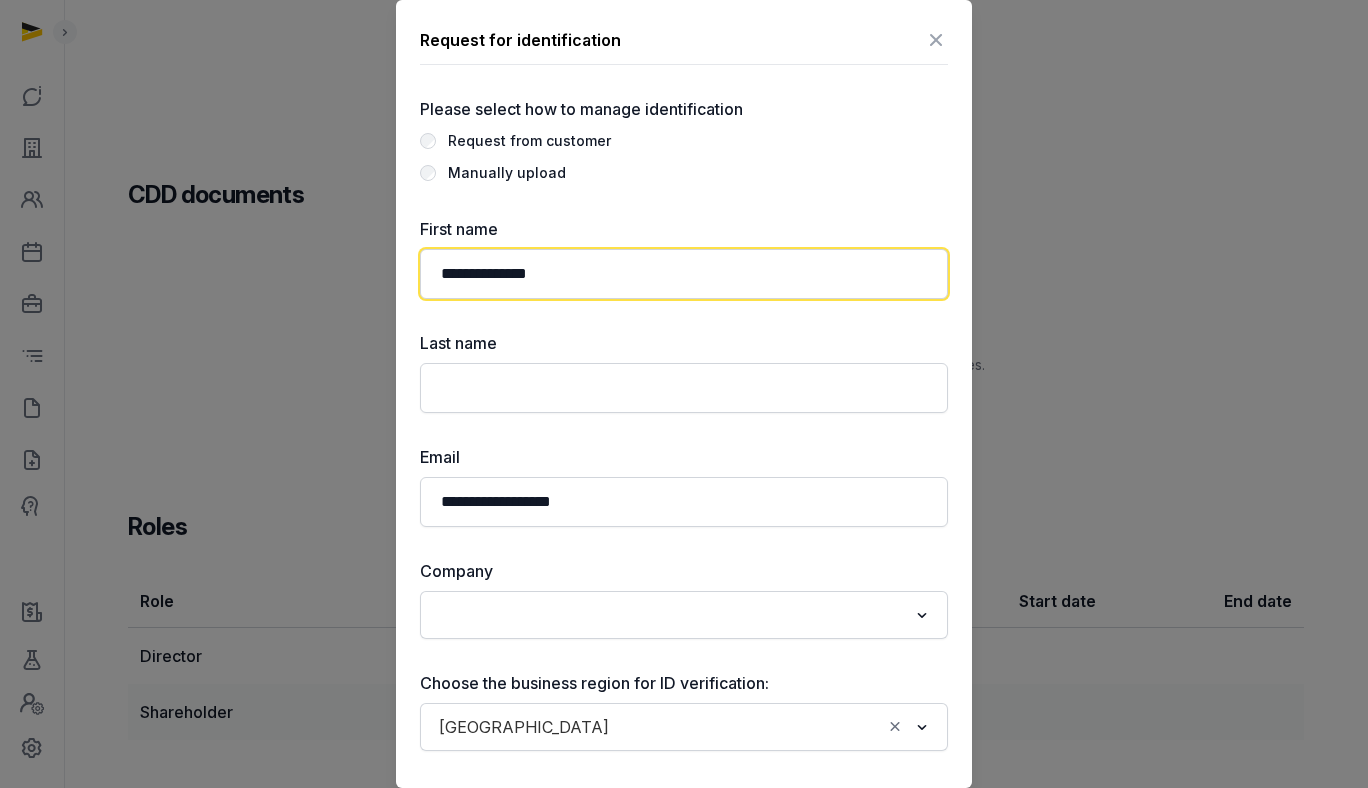 click on "**********" 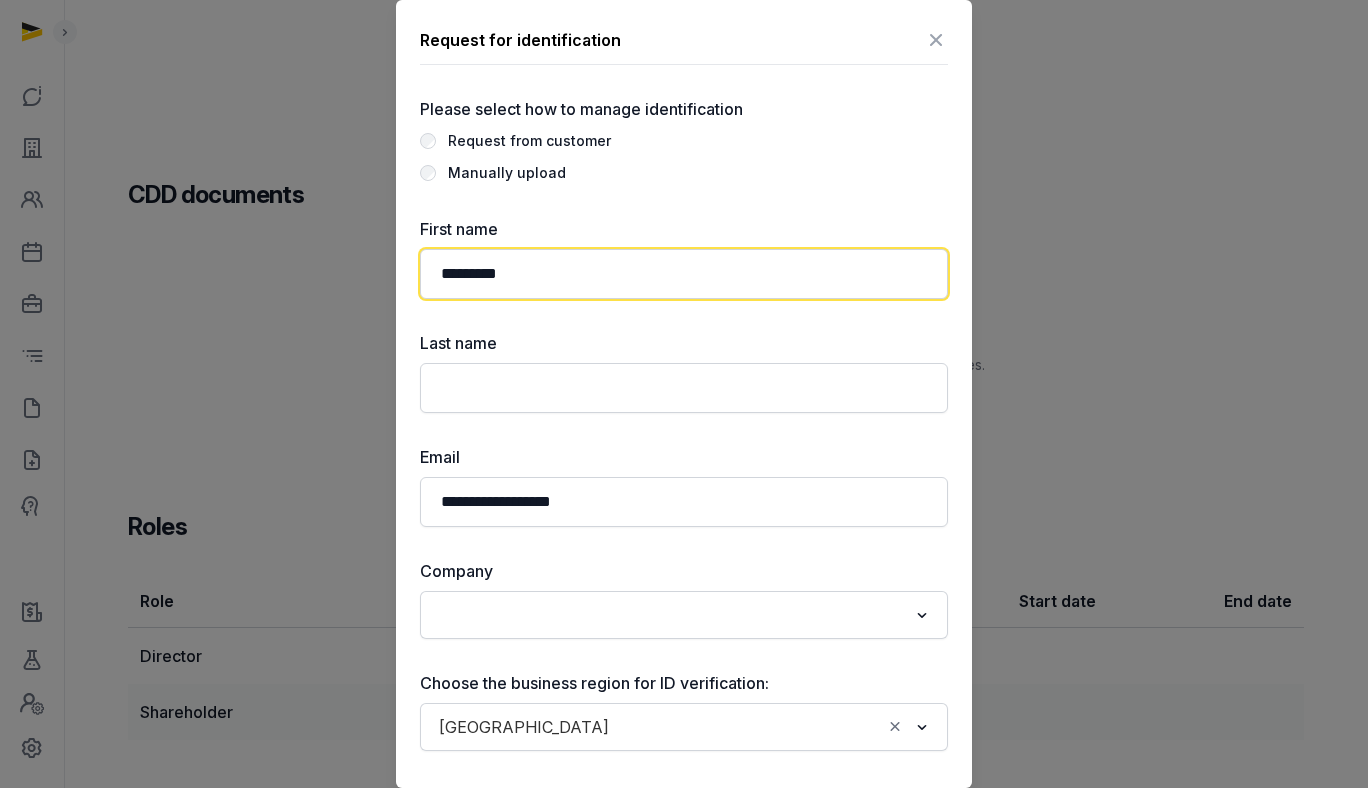 type on "*********" 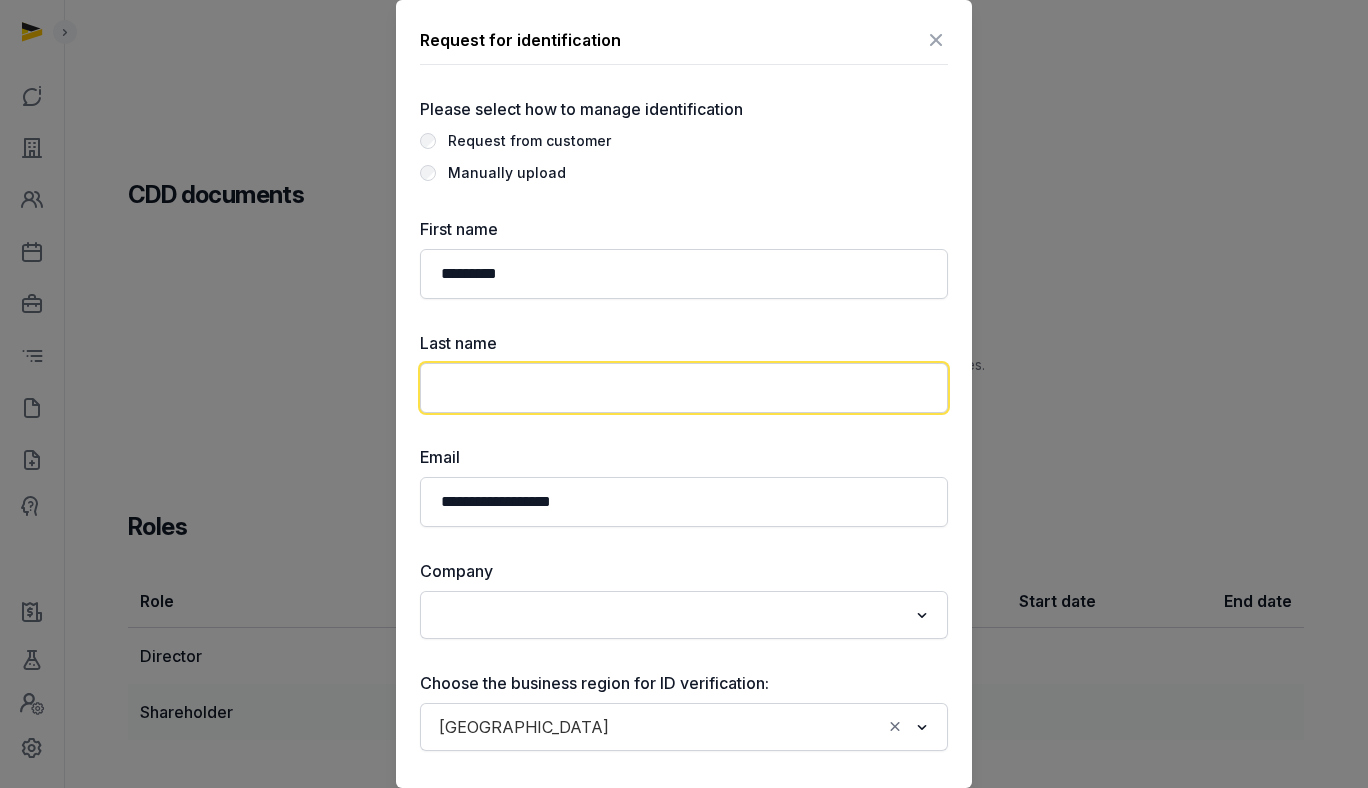 click 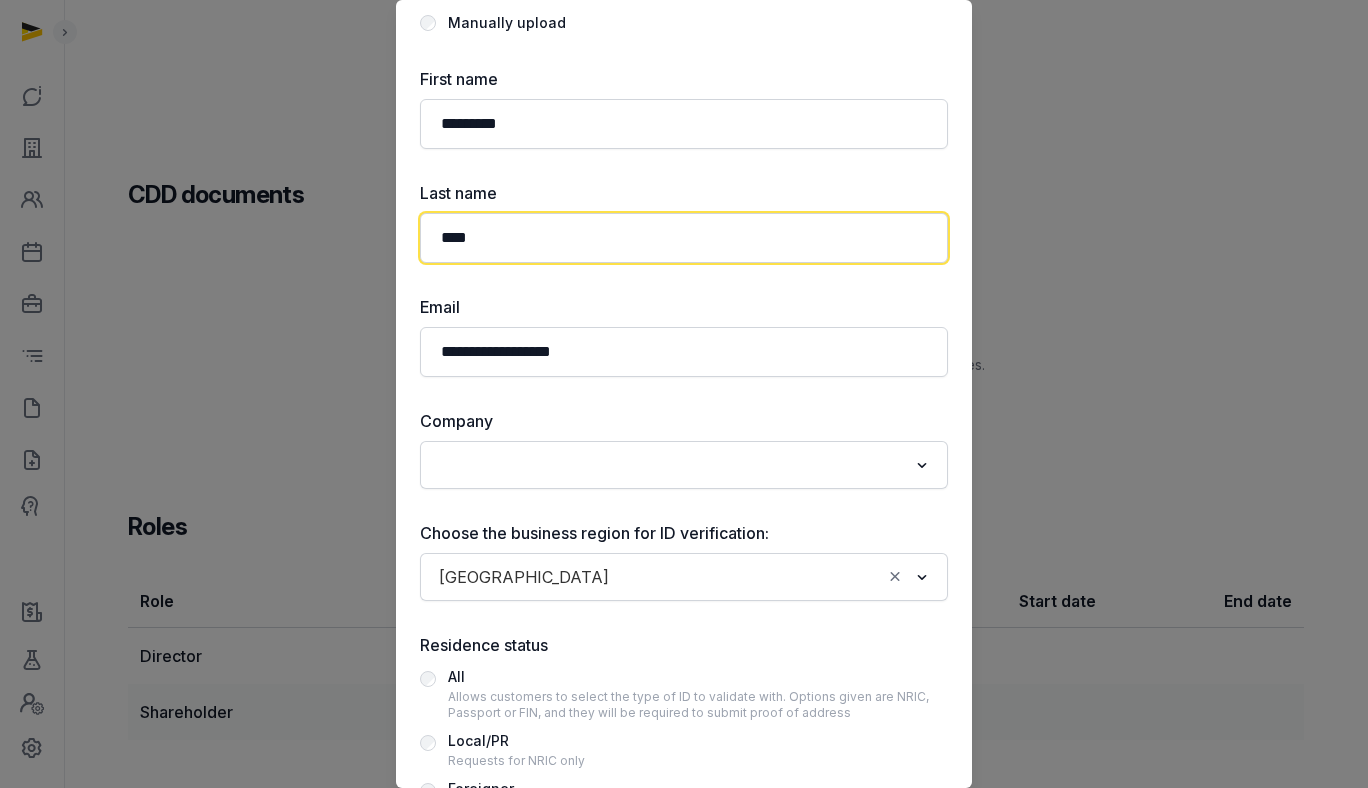 scroll, scrollTop: 347, scrollLeft: 0, axis: vertical 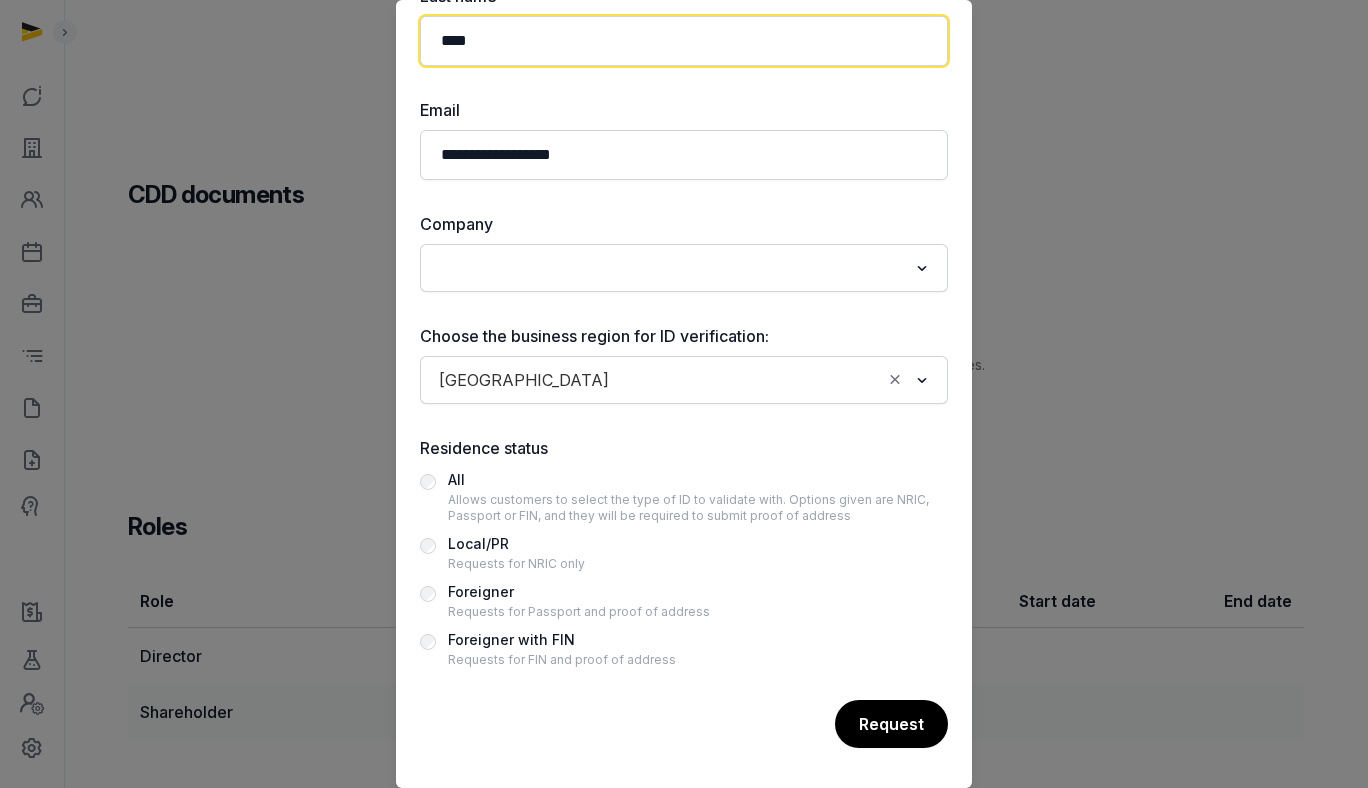 type on "****" 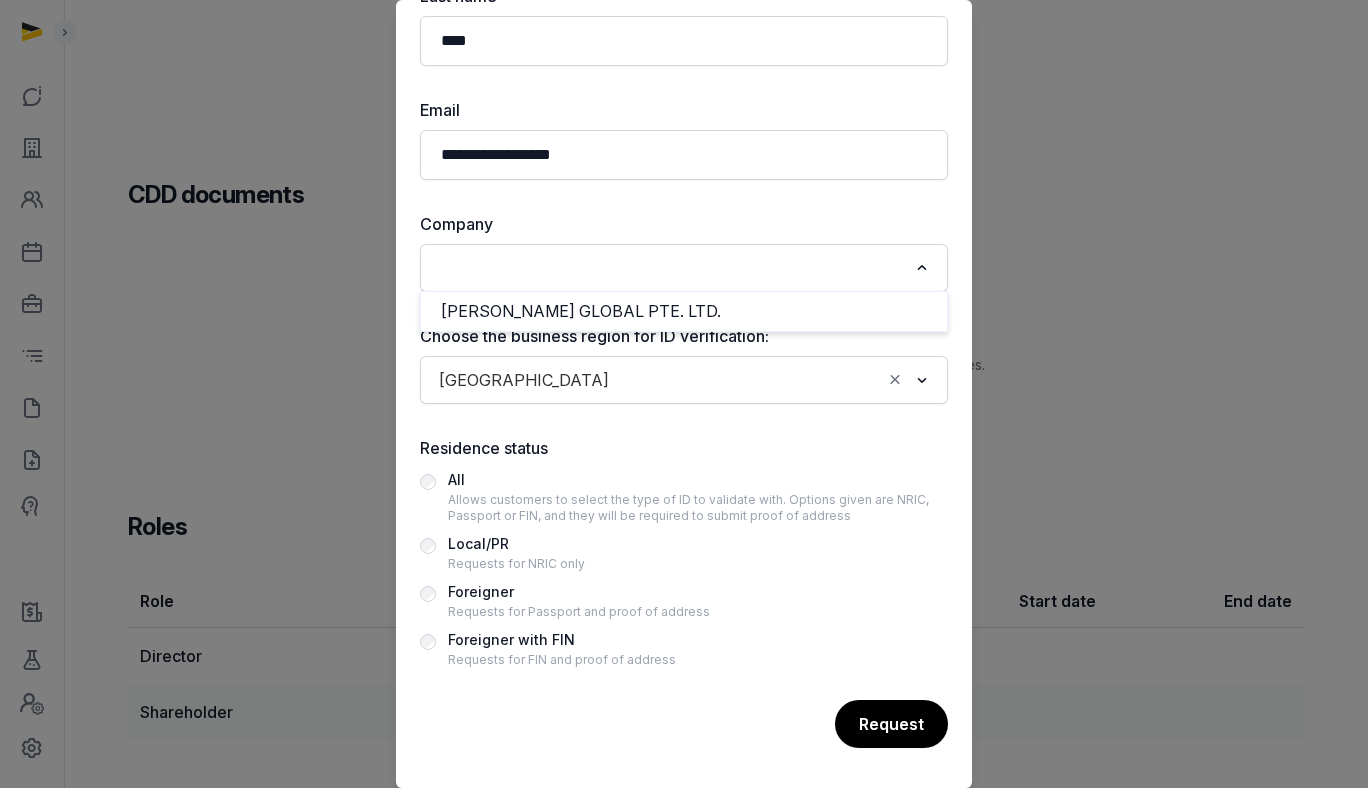 click 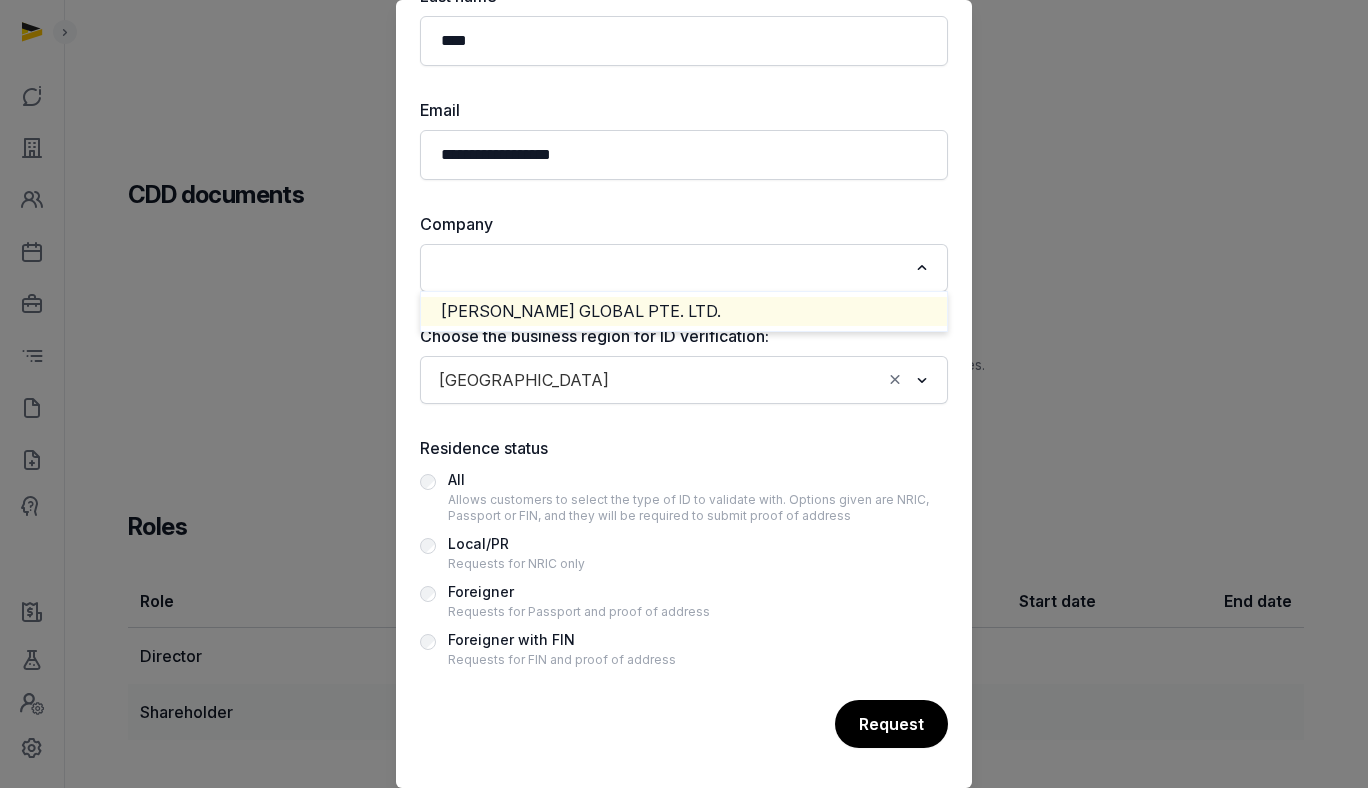 click on "[PERSON_NAME] GLOBAL PTE. LTD." 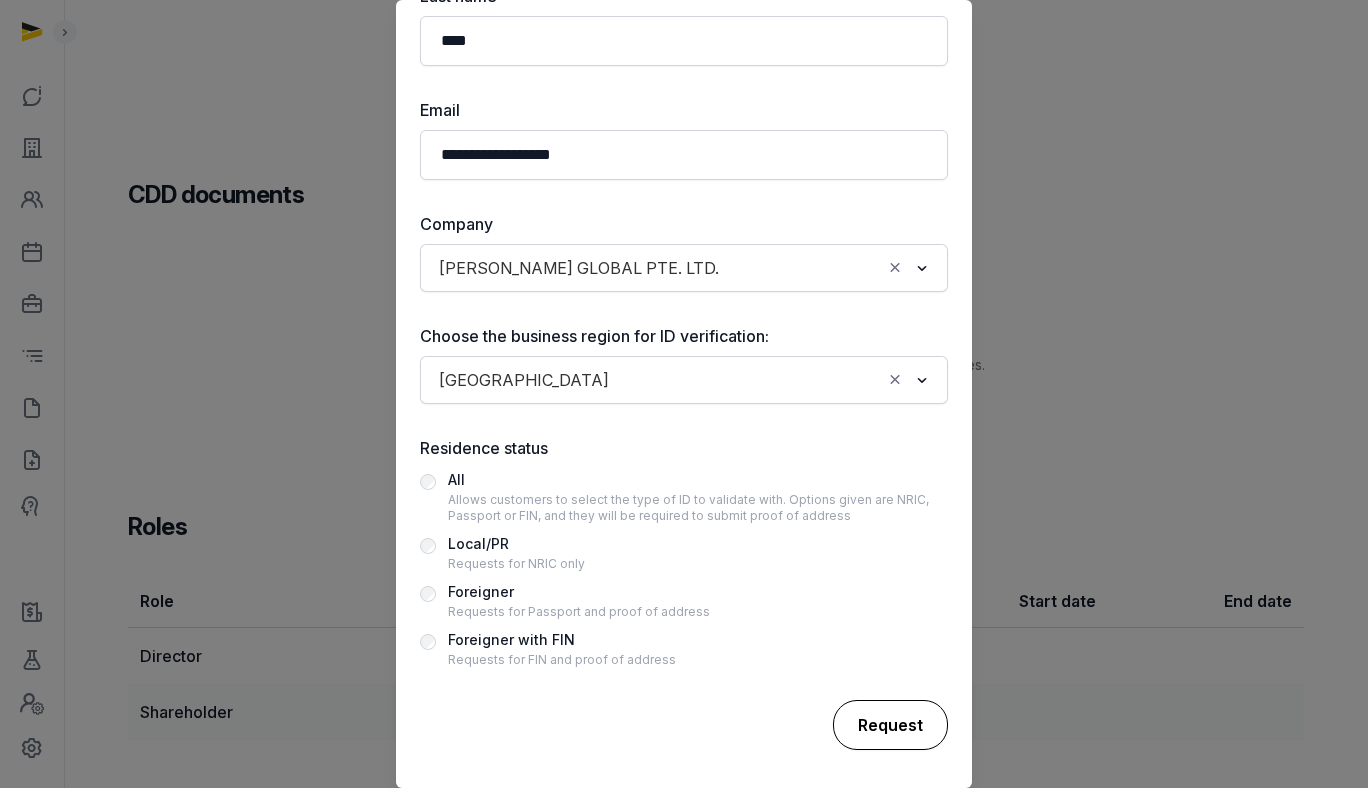 click on "Request" at bounding box center (890, 725) 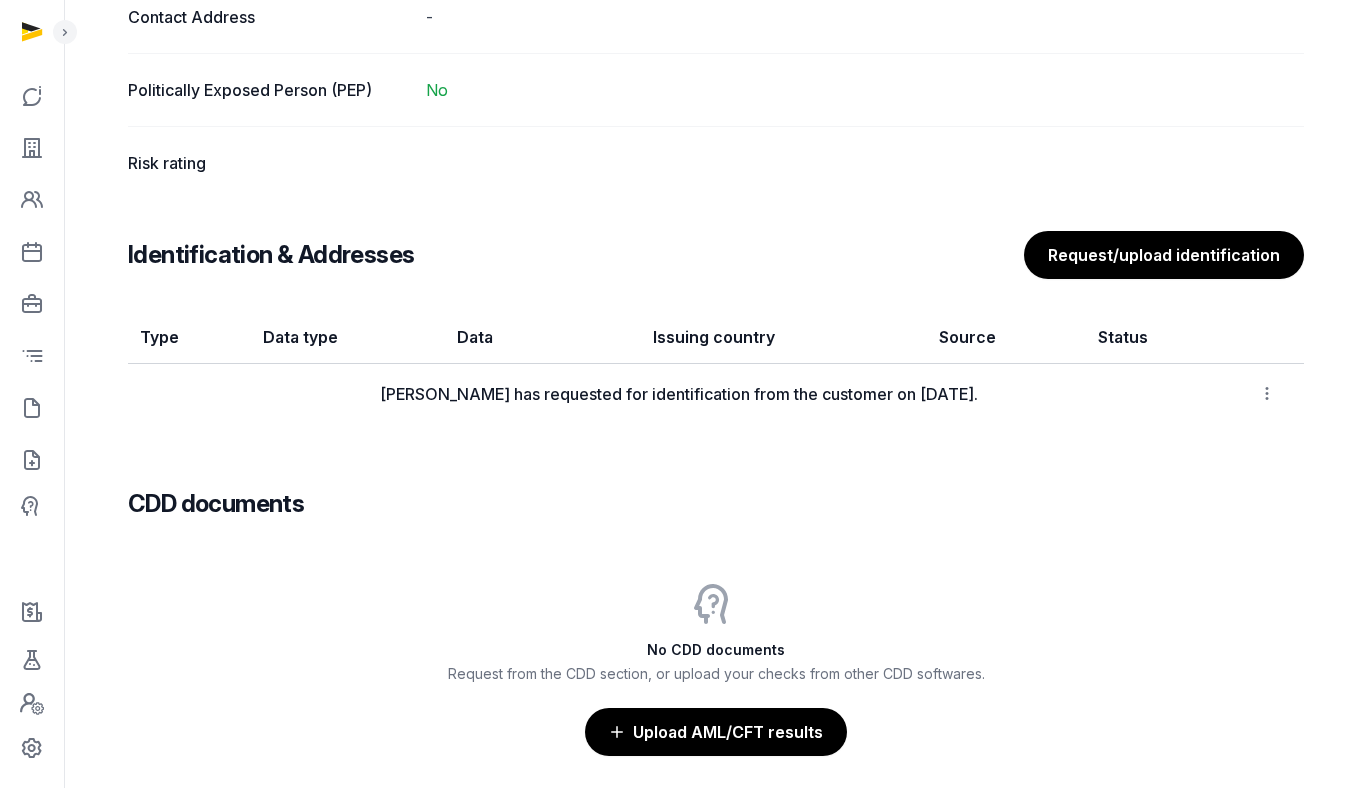 scroll, scrollTop: 1807, scrollLeft: 0, axis: vertical 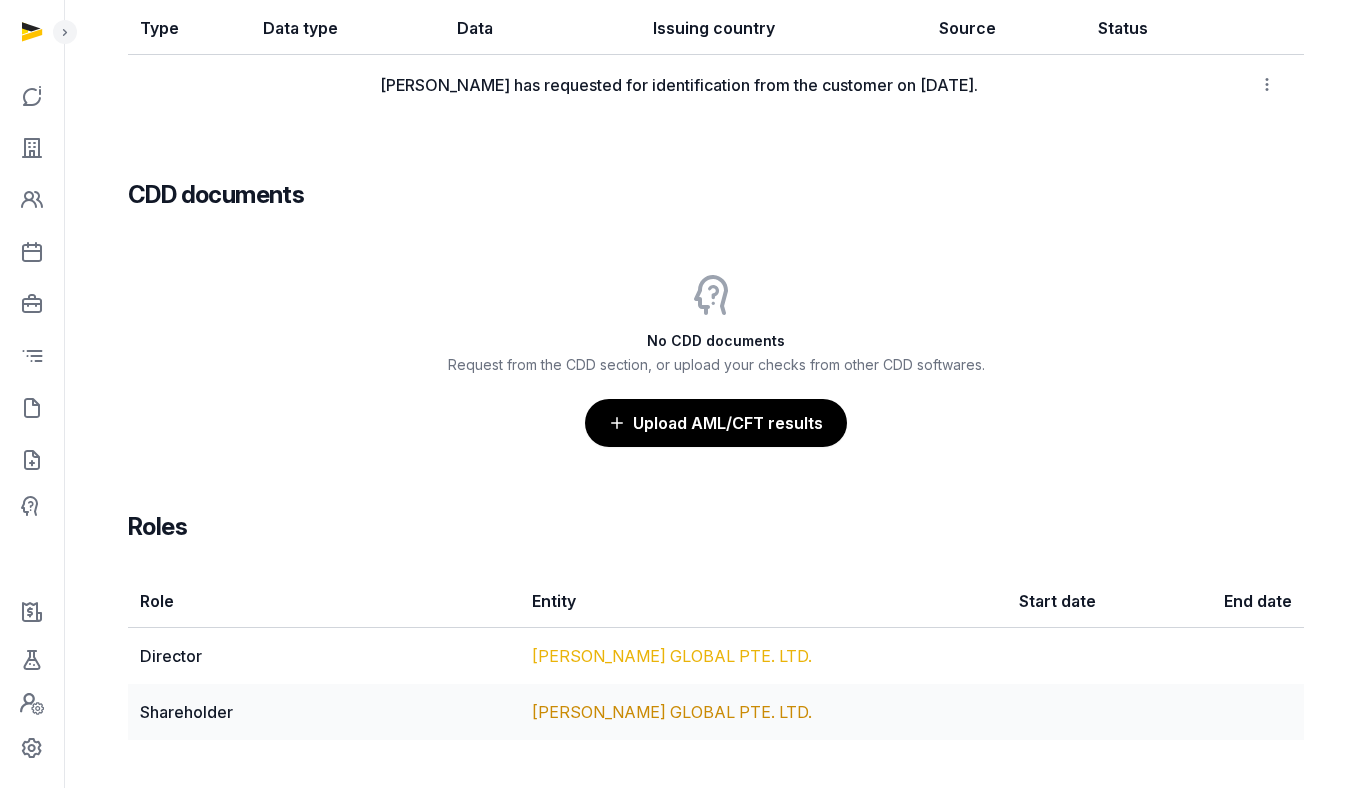 click on "[PERSON_NAME] GLOBAL PTE. LTD." at bounding box center [672, 656] 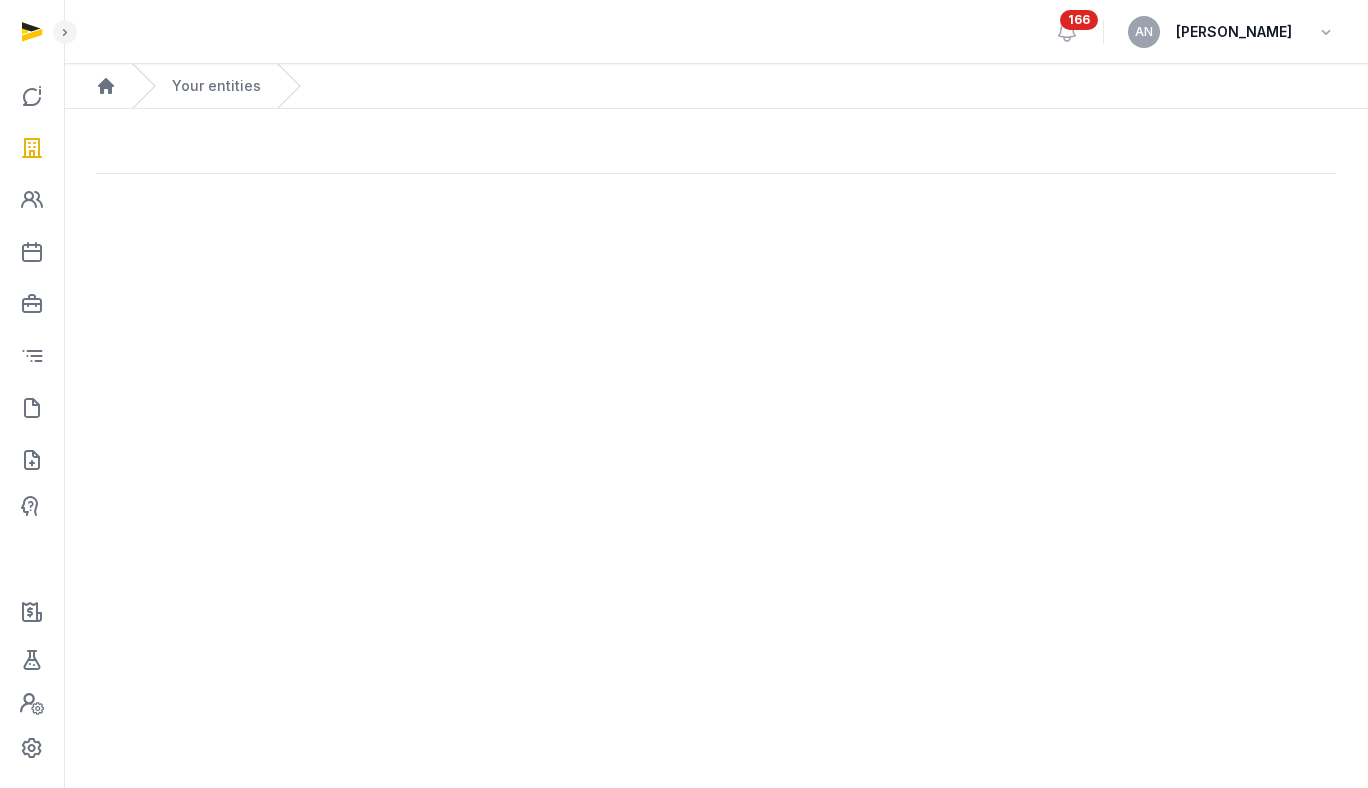 scroll, scrollTop: 0, scrollLeft: 0, axis: both 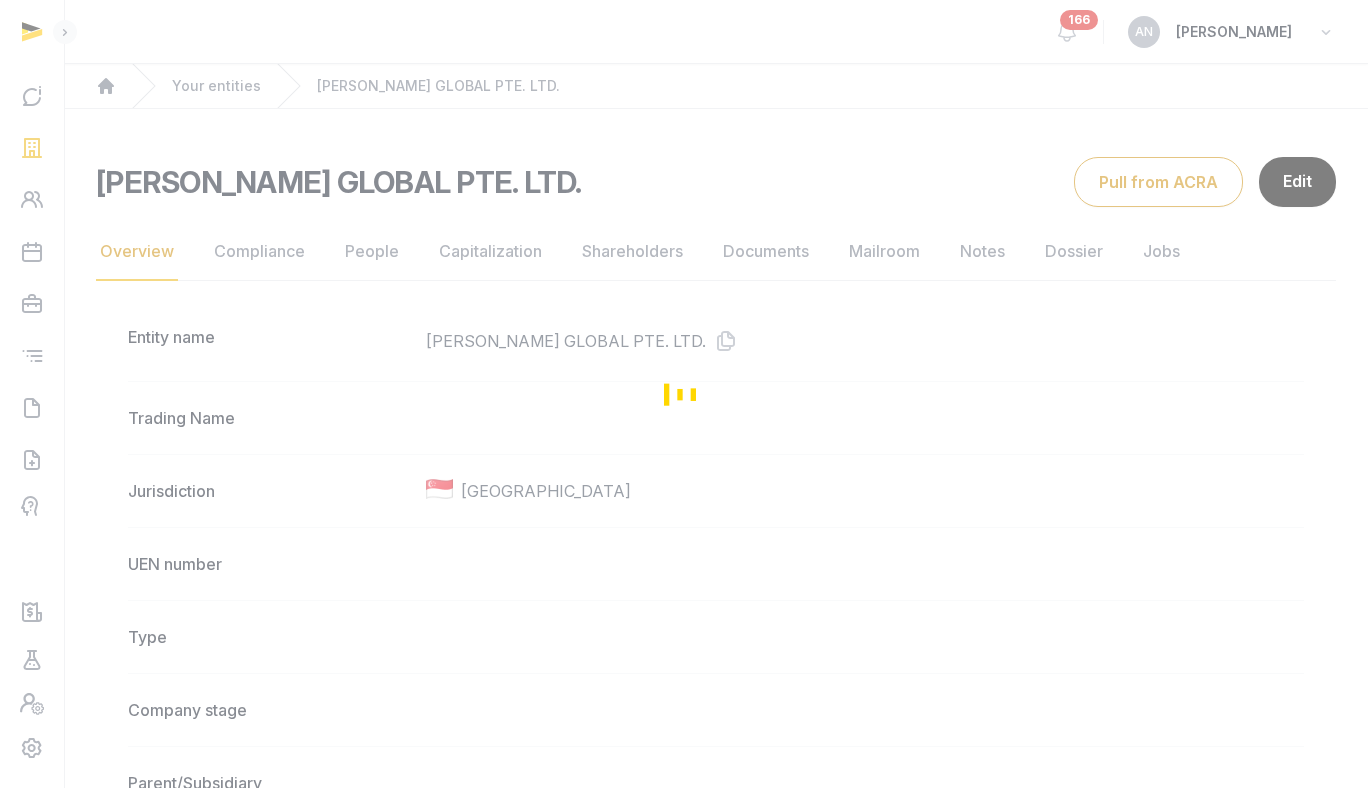click at bounding box center [684, 394] 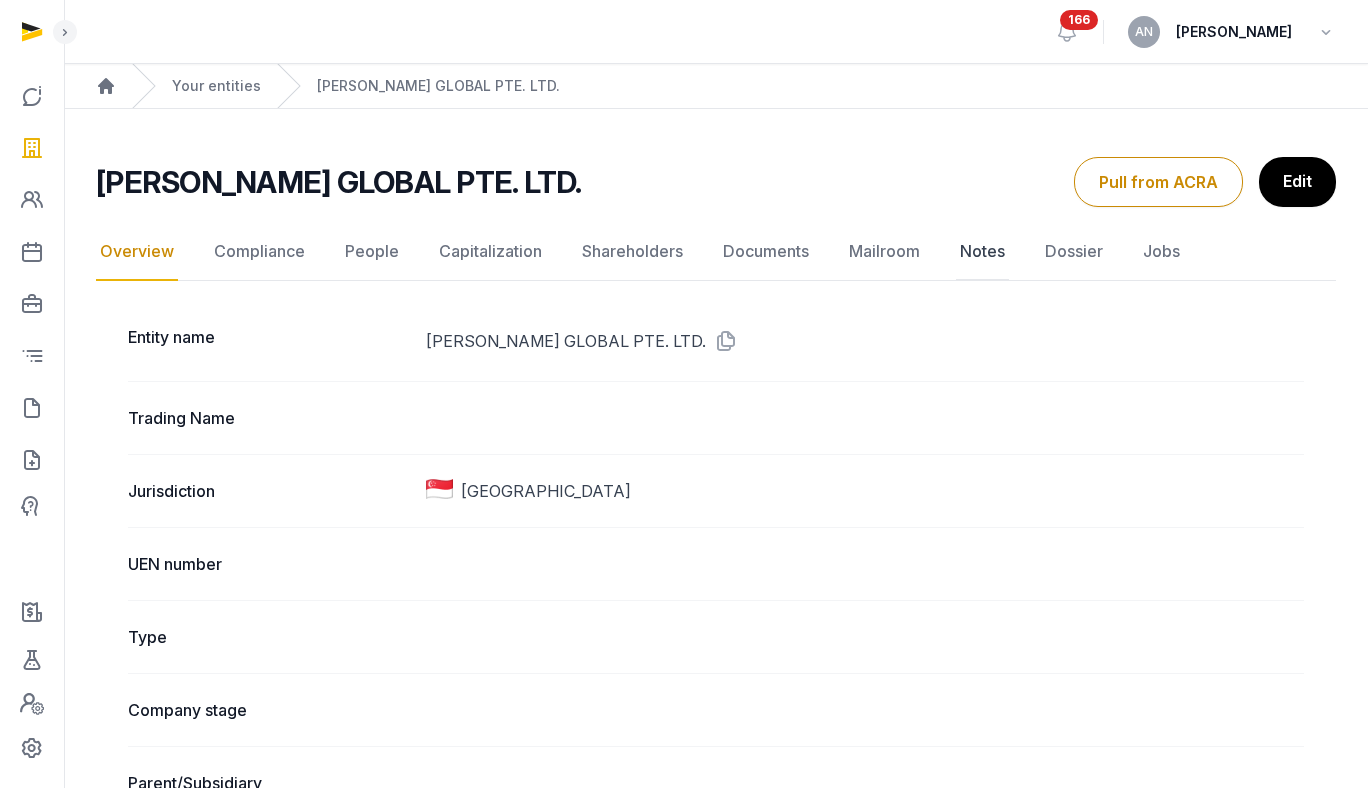 click on "Notes" 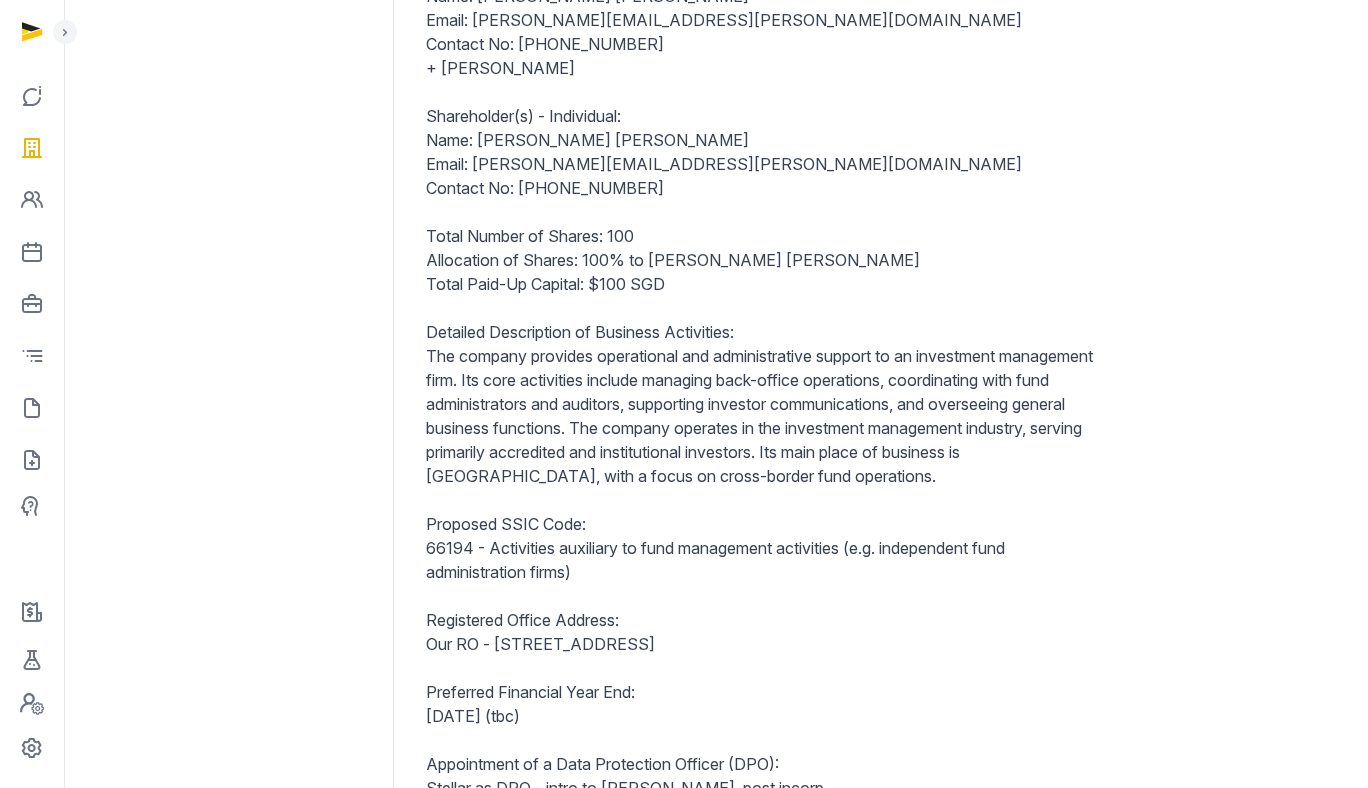 scroll, scrollTop: 957, scrollLeft: 0, axis: vertical 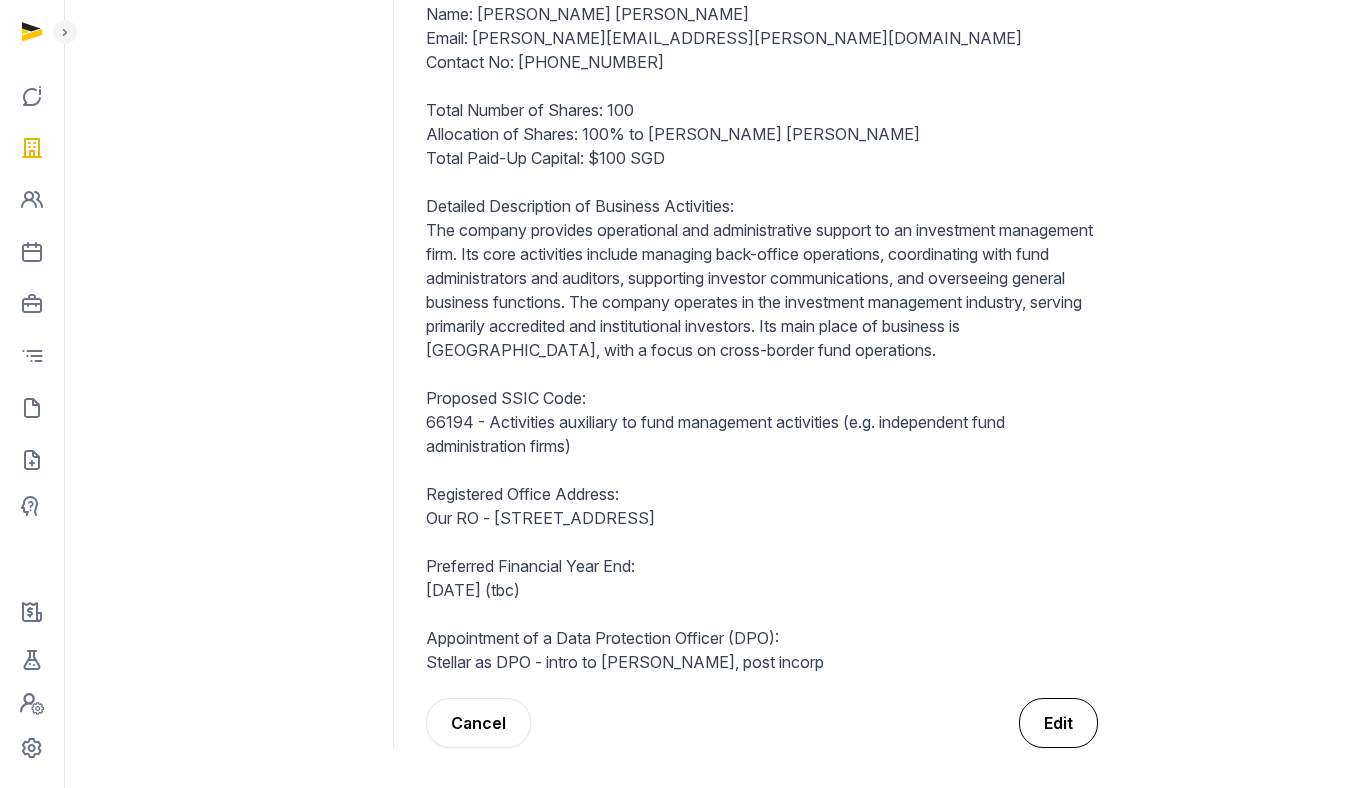 click on "Edit" at bounding box center [1058, 723] 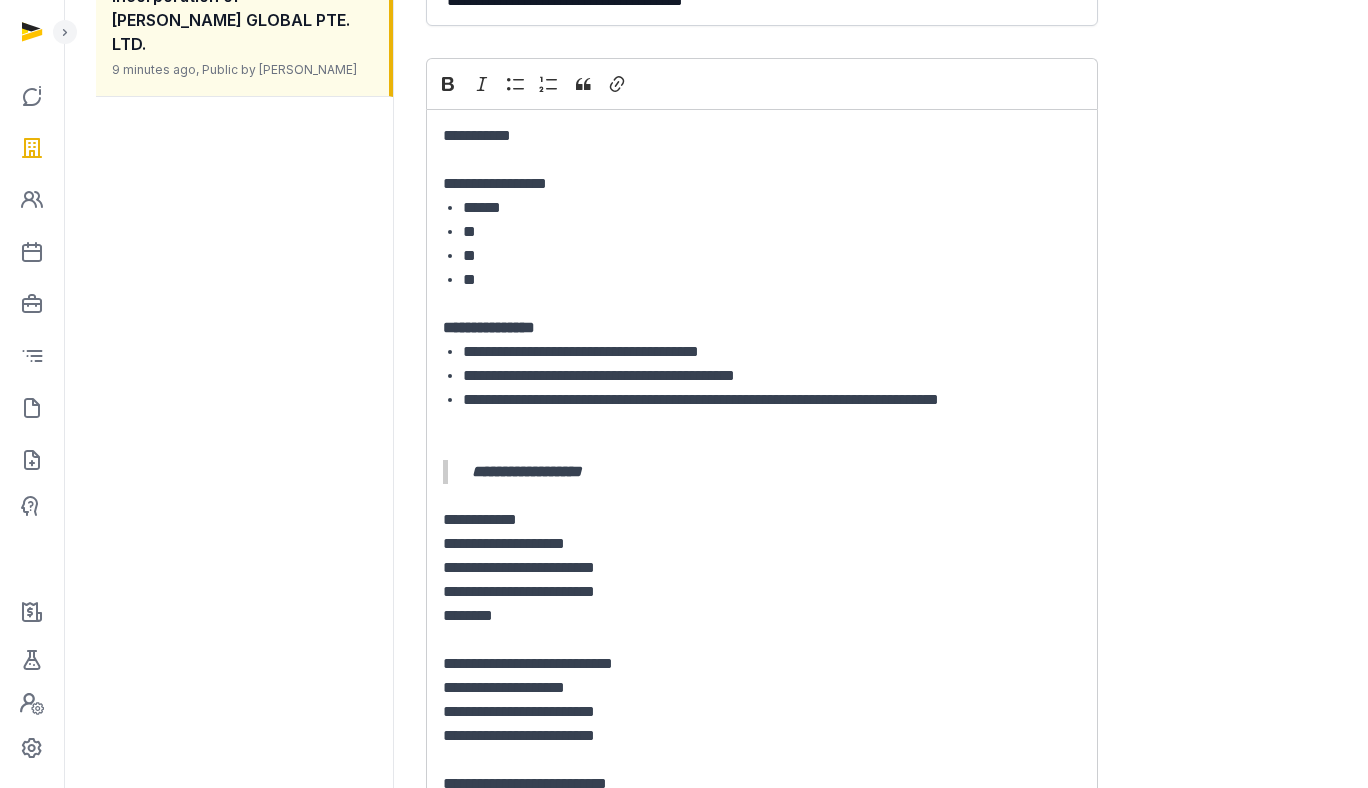 scroll, scrollTop: 321, scrollLeft: 0, axis: vertical 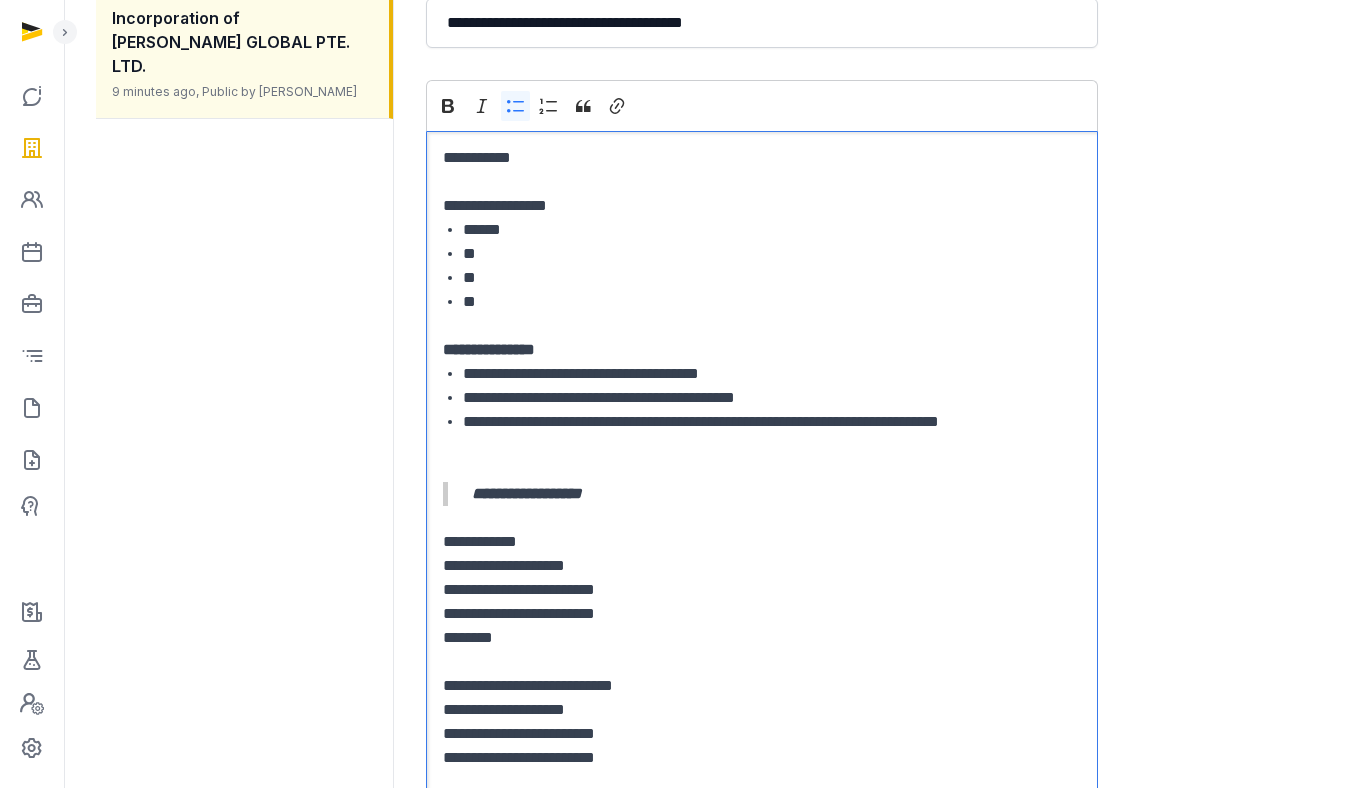 click on "**********" at bounding box center [772, 398] 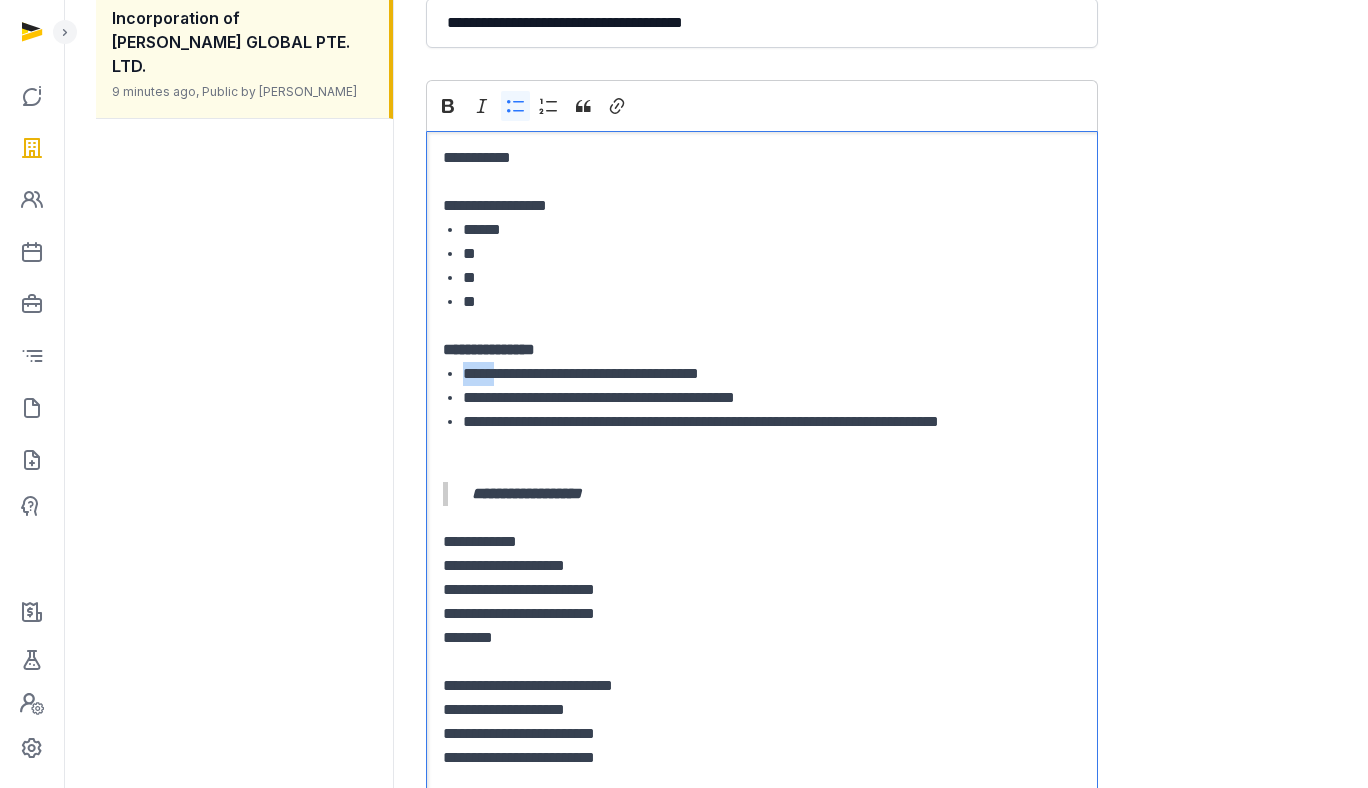 drag, startPoint x: 506, startPoint y: 375, endPoint x: 467, endPoint y: 375, distance: 39 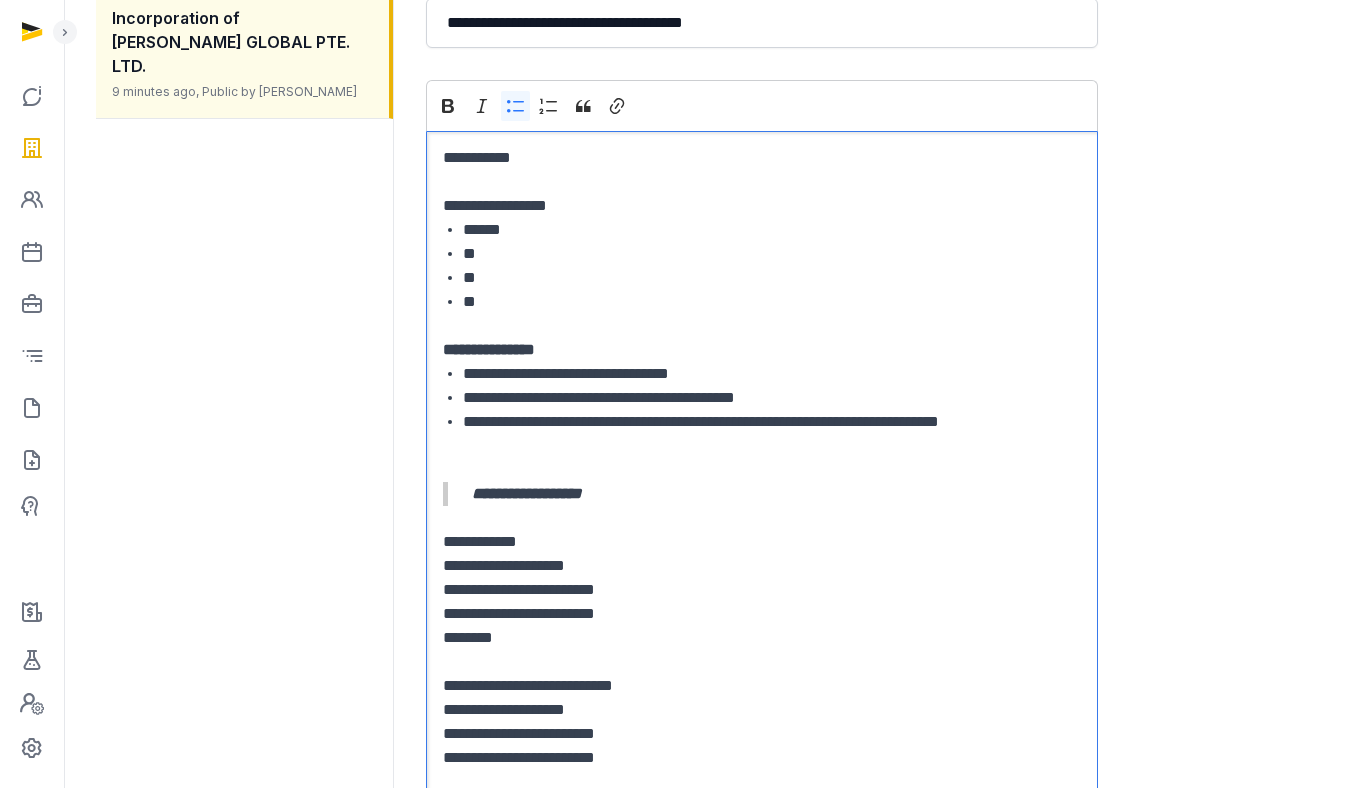 click on "**********" at bounding box center (772, 374) 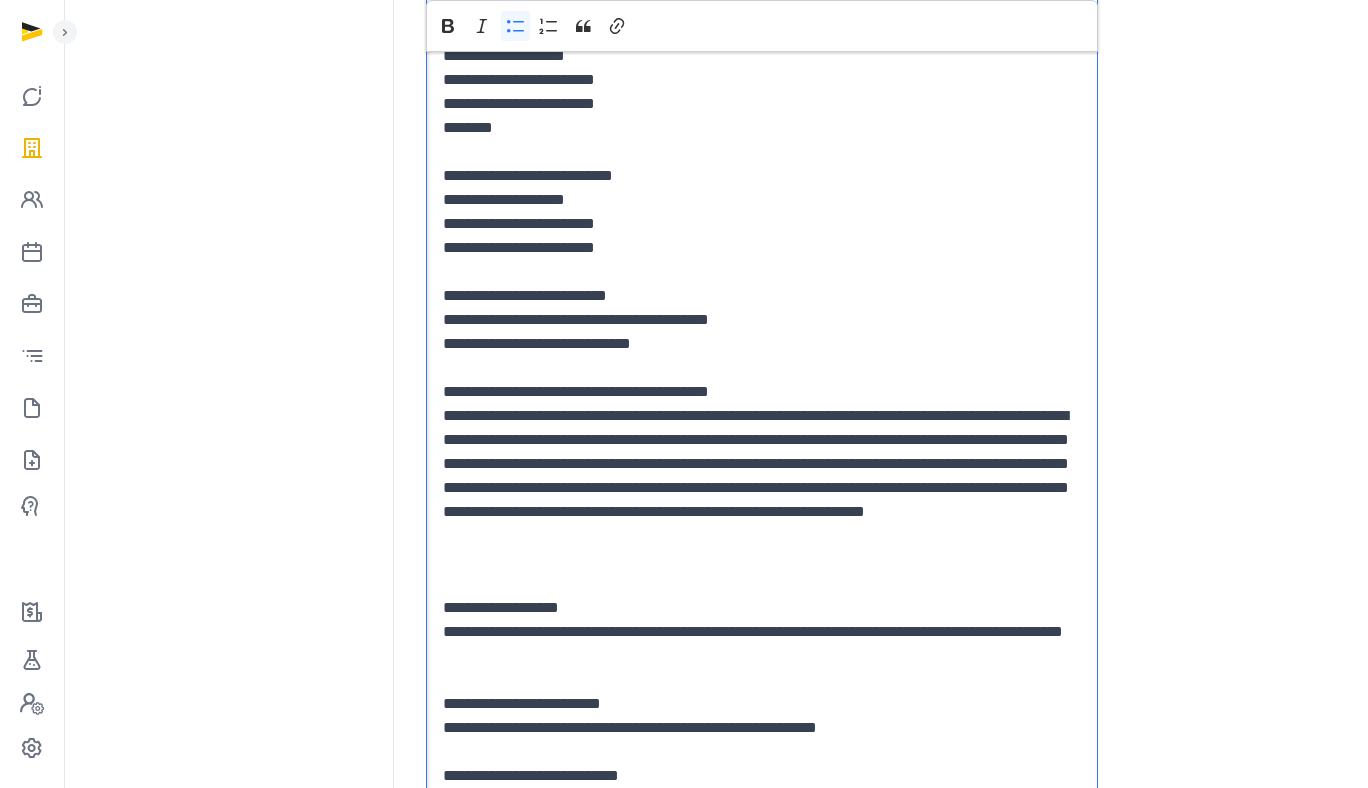 scroll, scrollTop: 1192, scrollLeft: 0, axis: vertical 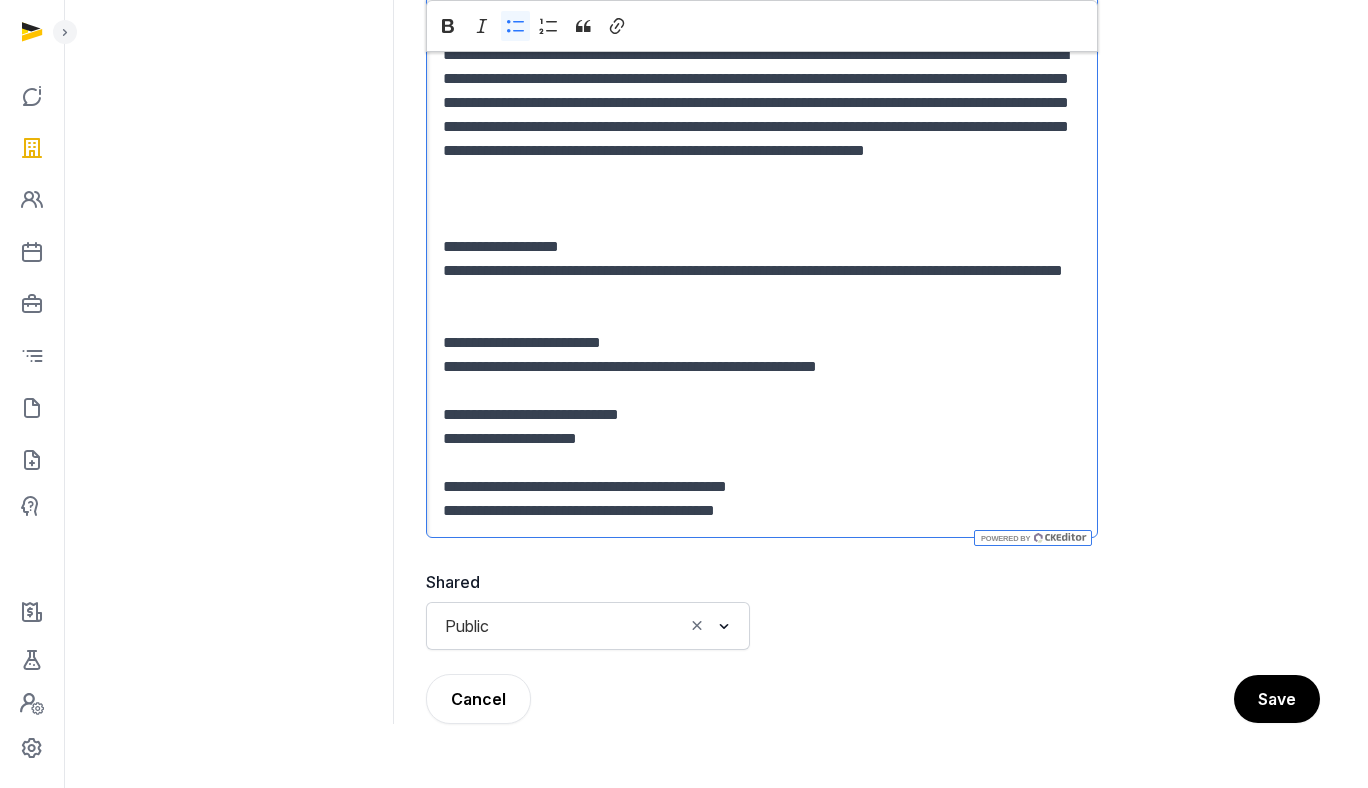 click on "Save" at bounding box center [1277, 699] 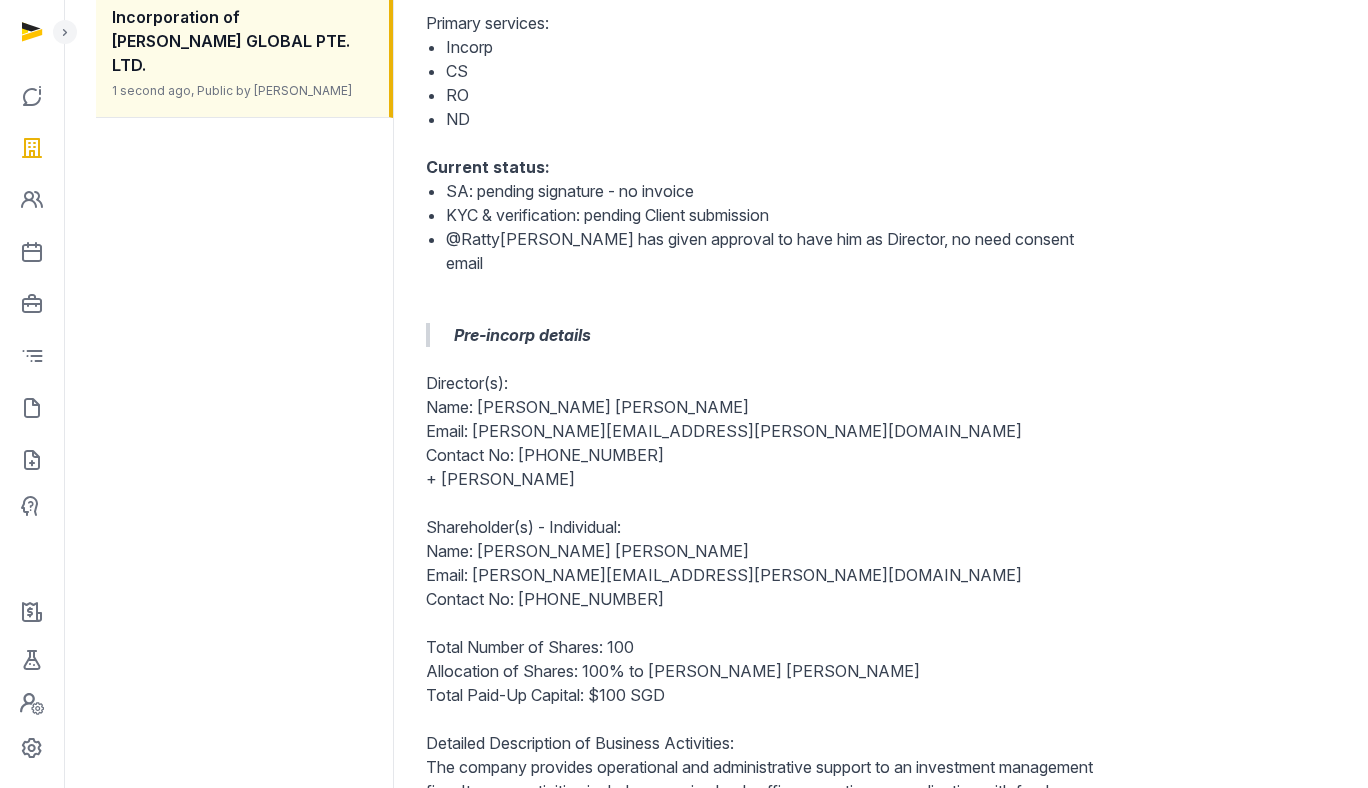 scroll, scrollTop: 389, scrollLeft: 0, axis: vertical 